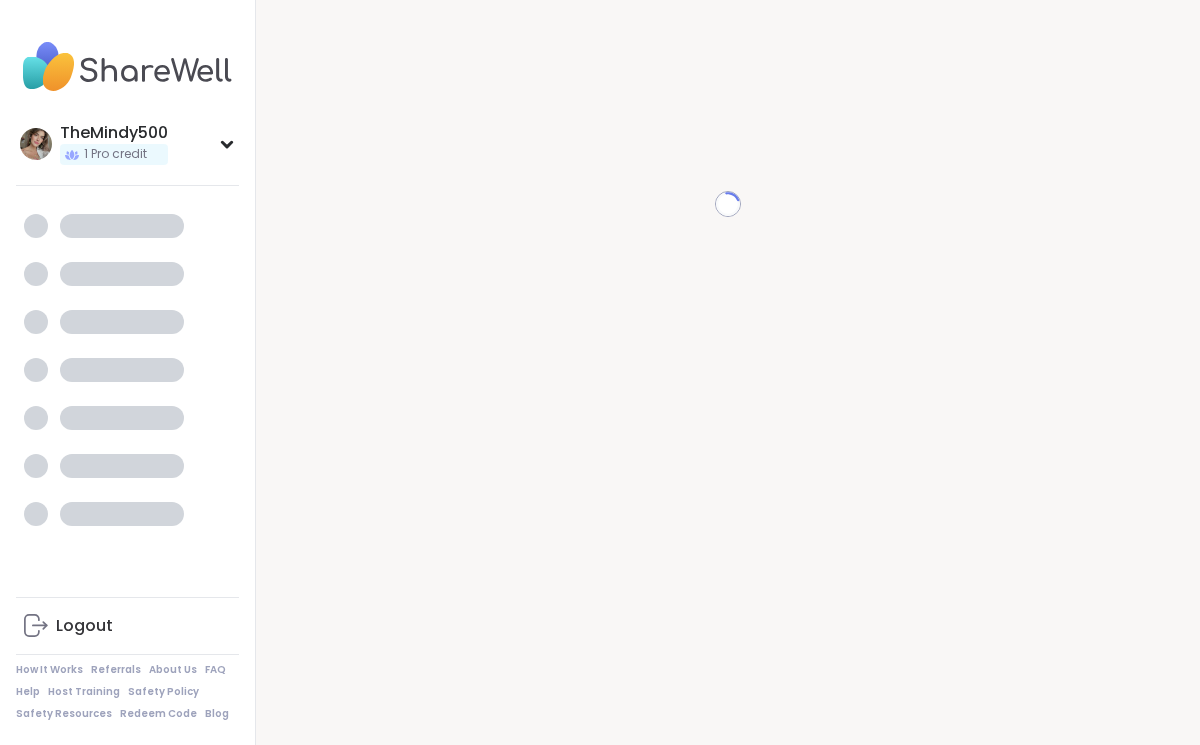 scroll, scrollTop: 0, scrollLeft: 0, axis: both 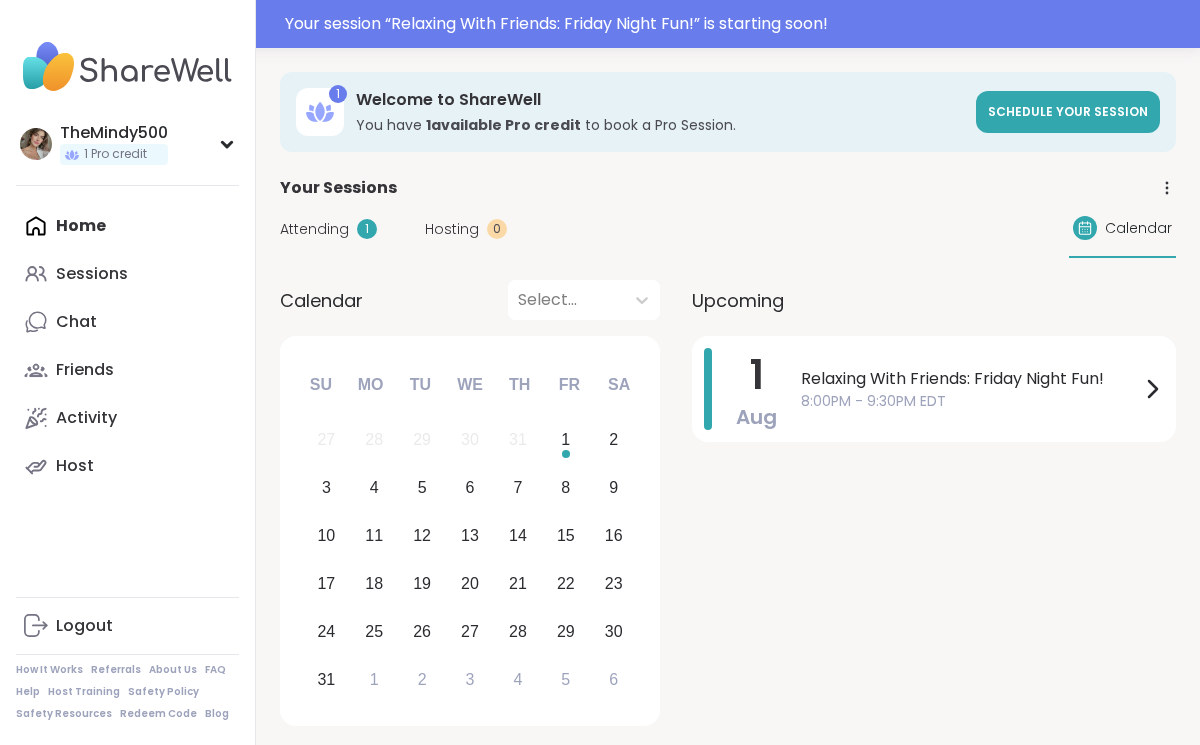click on "Attending" at bounding box center (314, 229) 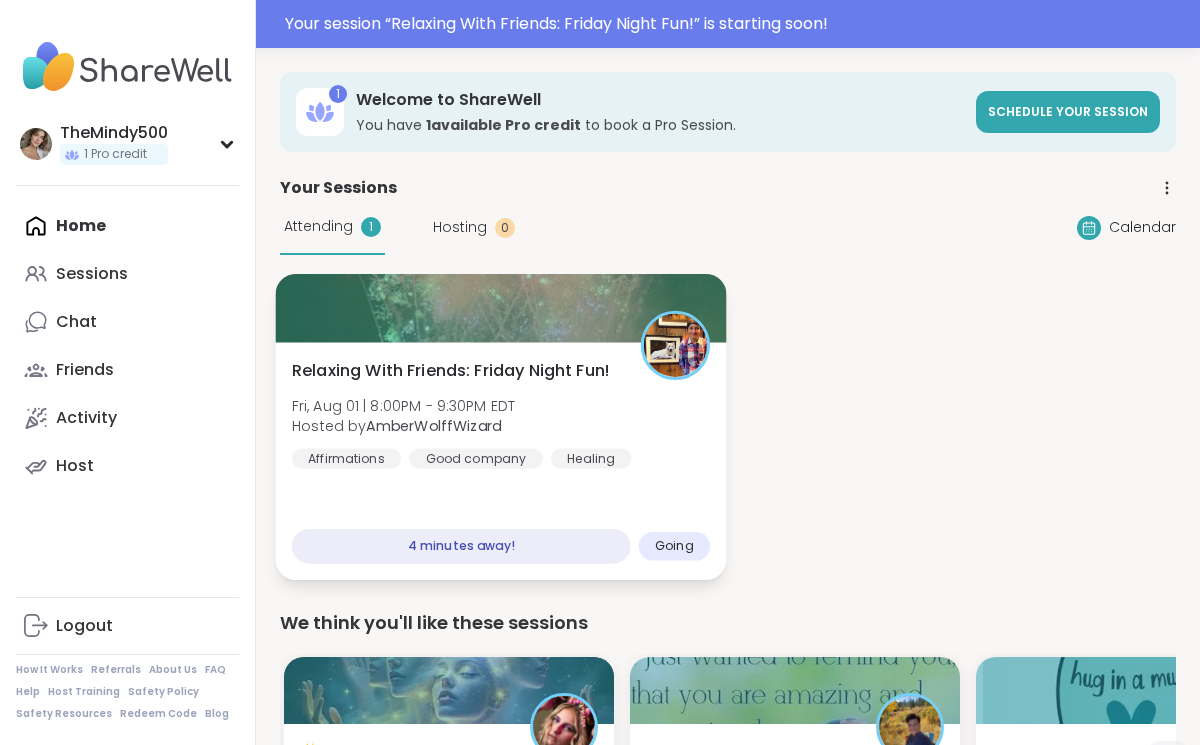 click on "Relaxing With Friends: Friday Night Fun! Fri, Aug 01 | 8:00PM - 9:30PM EDT Hosted by [FIRST] Affirmations Good company Healing" at bounding box center (501, 414) 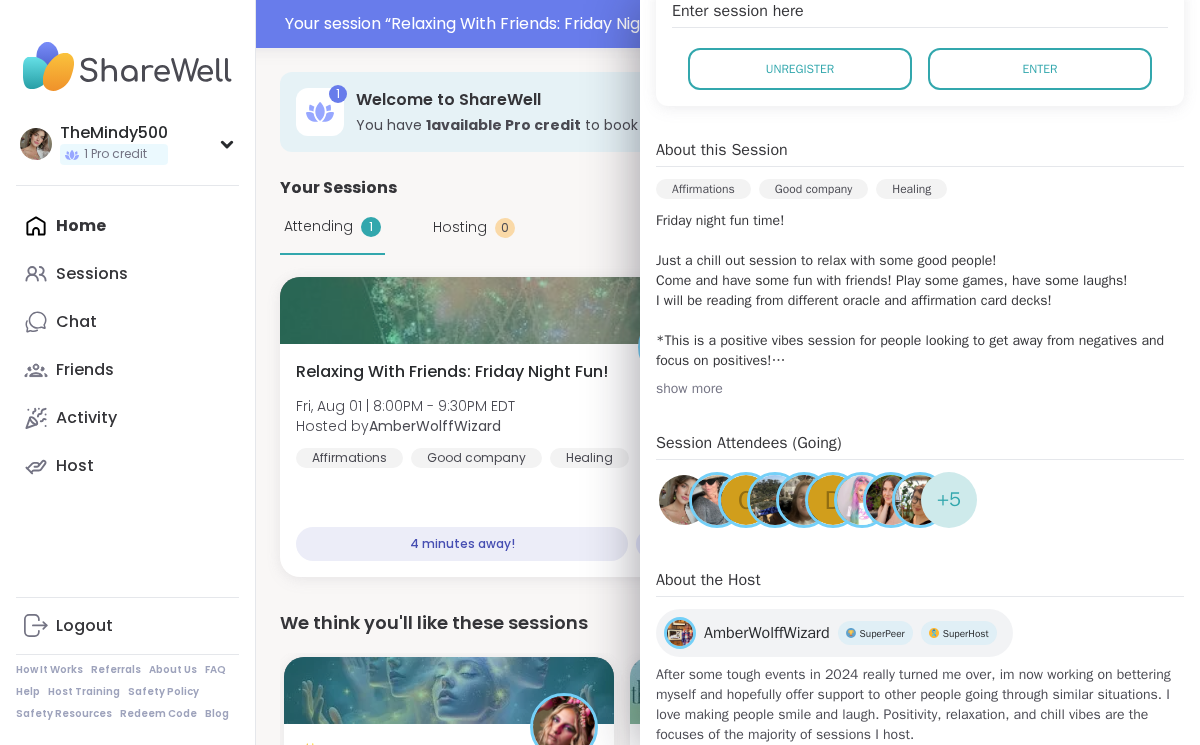 scroll, scrollTop: 444, scrollLeft: 0, axis: vertical 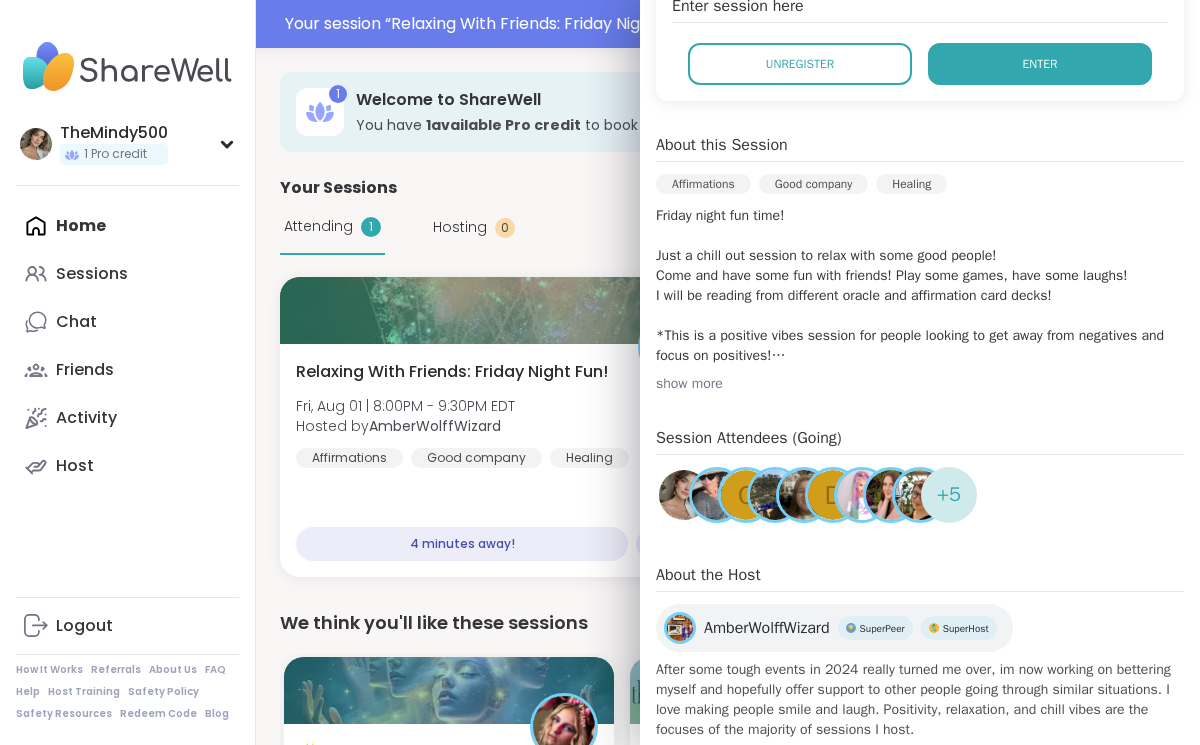 click on "Enter" at bounding box center (1040, 64) 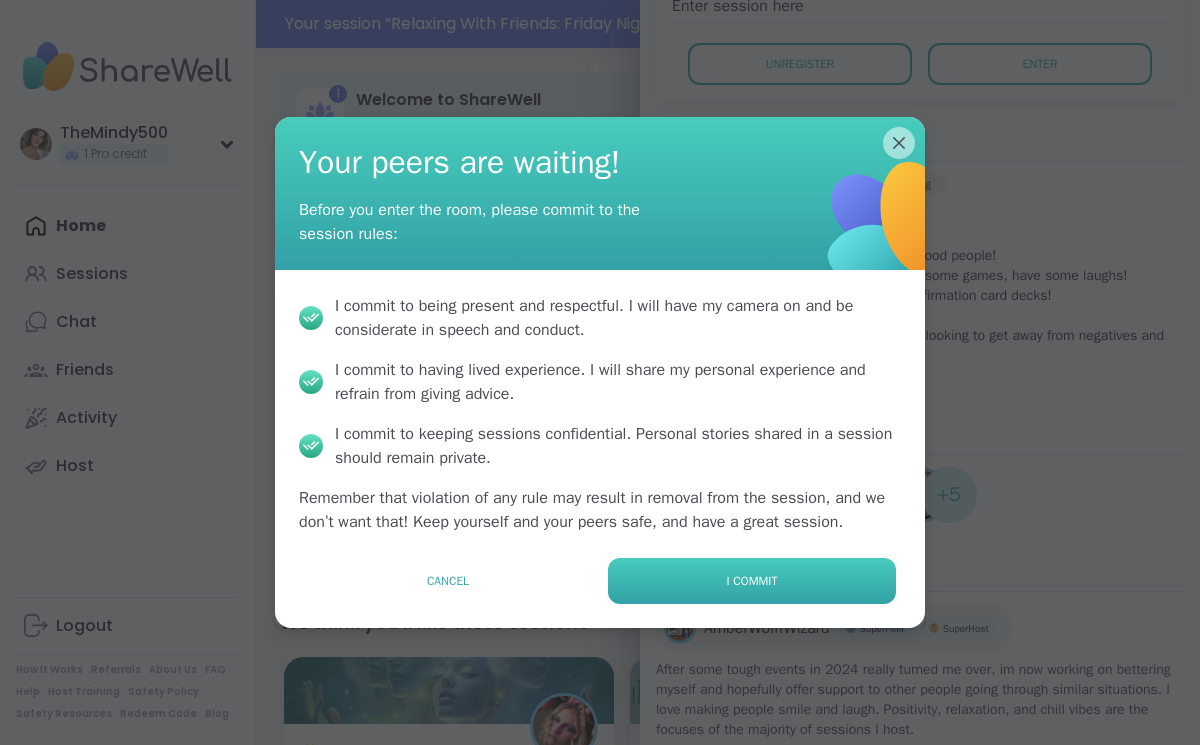 click on "I commit" at bounding box center (752, 581) 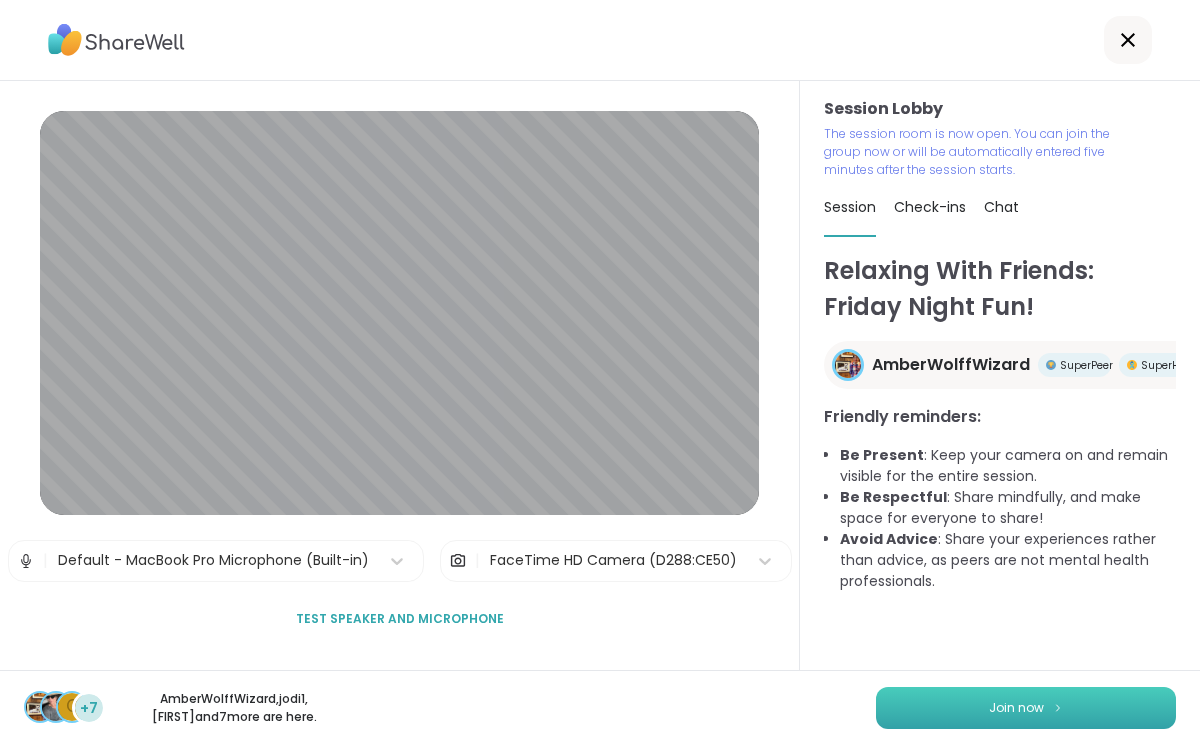 click on "Join now" at bounding box center [1016, 708] 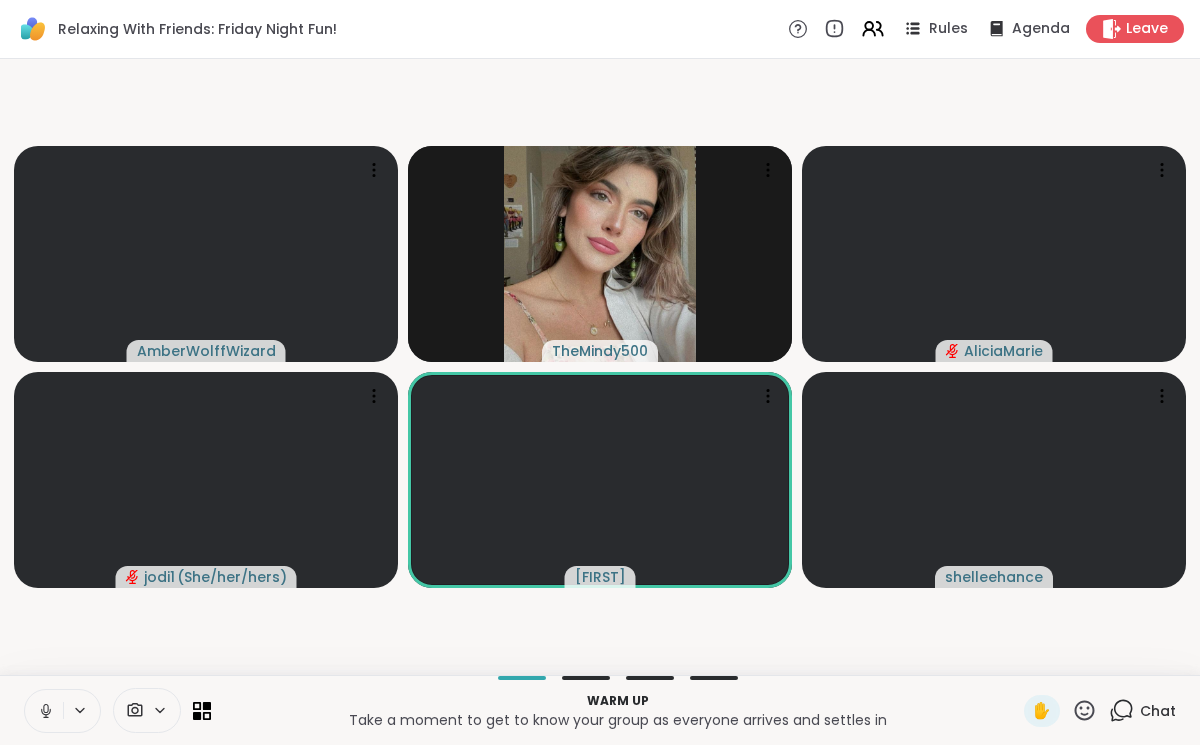 click 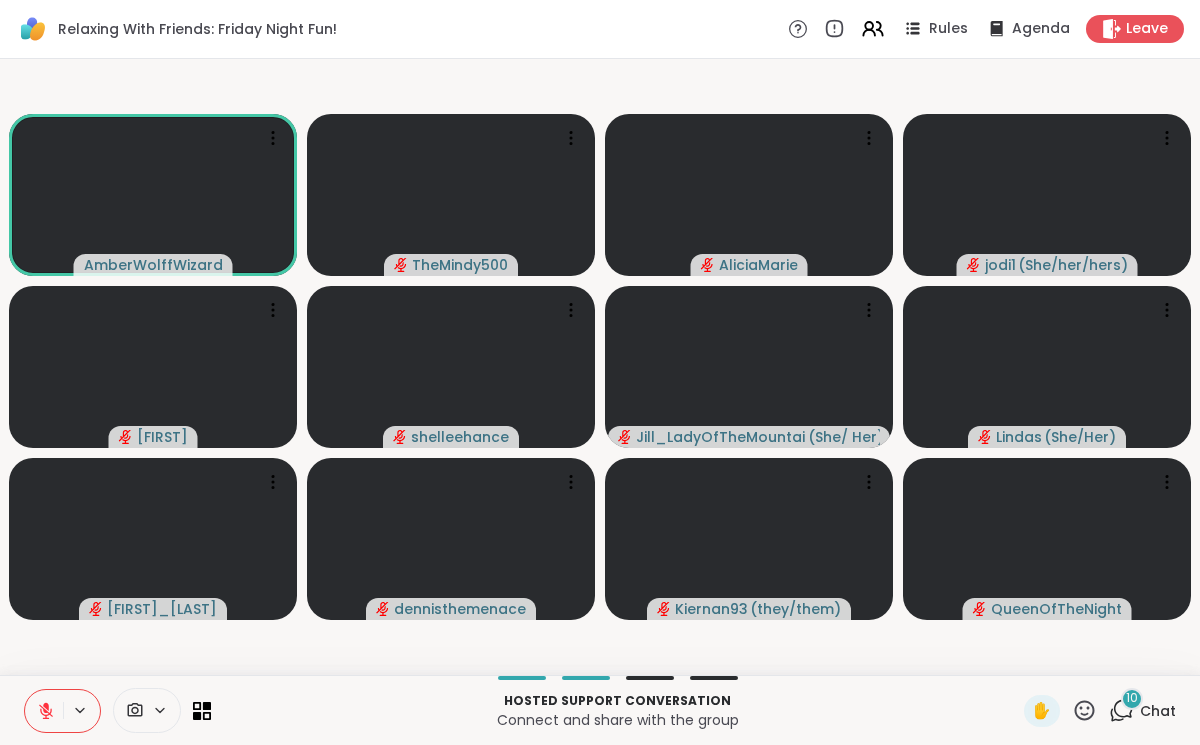 click at bounding box center [44, 711] 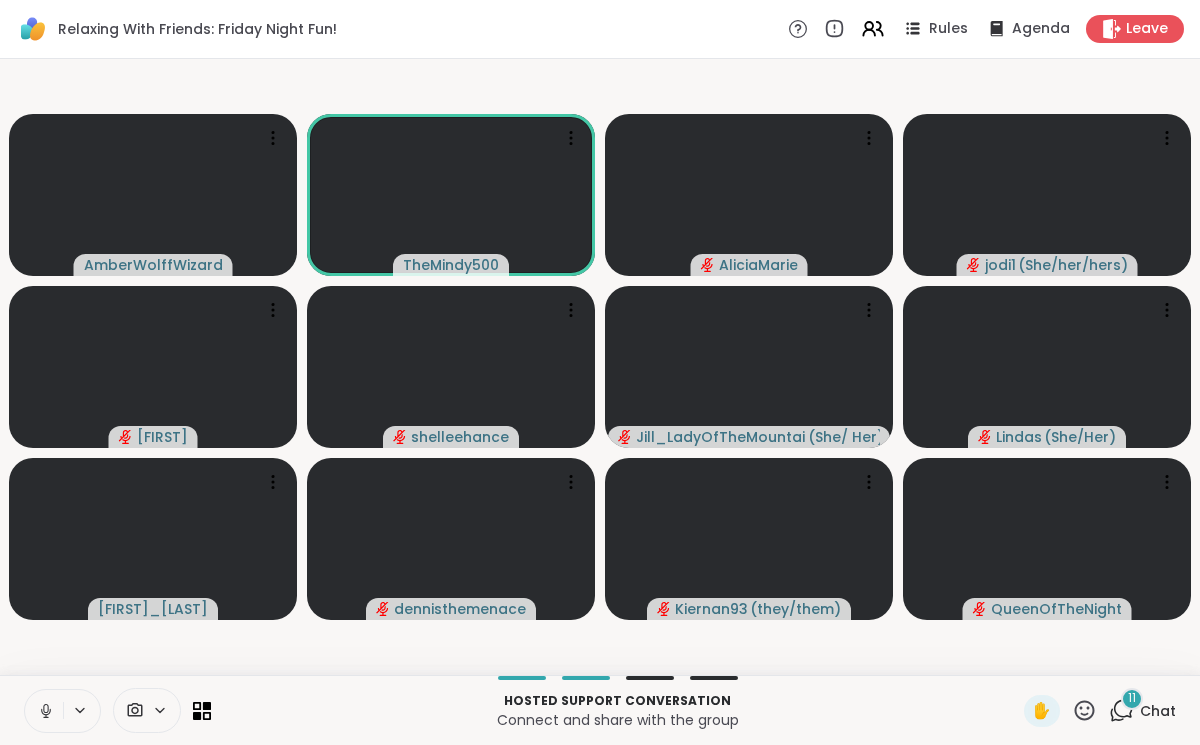 click at bounding box center (44, 711) 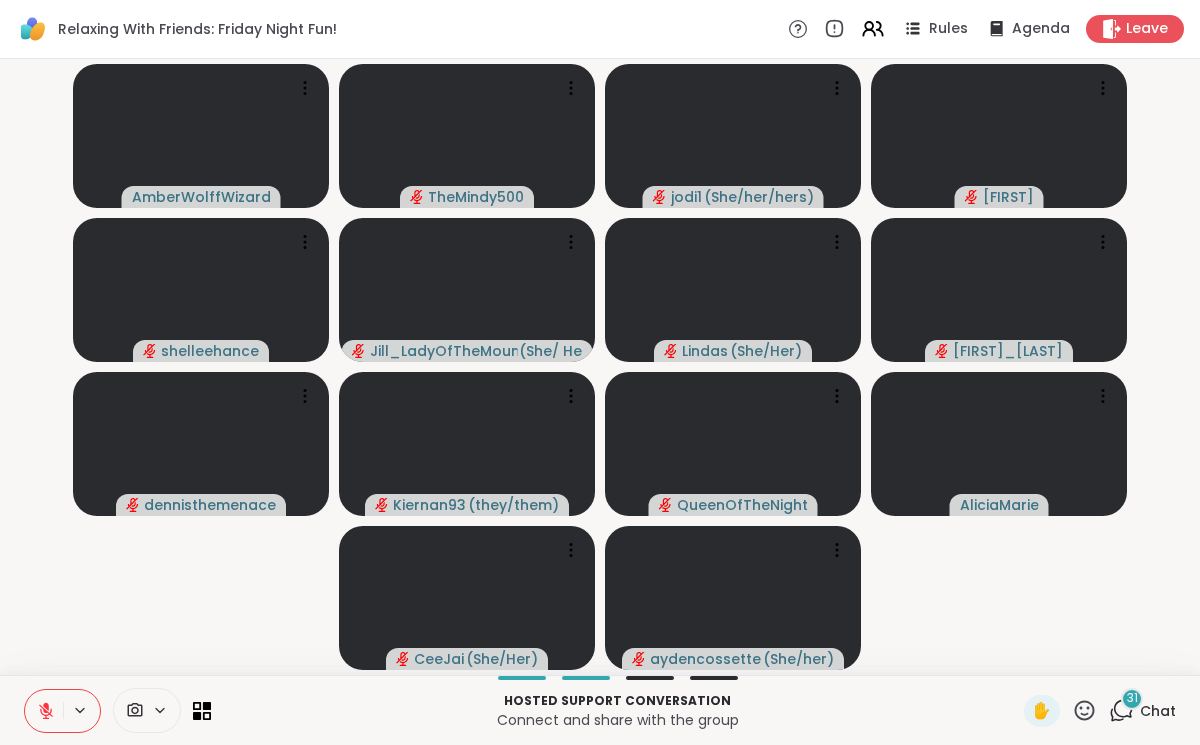 click 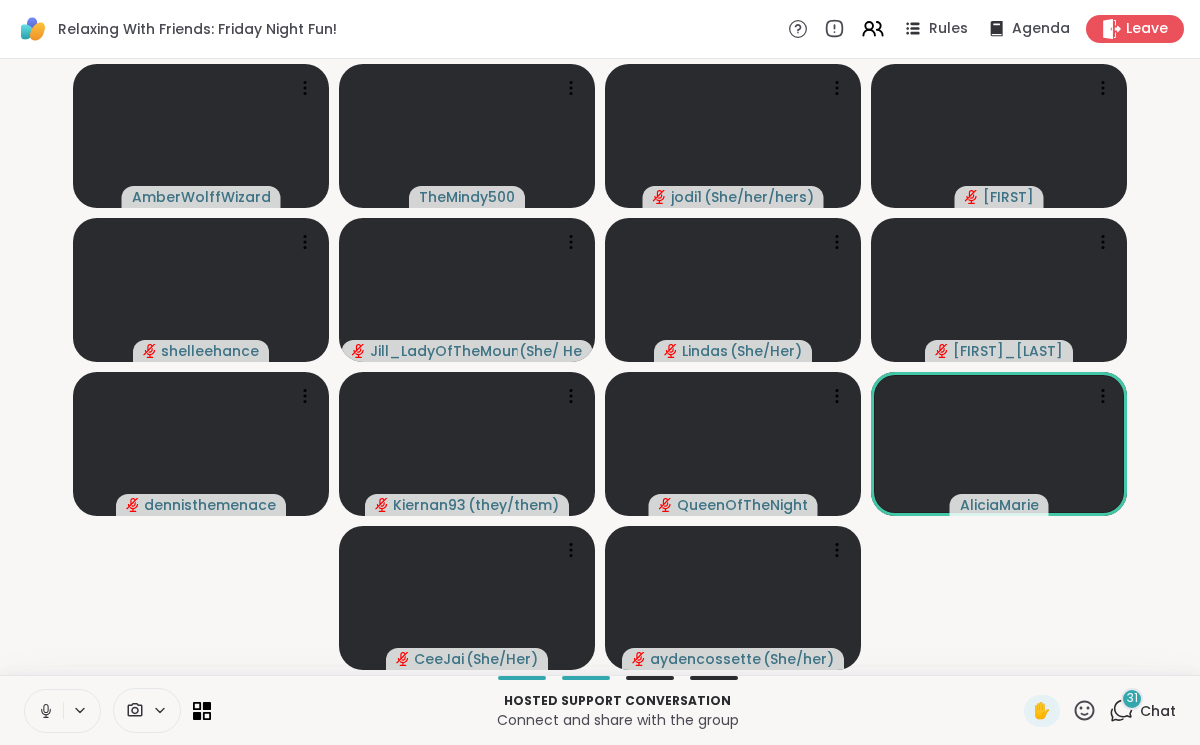 click 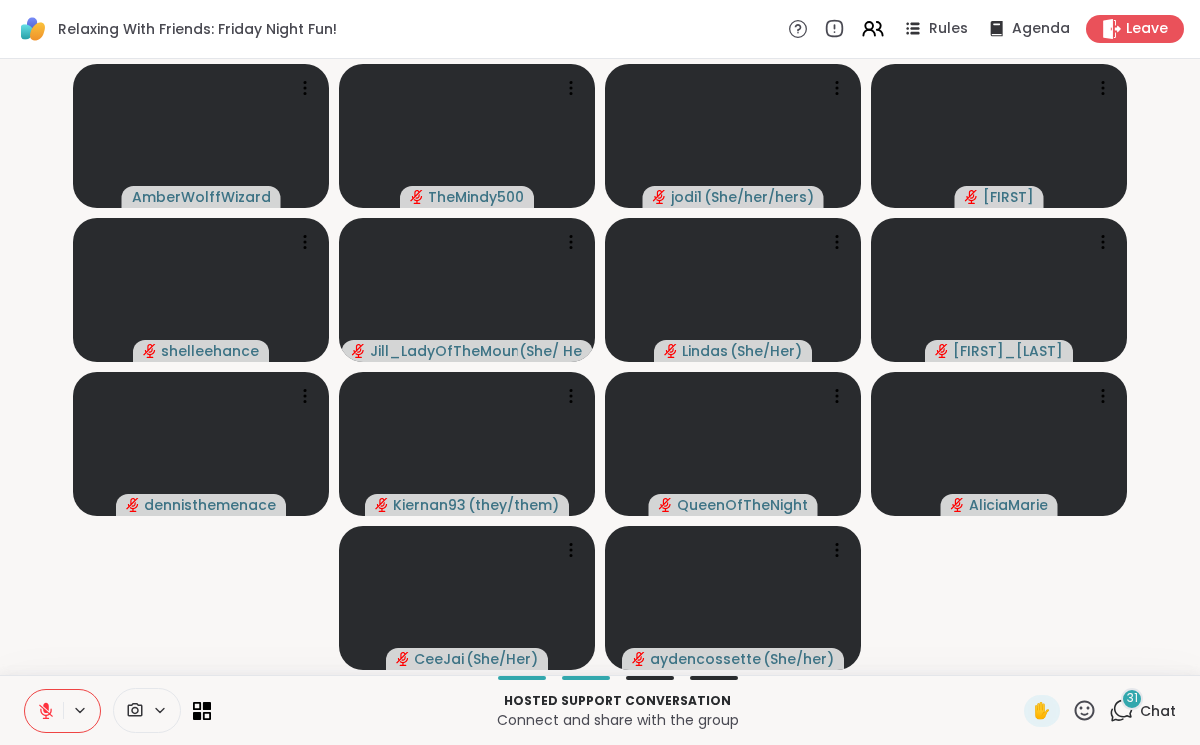 click 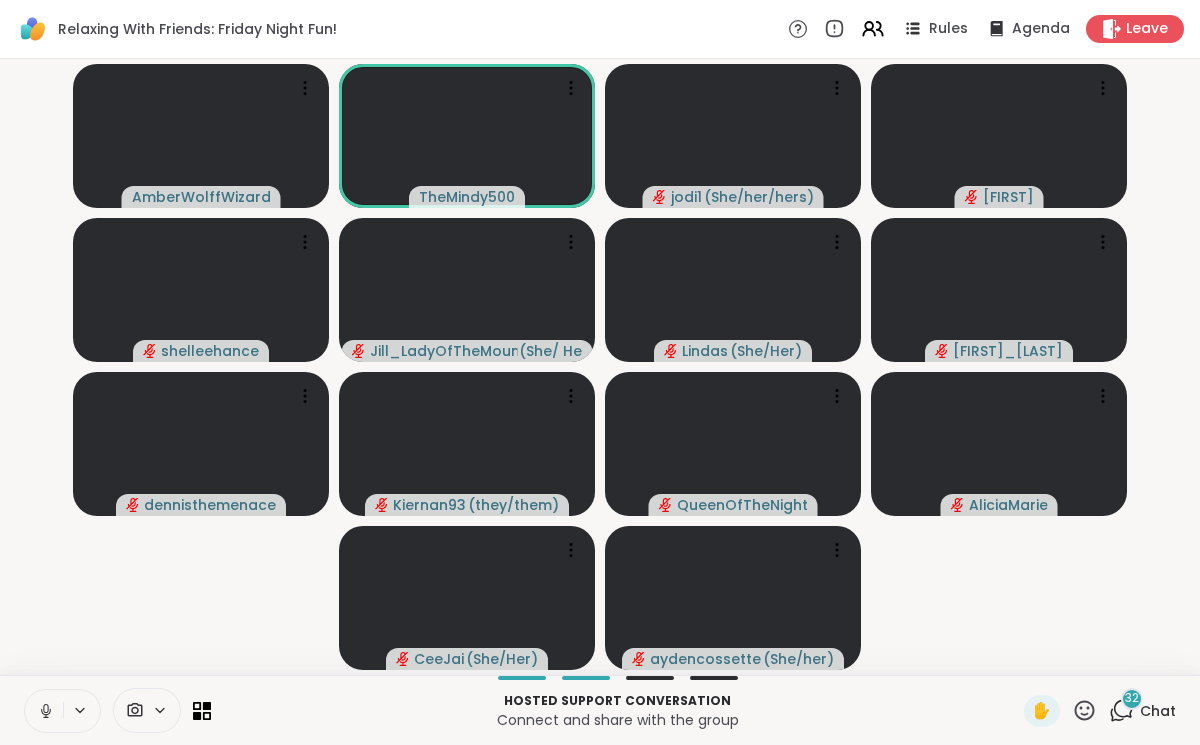 click 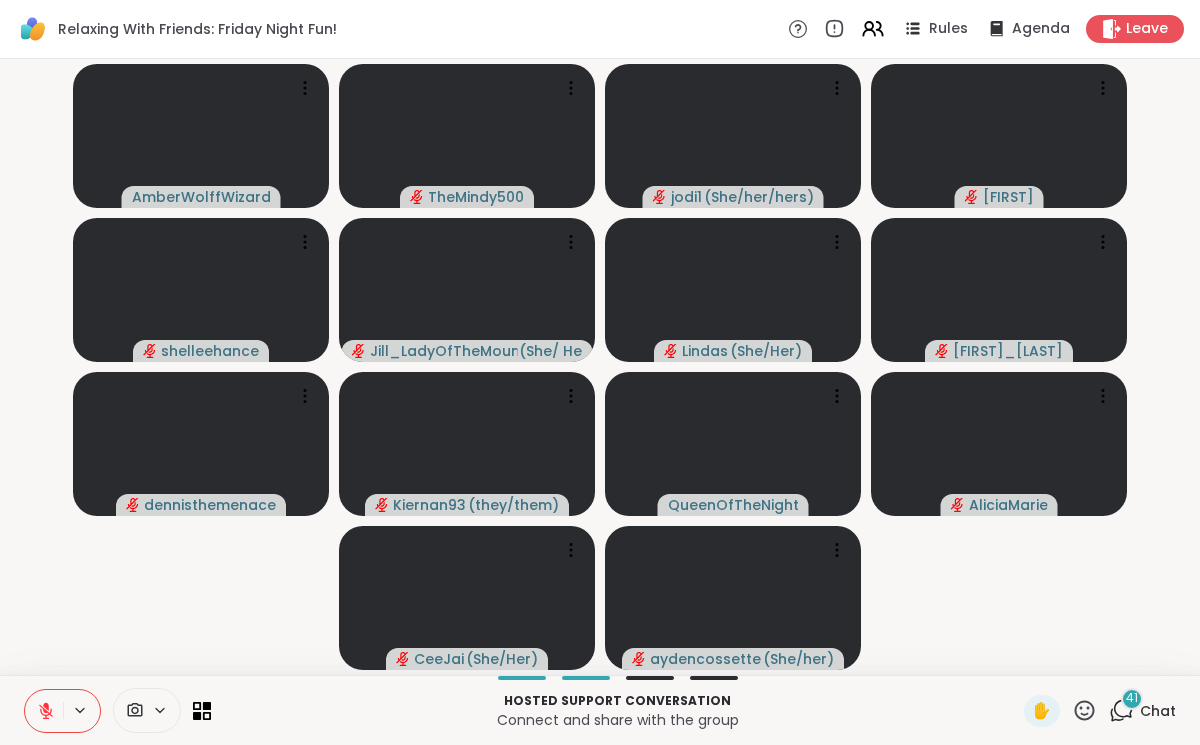 click 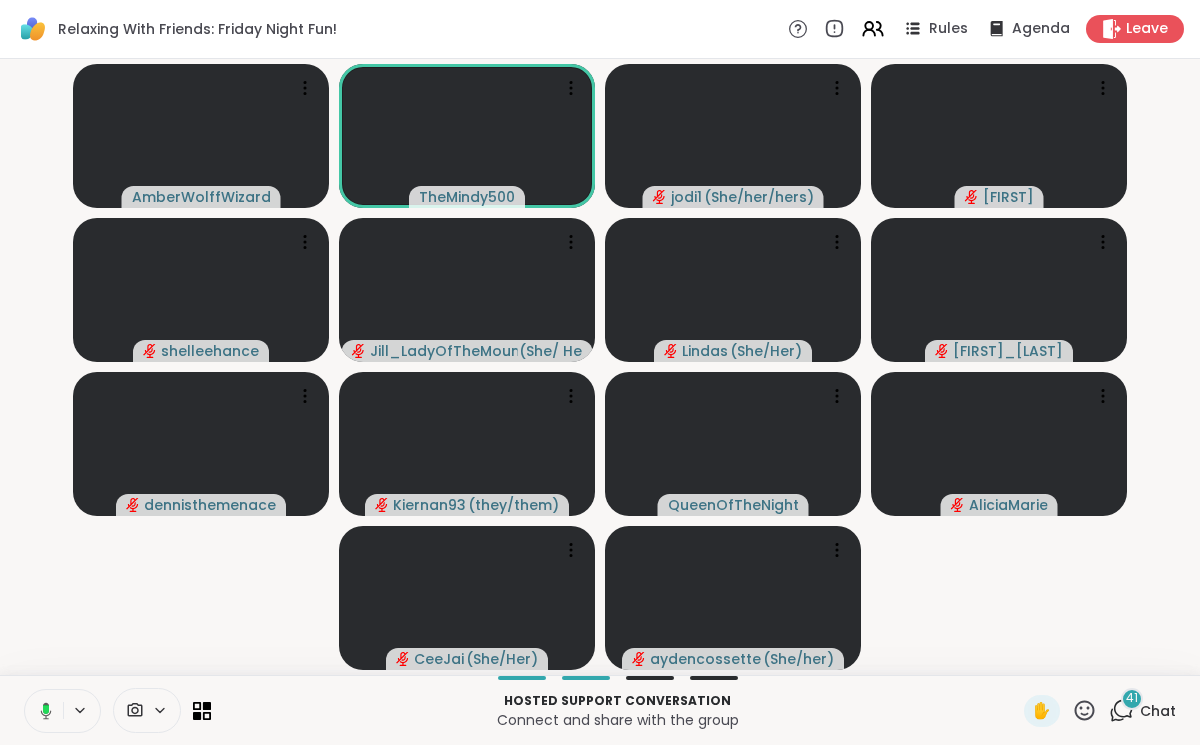 click 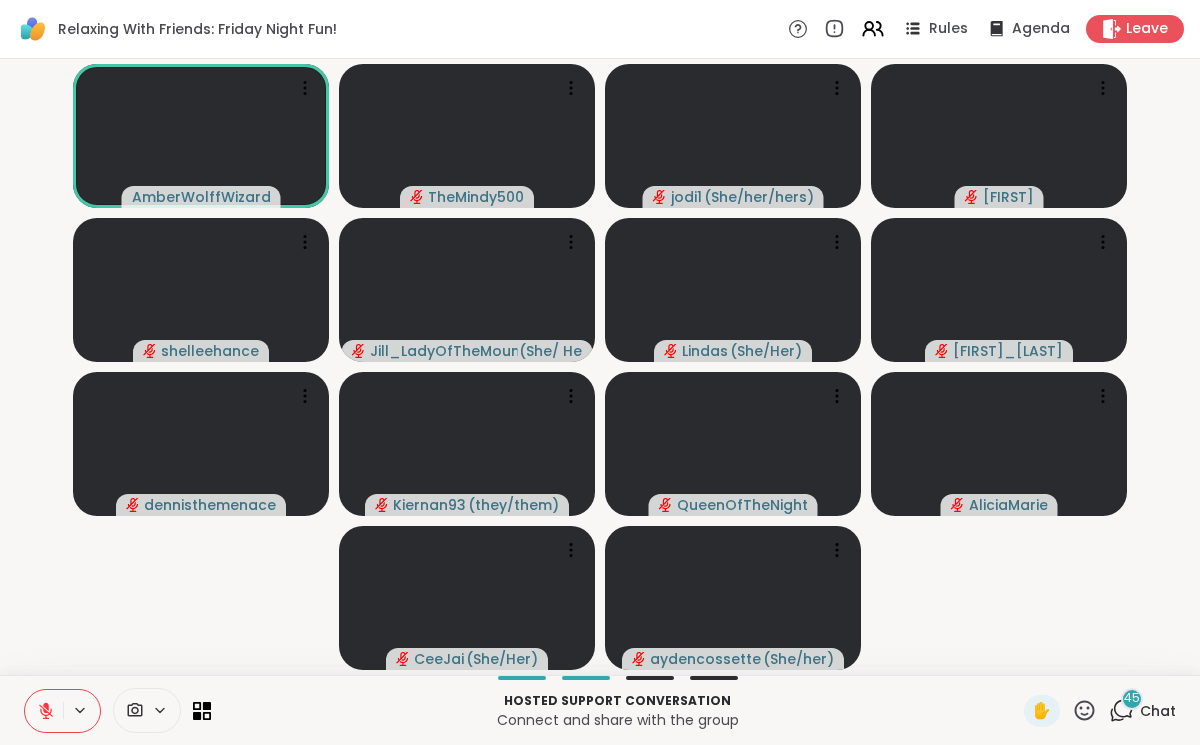 click at bounding box center (44, 711) 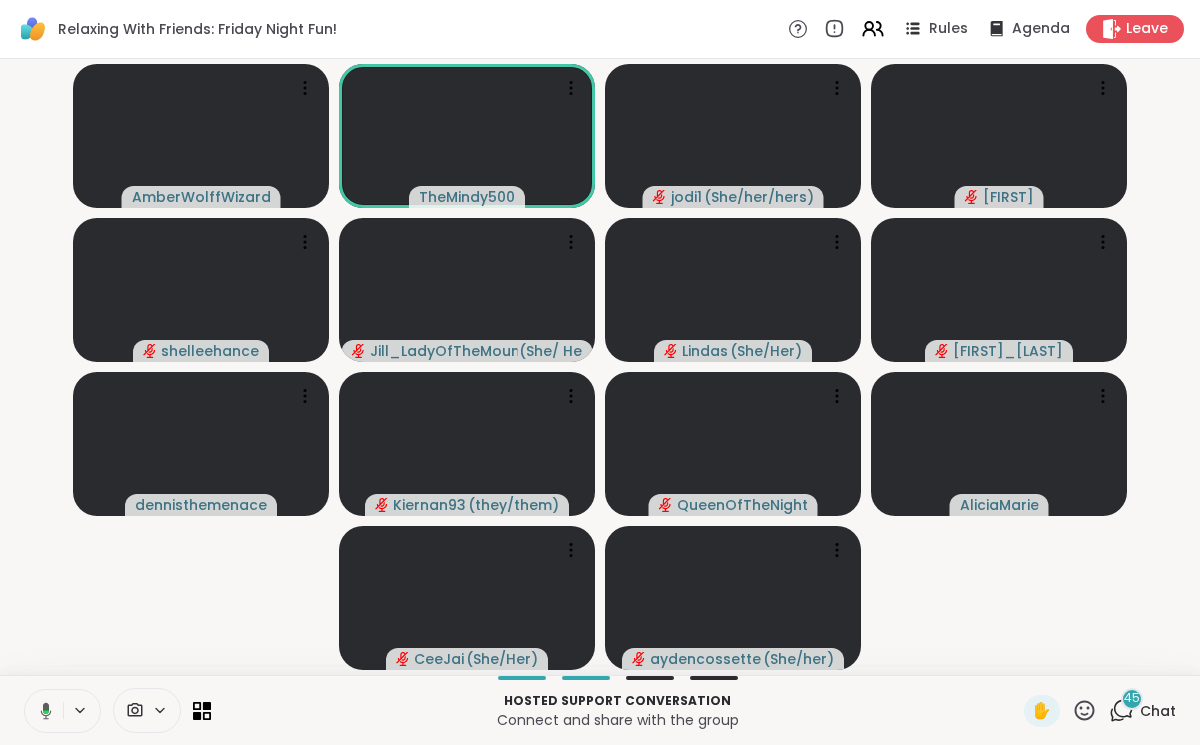 click at bounding box center [42, 711] 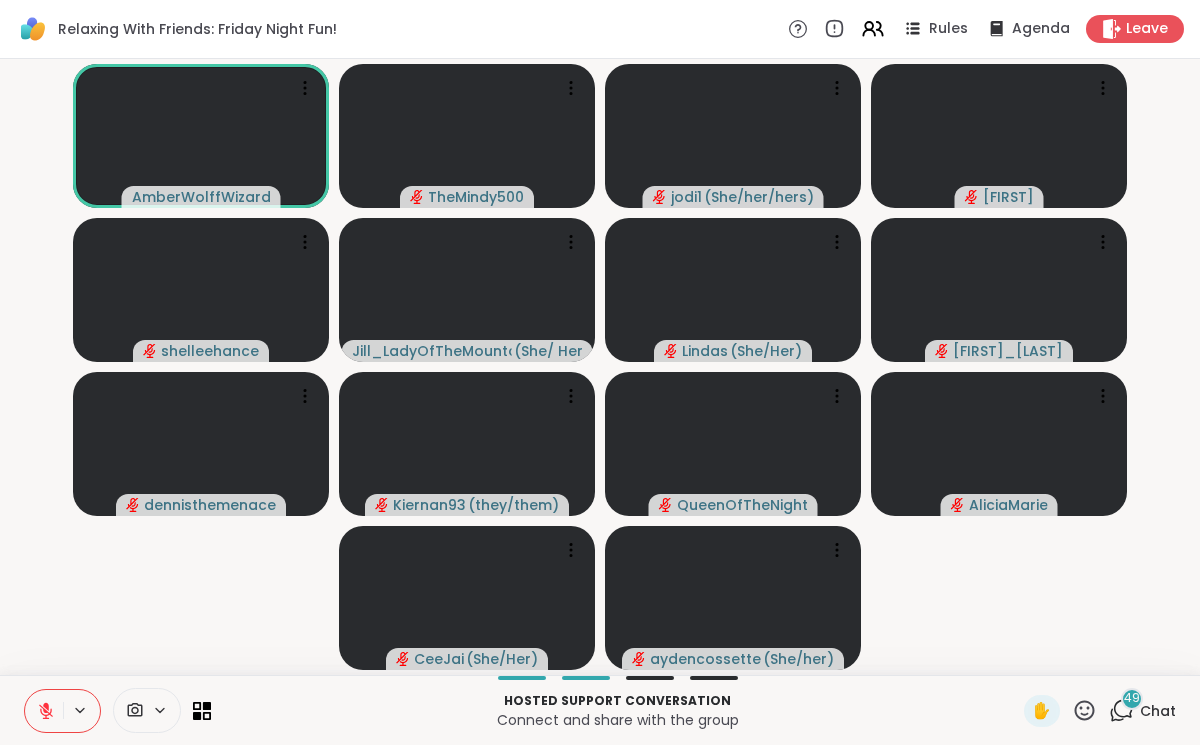 click at bounding box center (44, 711) 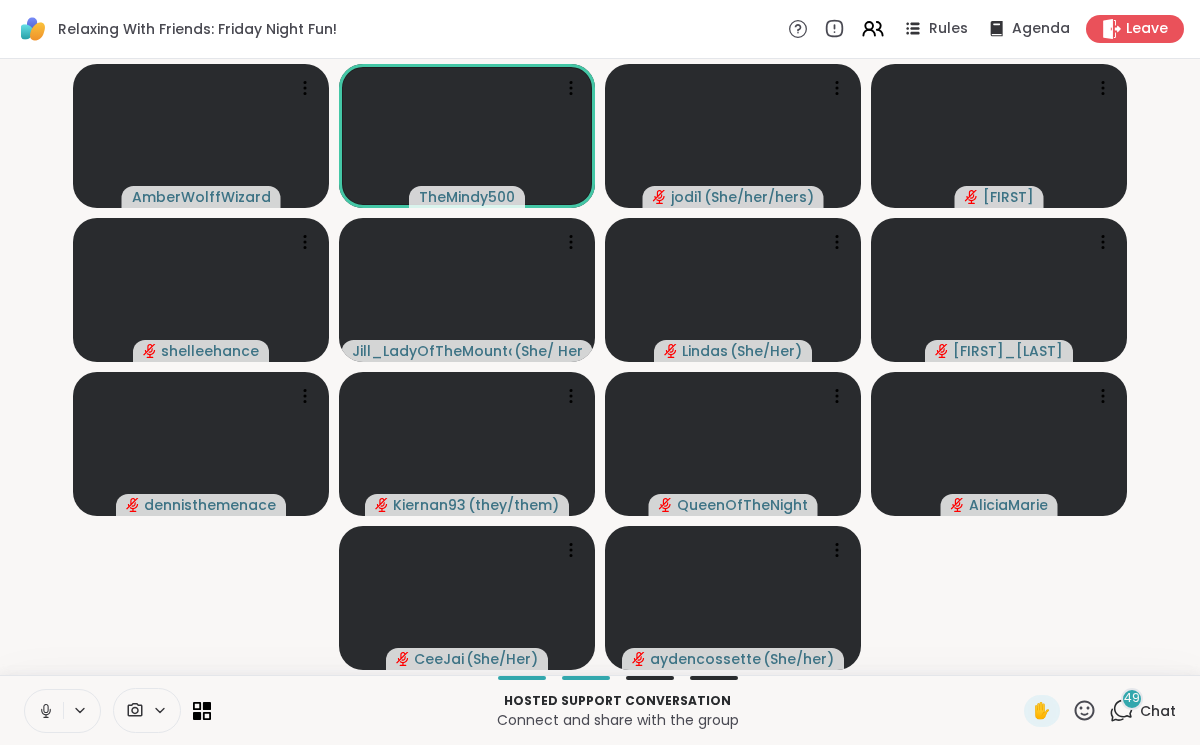click at bounding box center (44, 711) 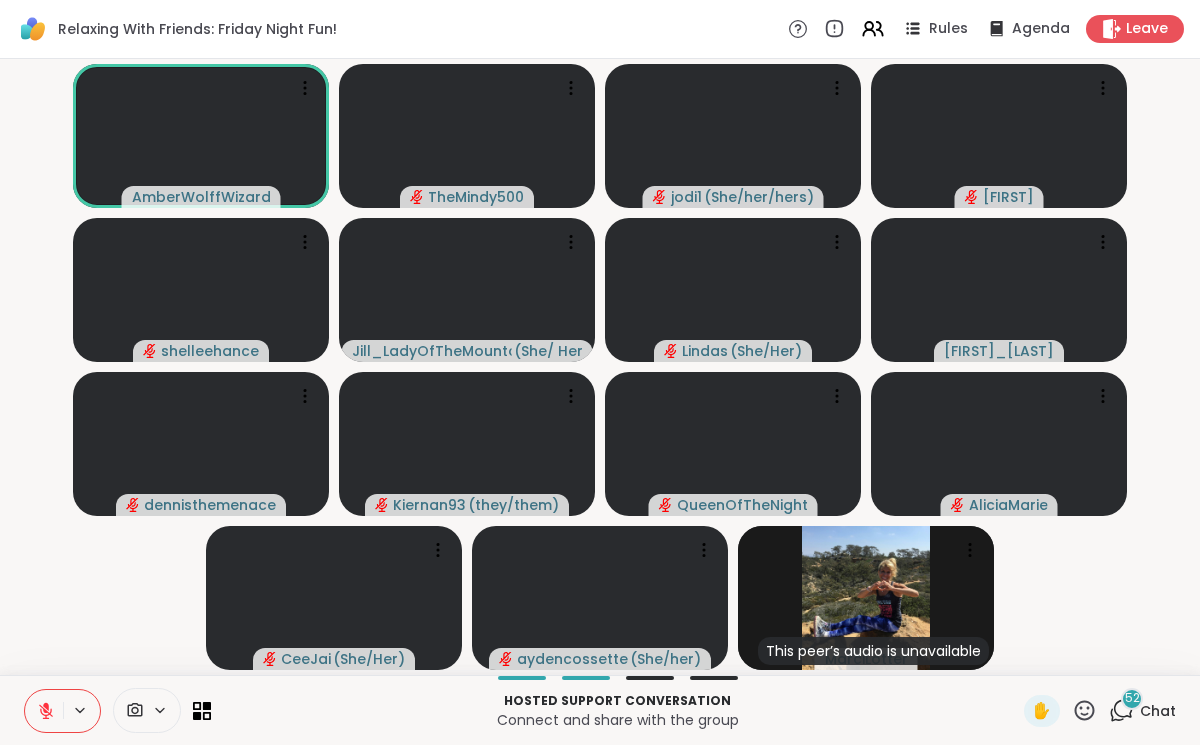 click 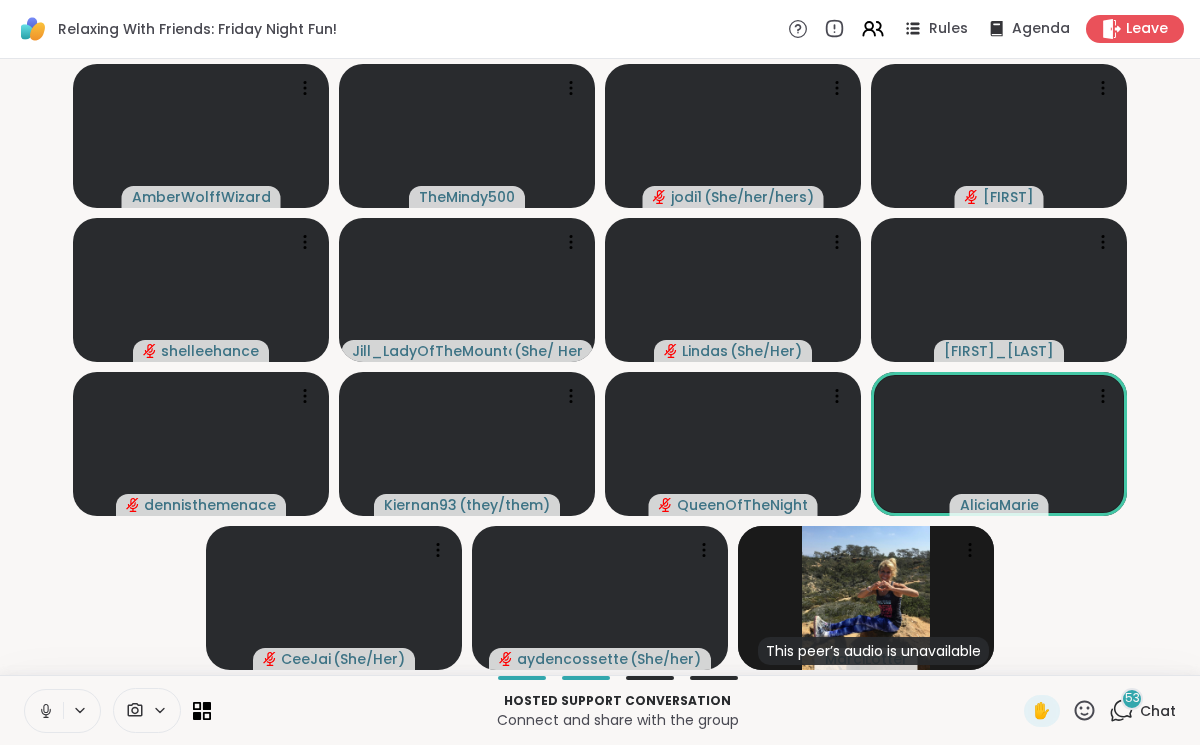 click 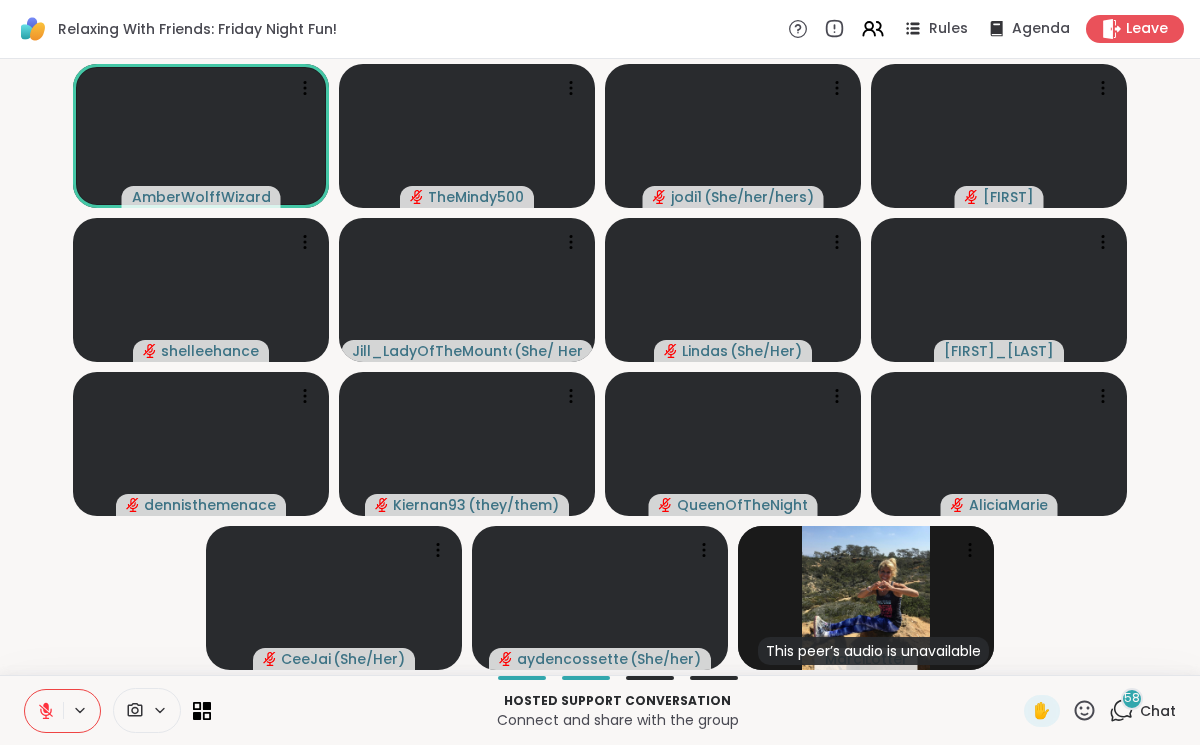 click at bounding box center (44, 711) 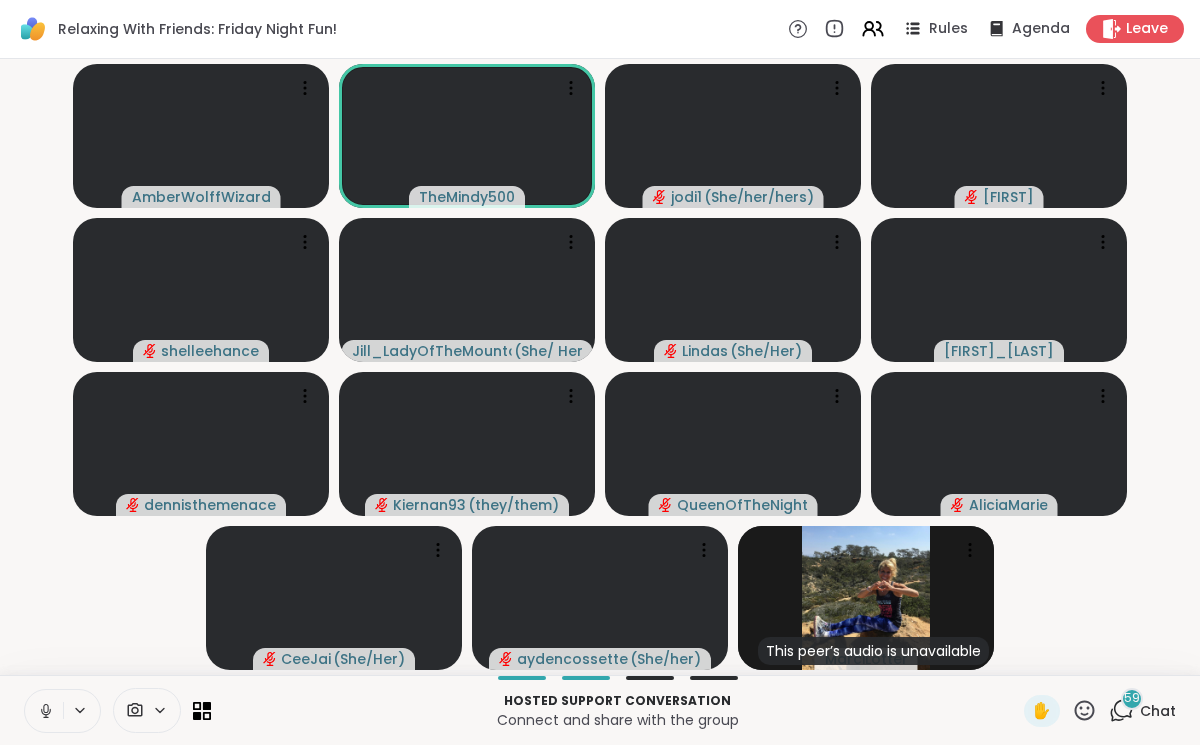 click 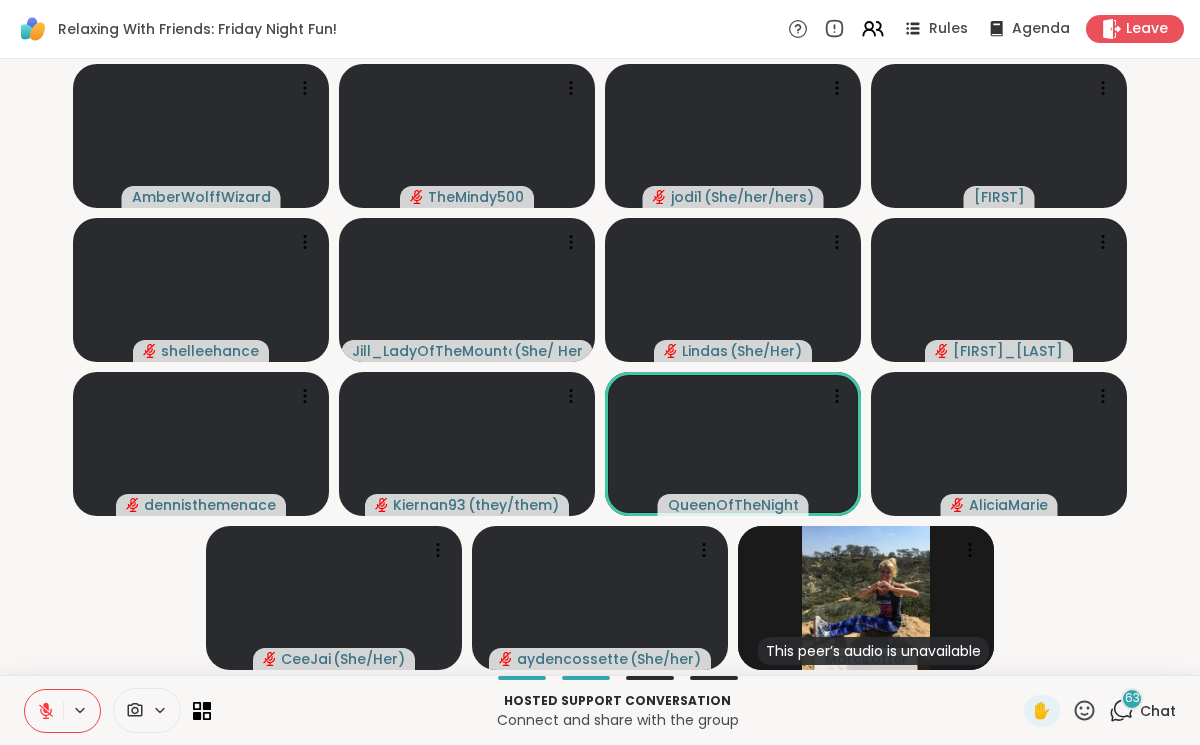 click 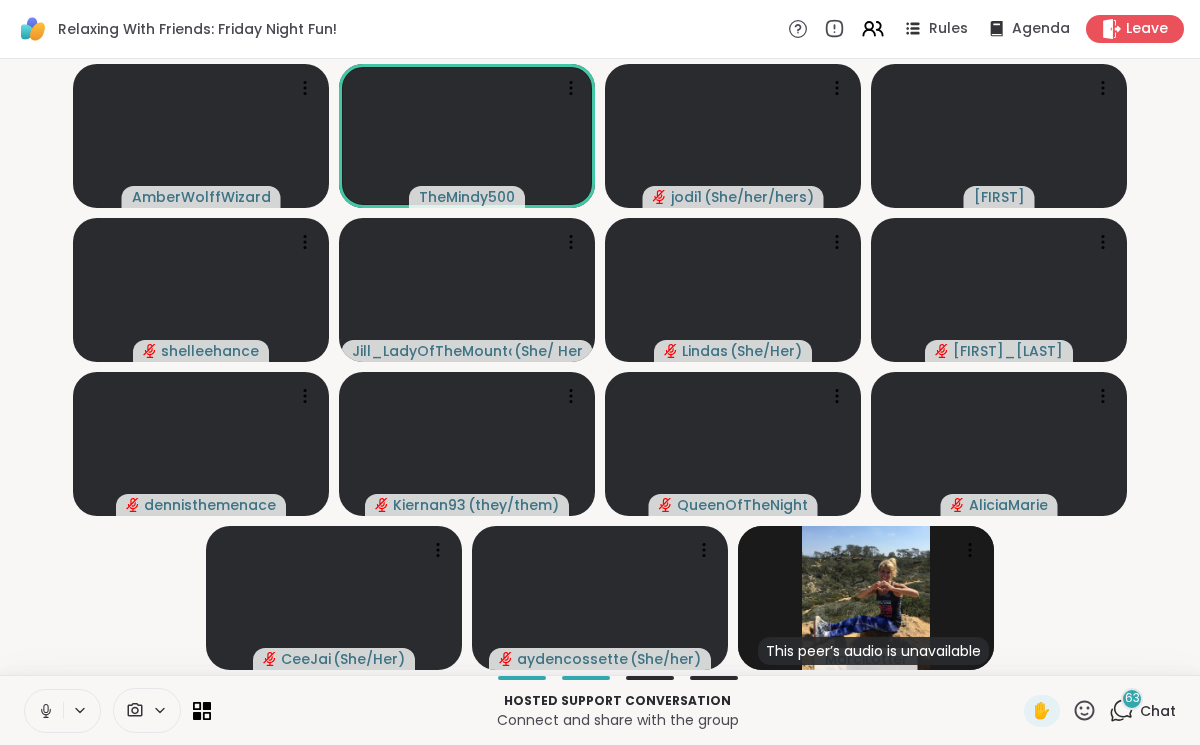 click 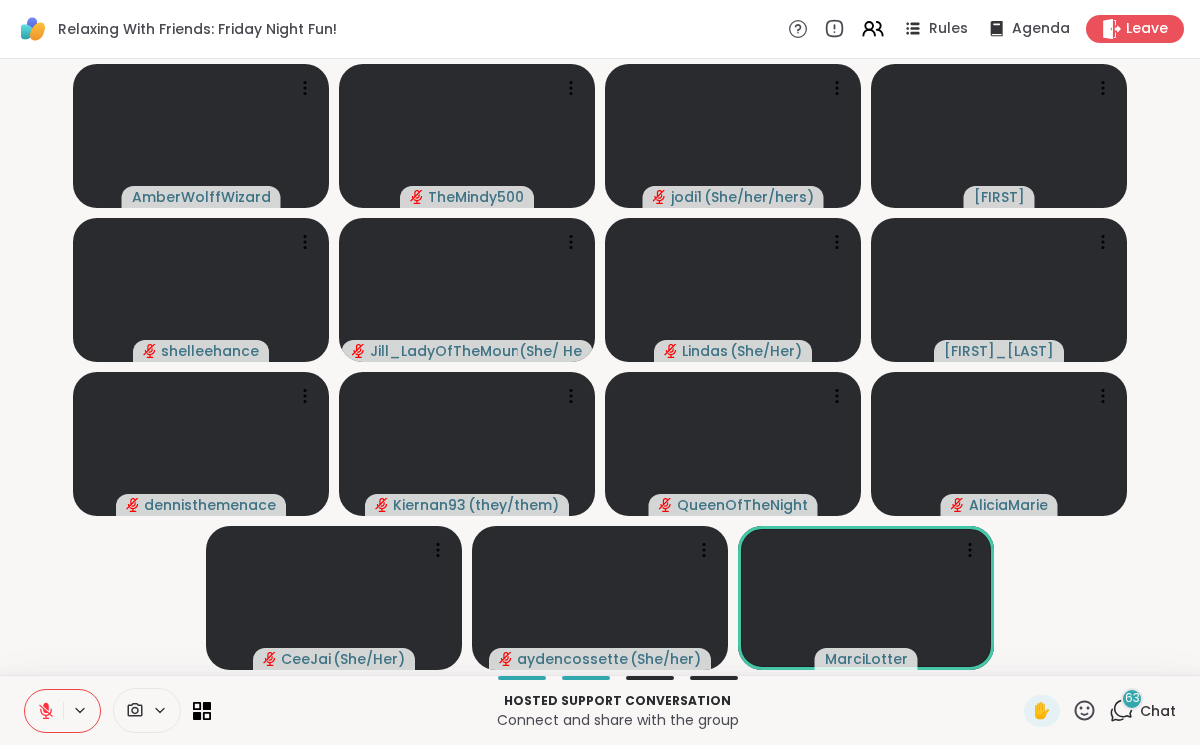 click at bounding box center [44, 711] 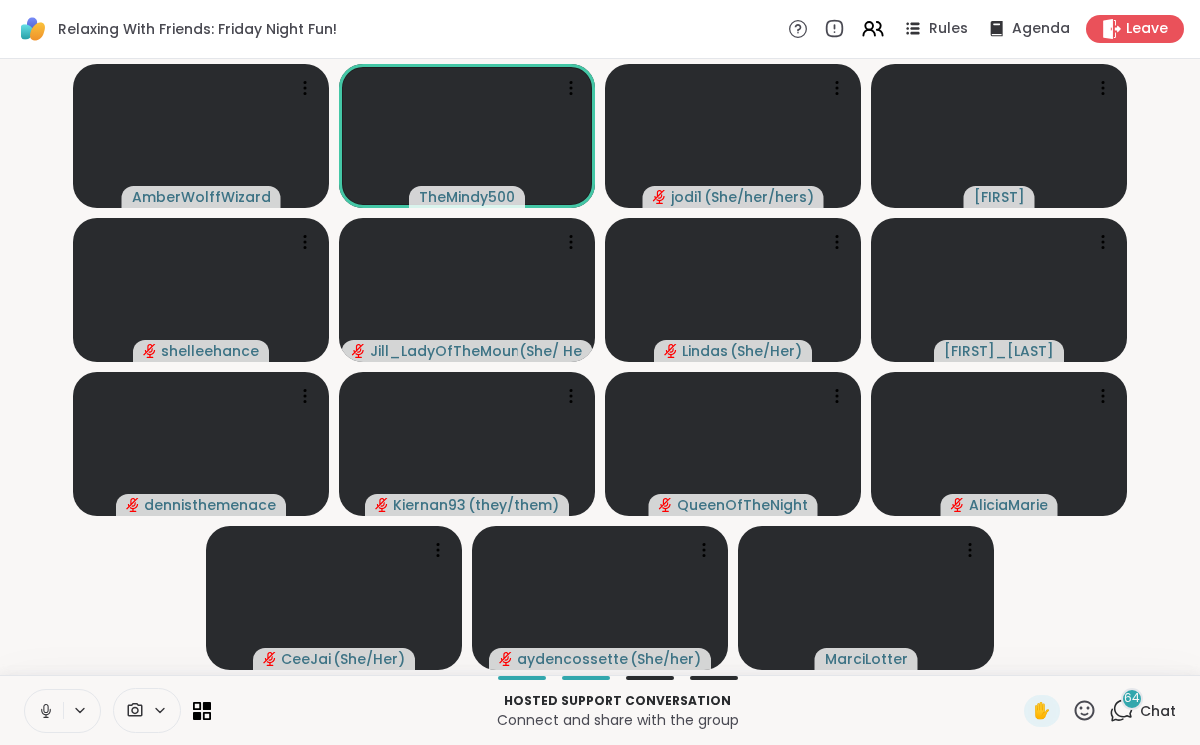 click 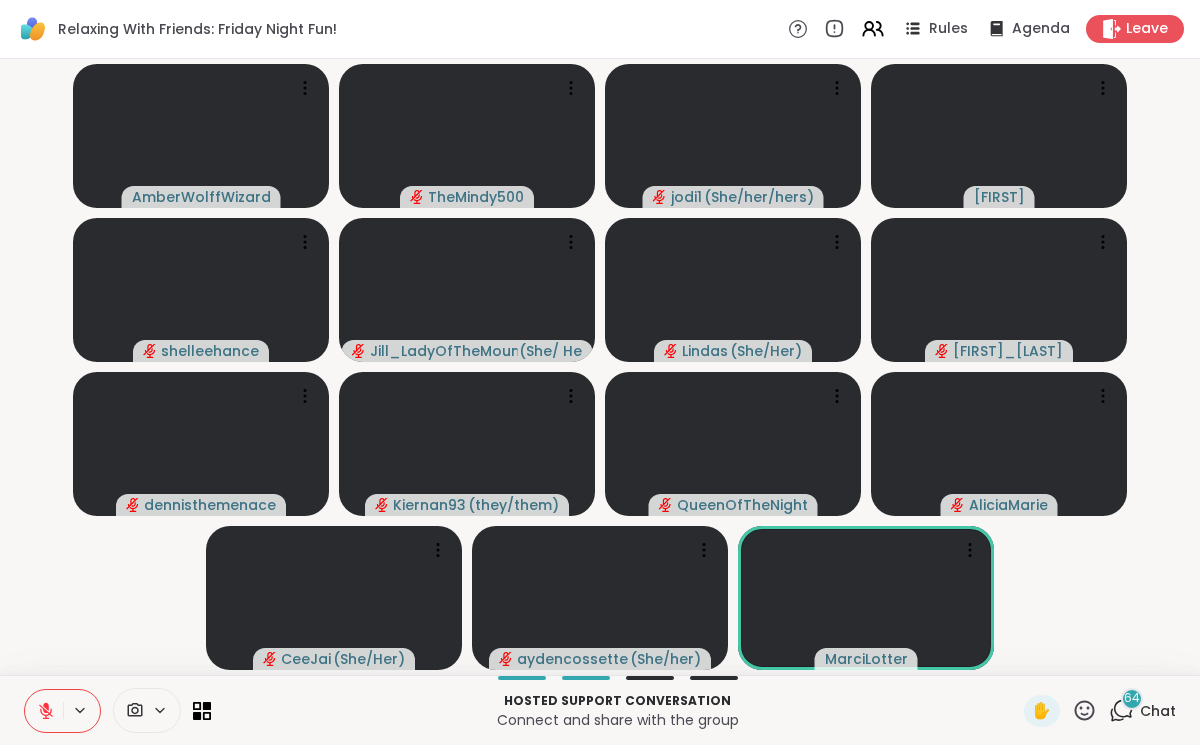 click 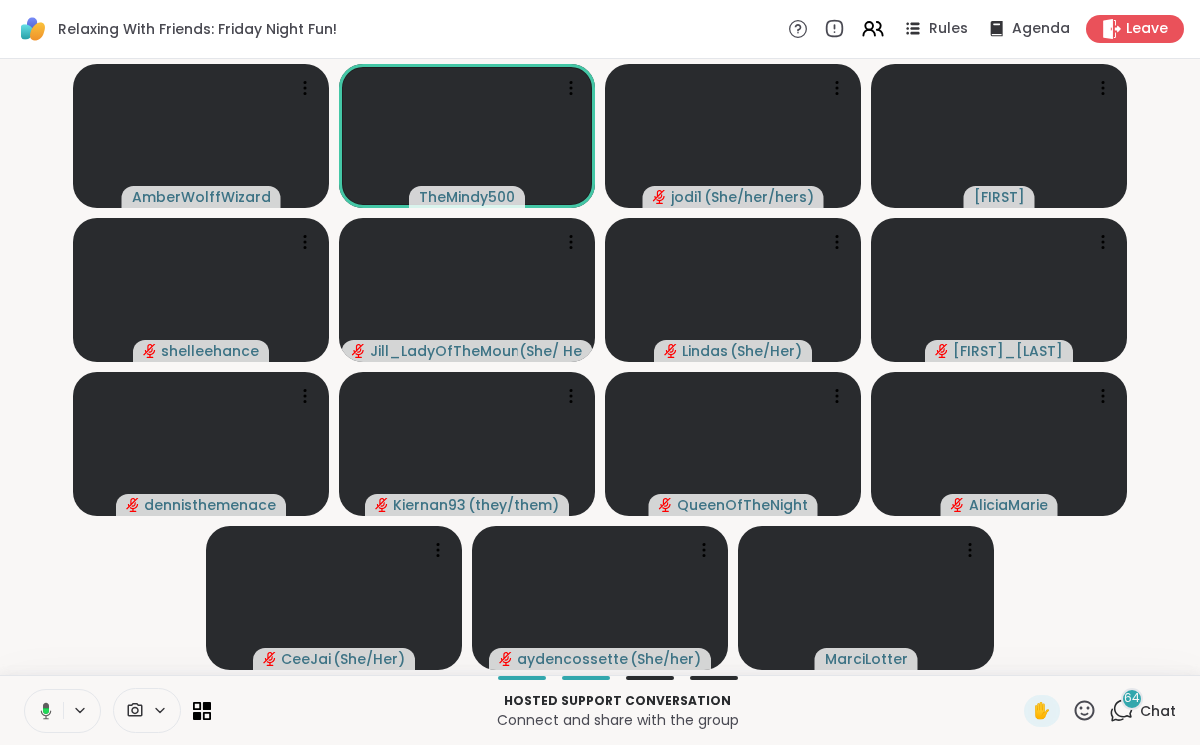 click 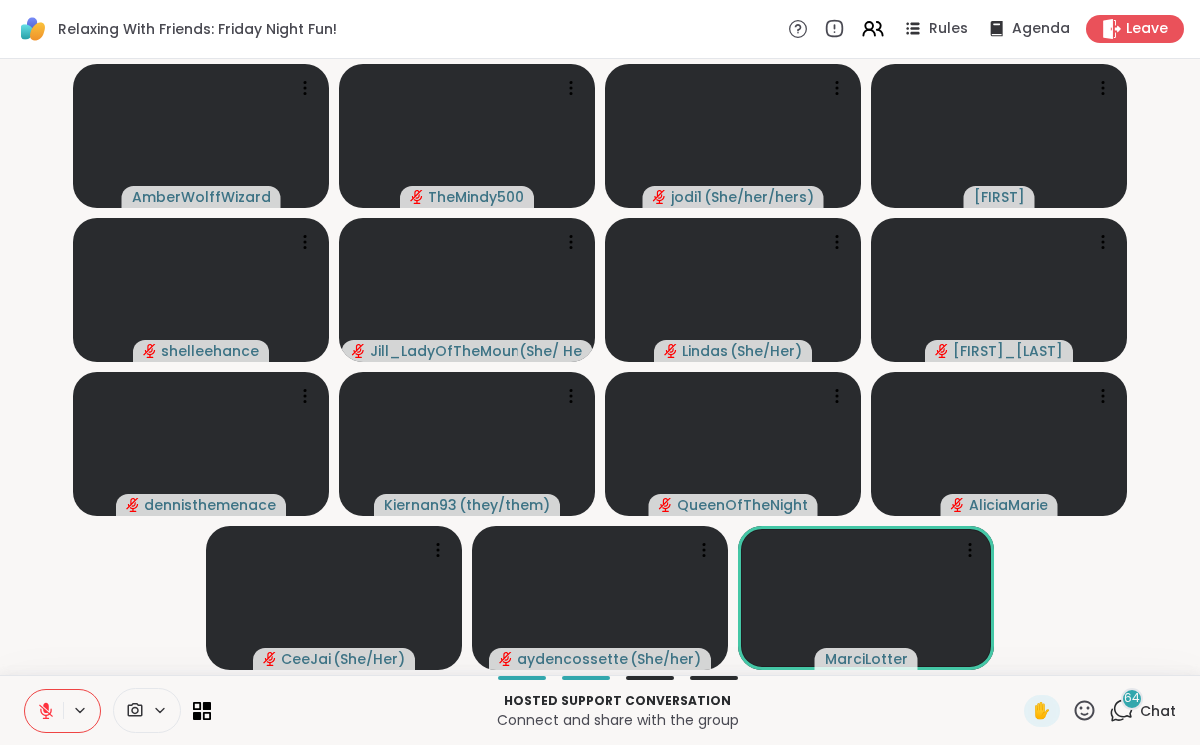click on "Chat" at bounding box center [1158, 711] 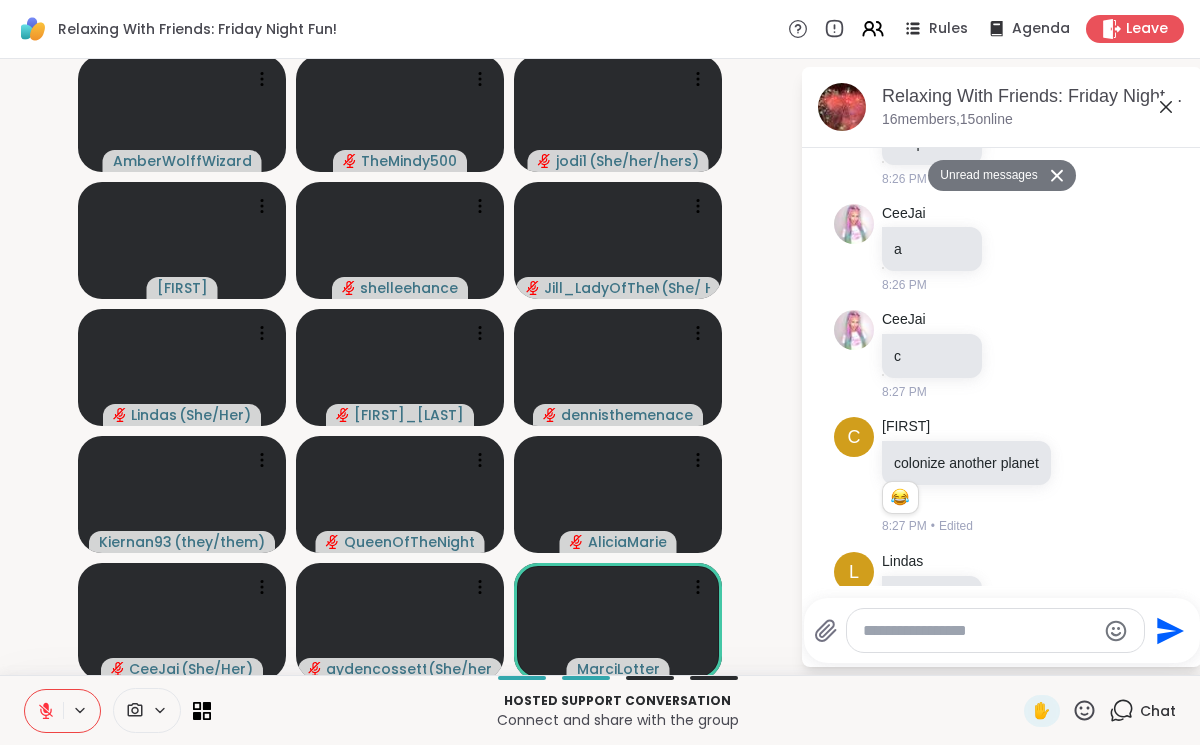 scroll, scrollTop: 9619, scrollLeft: 0, axis: vertical 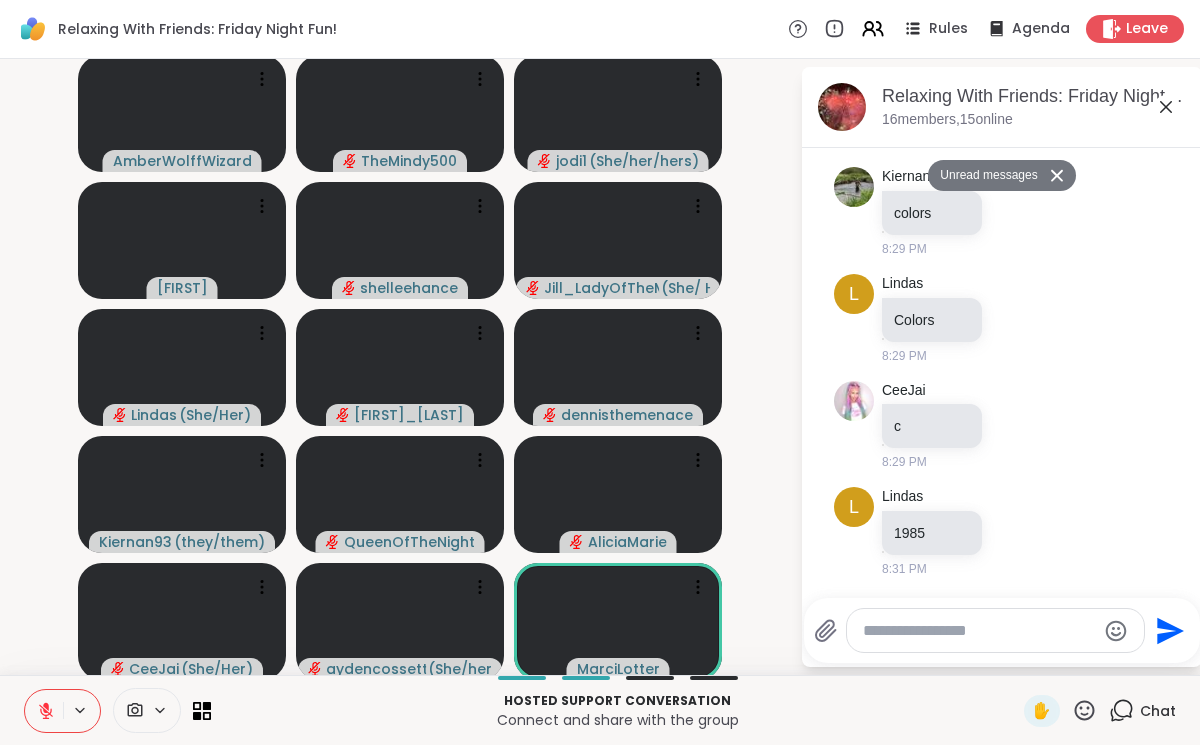 click 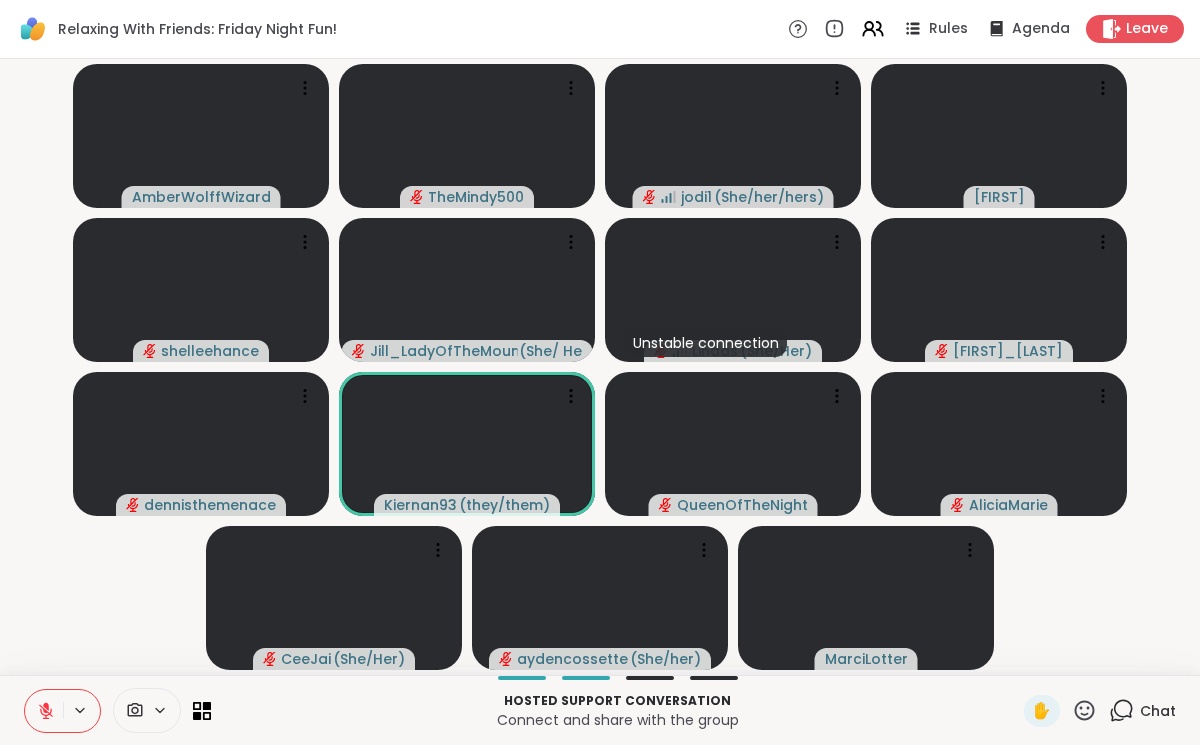 click at bounding box center [44, 711] 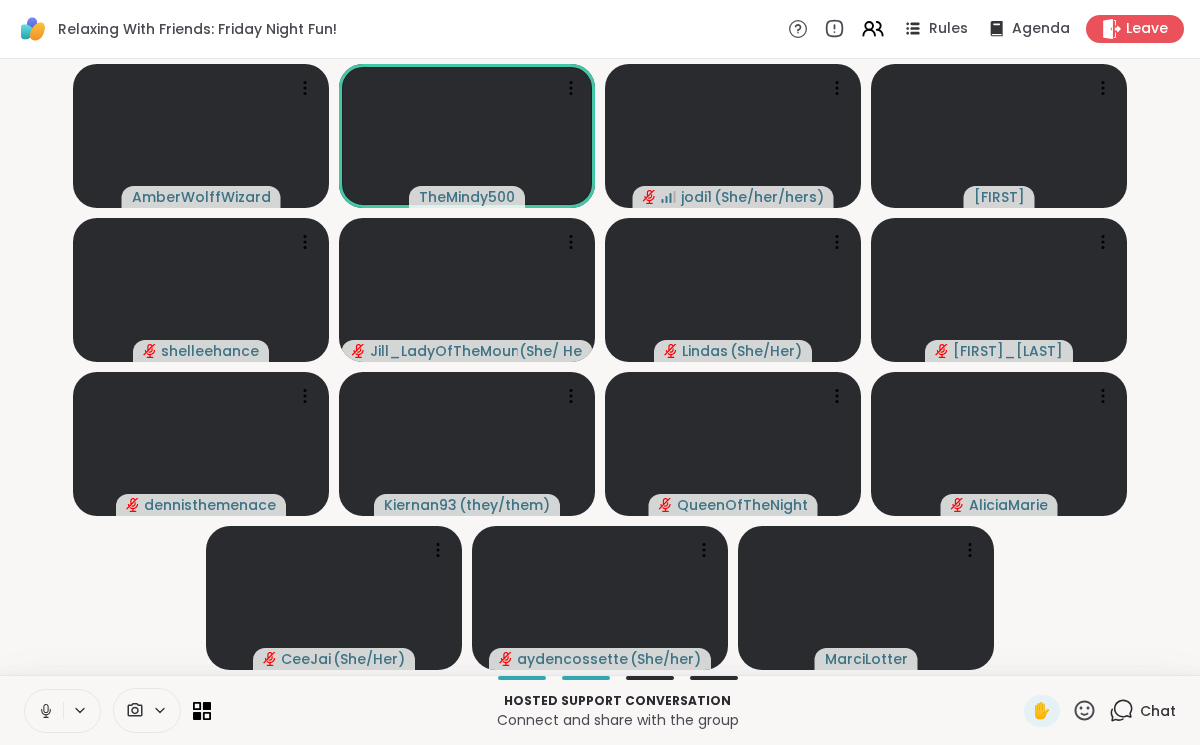 click at bounding box center (44, 711) 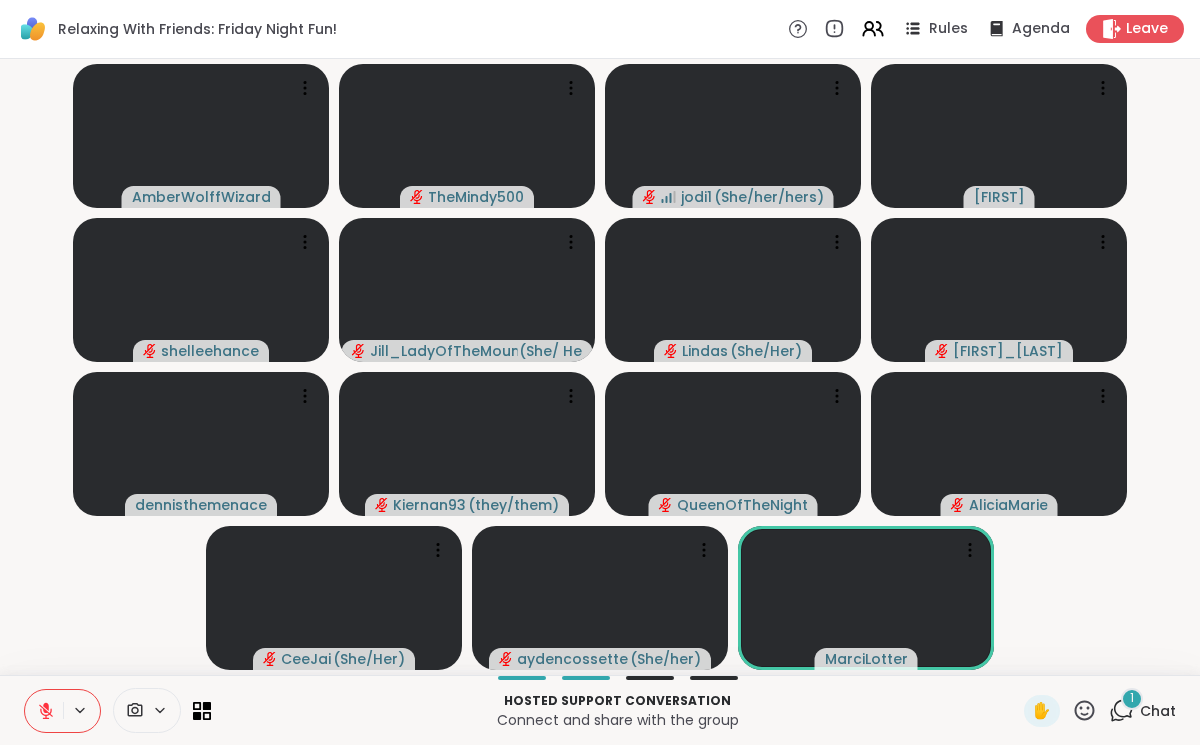 click 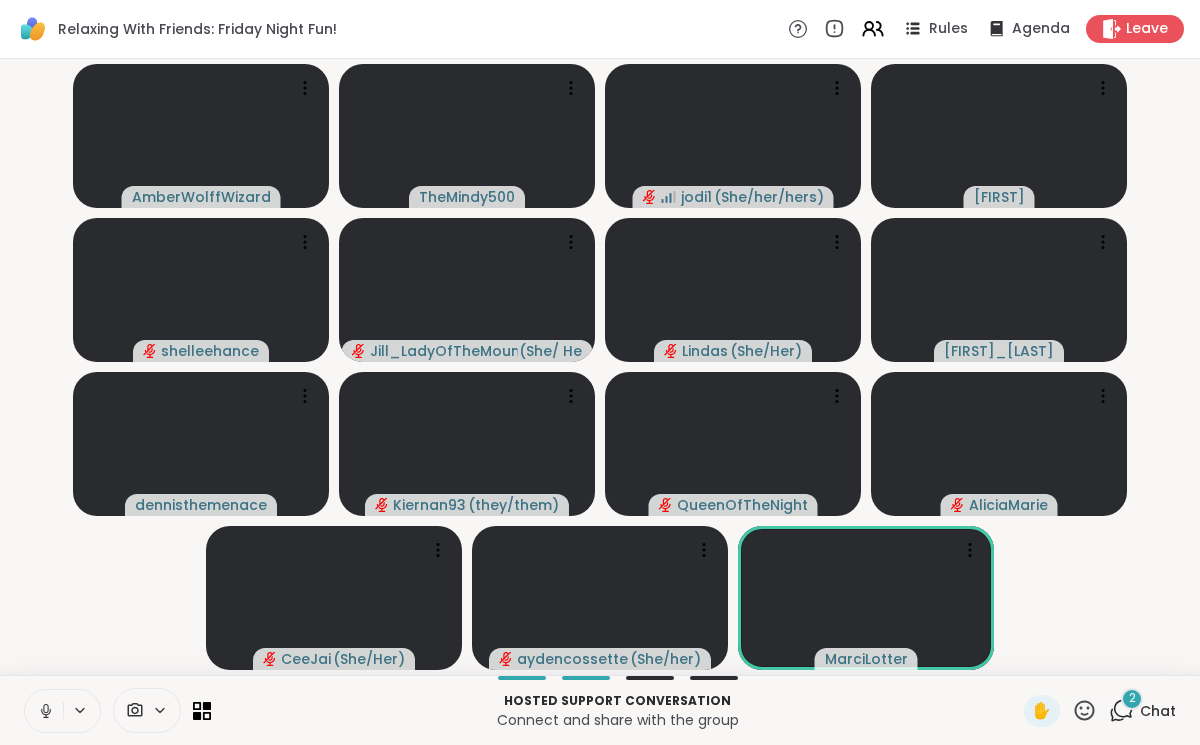 click 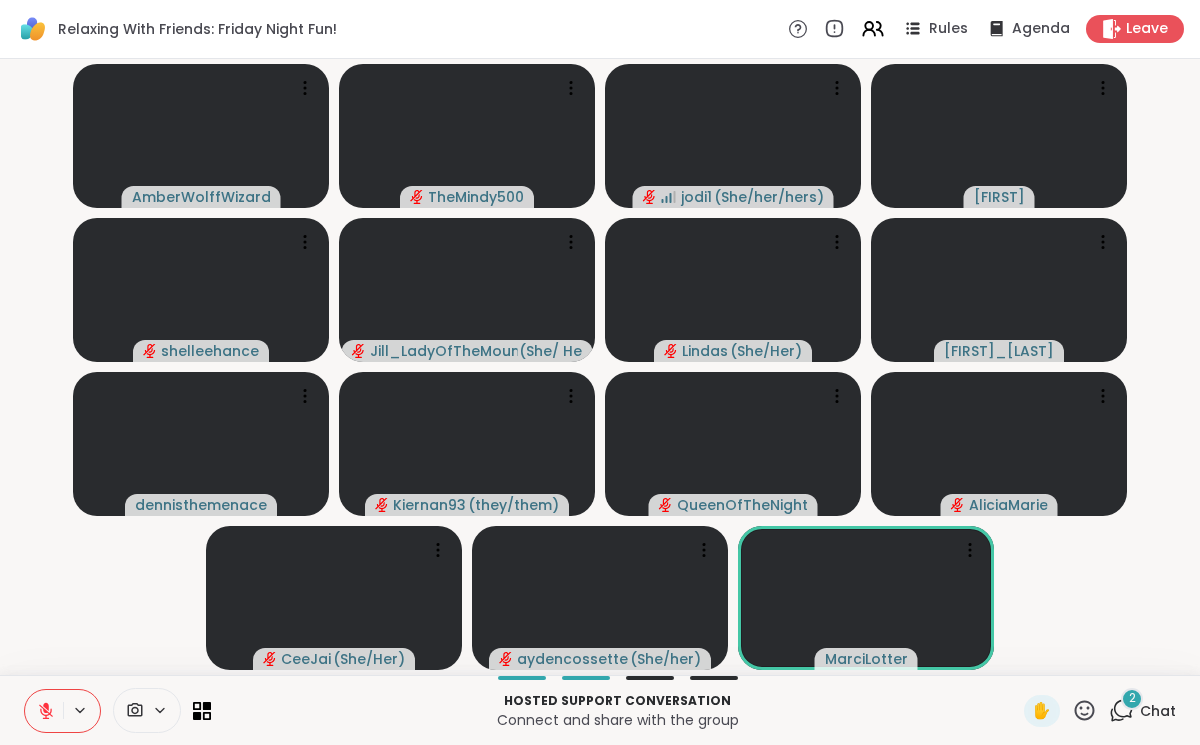 click 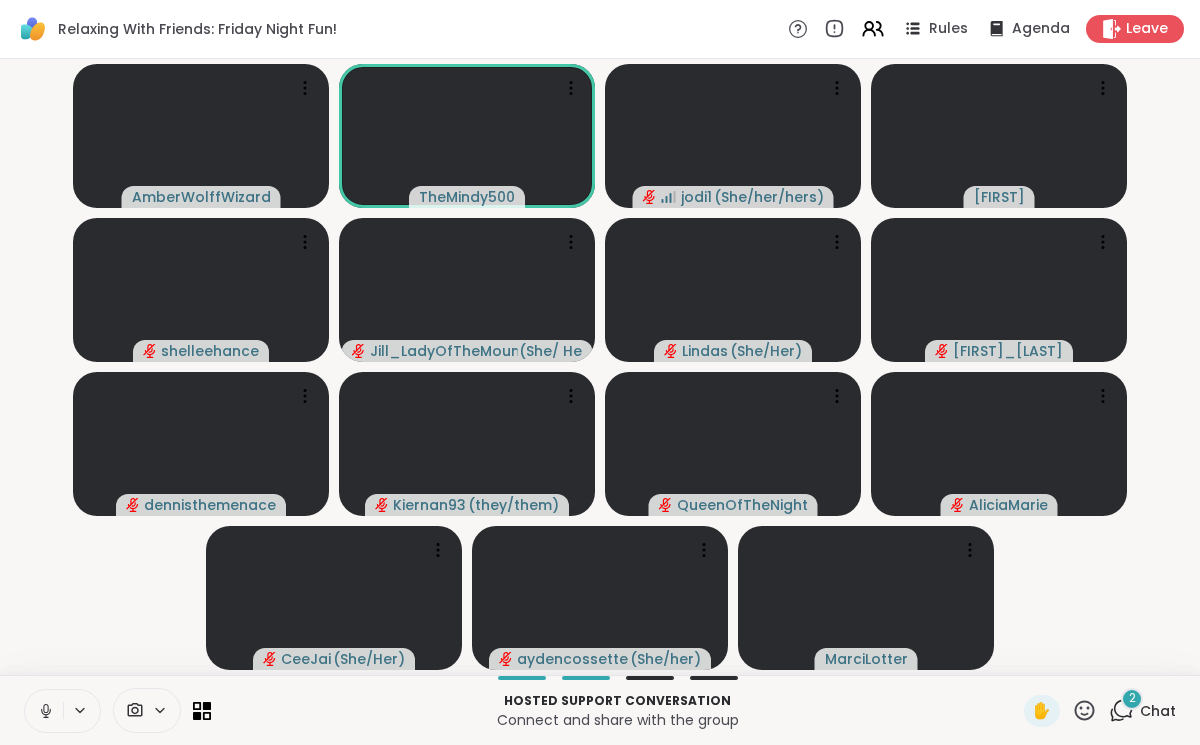 click 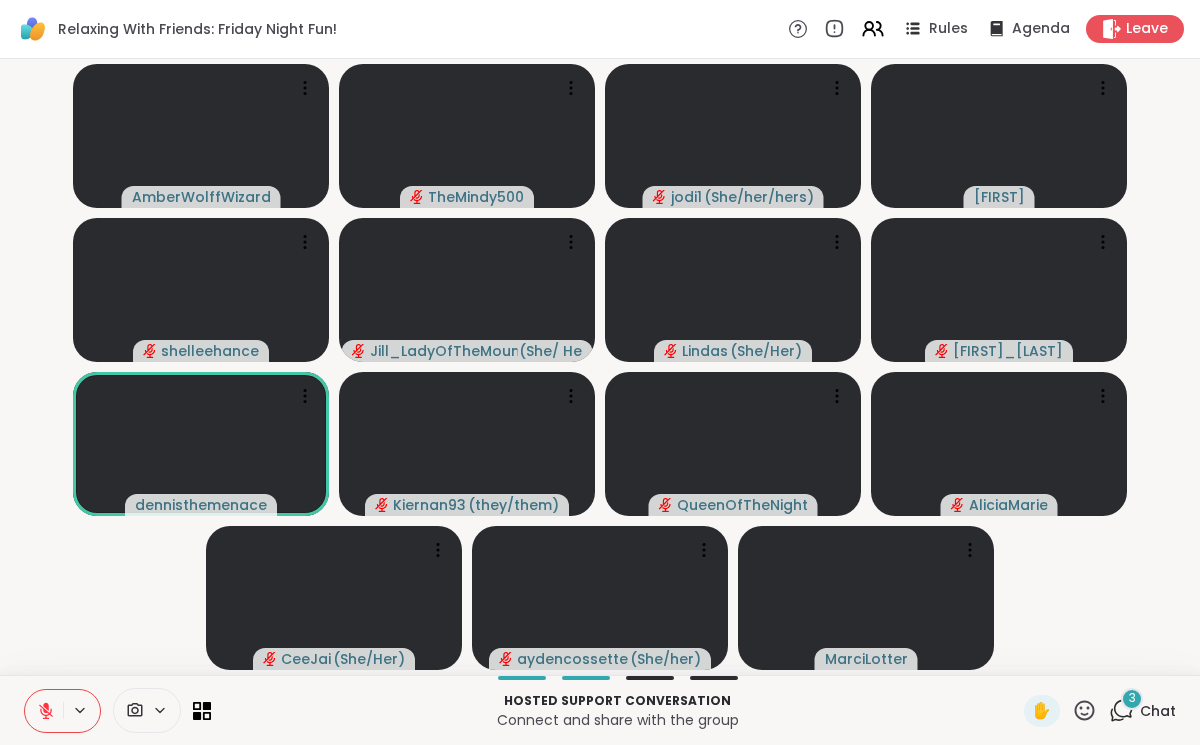 click at bounding box center (44, 711) 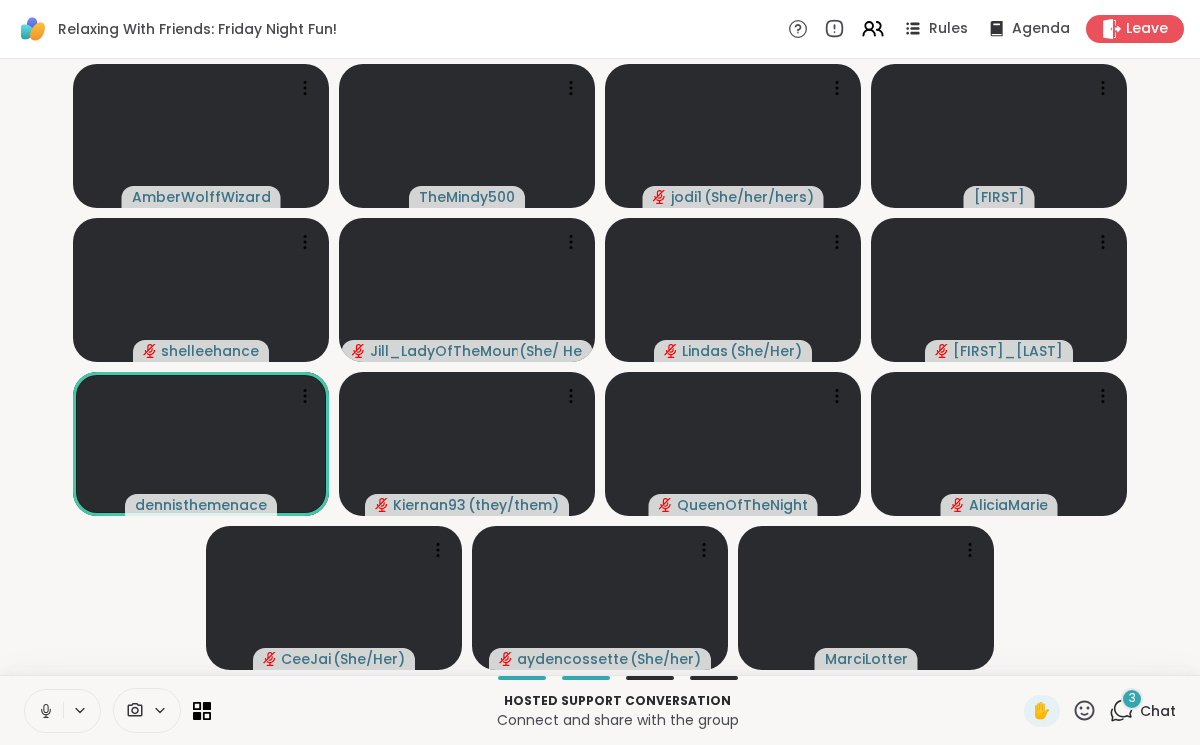 click at bounding box center (44, 711) 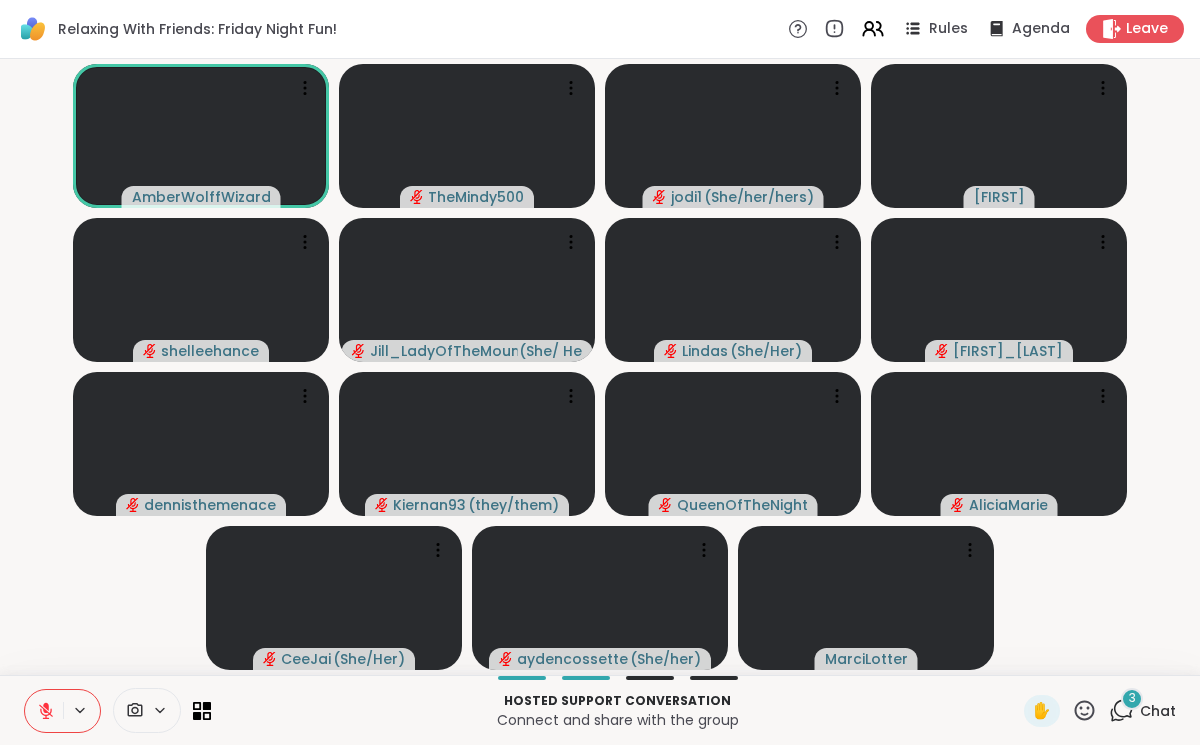 click 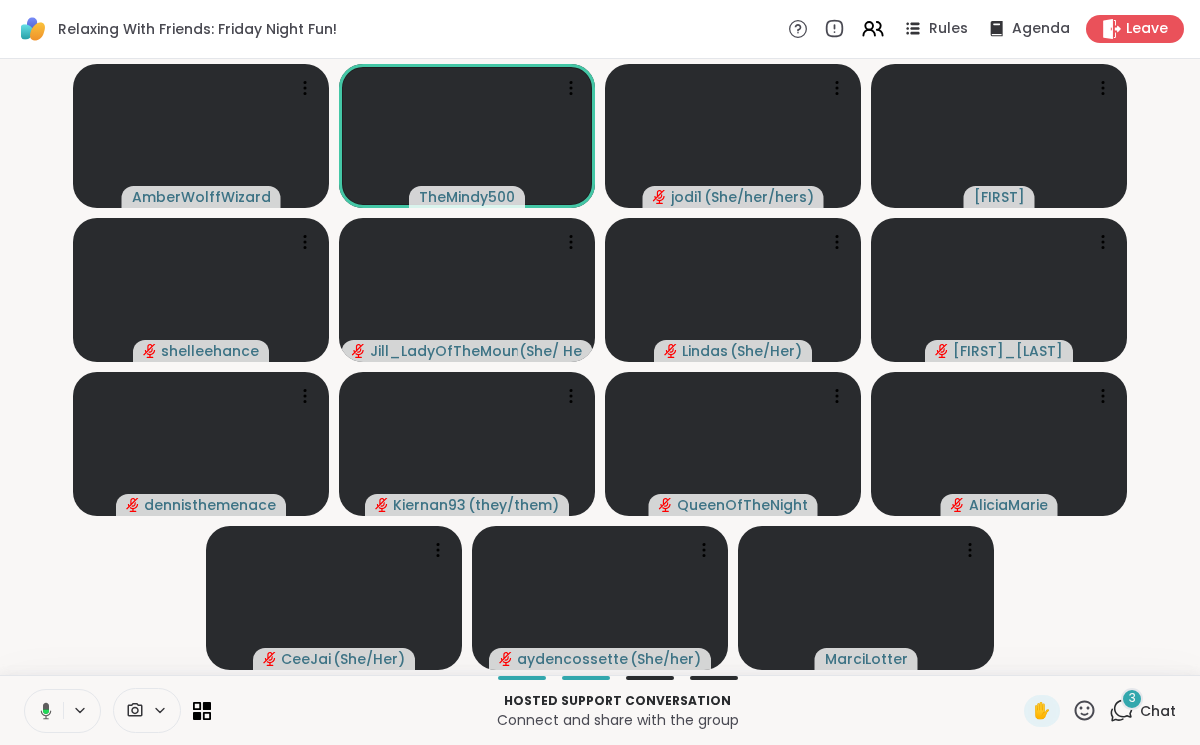 click 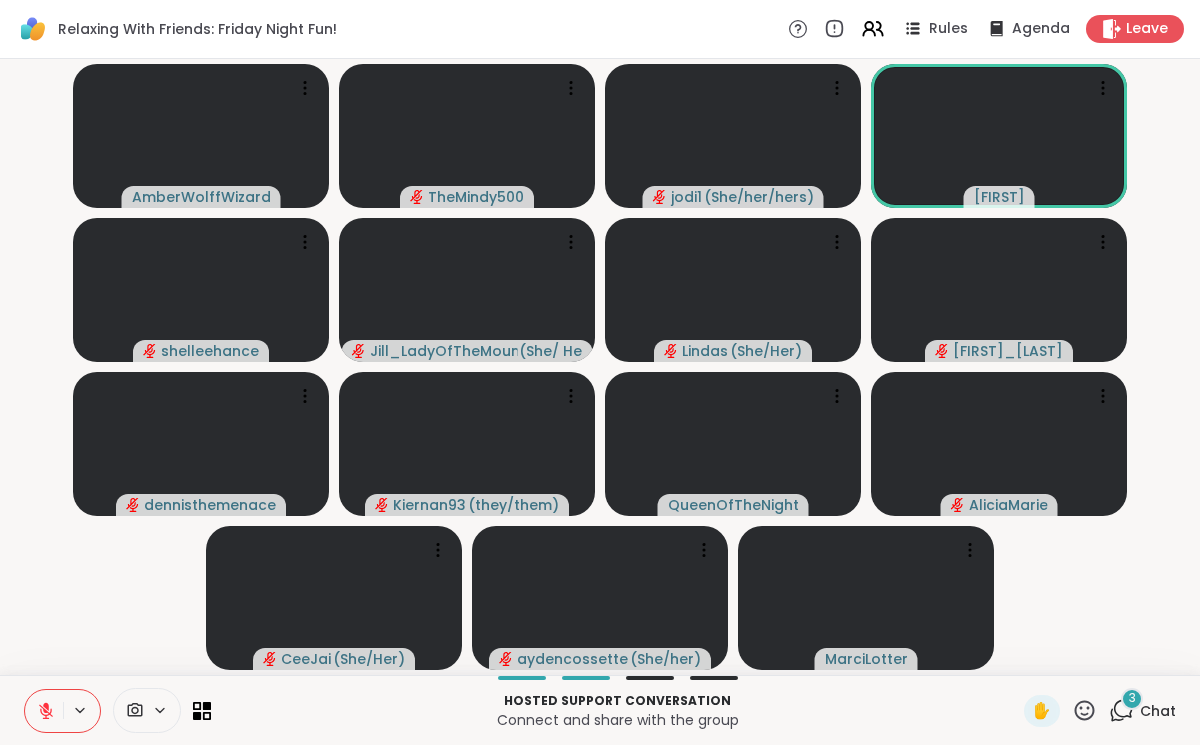 click 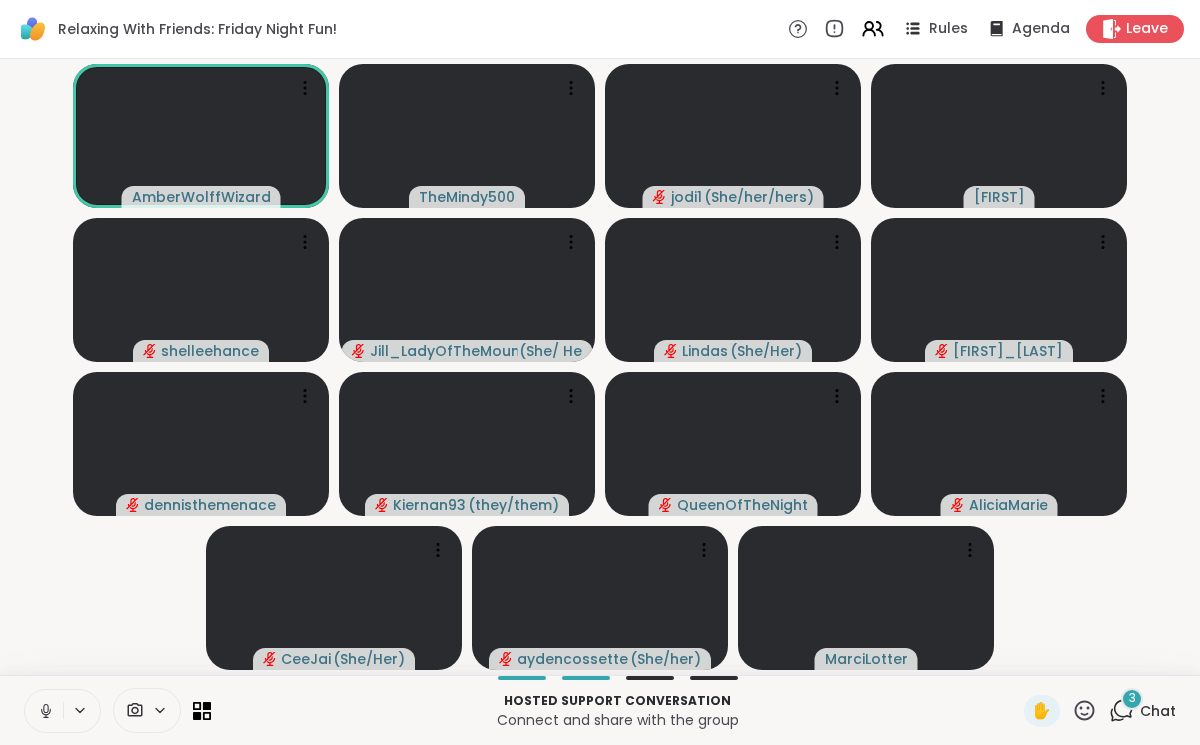 click 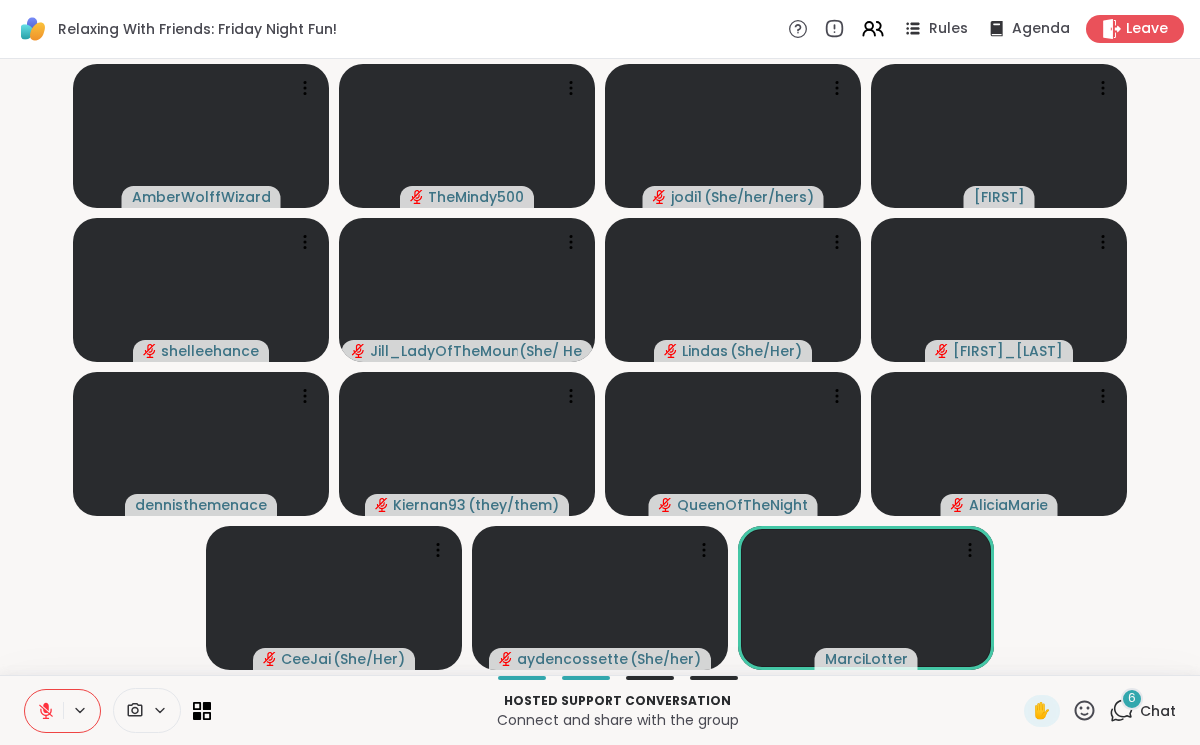 click 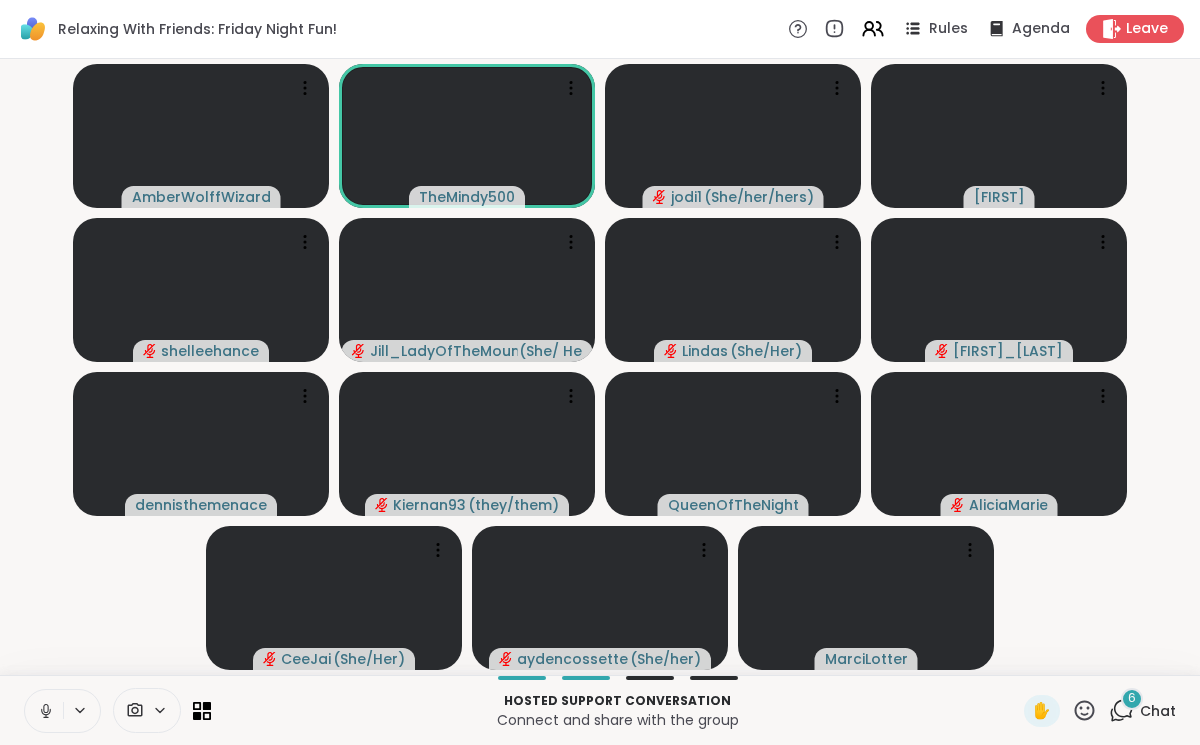click 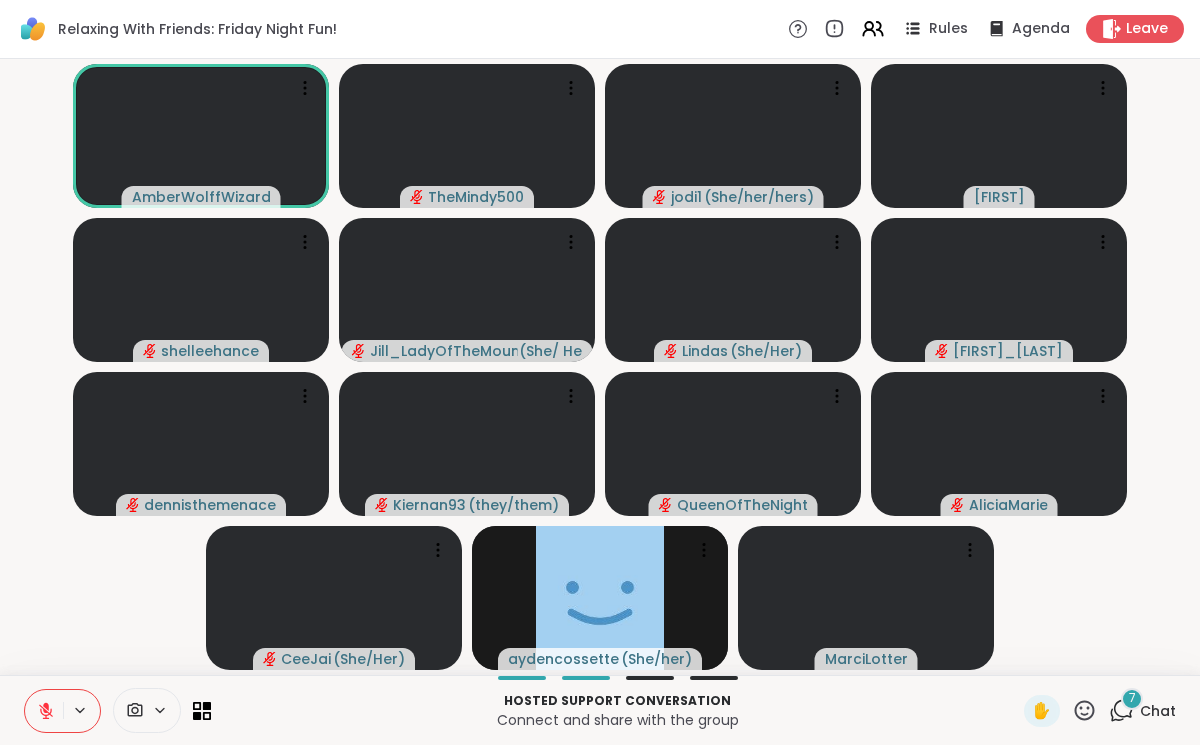 click 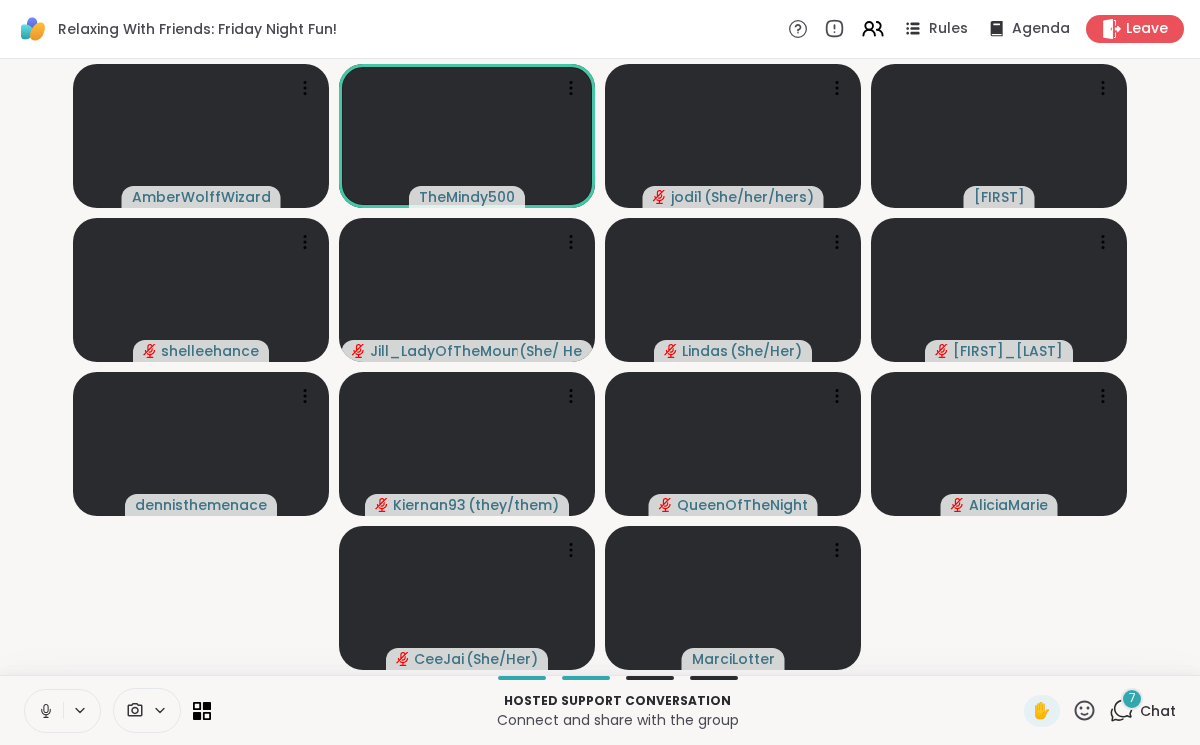 click 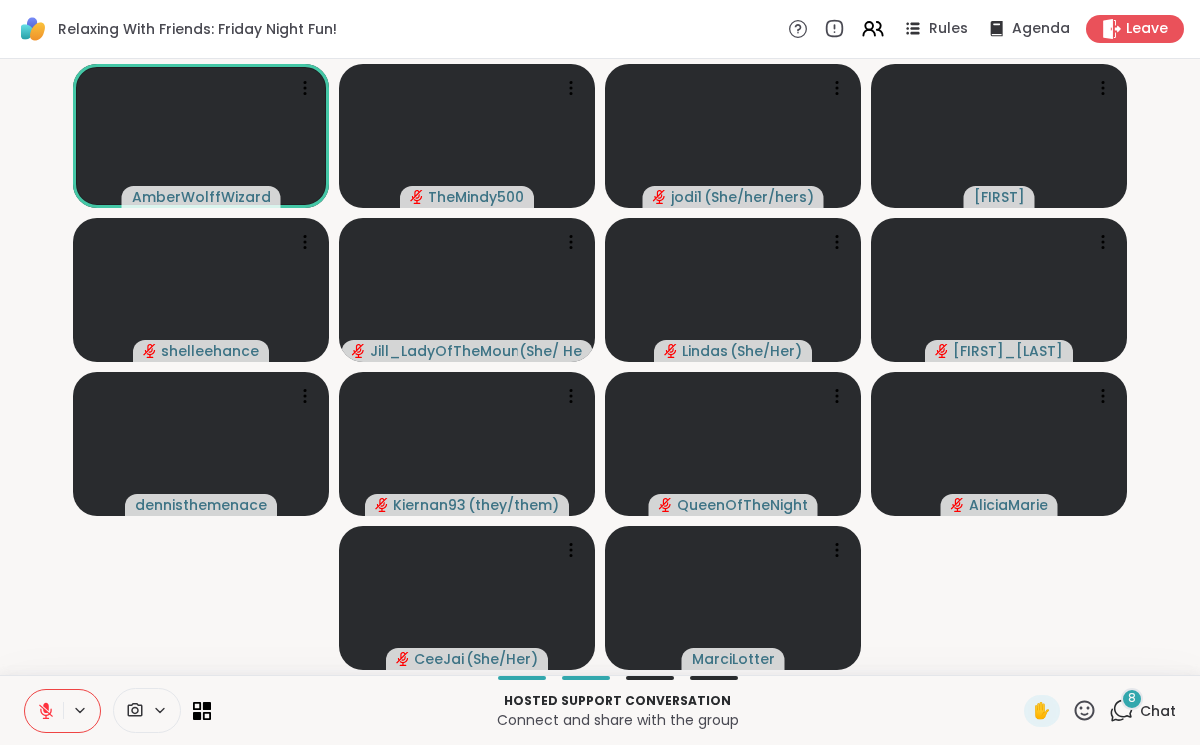 click 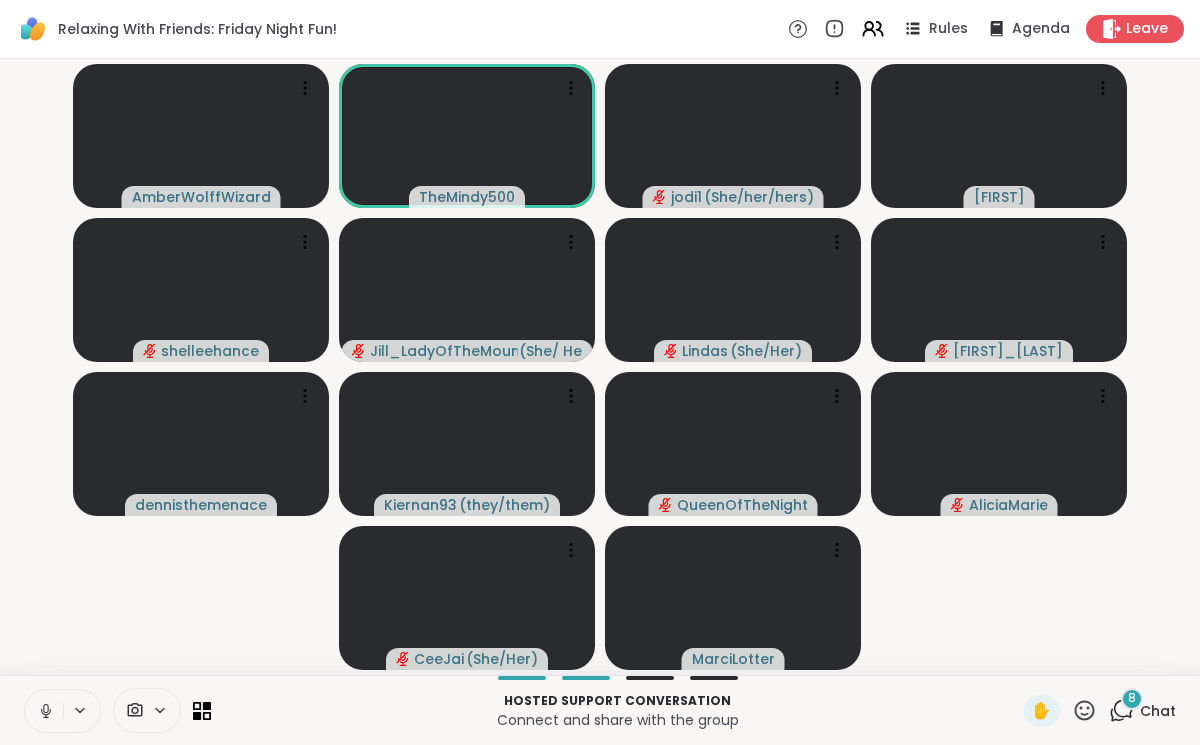 click at bounding box center [44, 711] 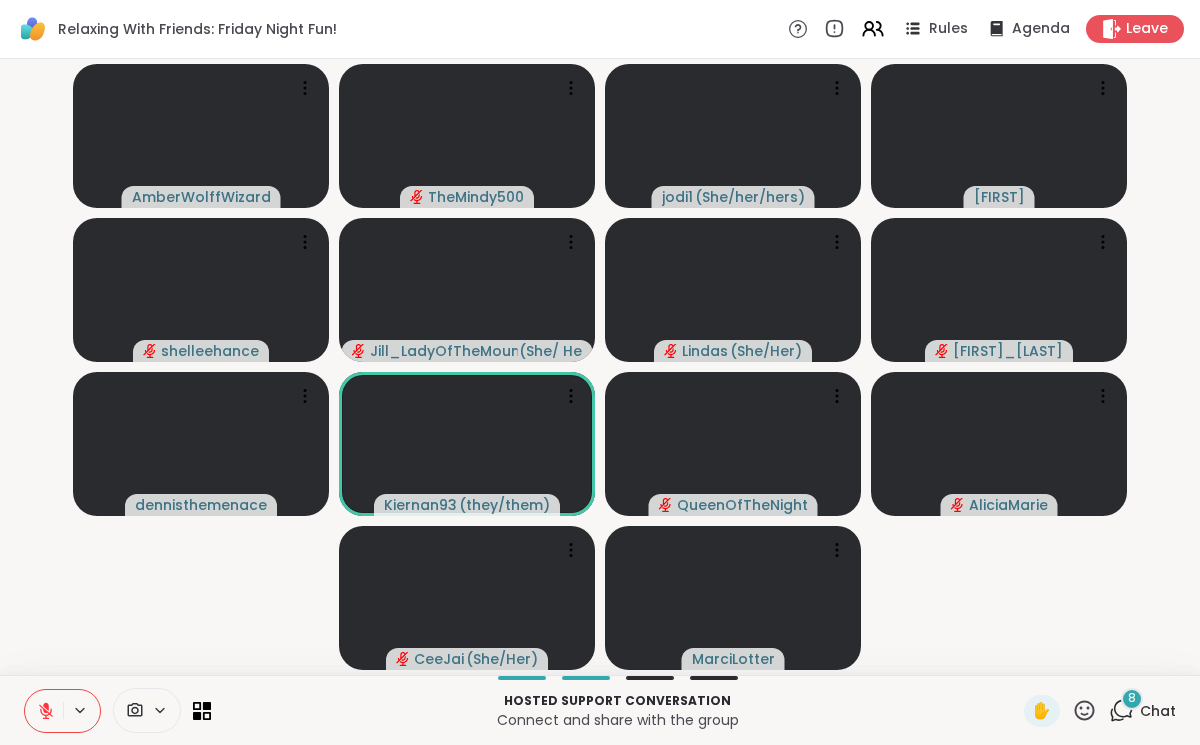 click 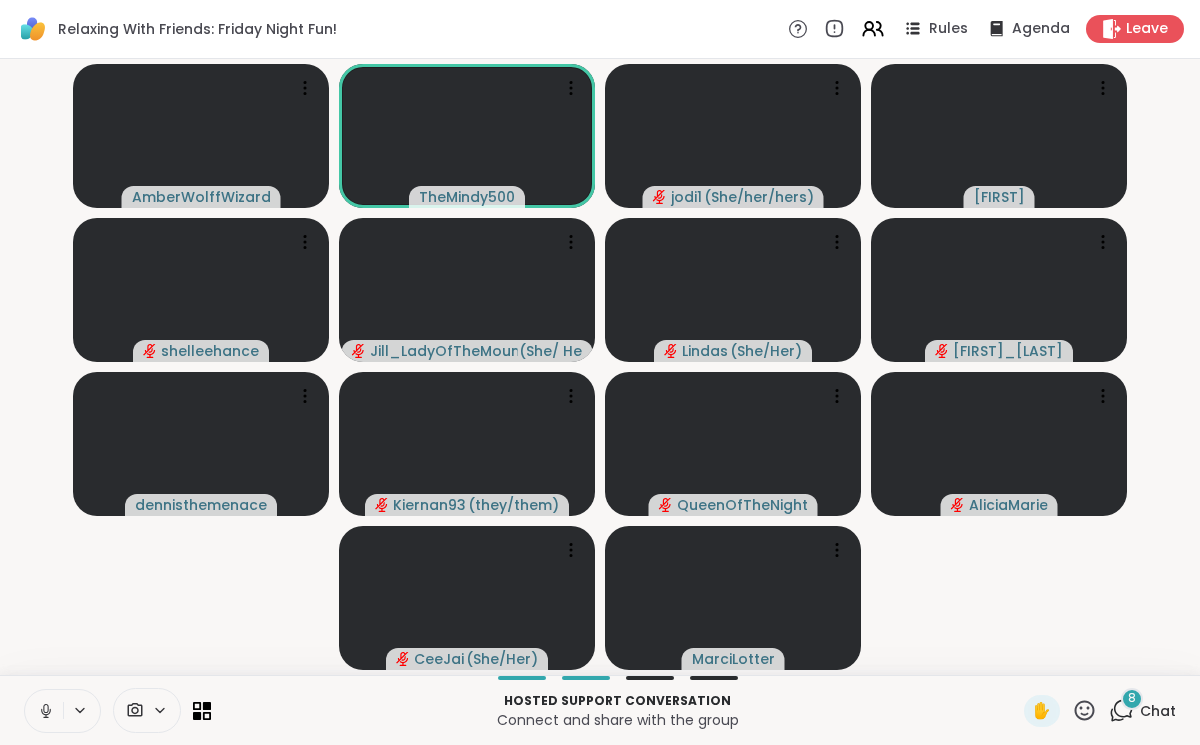 click 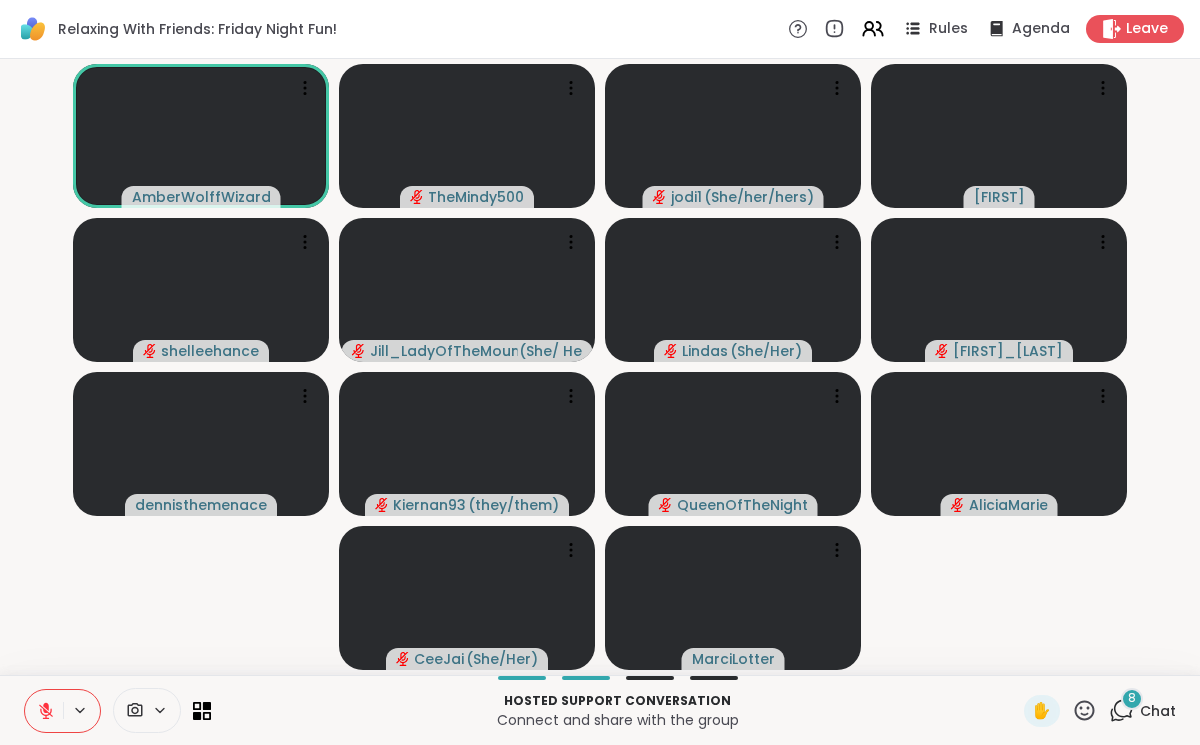 click 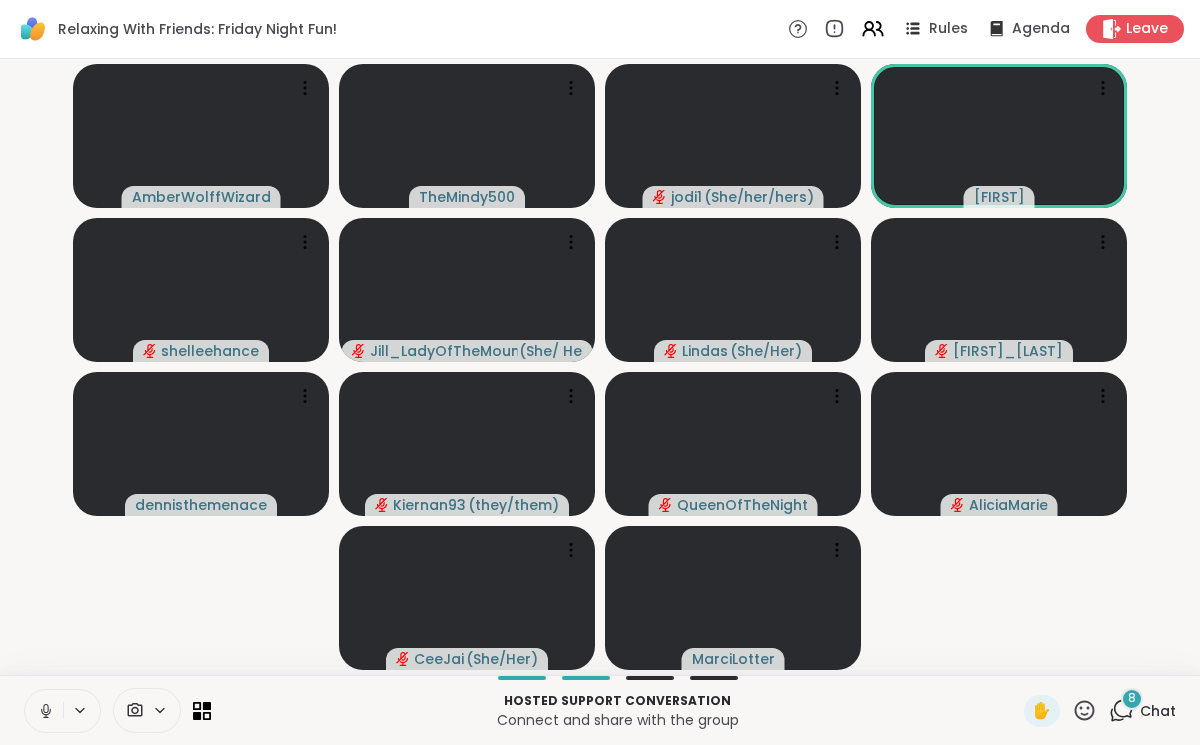 click 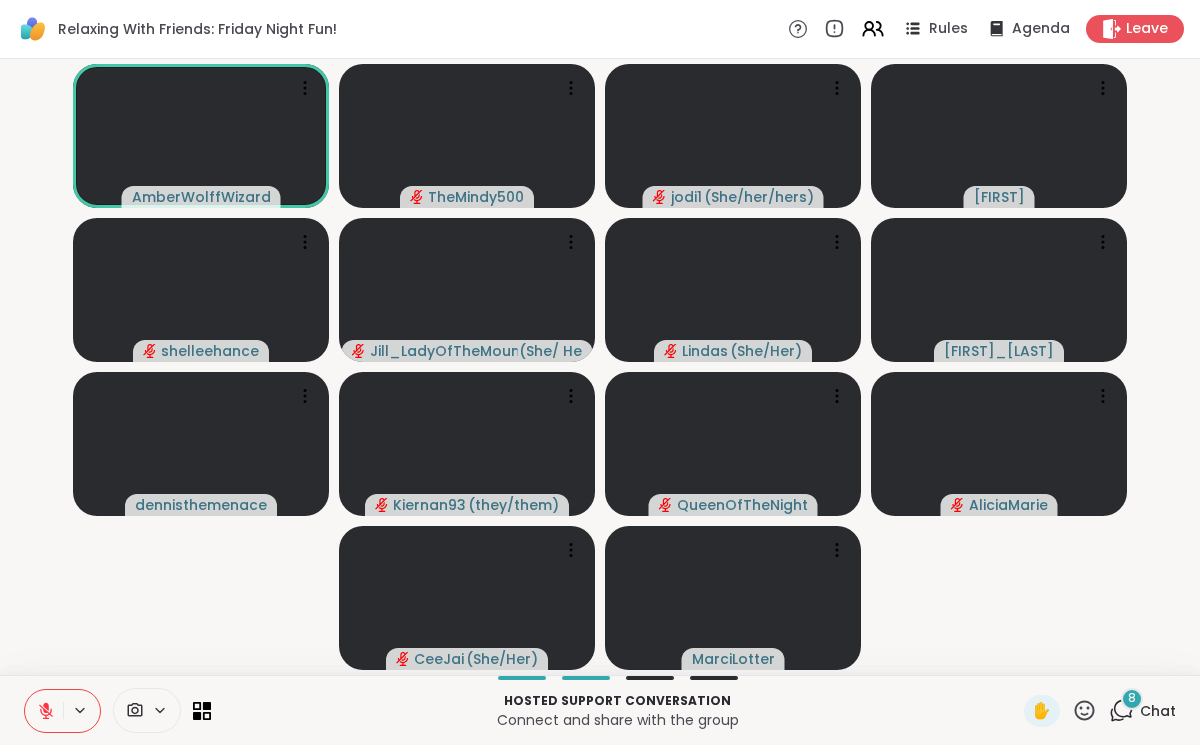 click 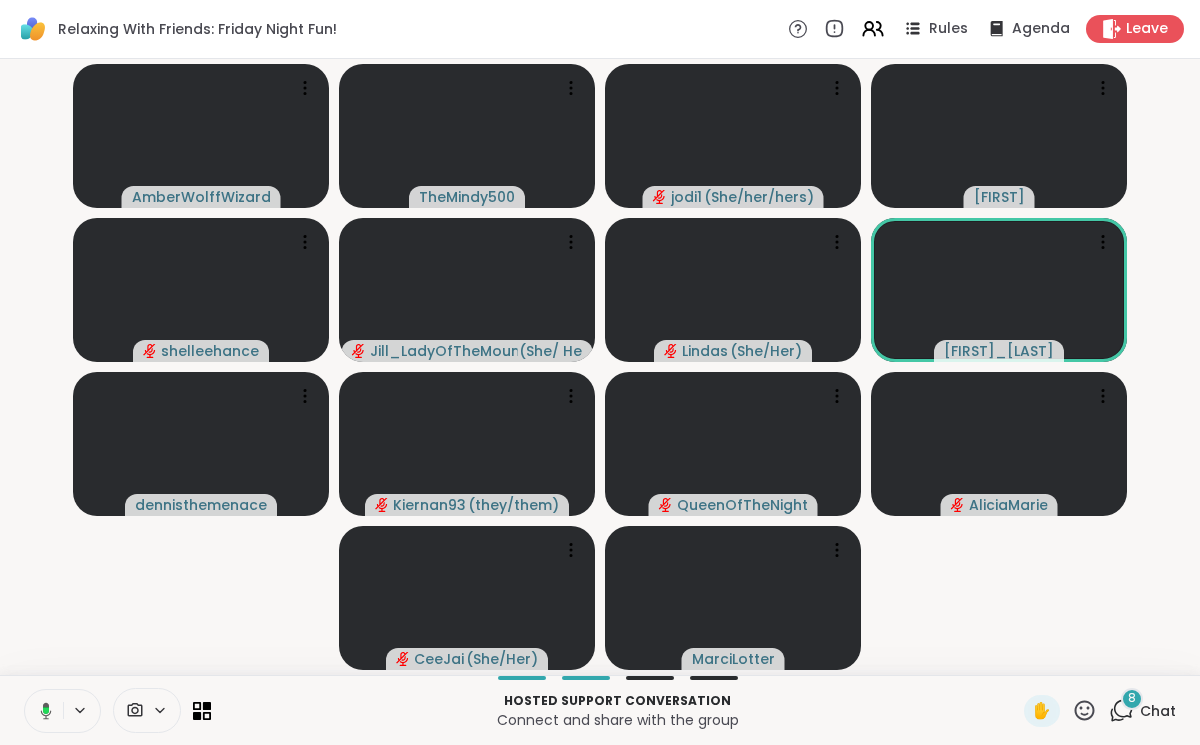 click 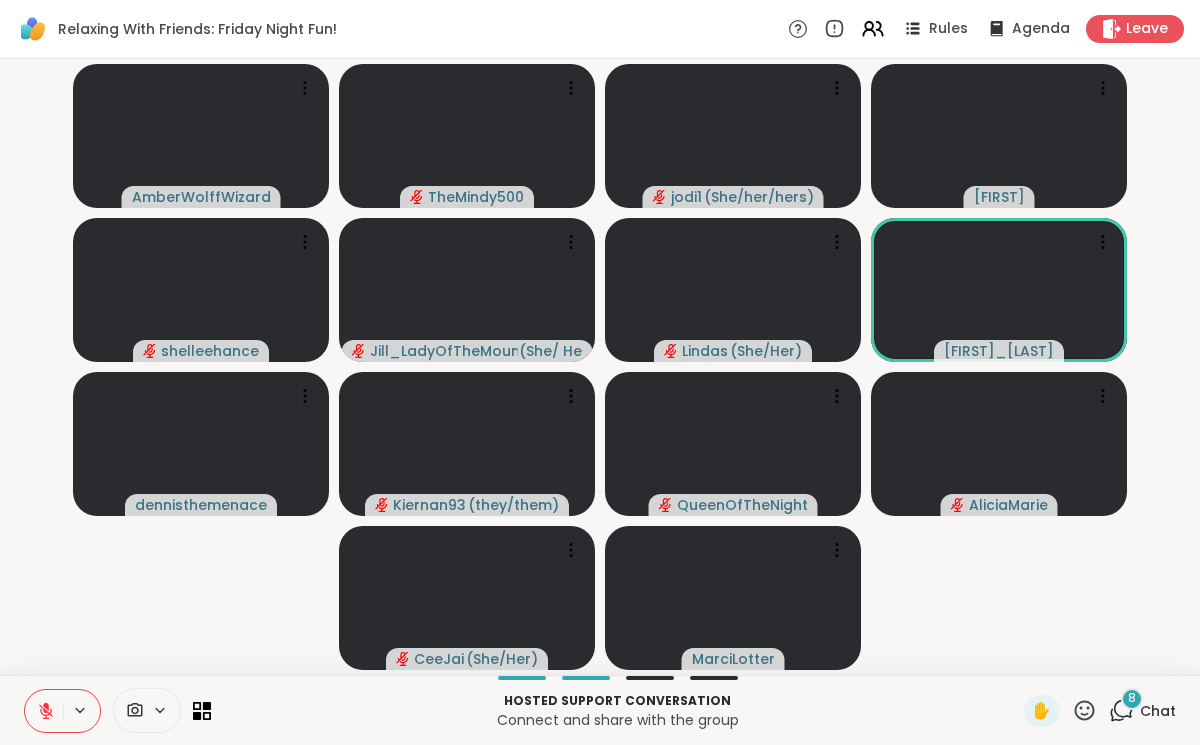 click 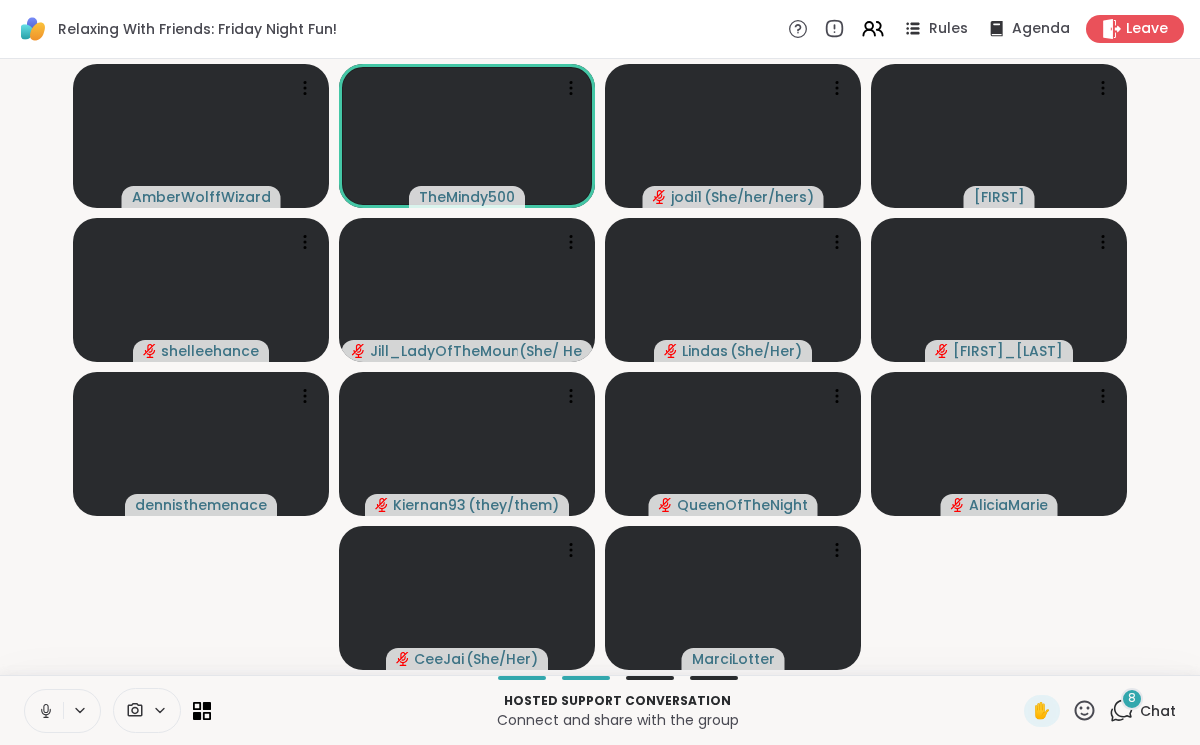 click 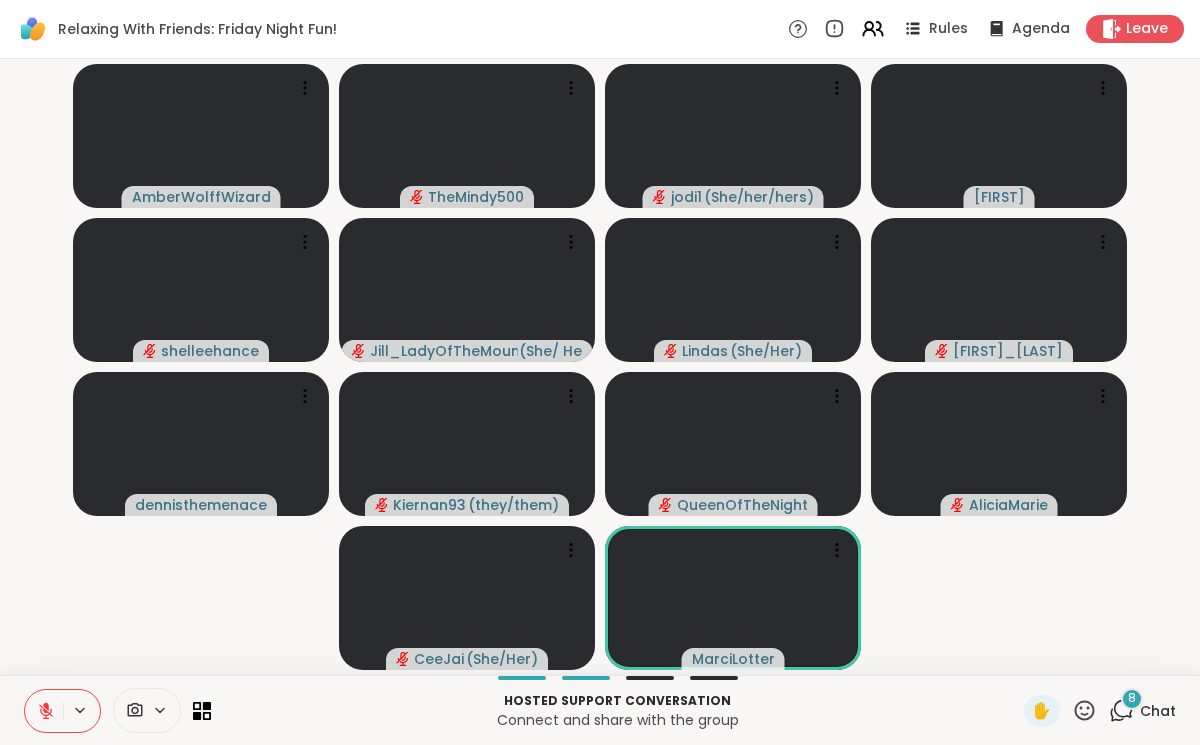 click 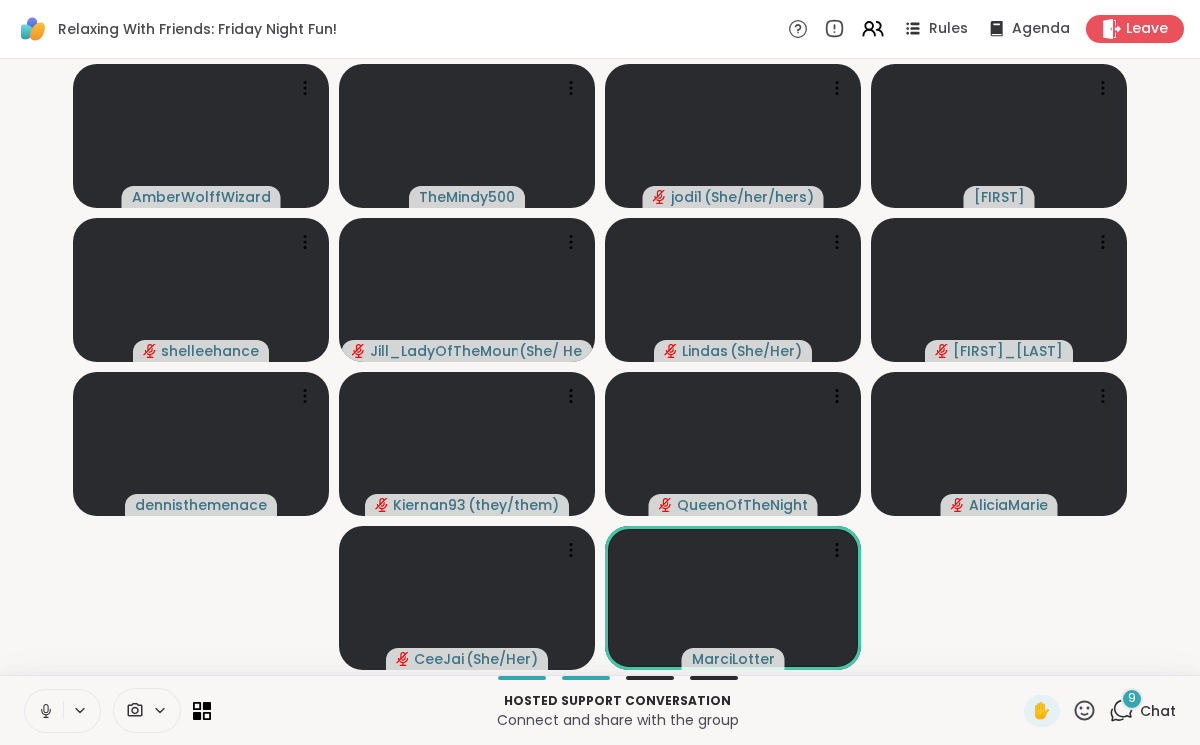 click 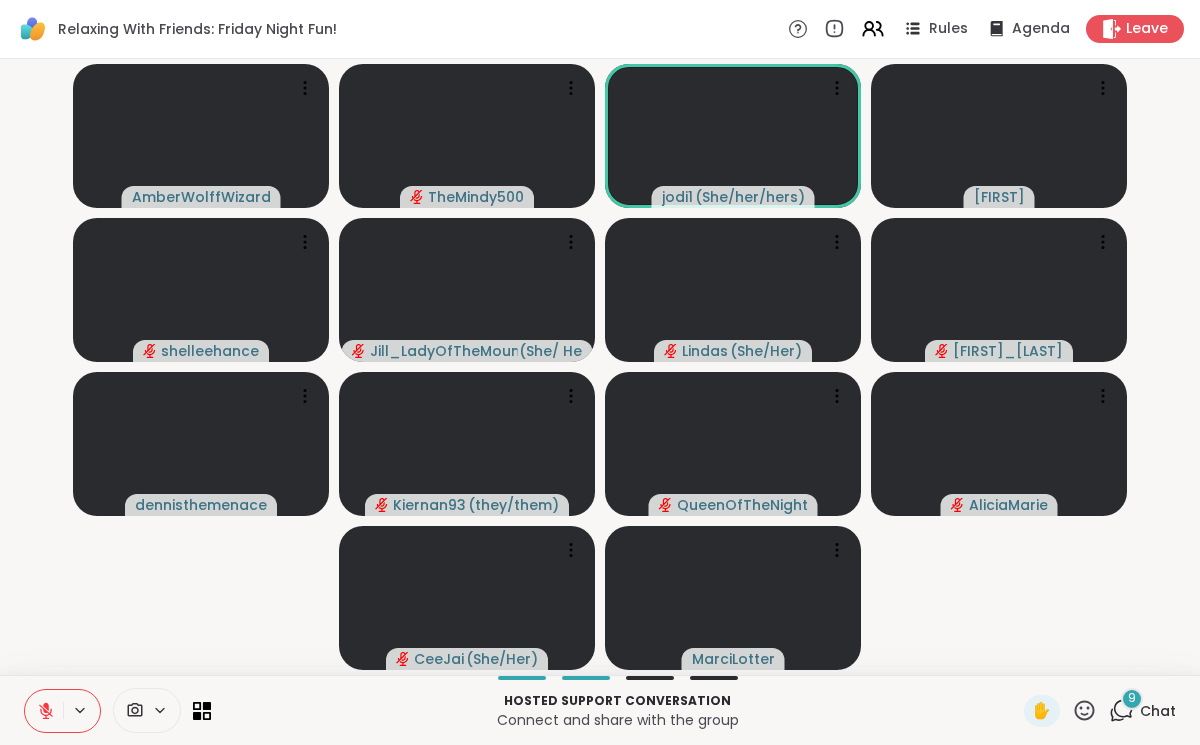 click 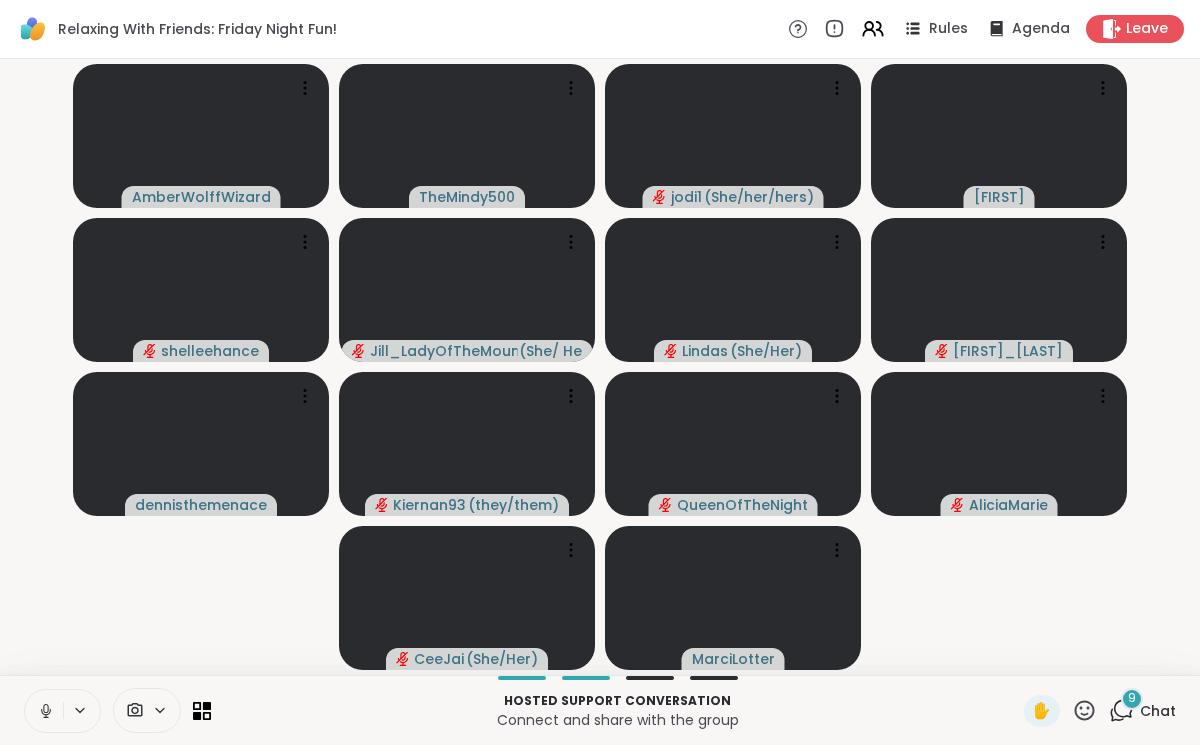 click 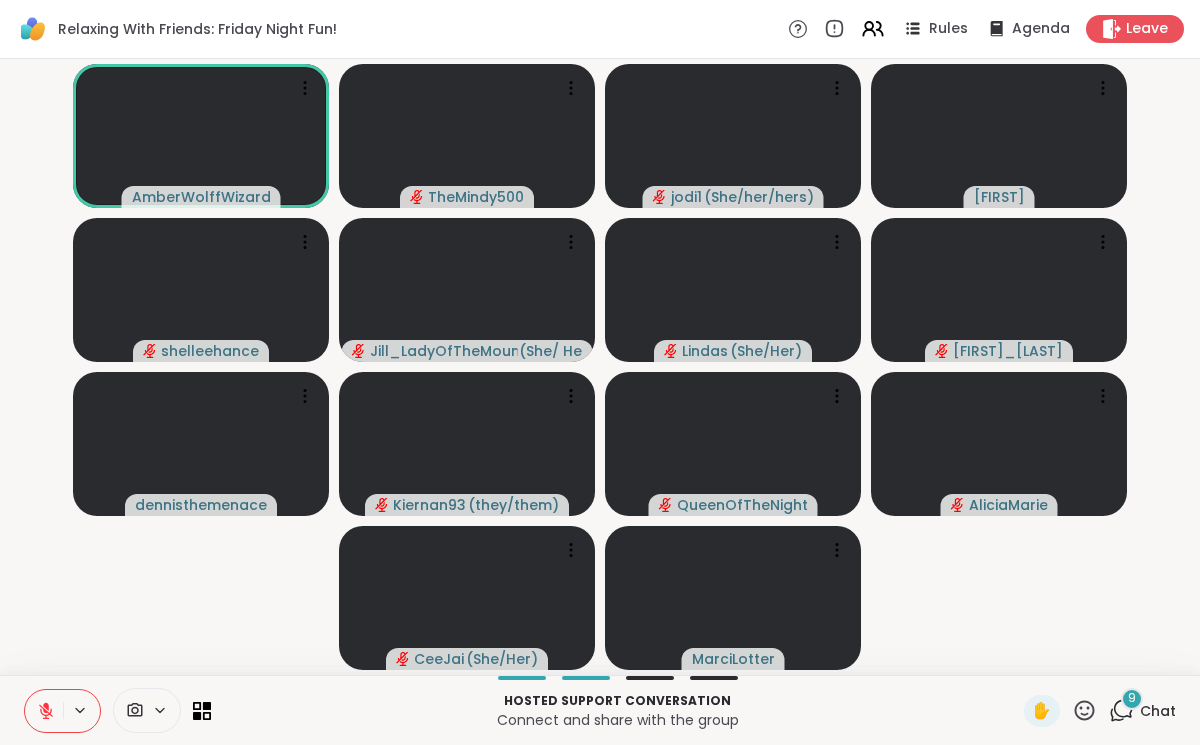 click 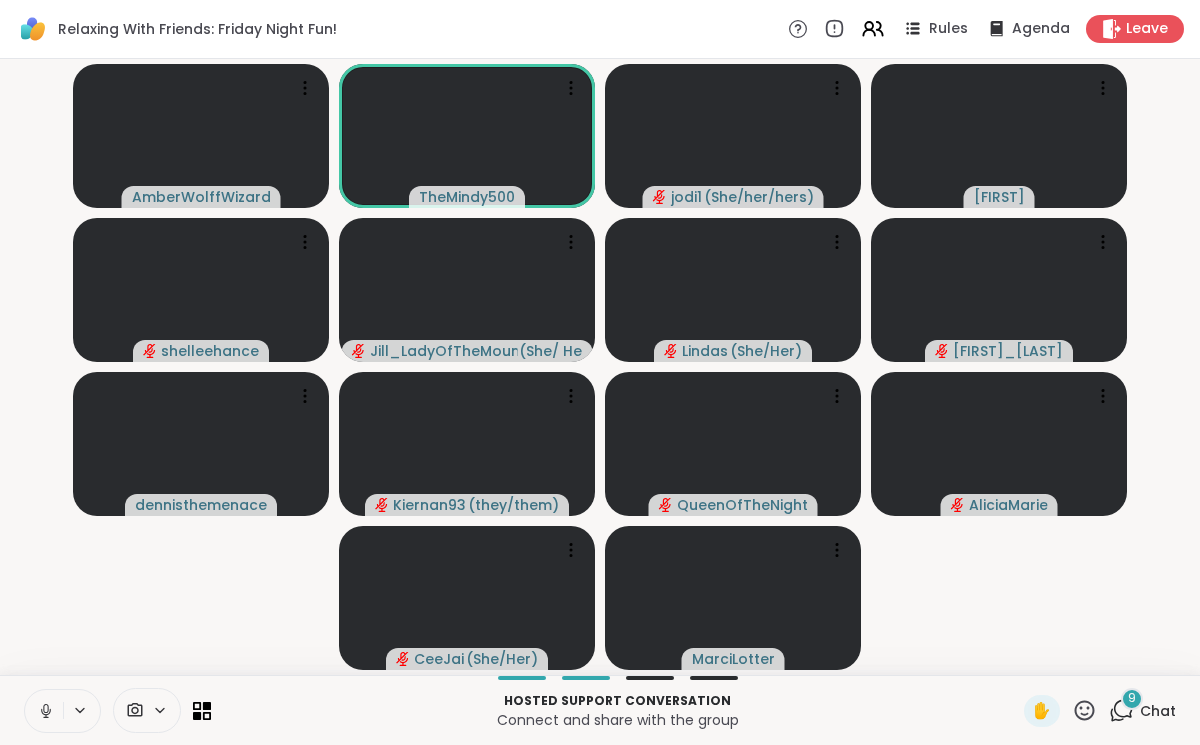click 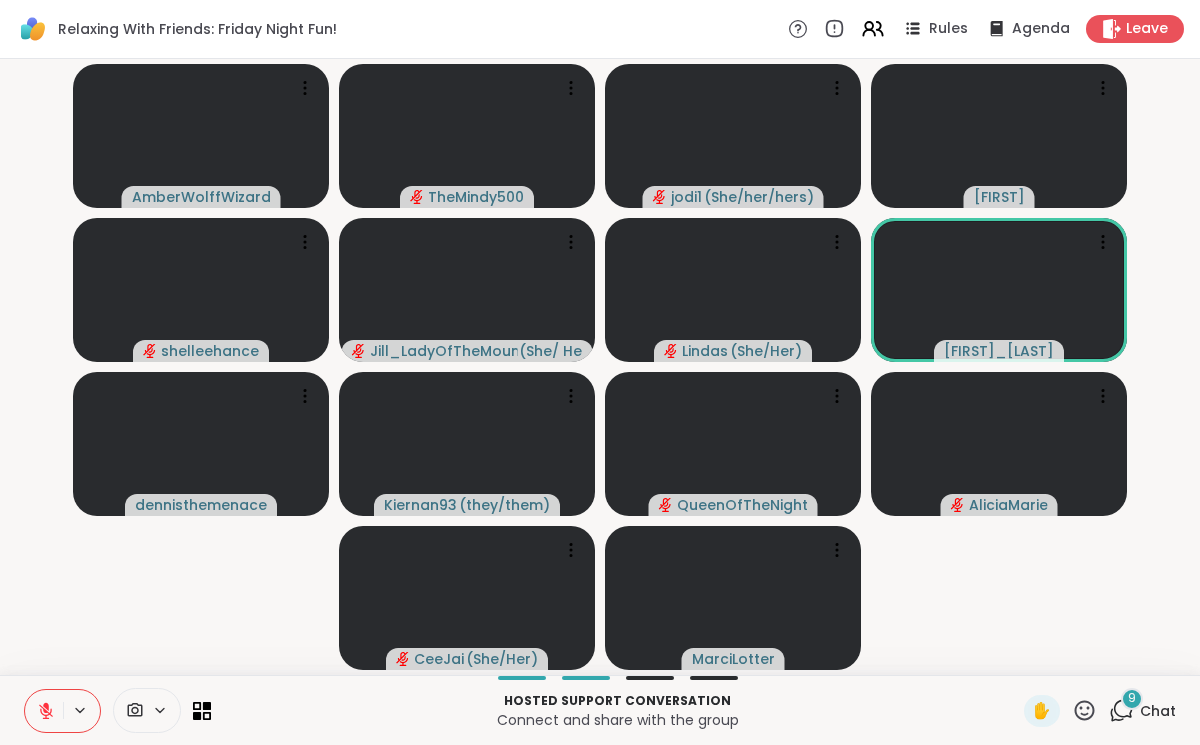 click 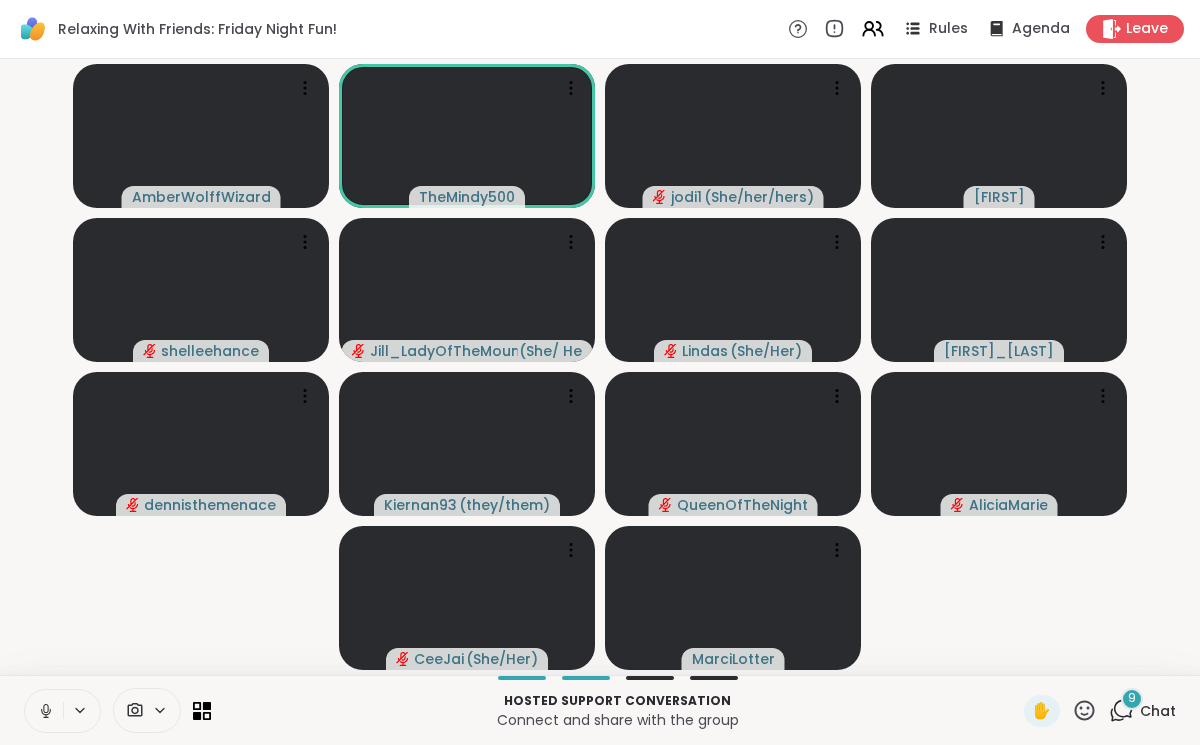 click 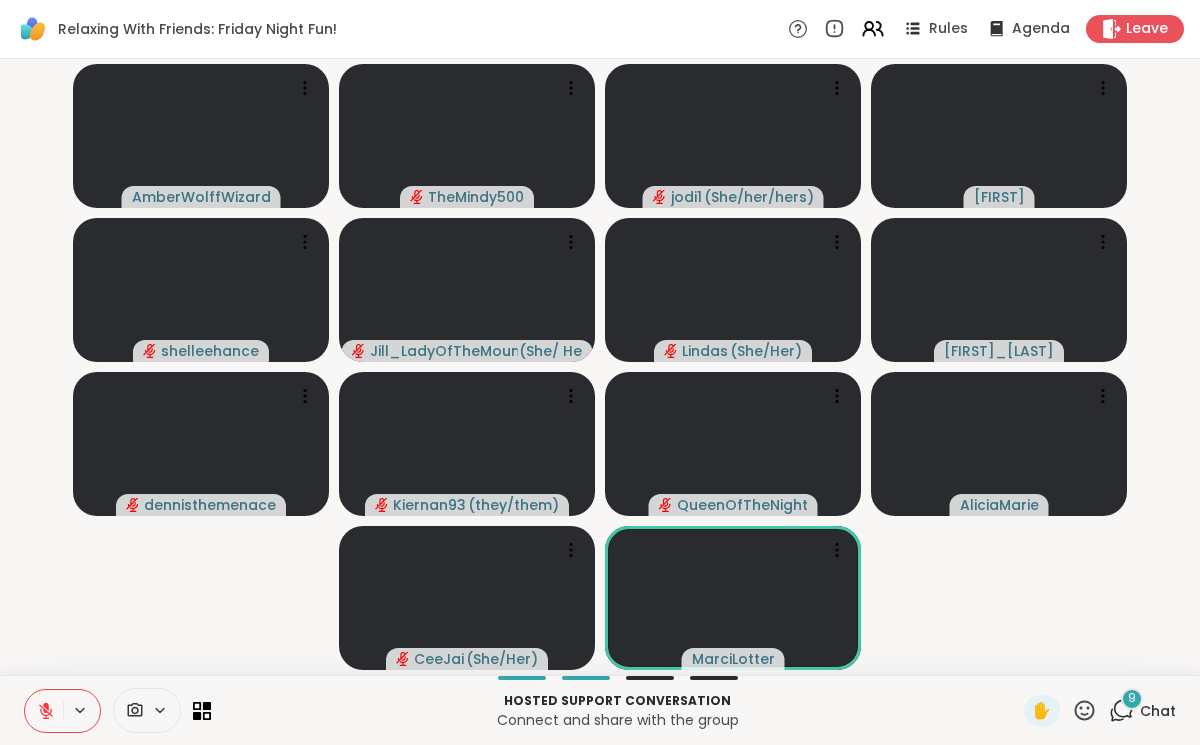 click 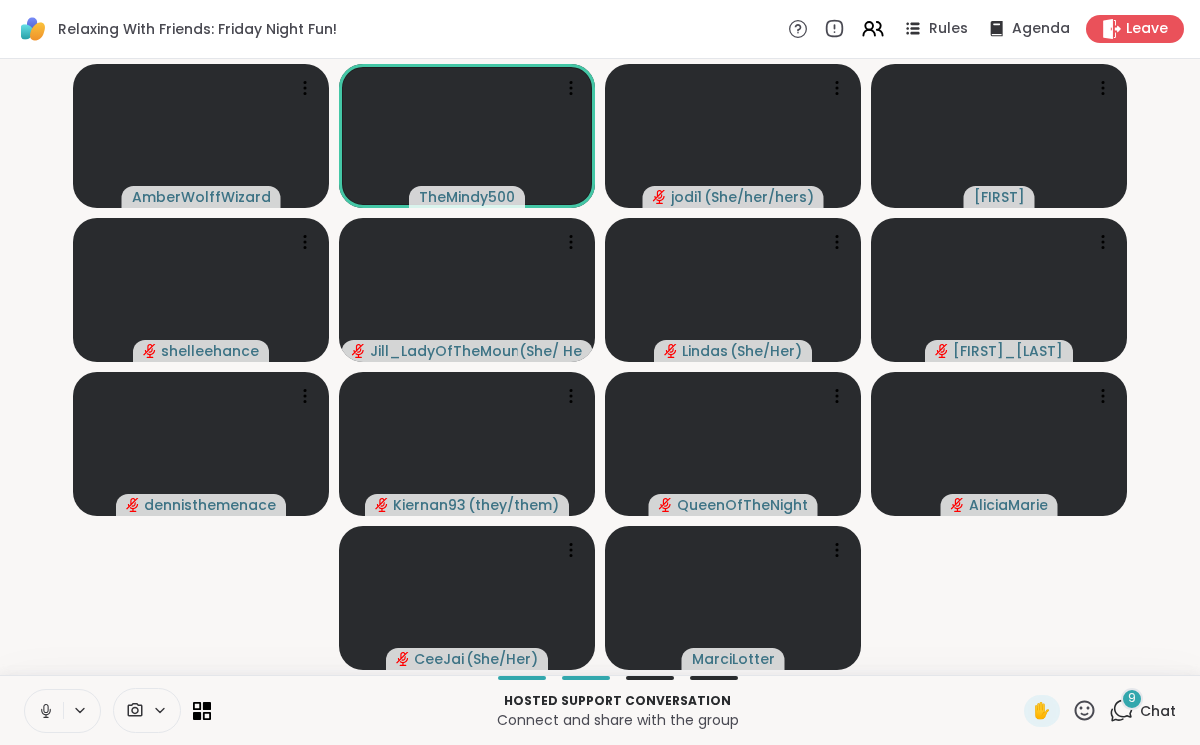 click 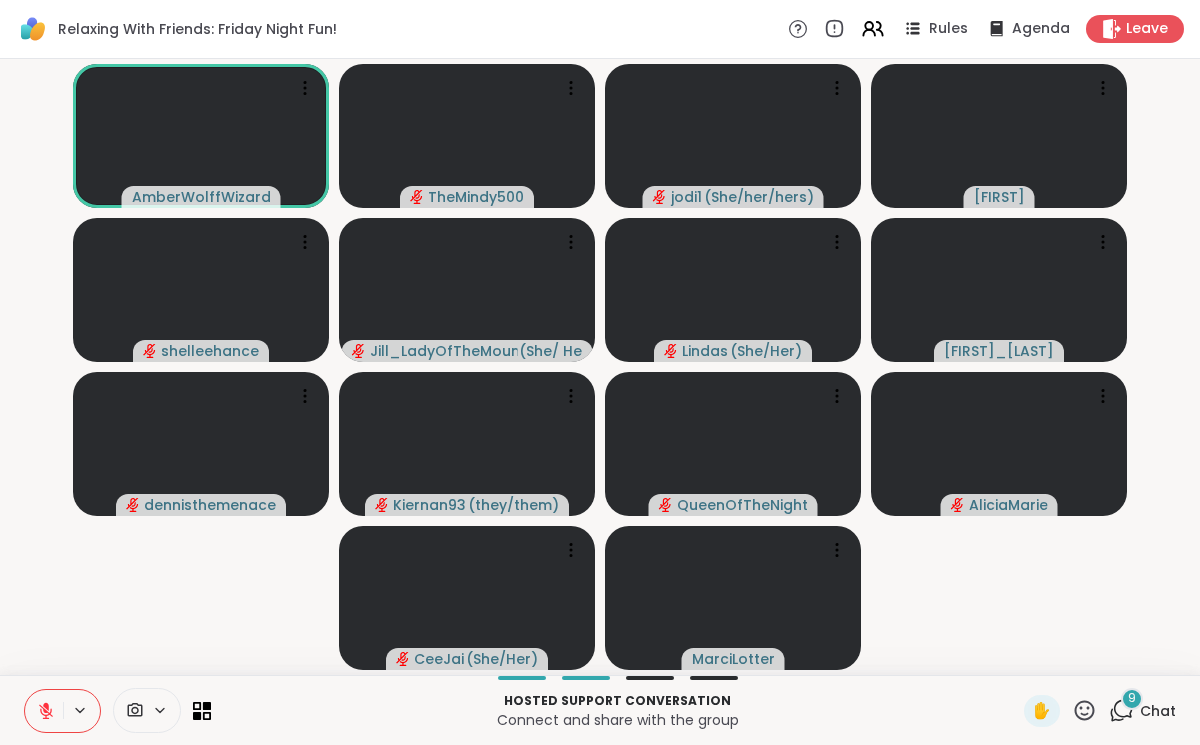 click at bounding box center [44, 711] 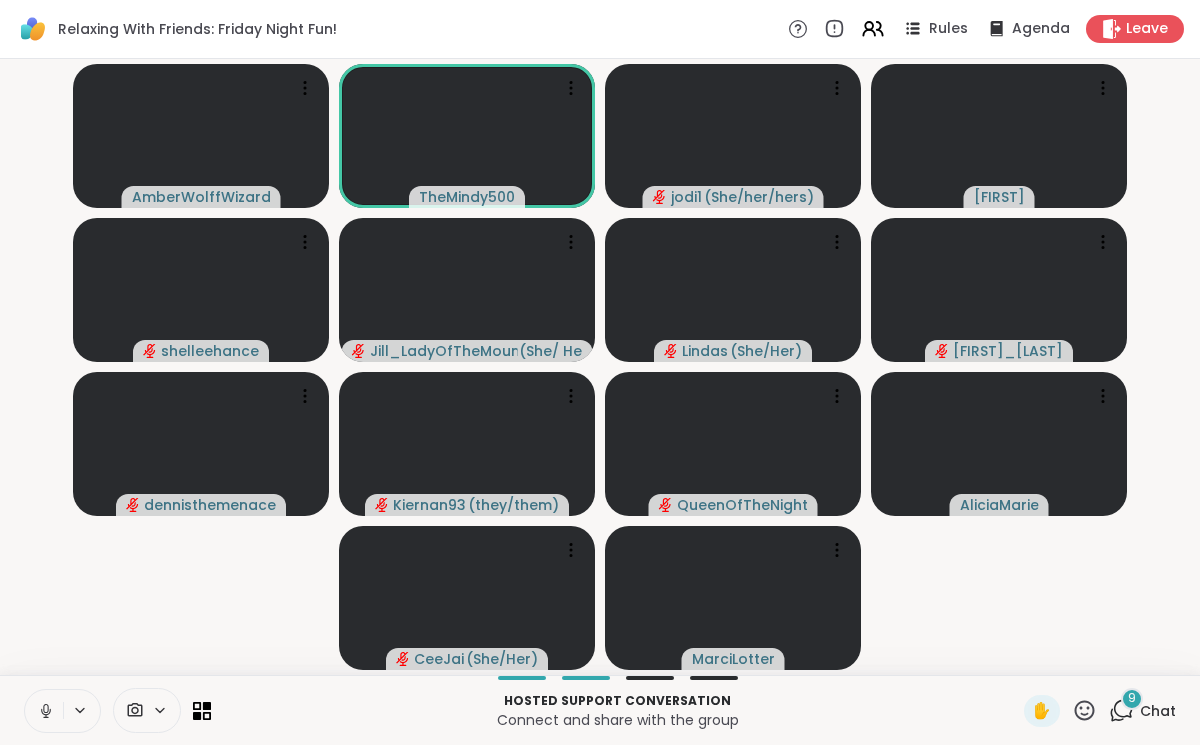 click at bounding box center [44, 711] 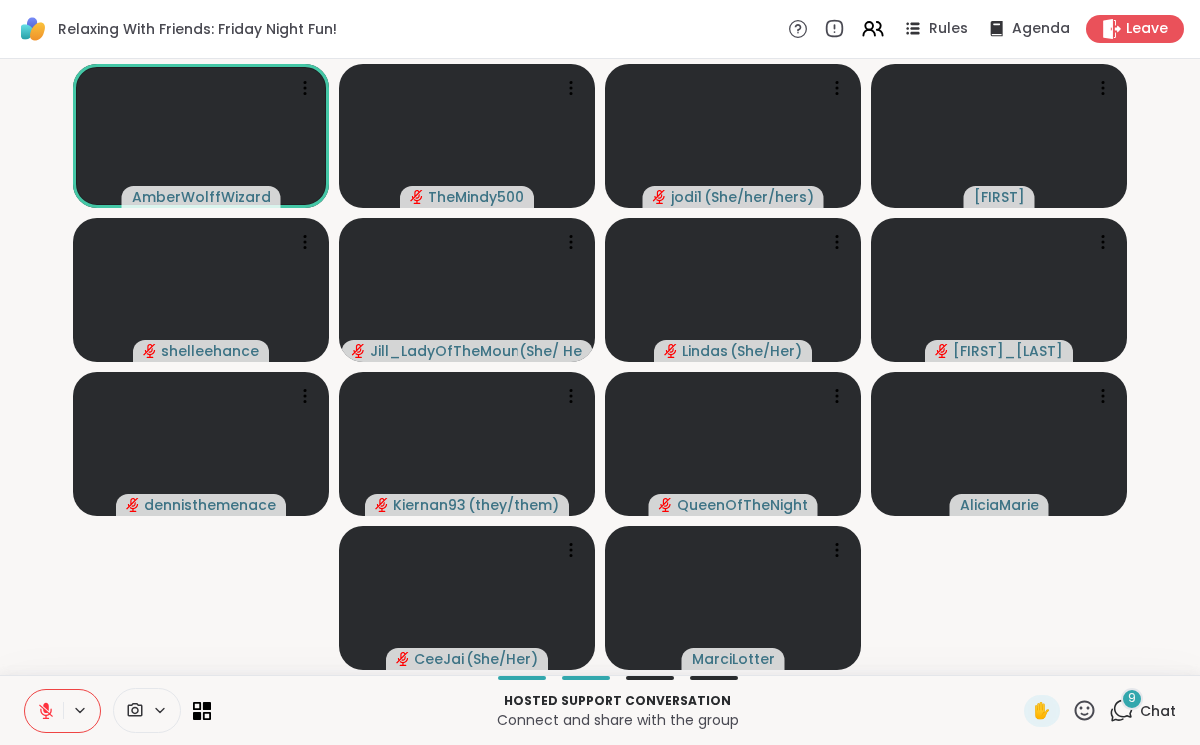 click 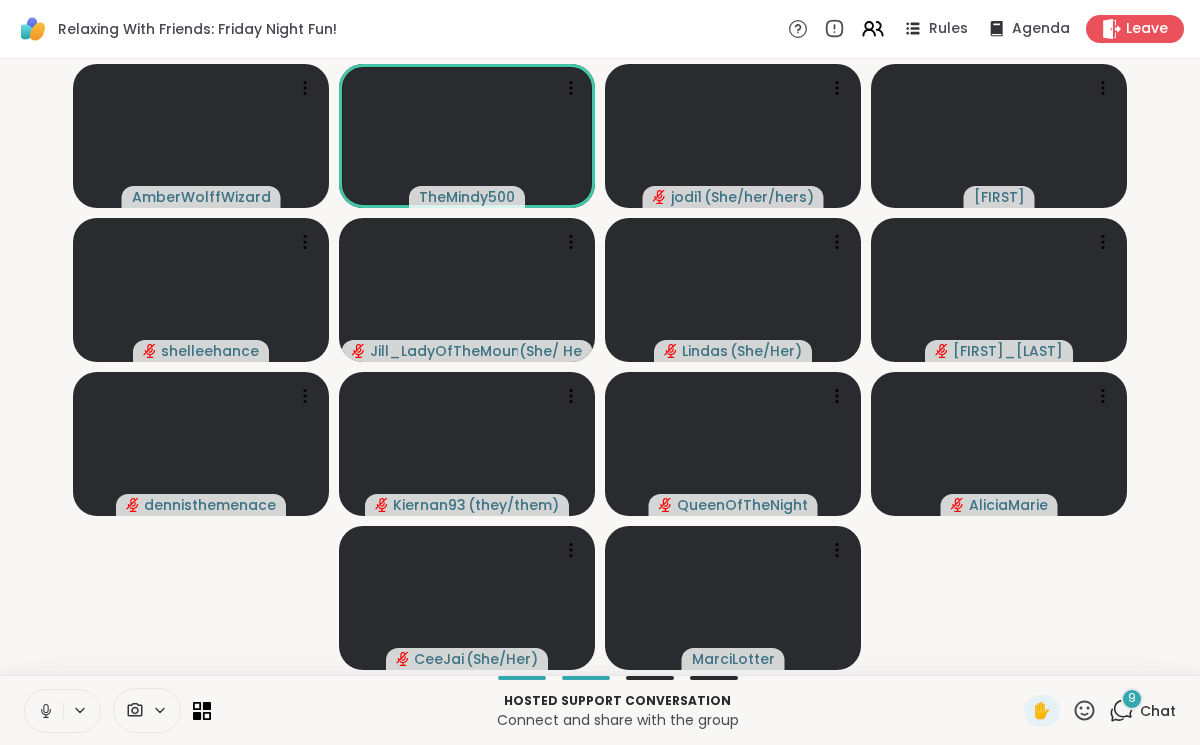 click 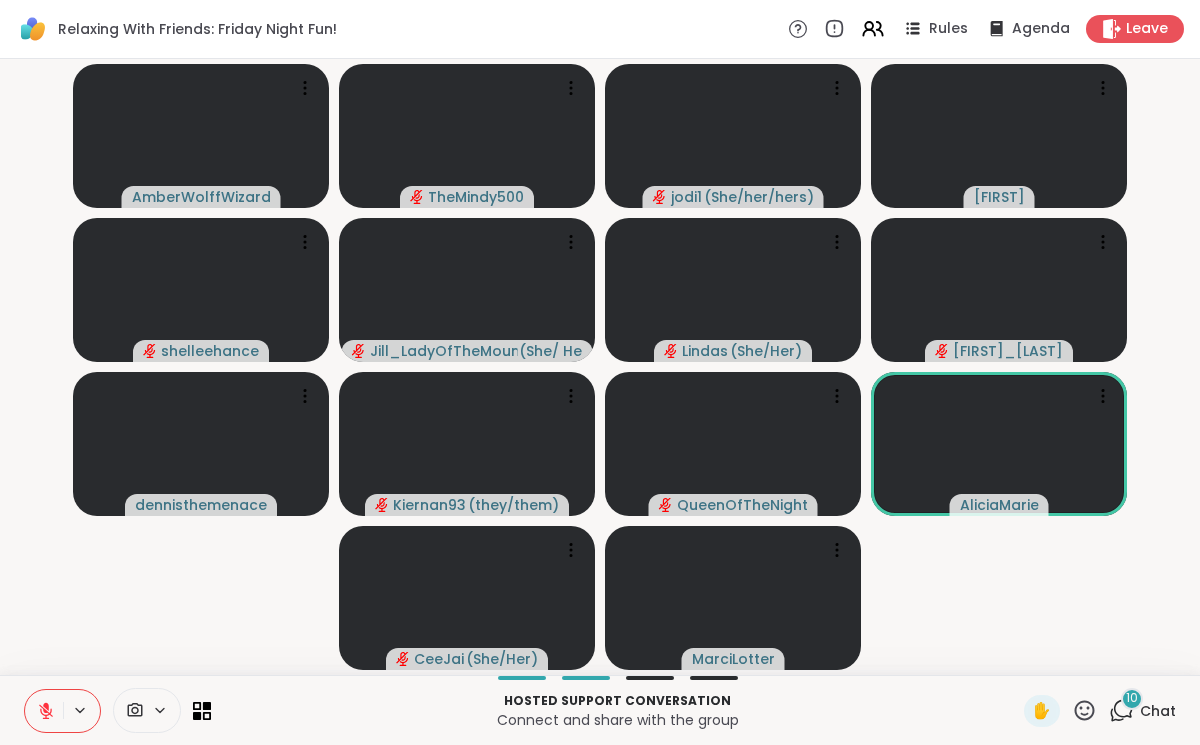 click 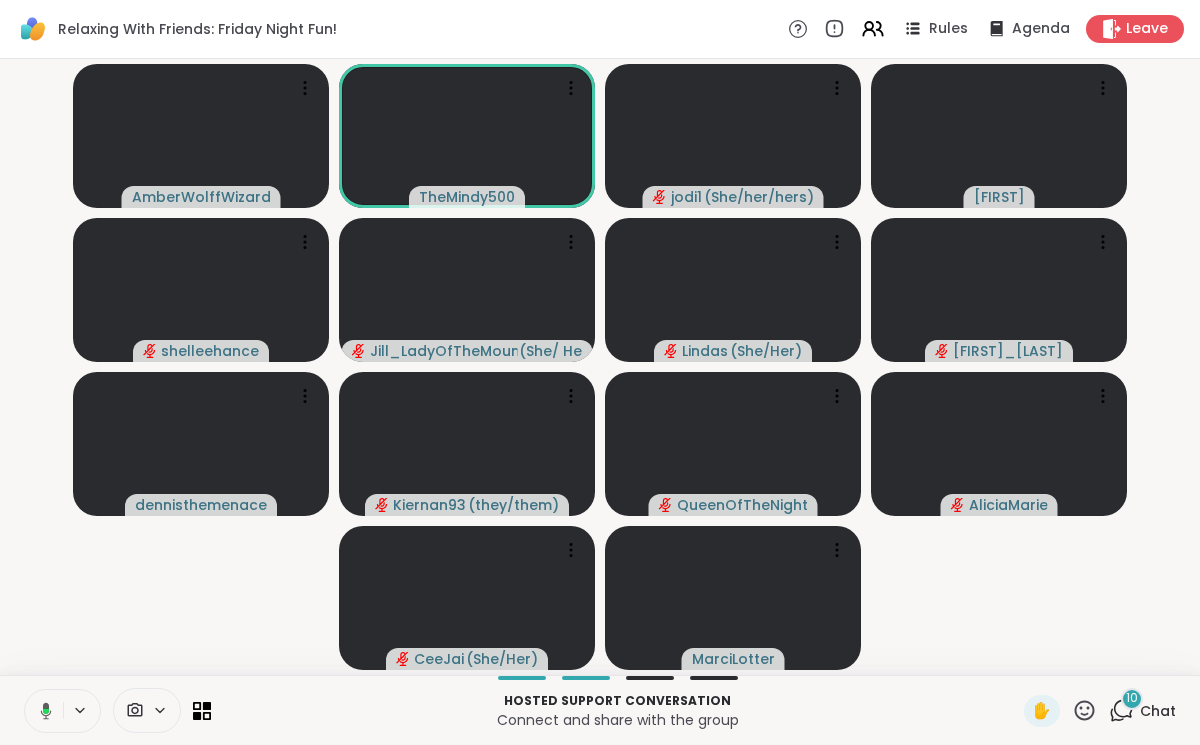 click 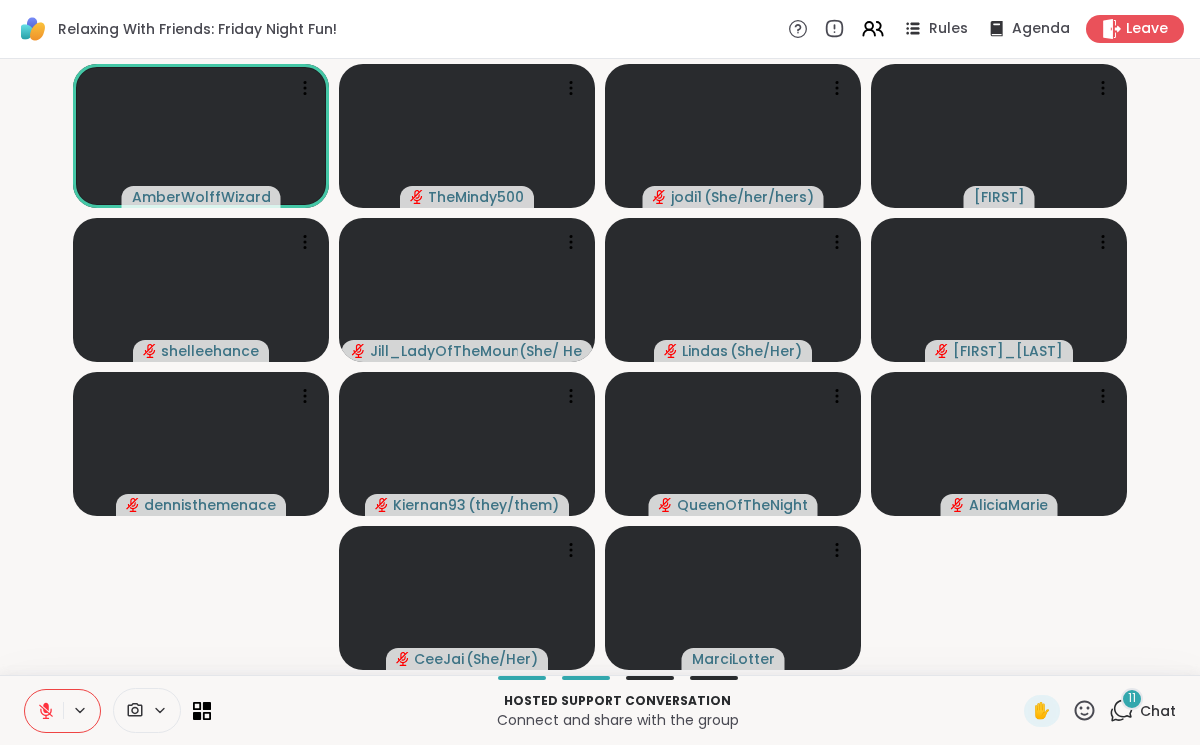 click on "Hosted support conversation Connect and share with the group ✋ 11 Chat" at bounding box center (600, 710) 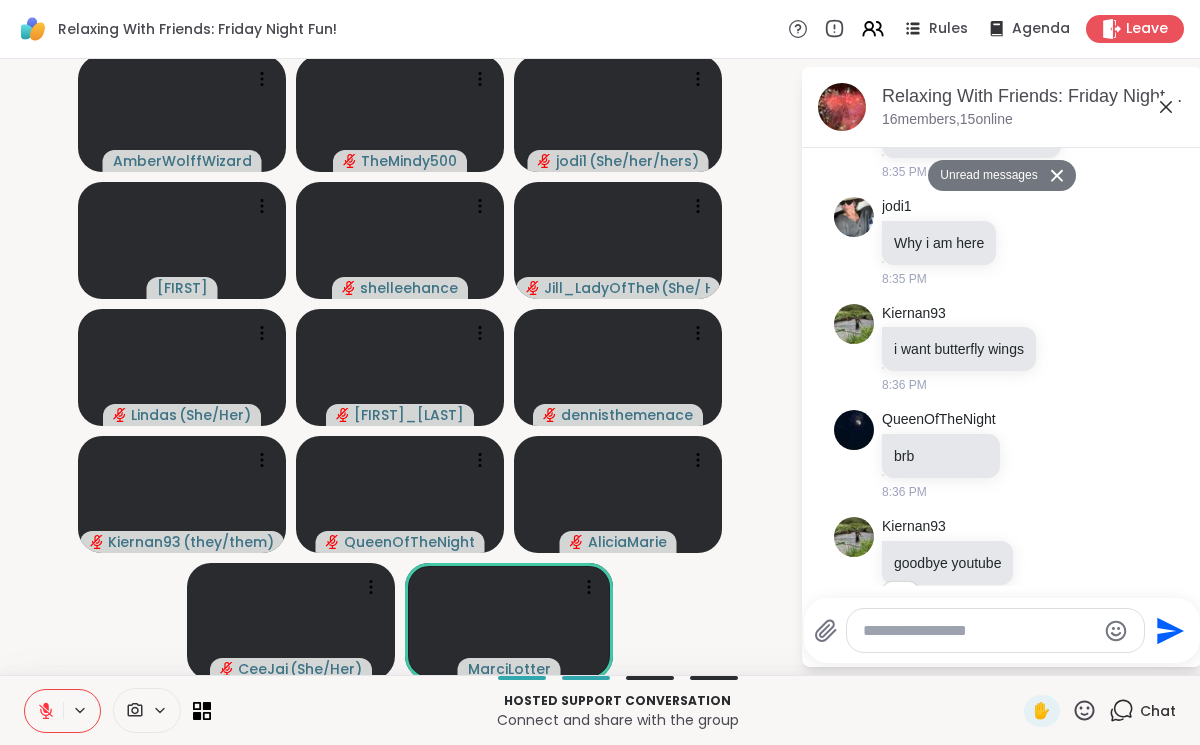 scroll, scrollTop: 10940, scrollLeft: 0, axis: vertical 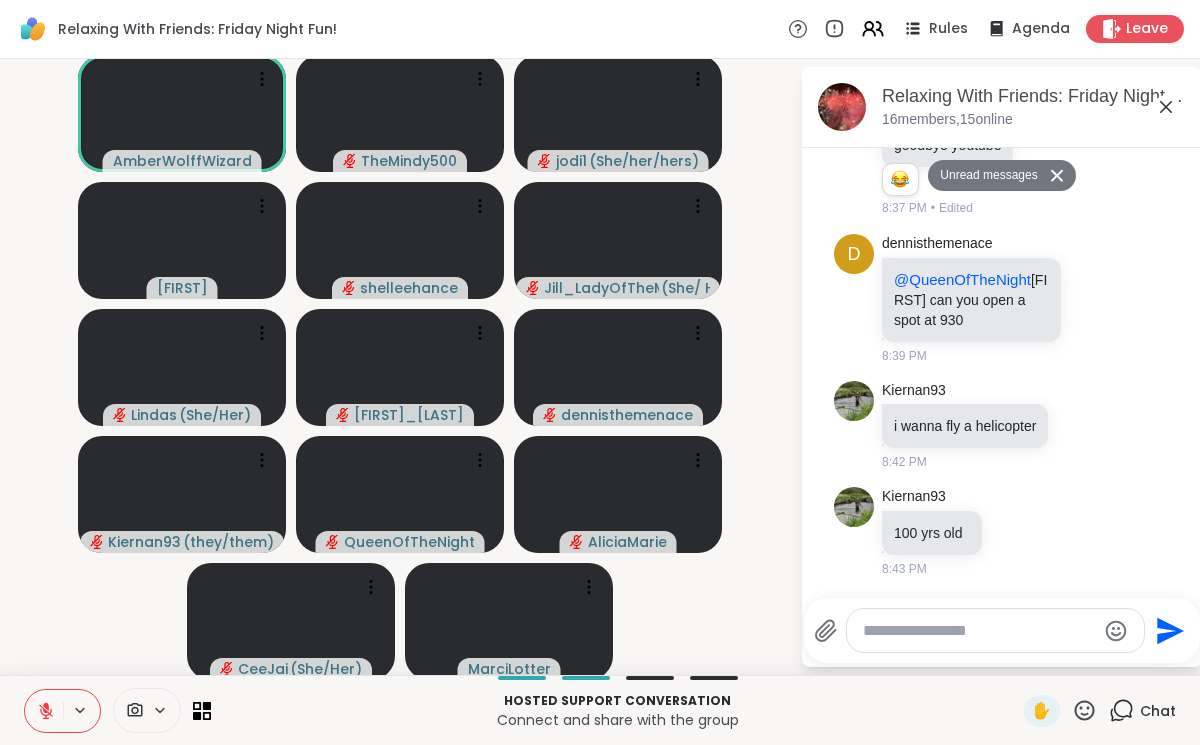 click 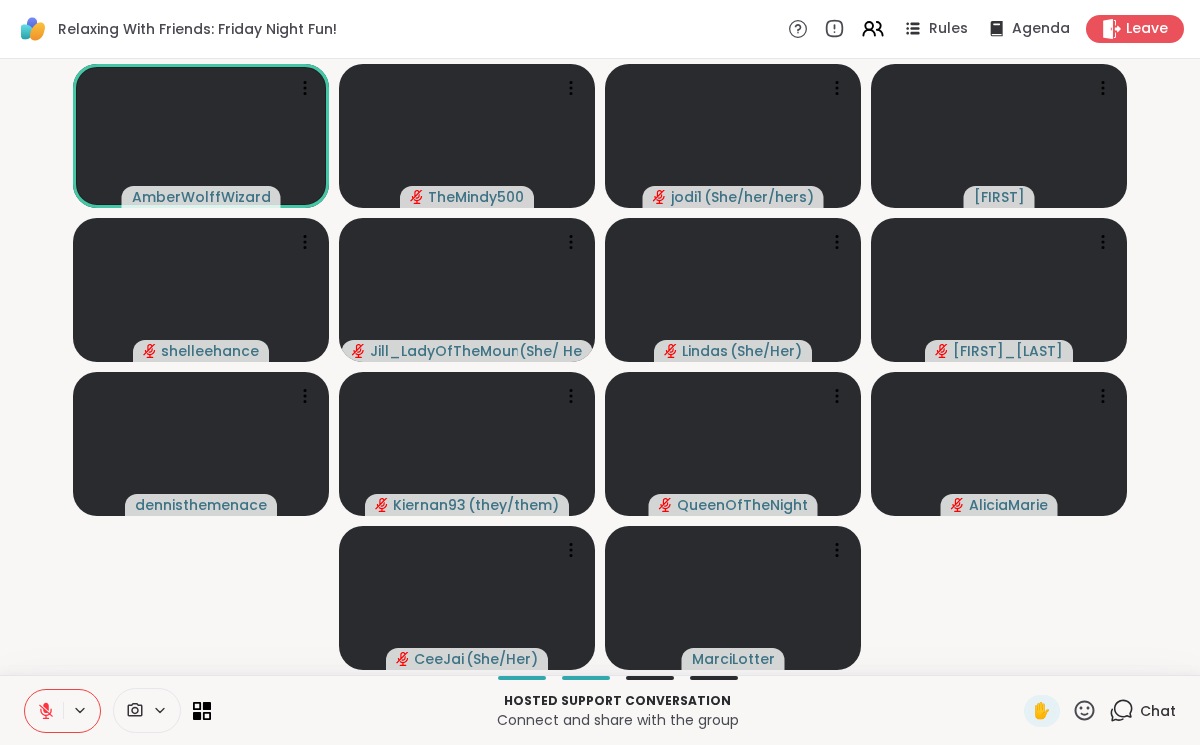 click at bounding box center (44, 711) 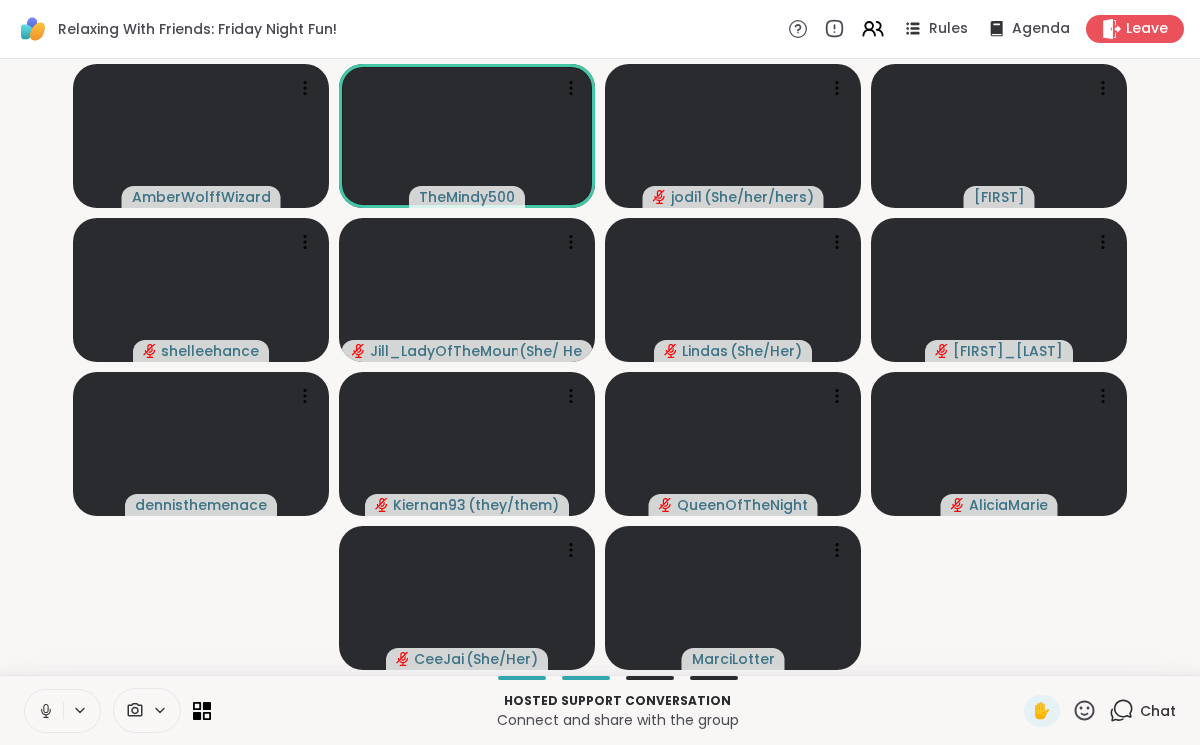 click 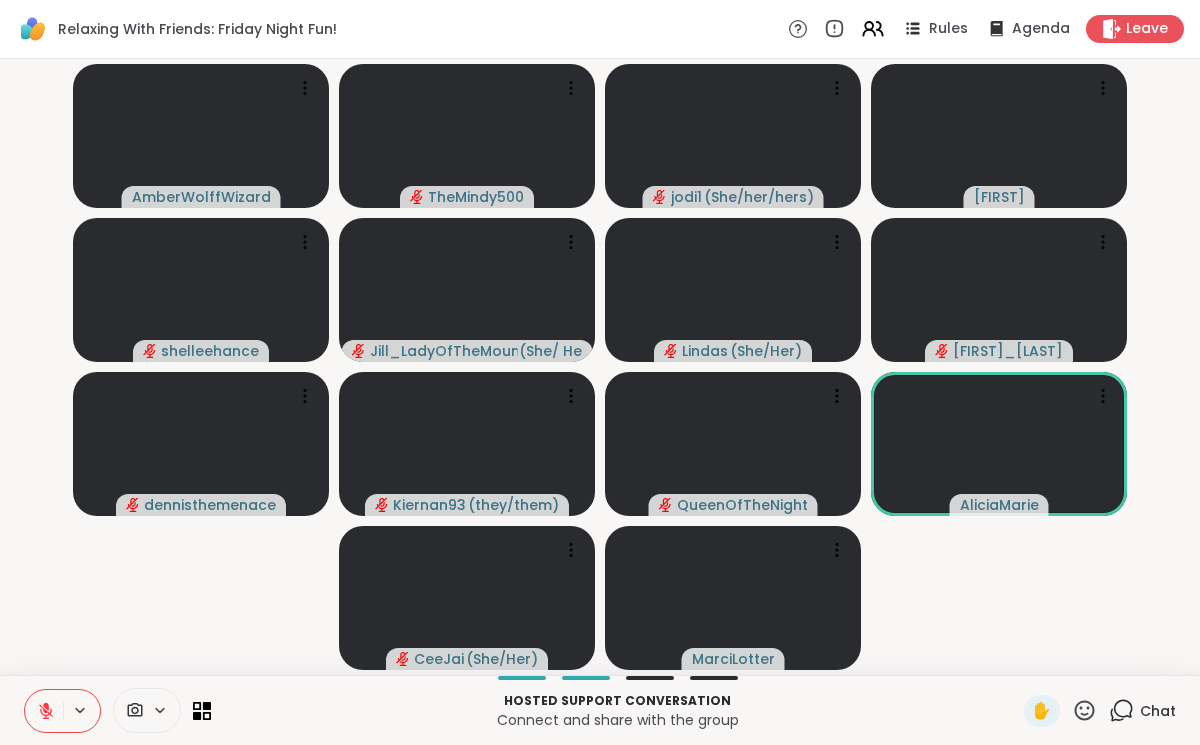 click 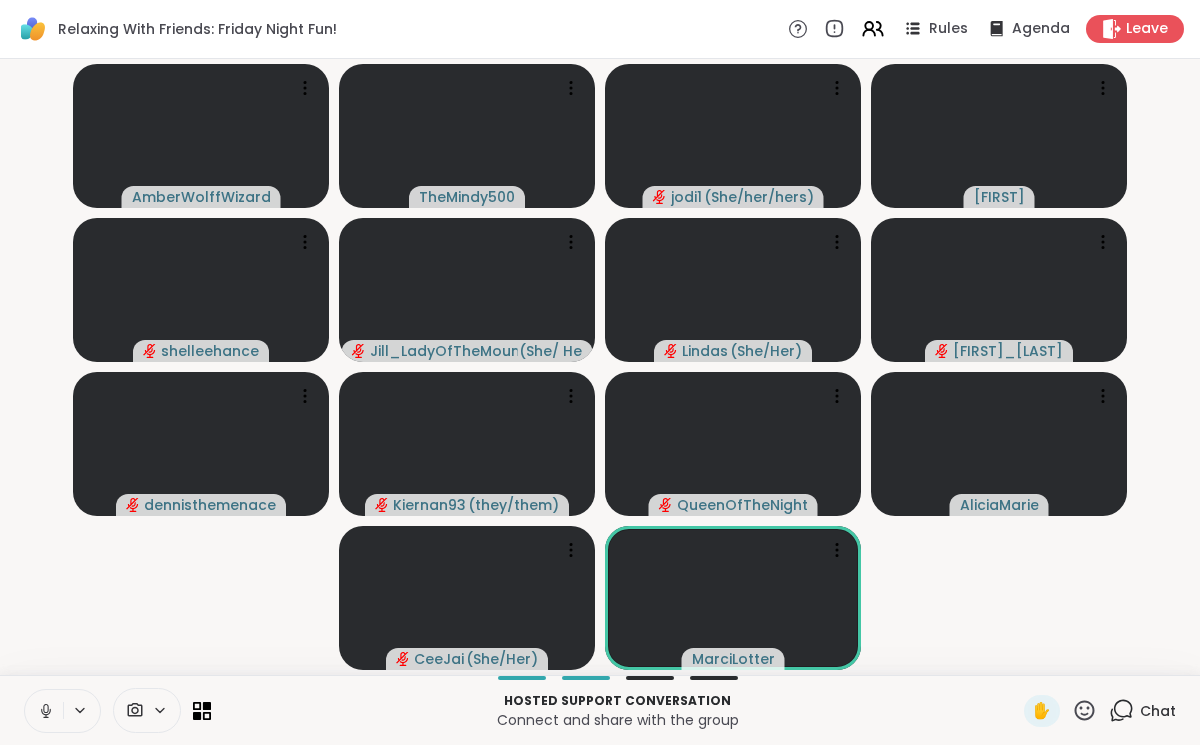 click at bounding box center (44, 711) 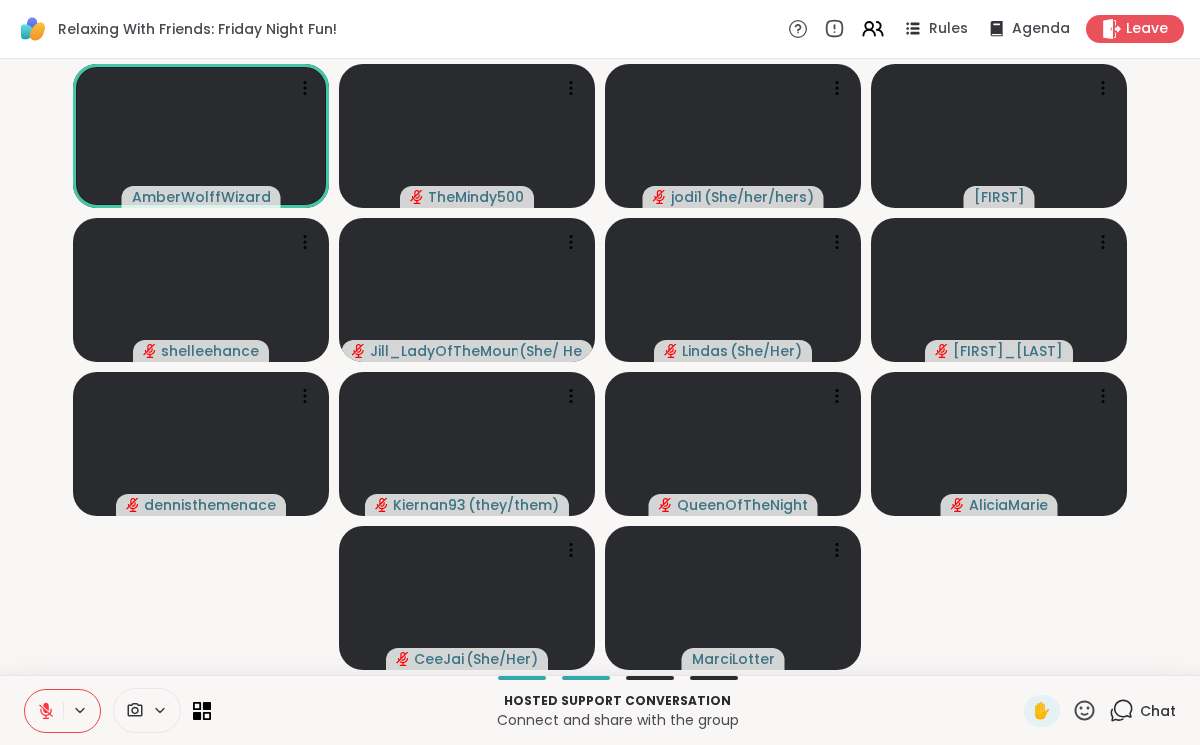 click 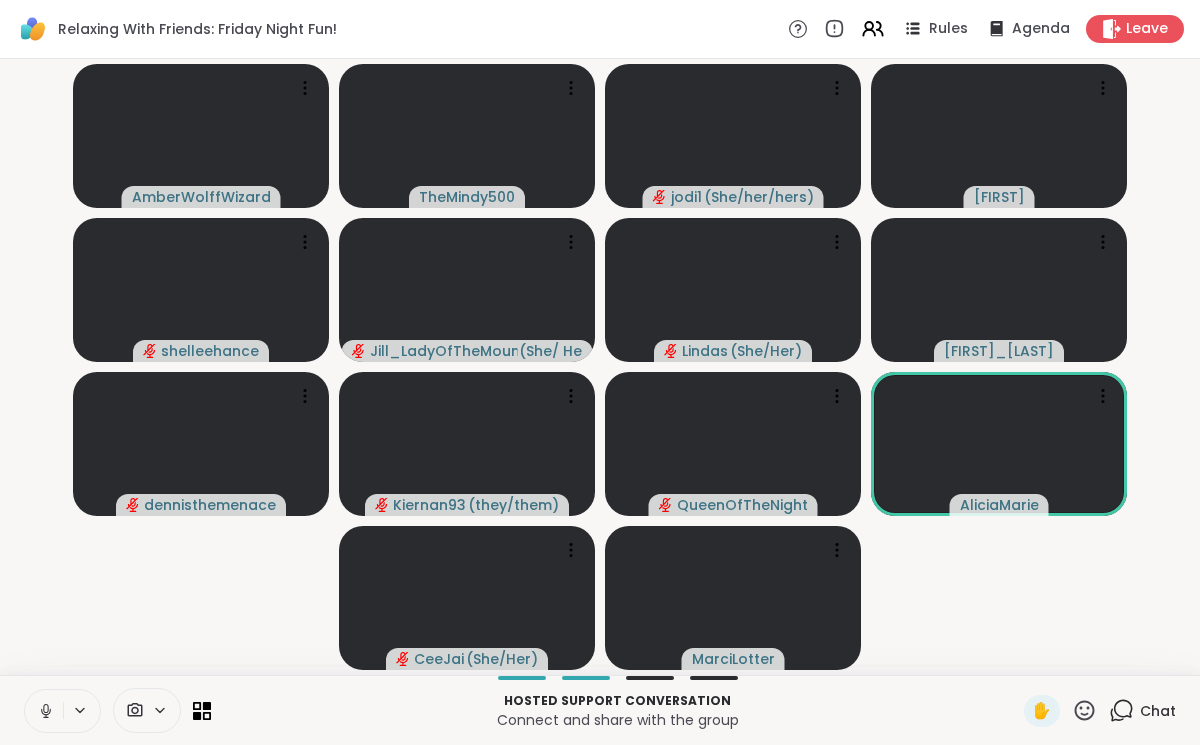 click 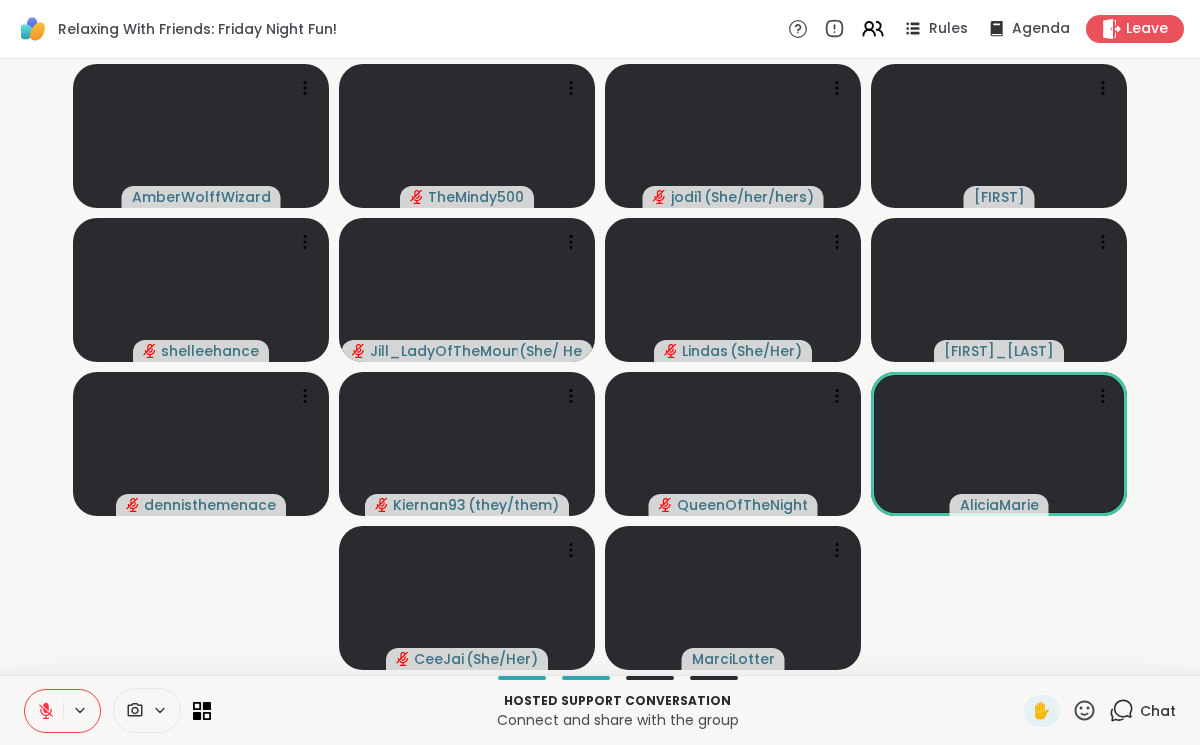 click 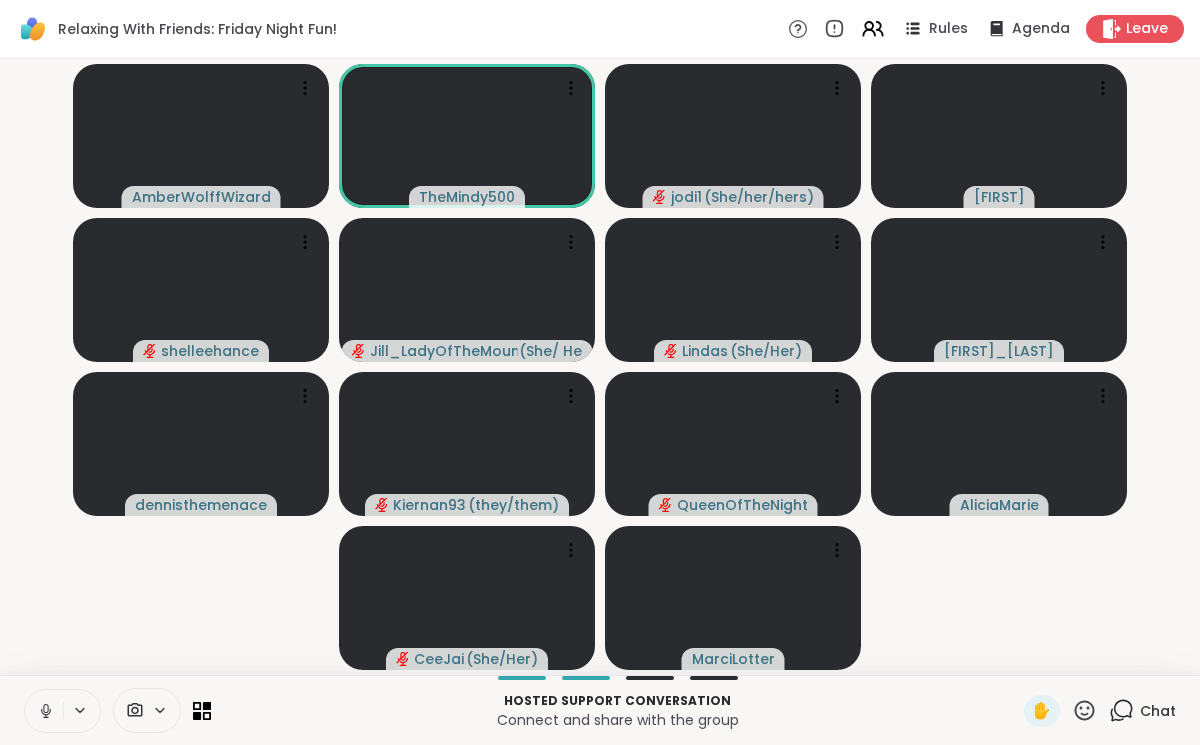 click 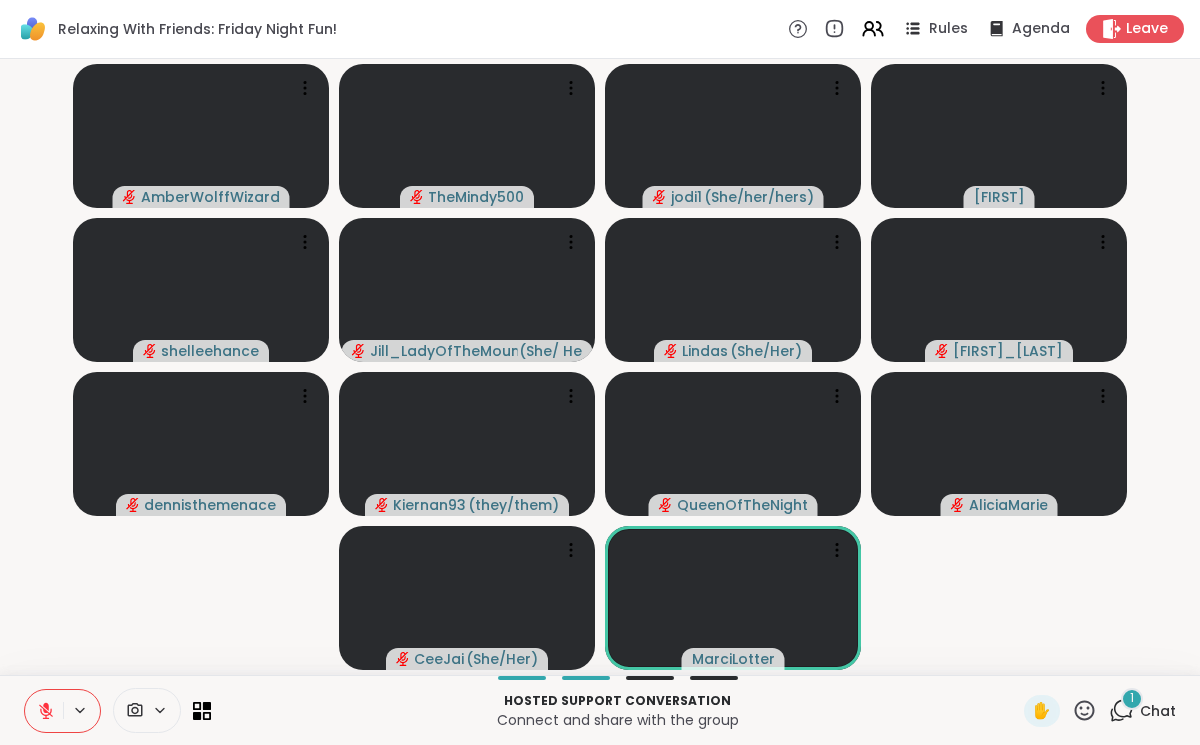 click at bounding box center [44, 711] 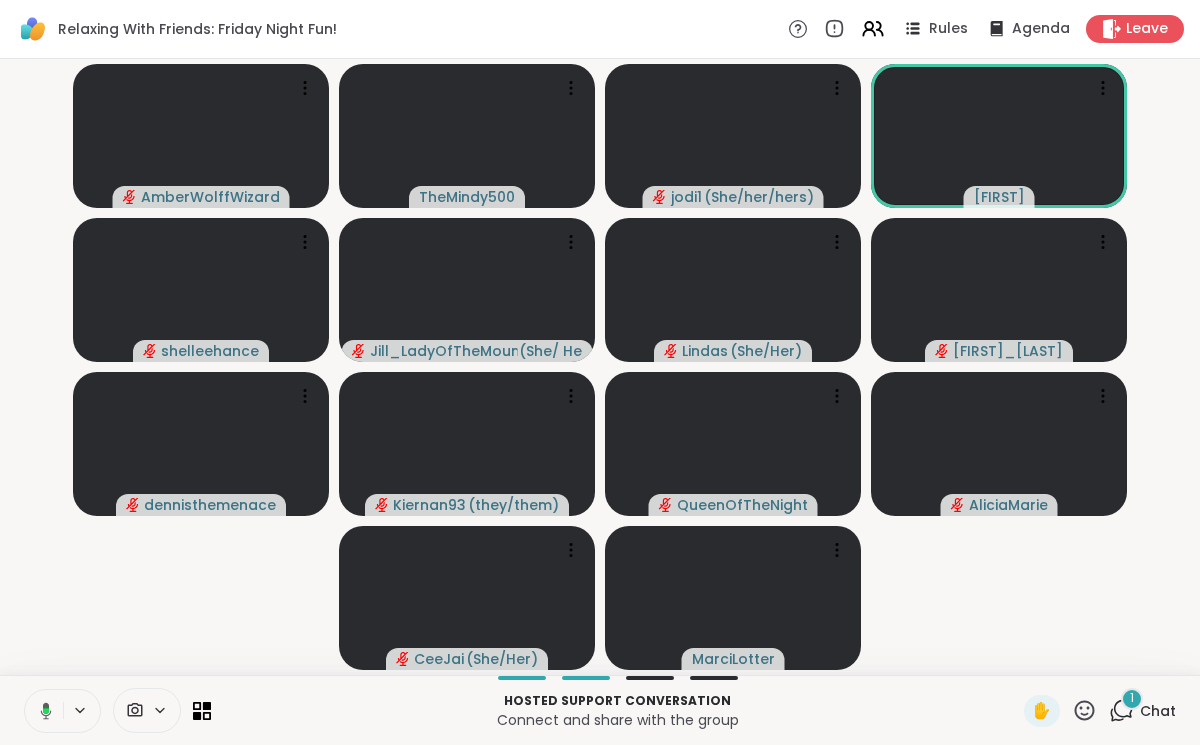 click 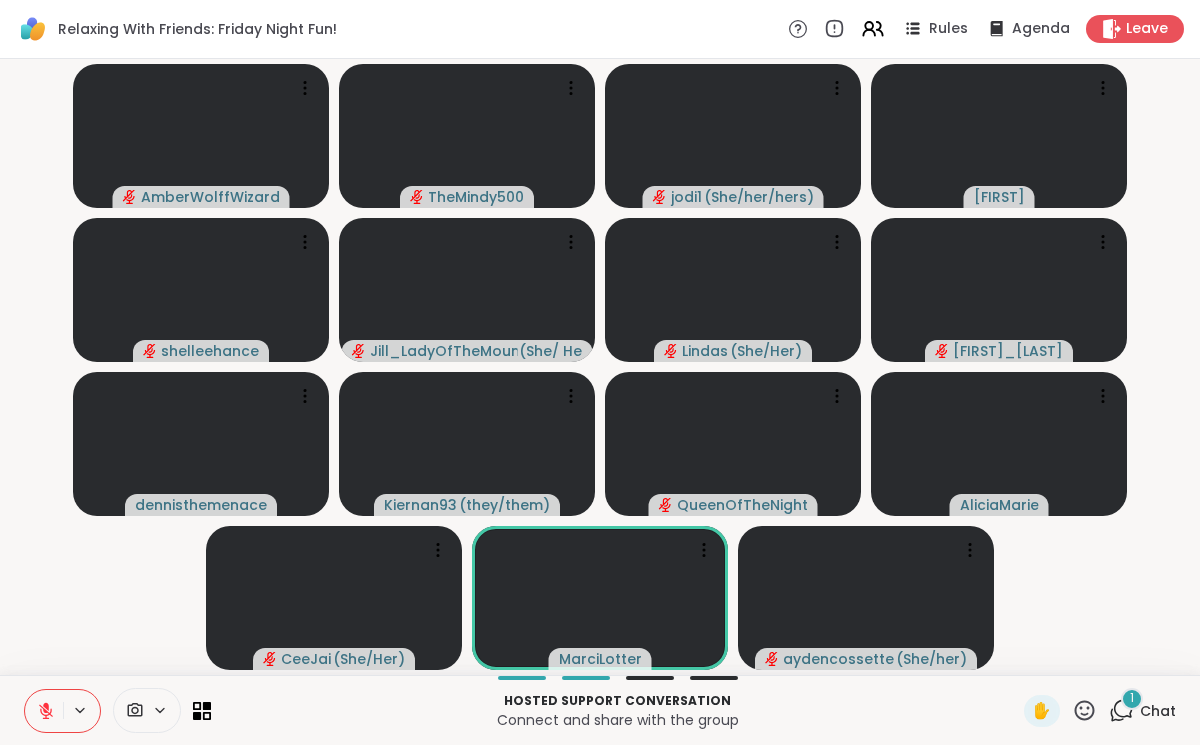 click 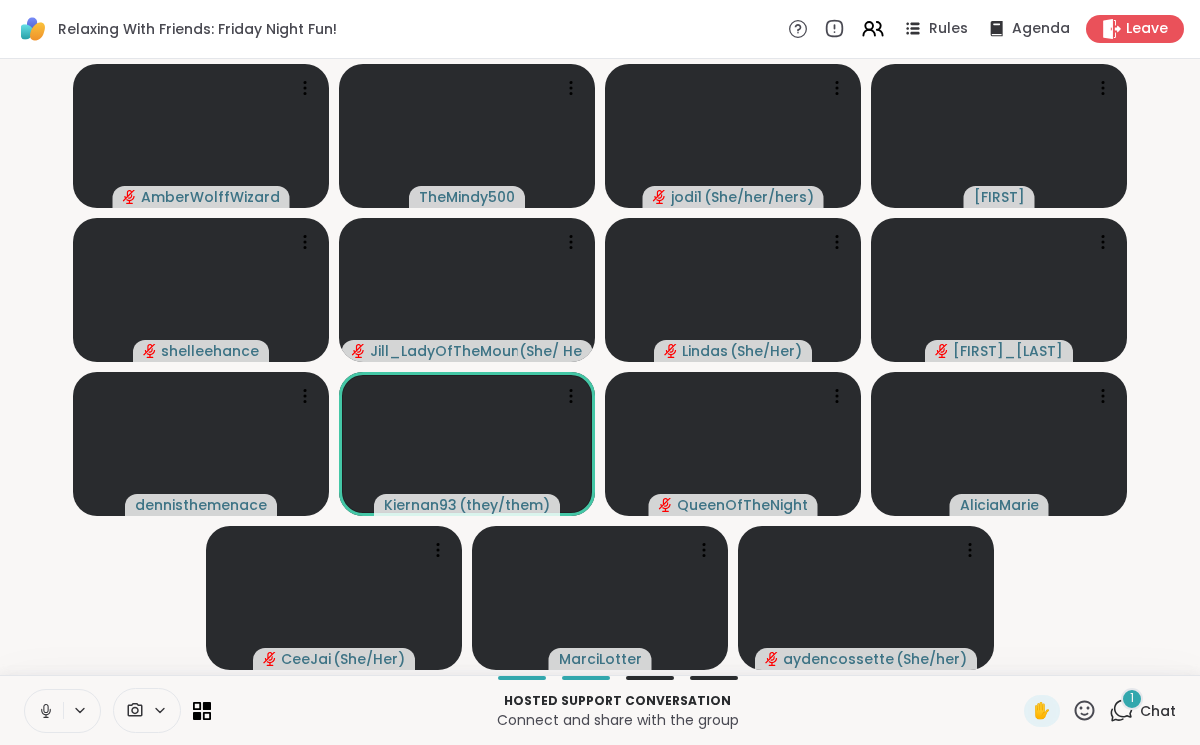 click 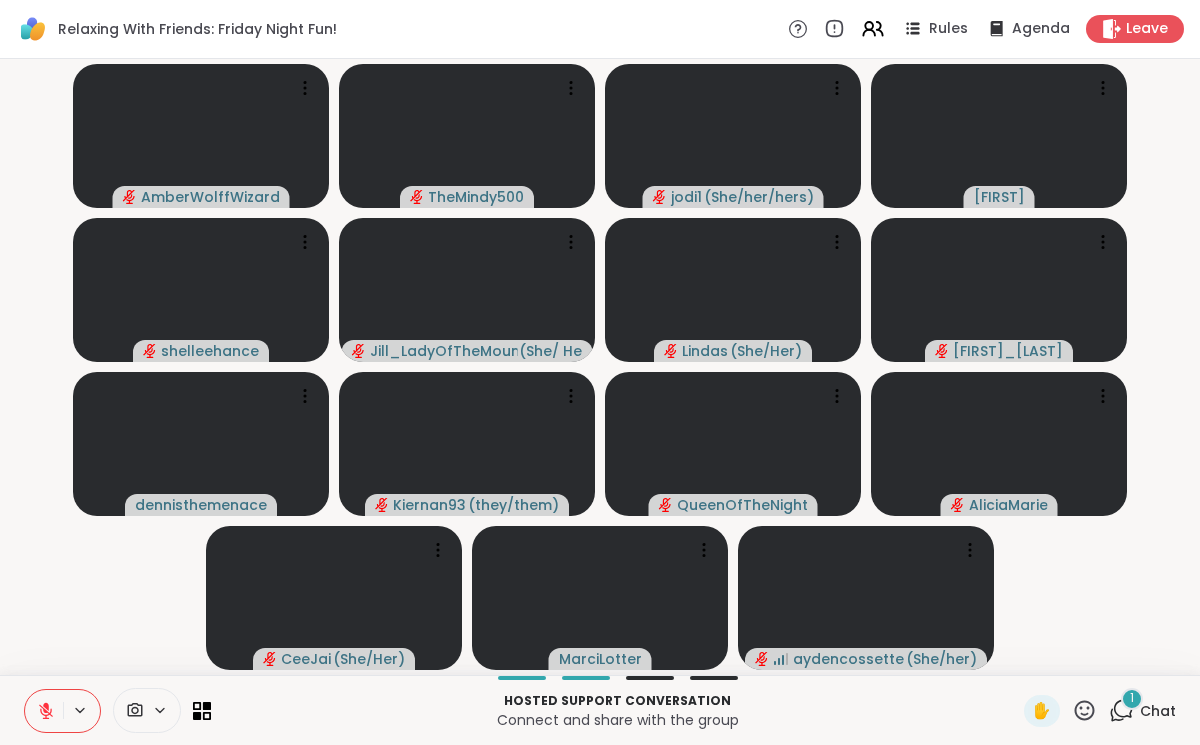 click 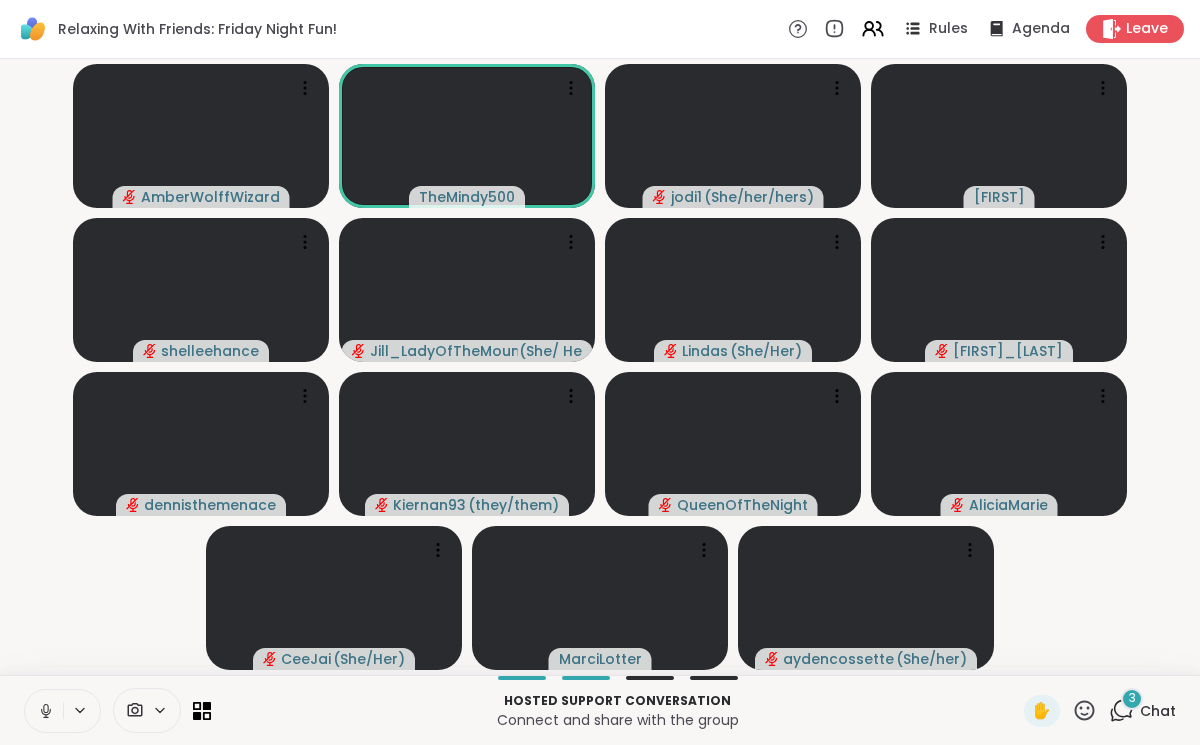 click 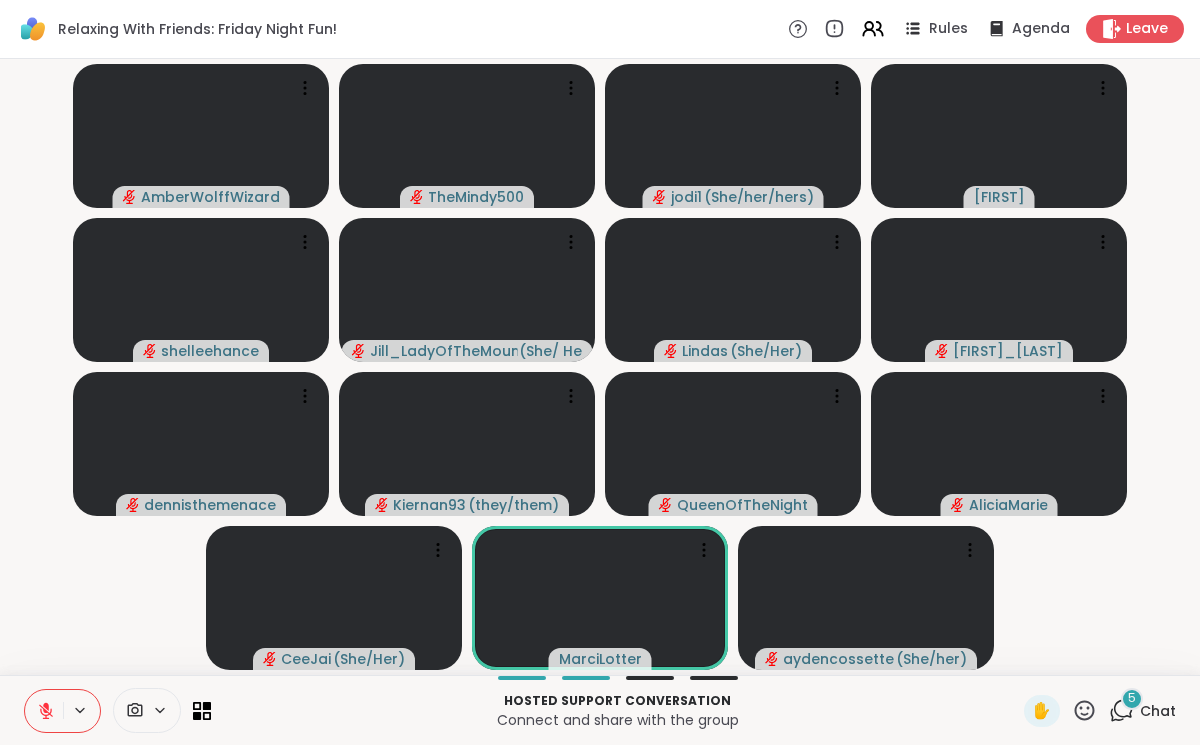 click 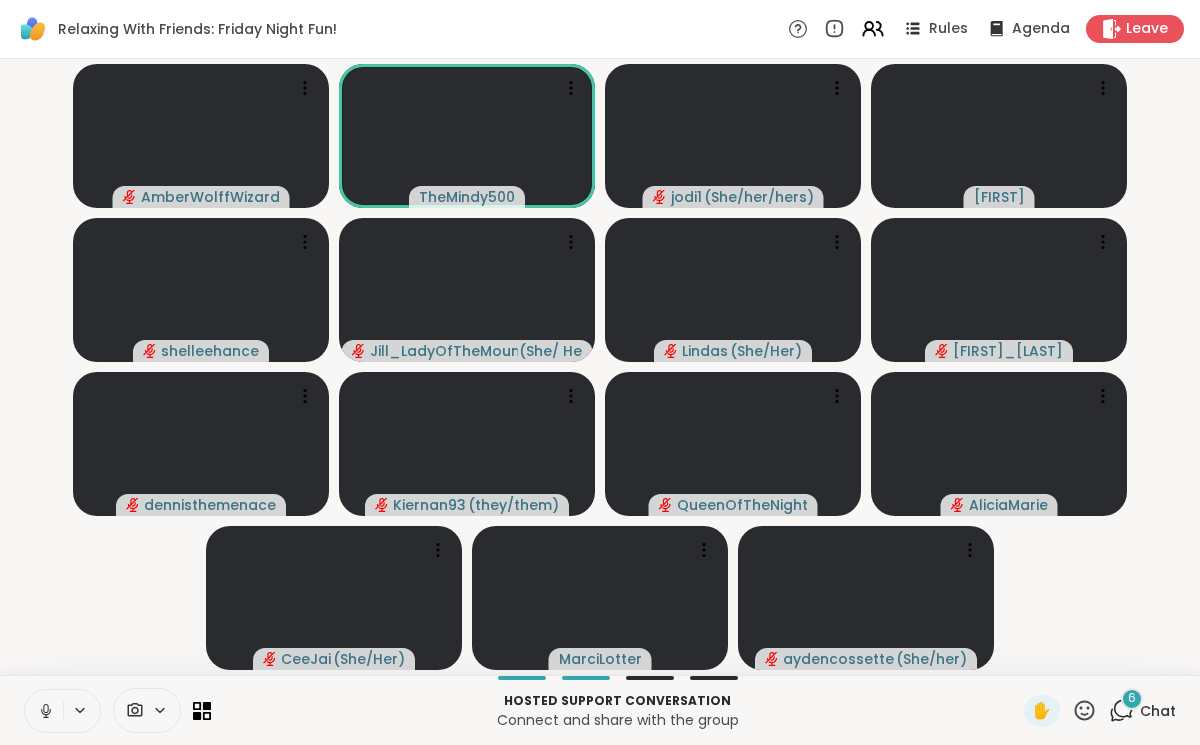 click 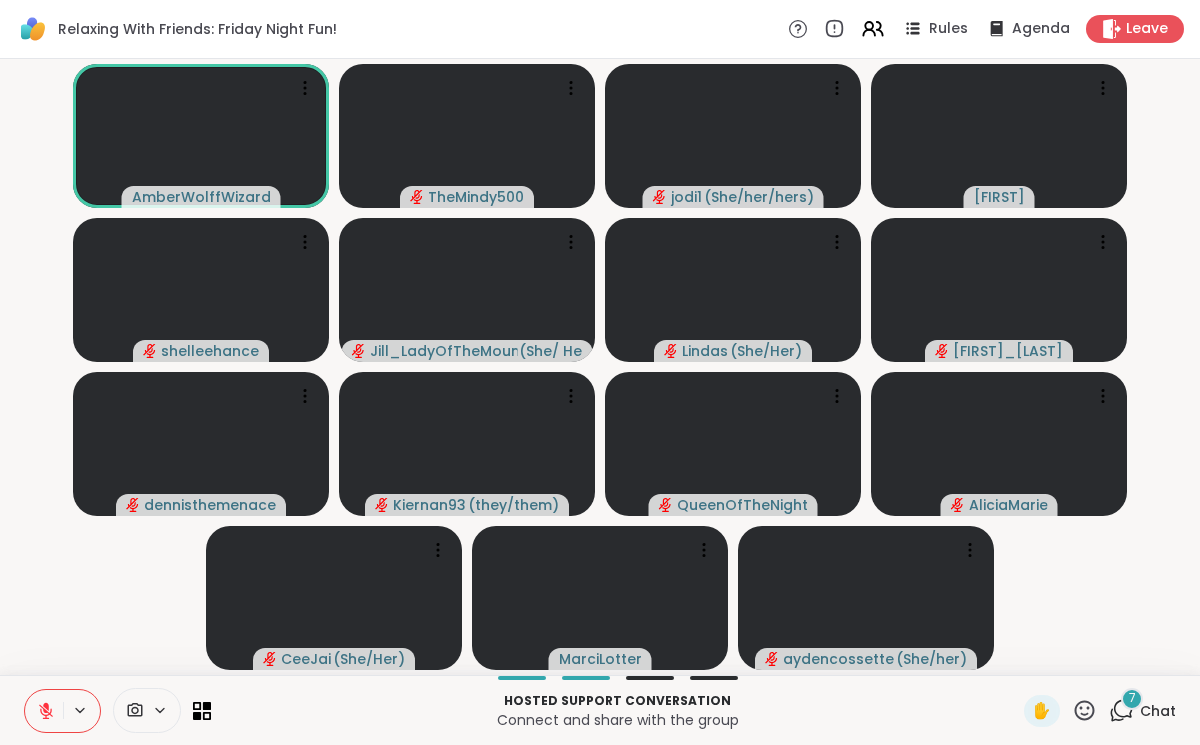 click 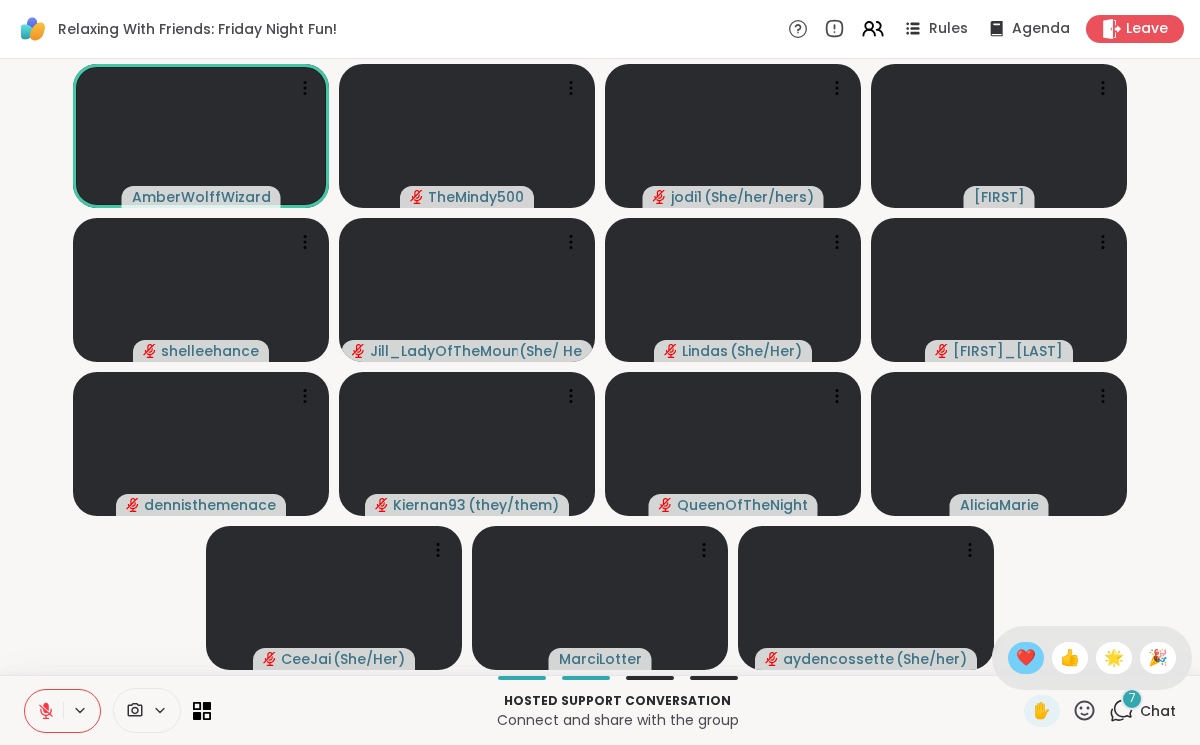 click on "❤️" at bounding box center (1026, 658) 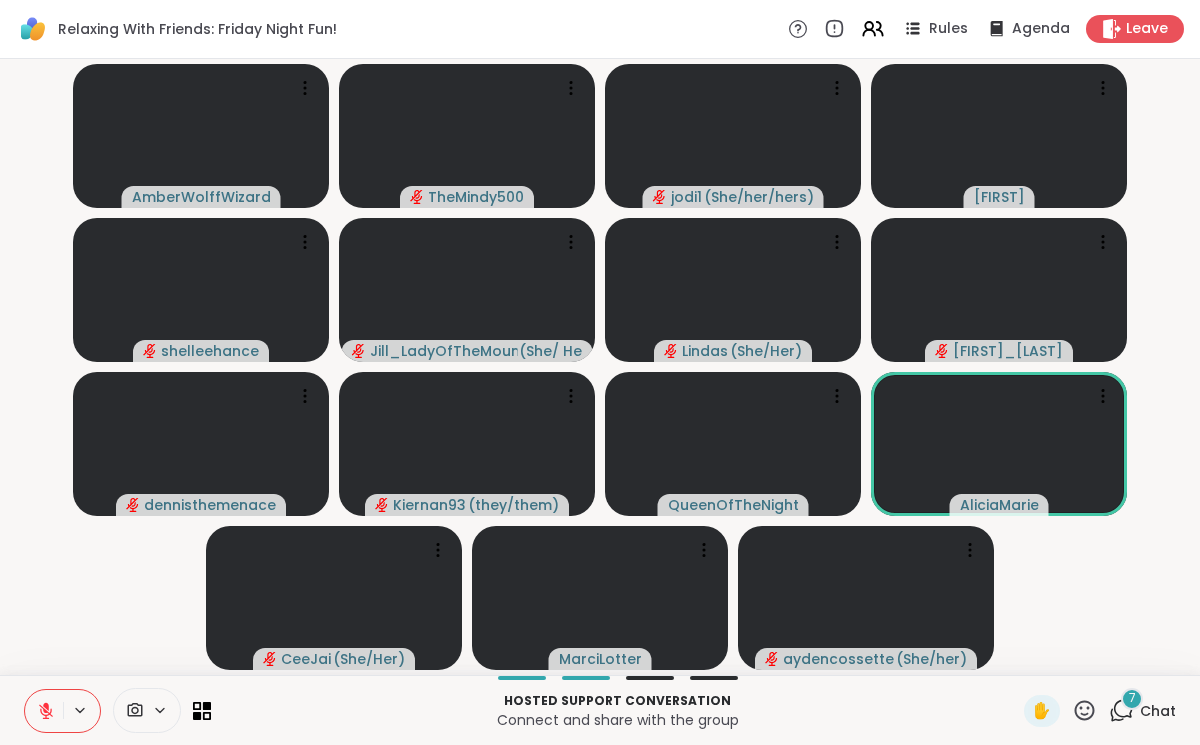click on "Chat" at bounding box center (1158, 711) 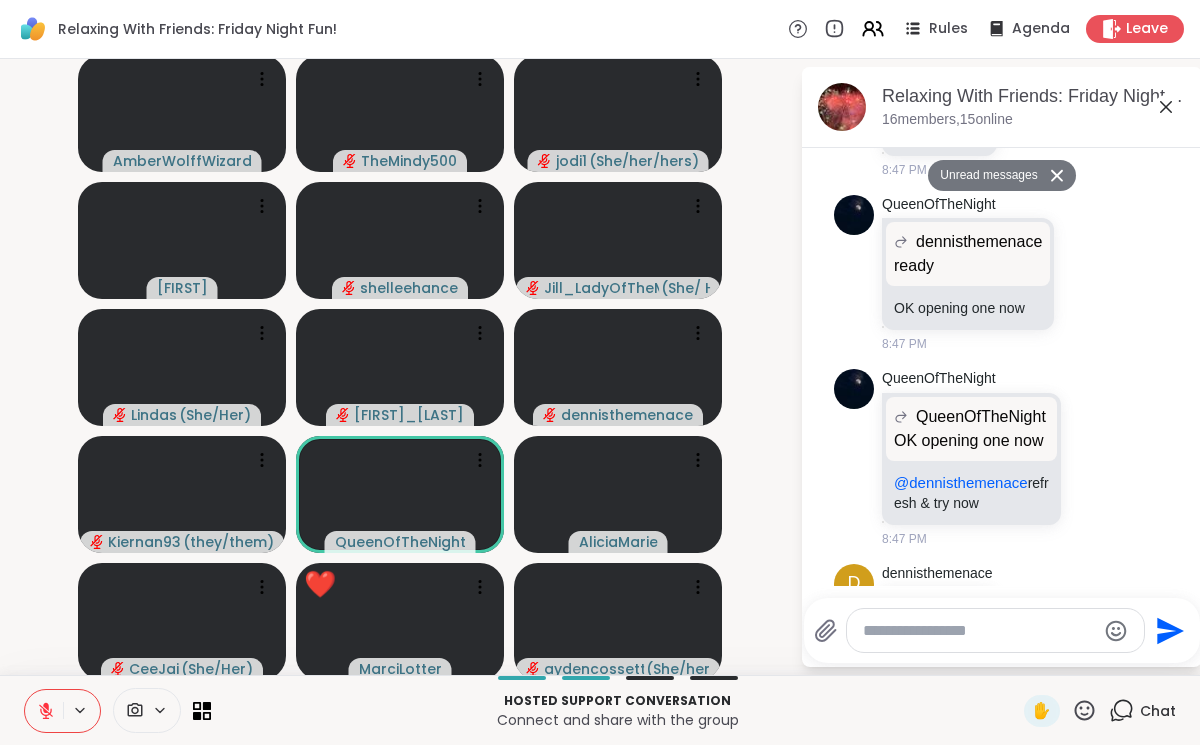 scroll, scrollTop: 11911, scrollLeft: 0, axis: vertical 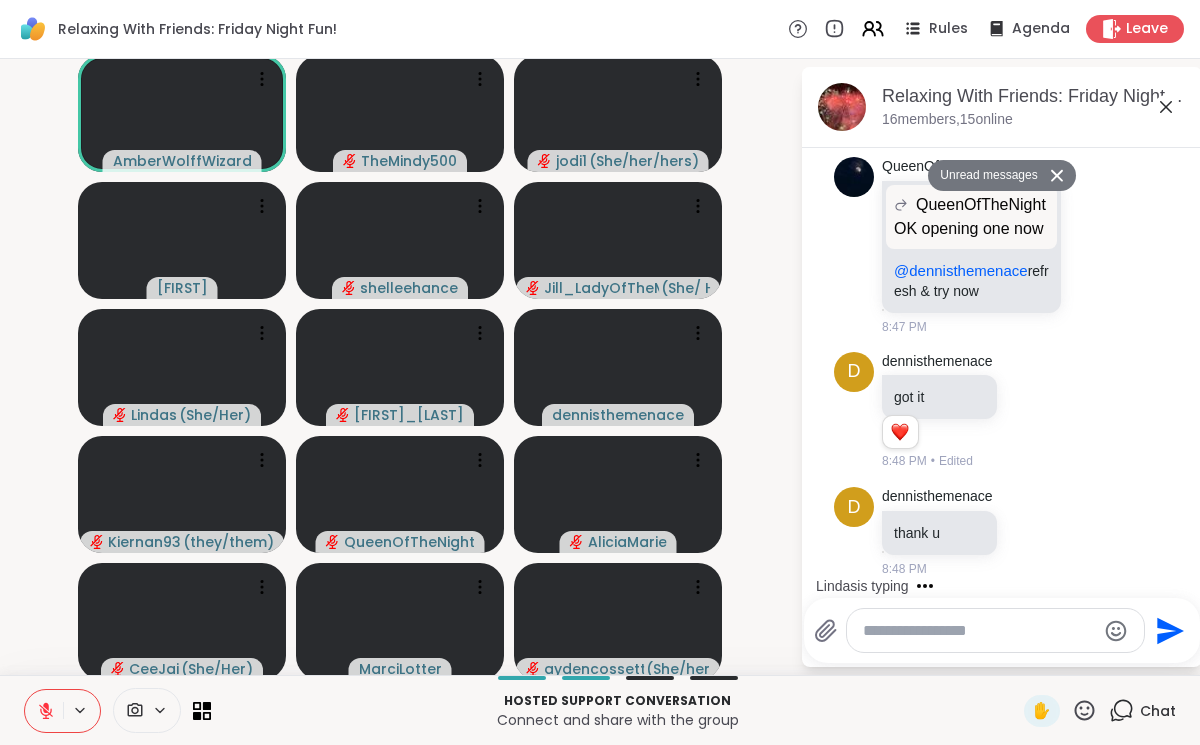 click 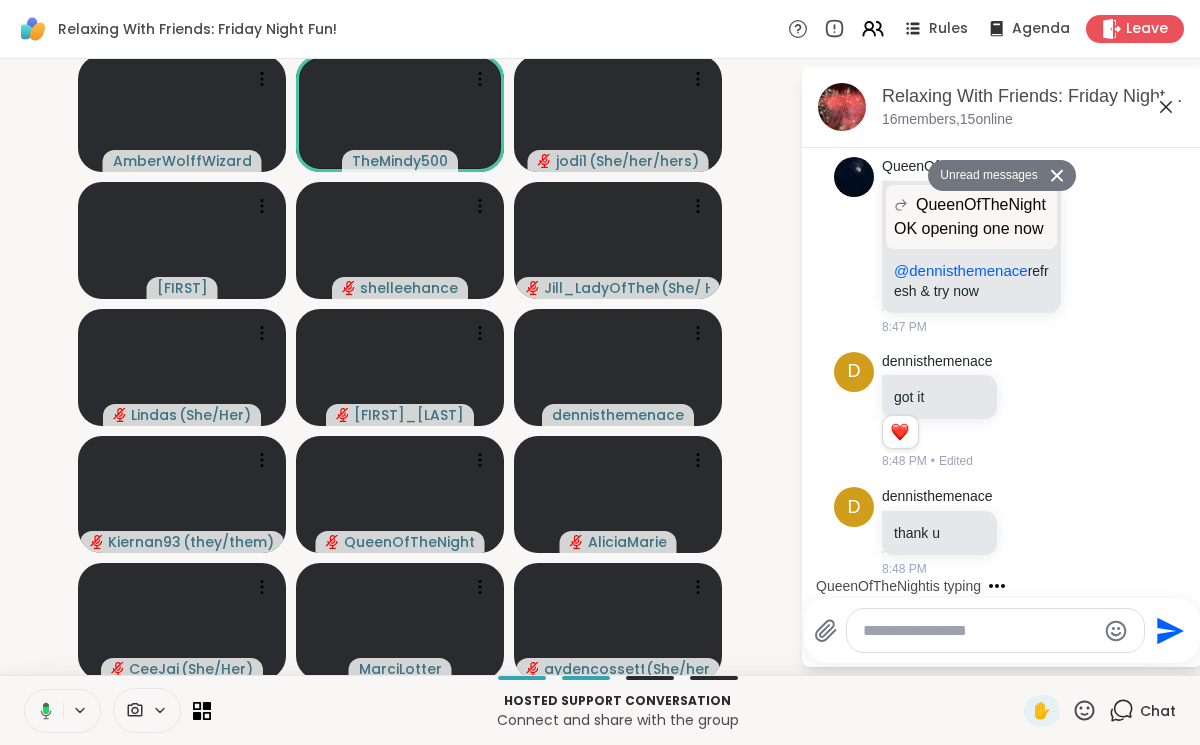 scroll, scrollTop: 11970, scrollLeft: 0, axis: vertical 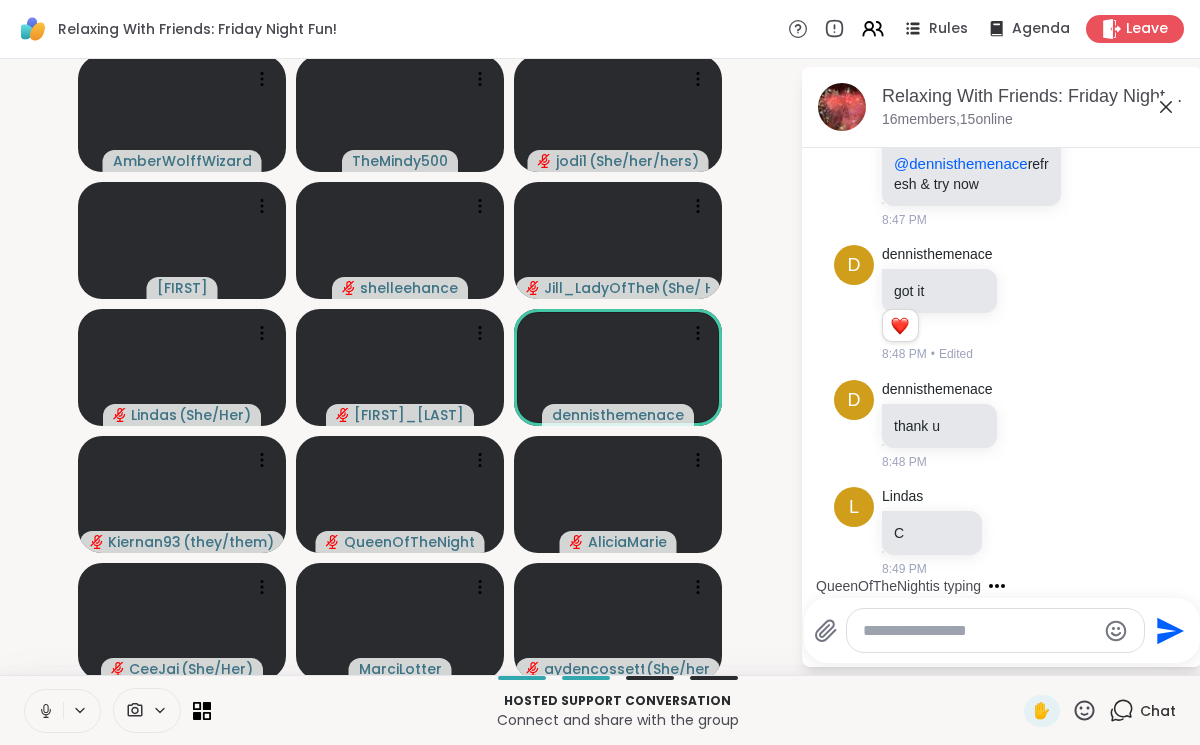 click 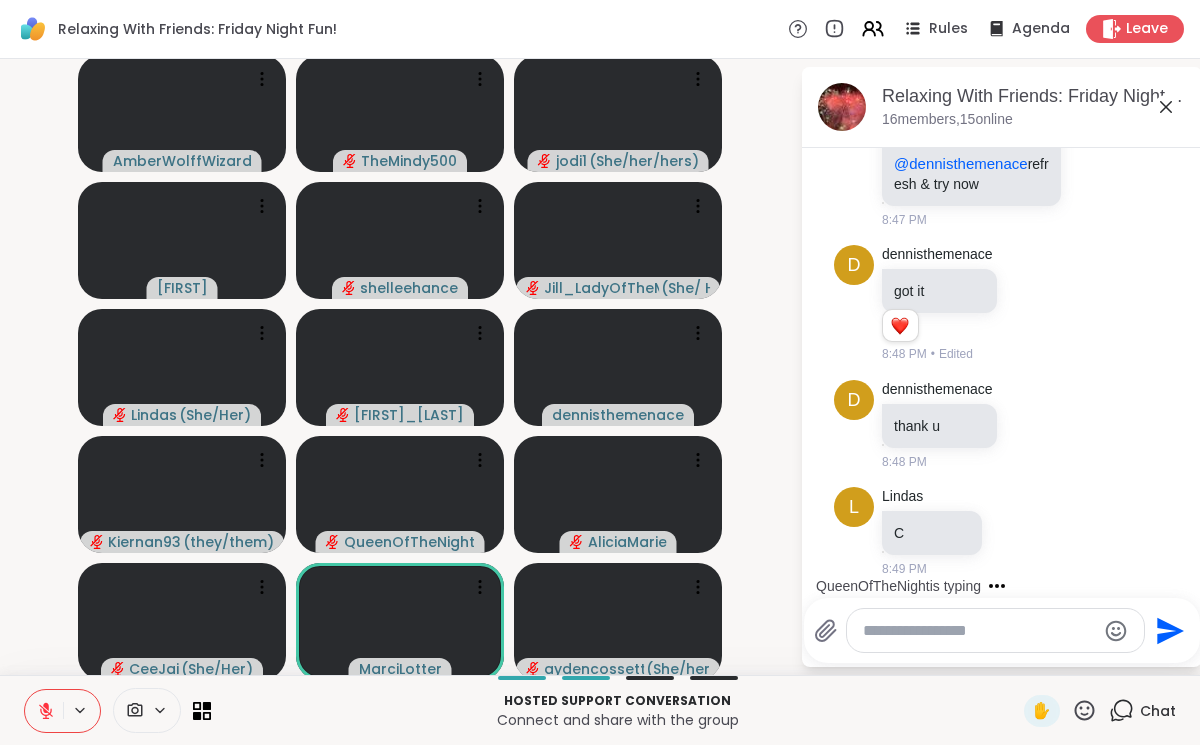 scroll, scrollTop: 4, scrollLeft: 0, axis: vertical 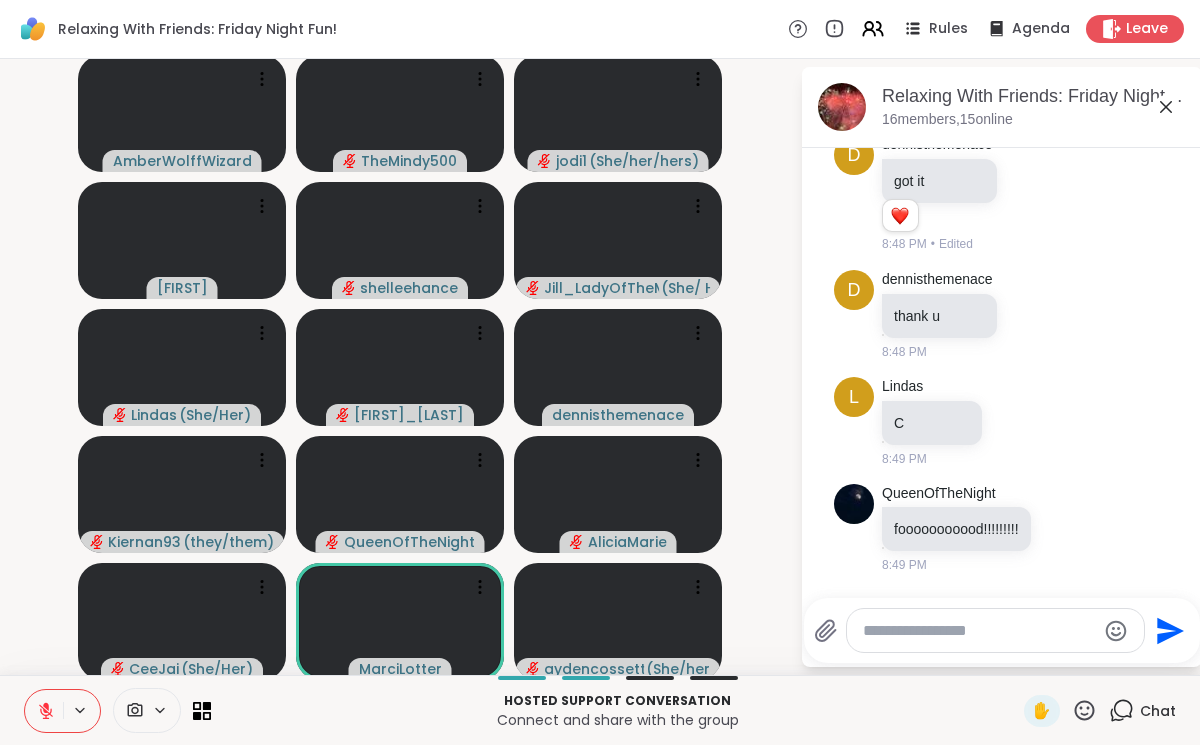 click 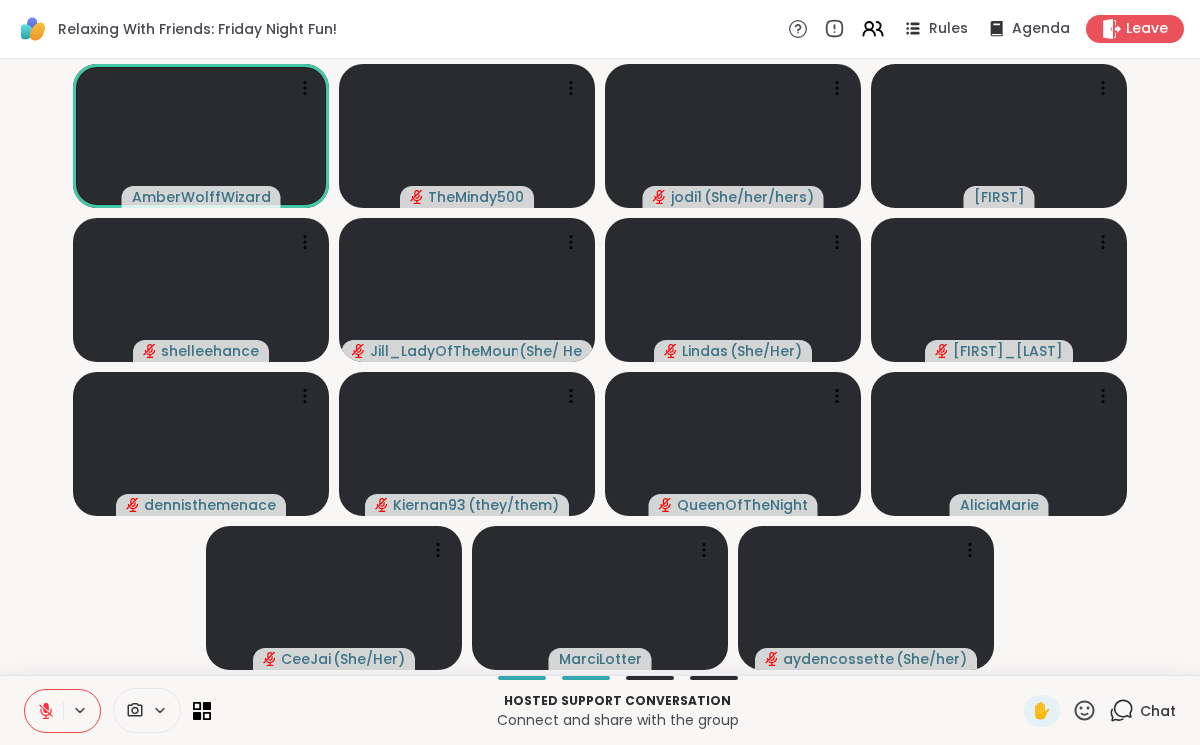 click 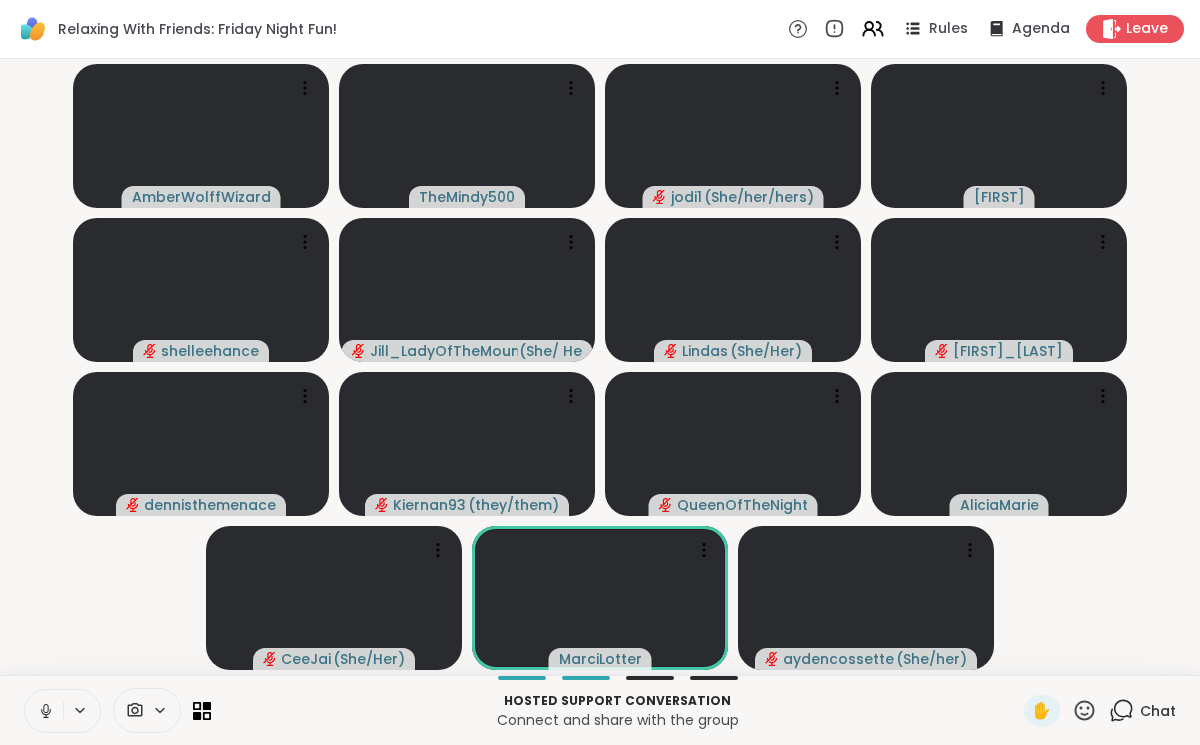 click 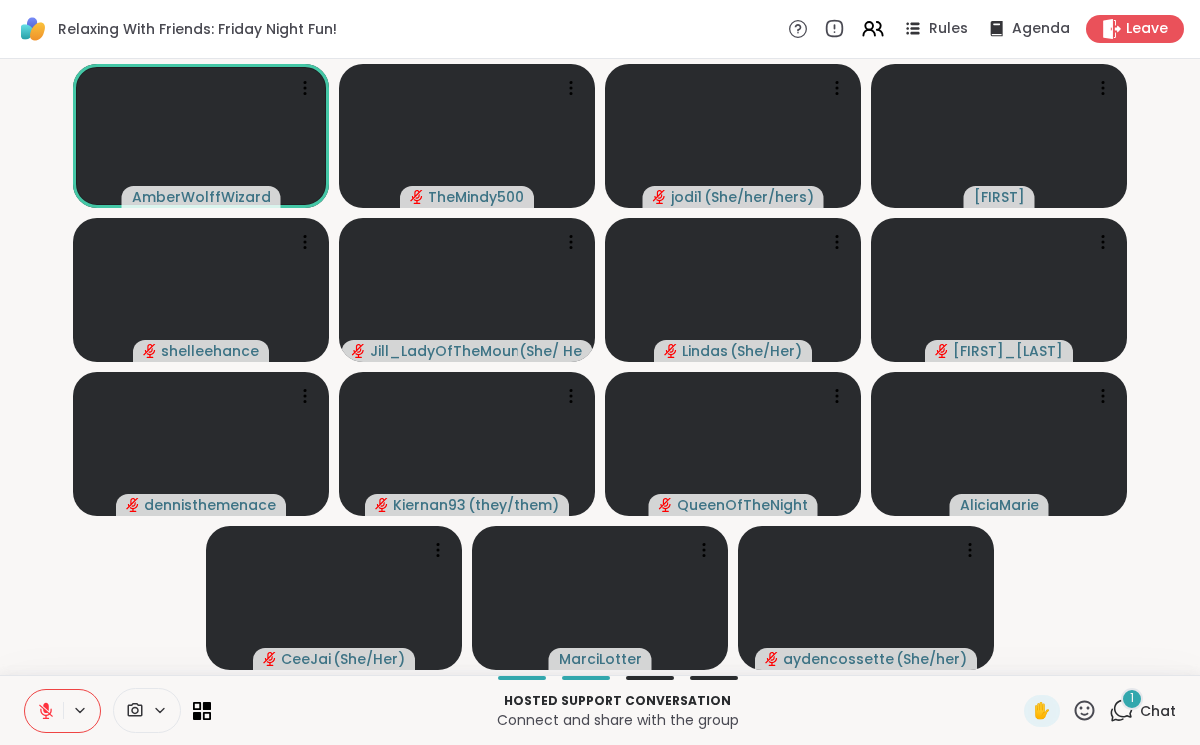 click 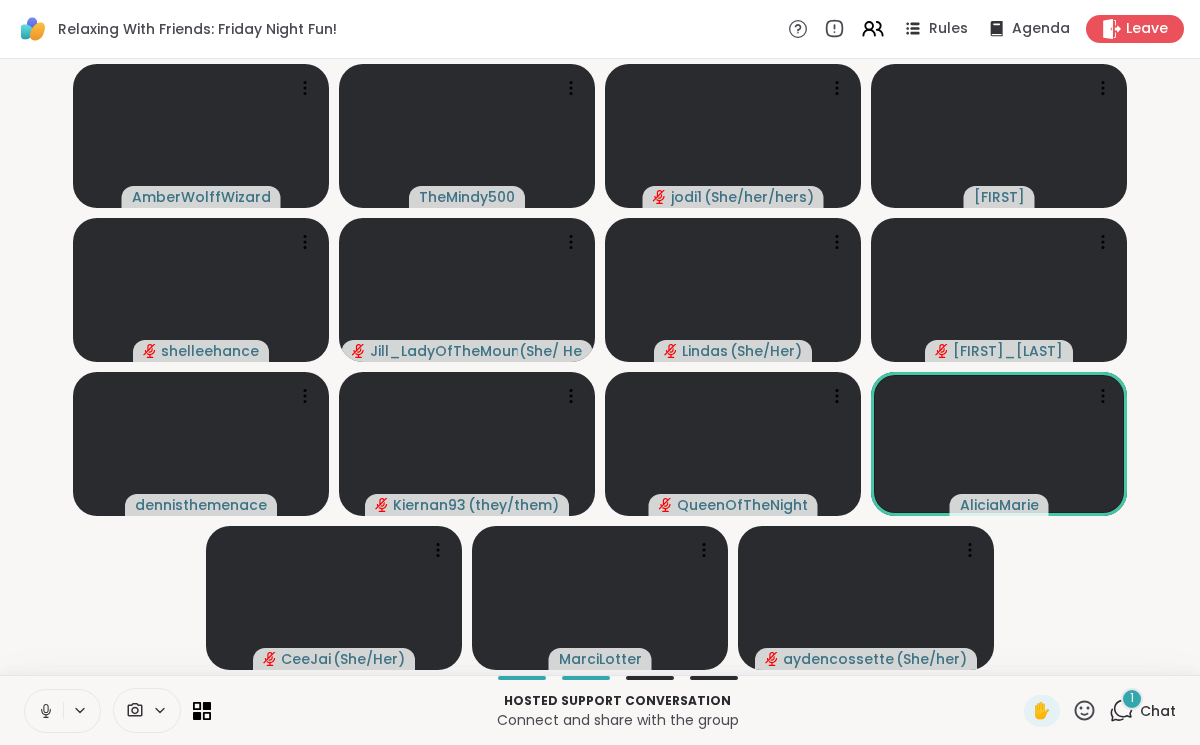 click 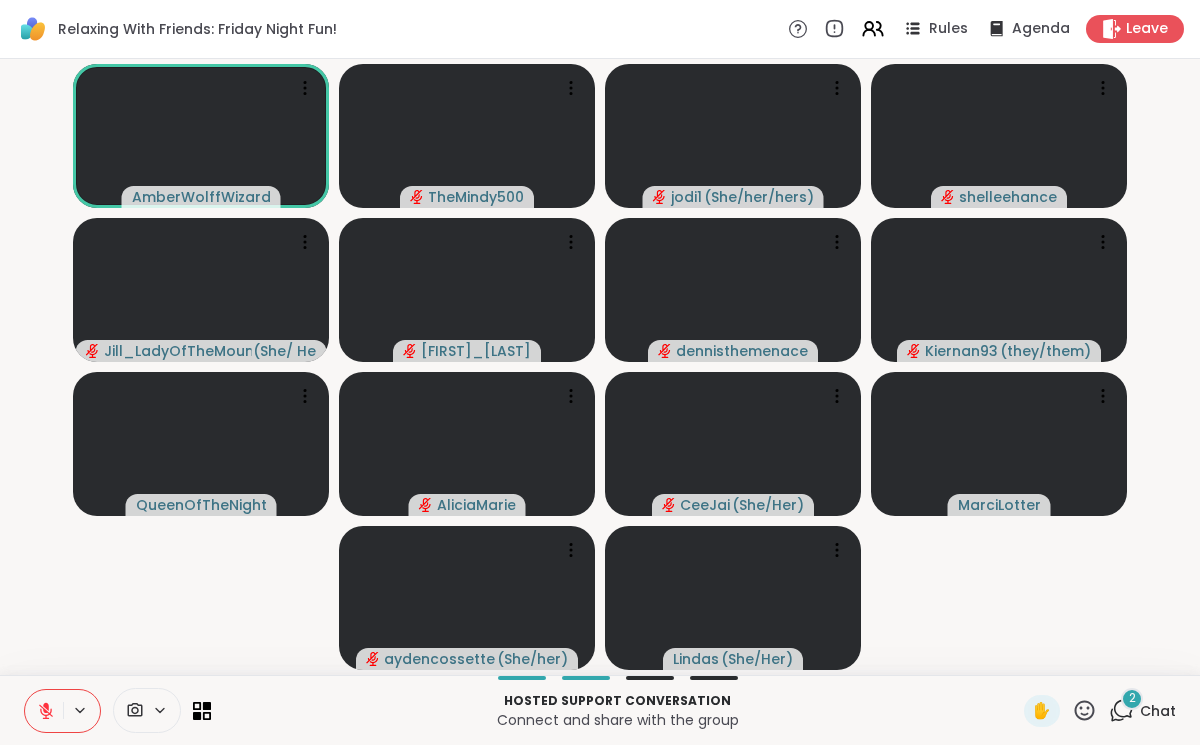 click 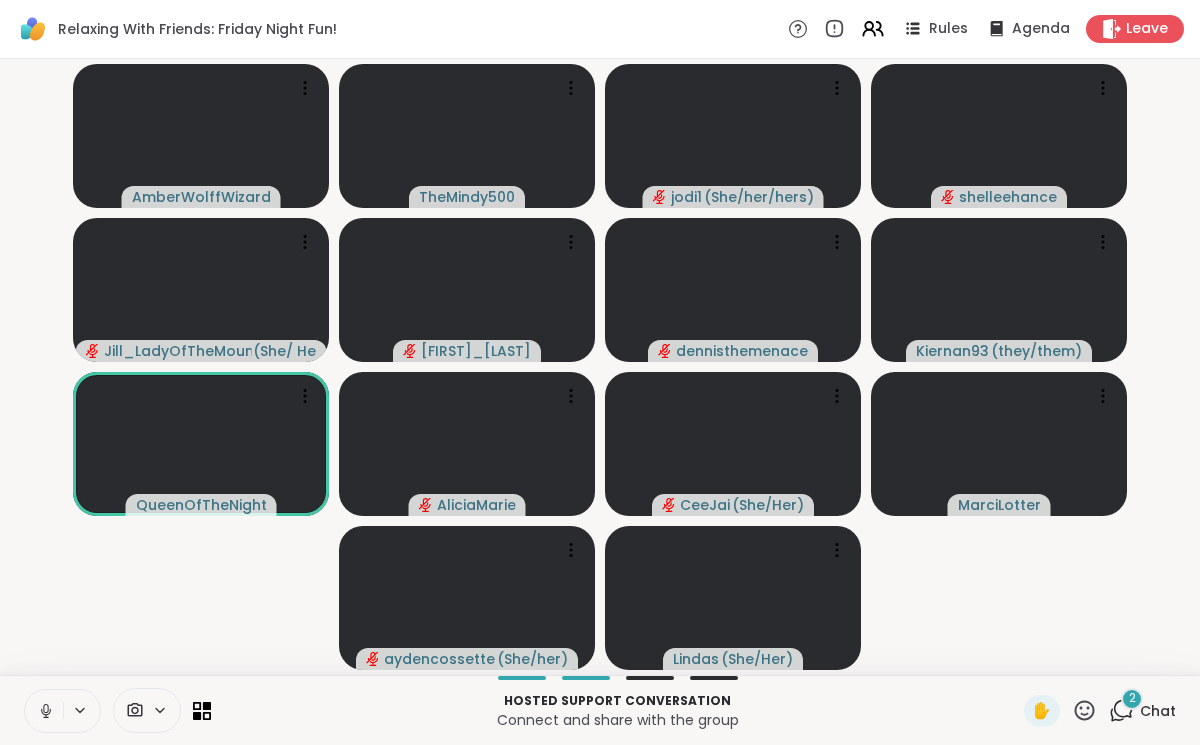 click 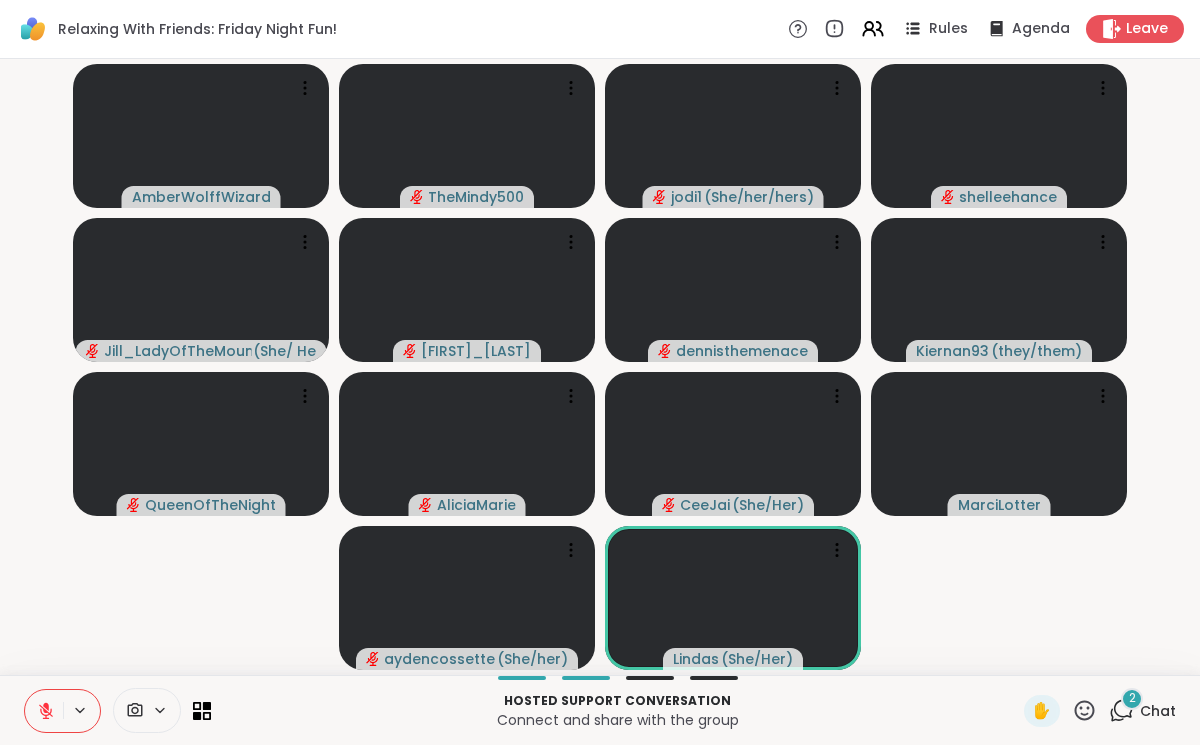 click 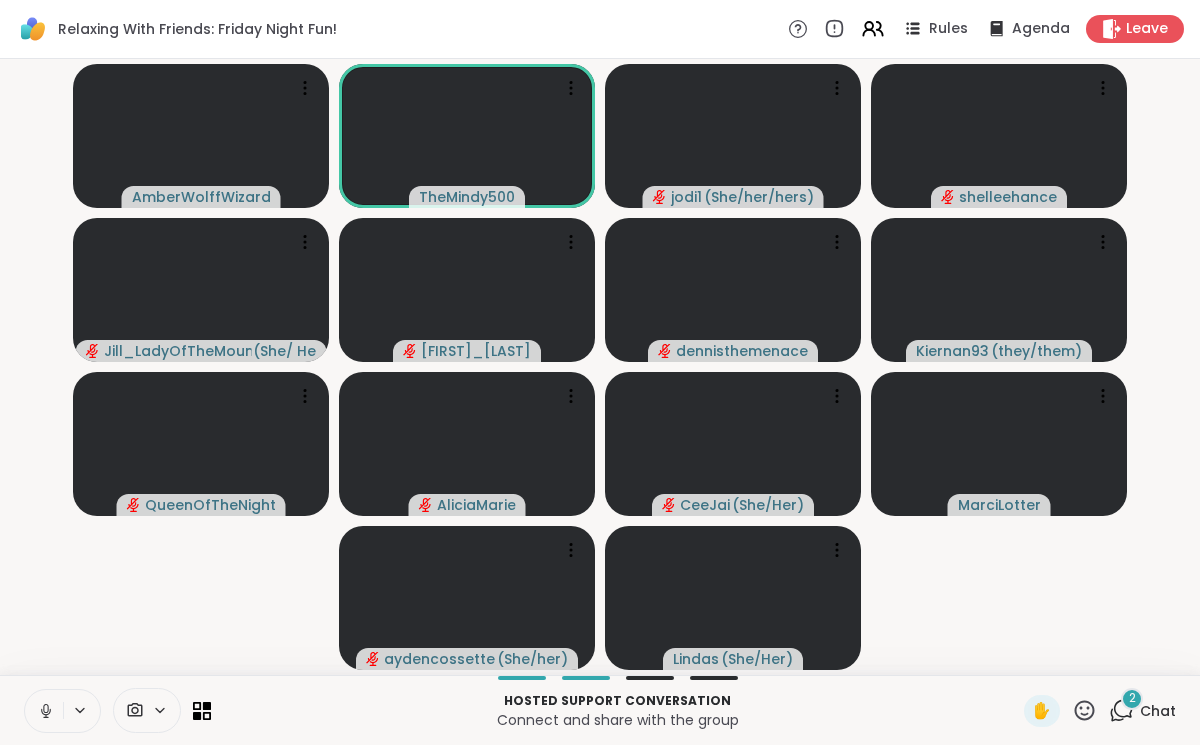 click 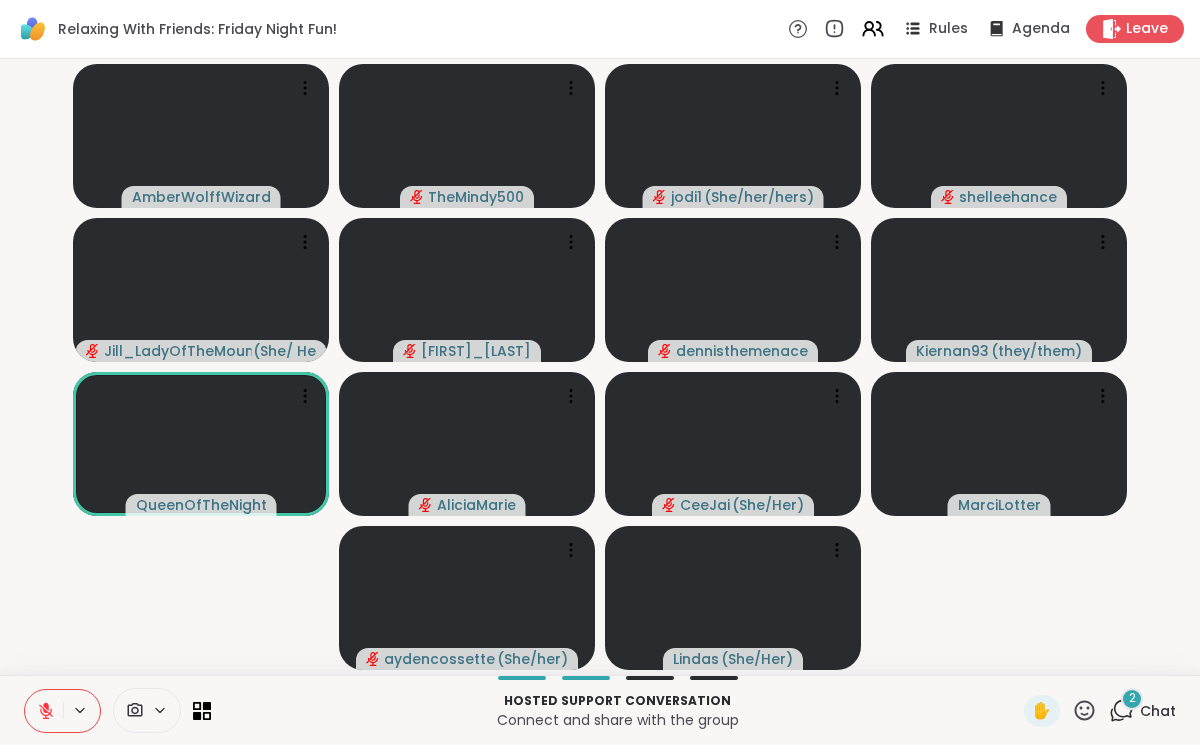 click 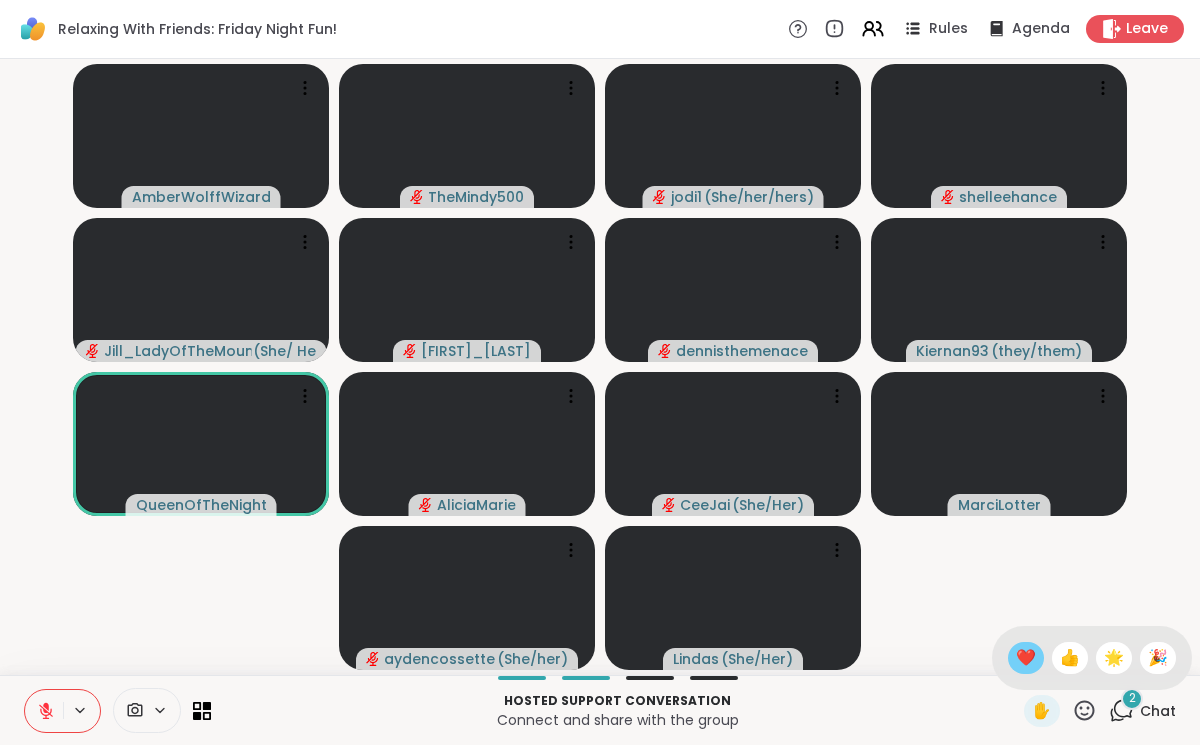 click on "❤️" at bounding box center (1026, 658) 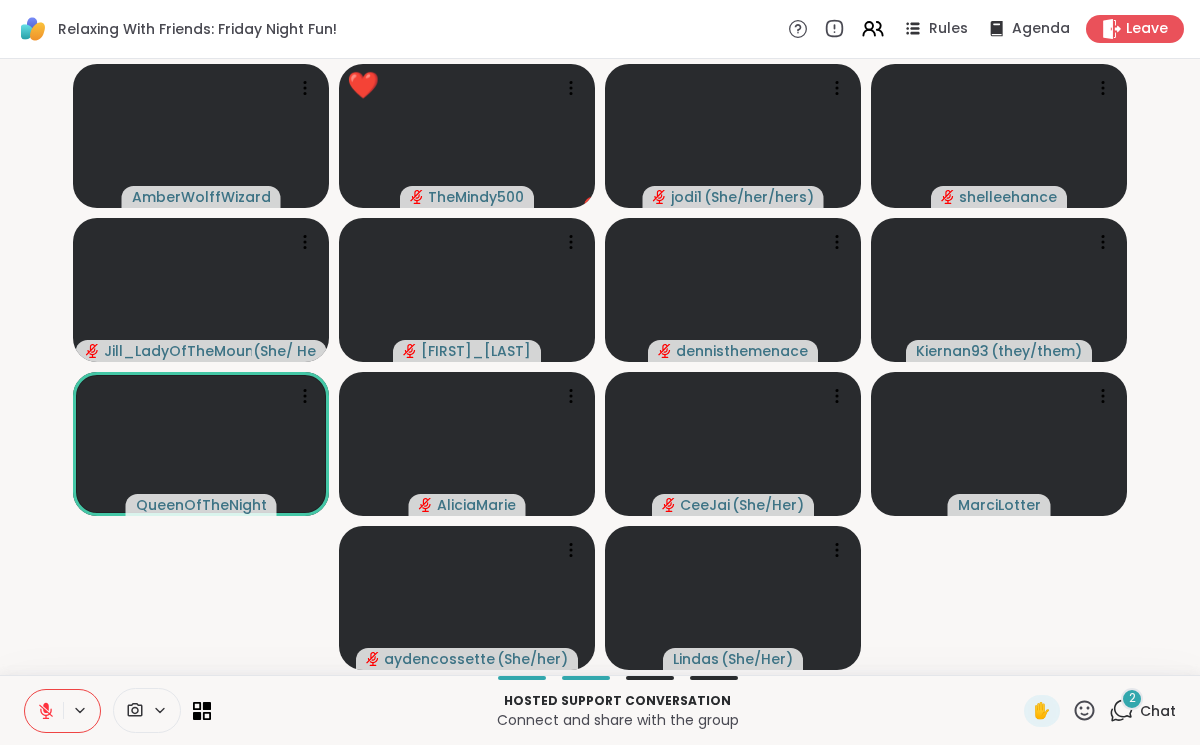 click 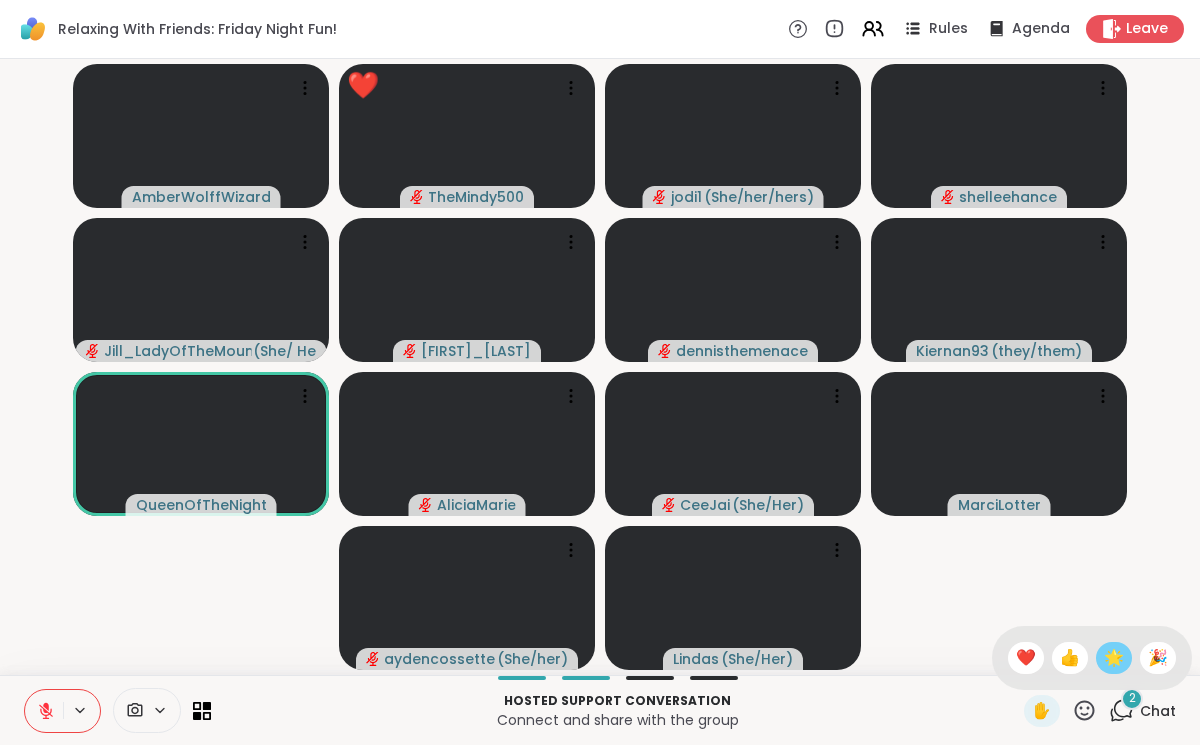 click on "🌟" at bounding box center [1114, 658] 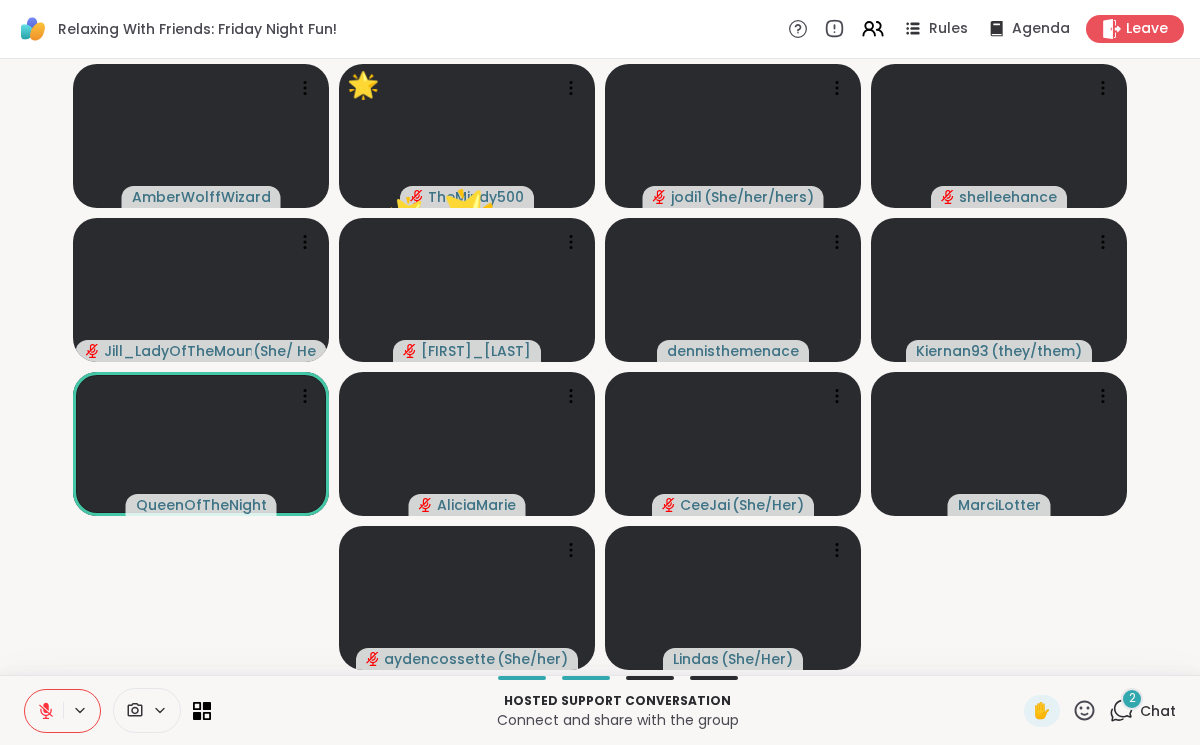 click 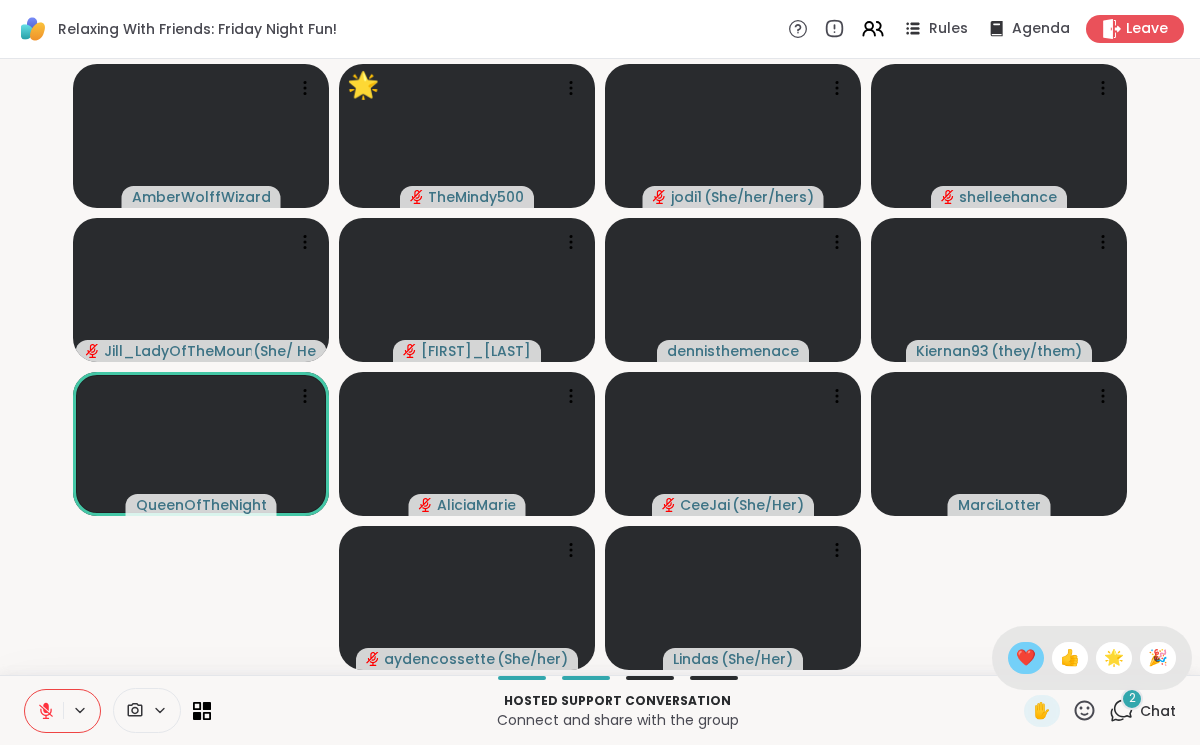 click on "❤️" at bounding box center [1026, 658] 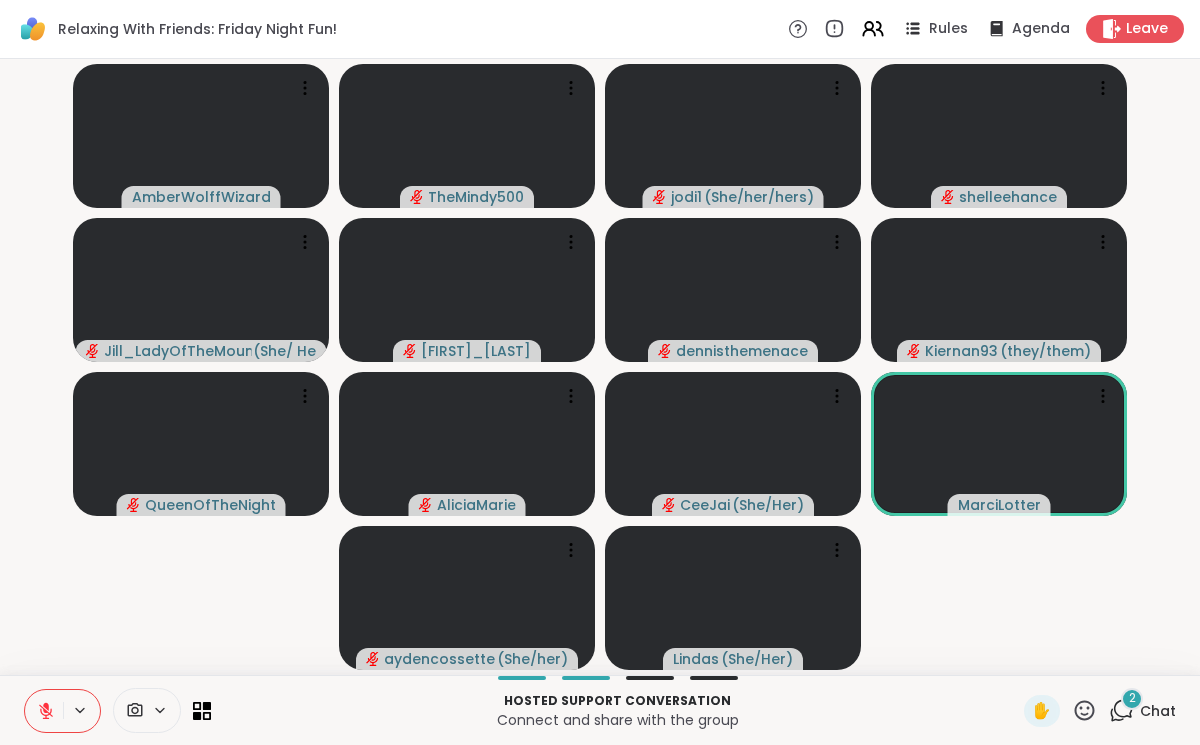click 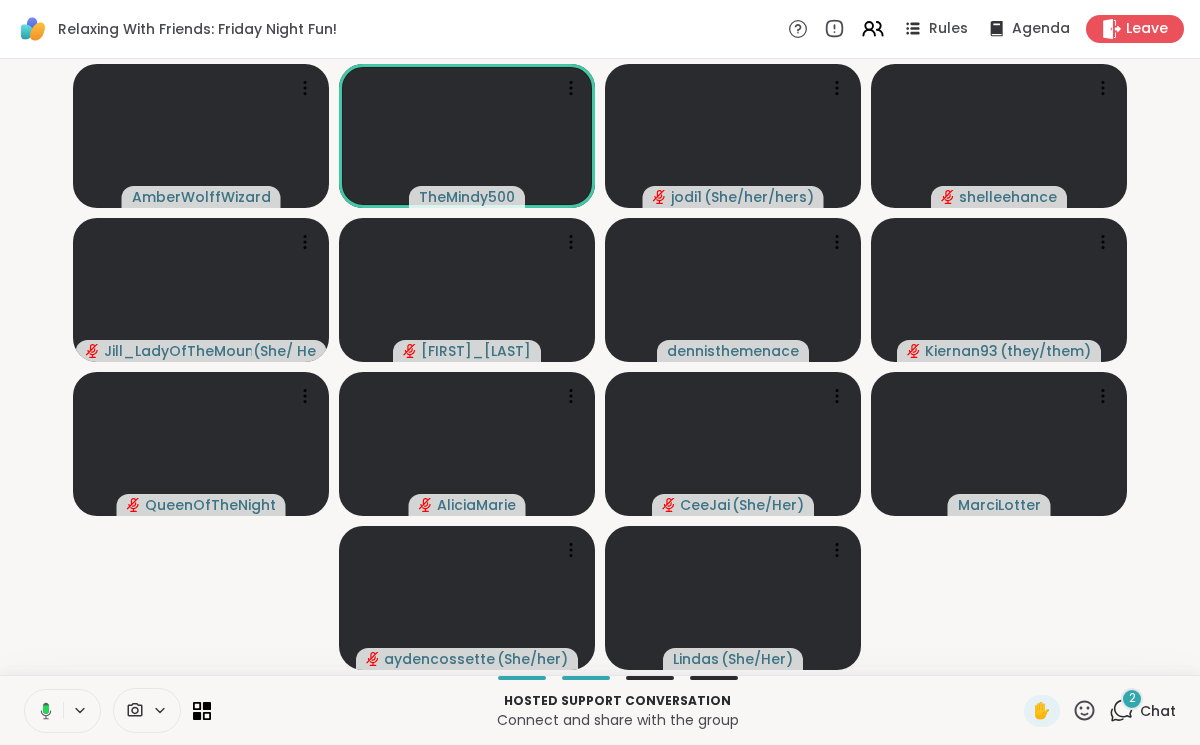 click 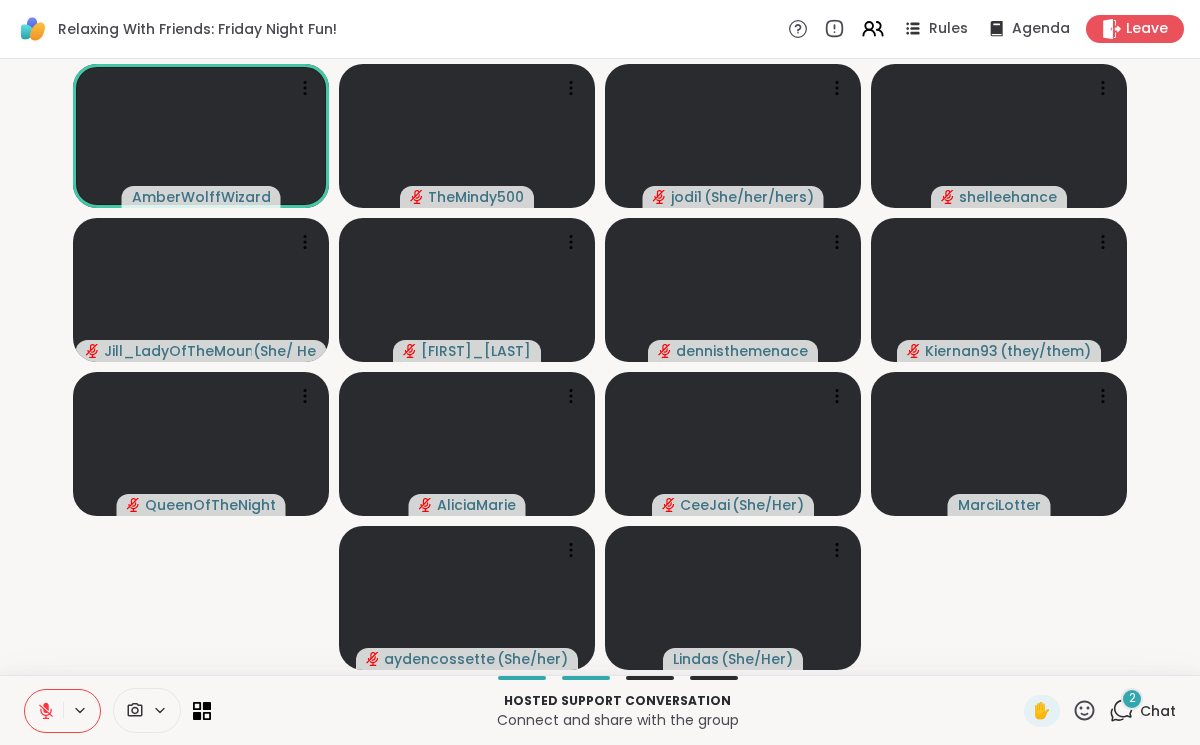 click 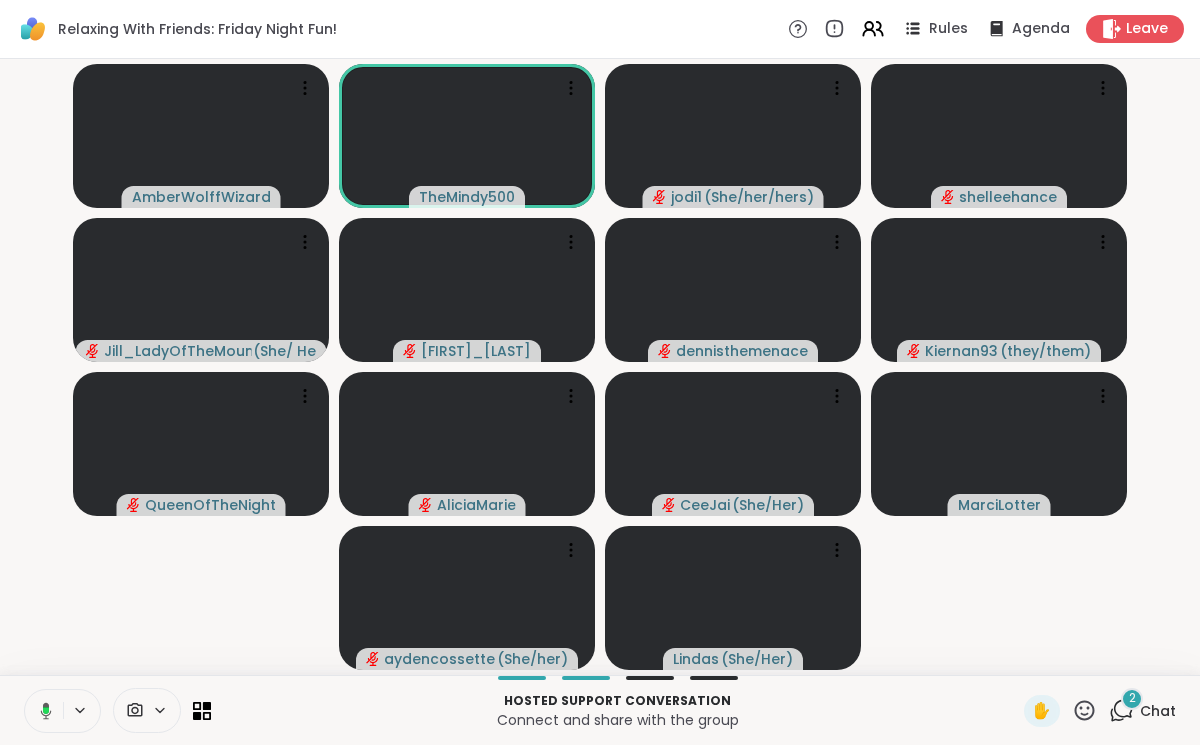 click 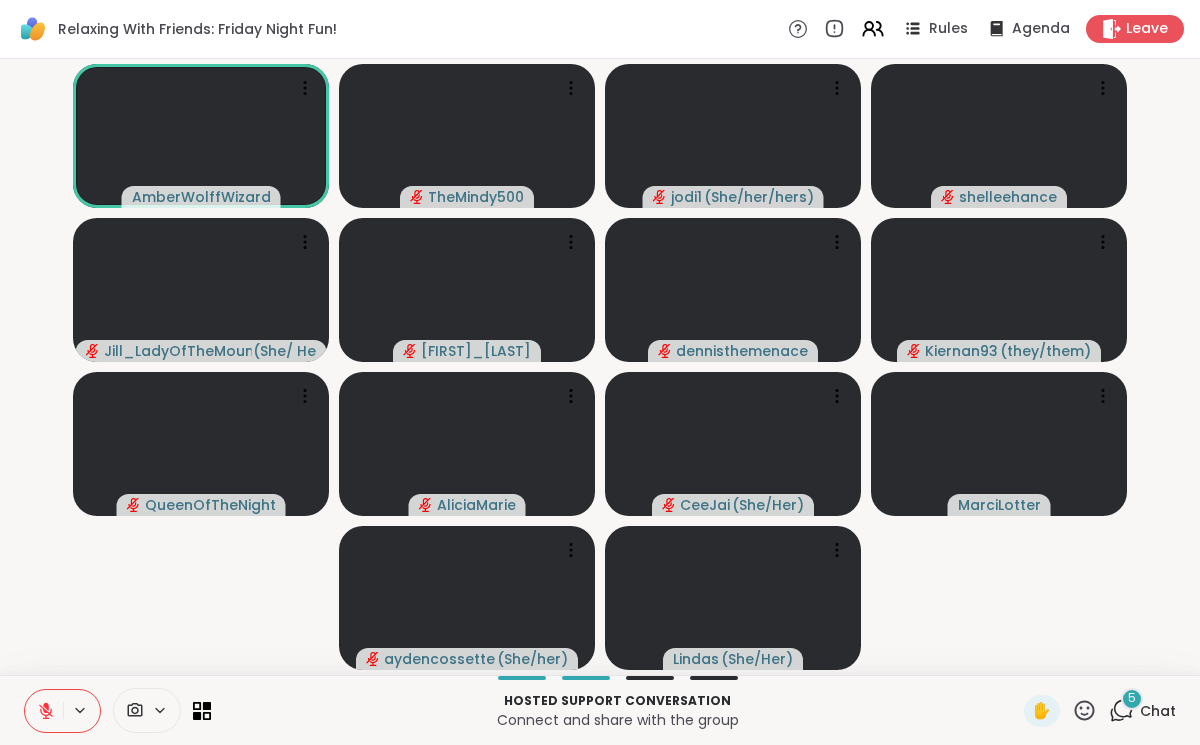 click 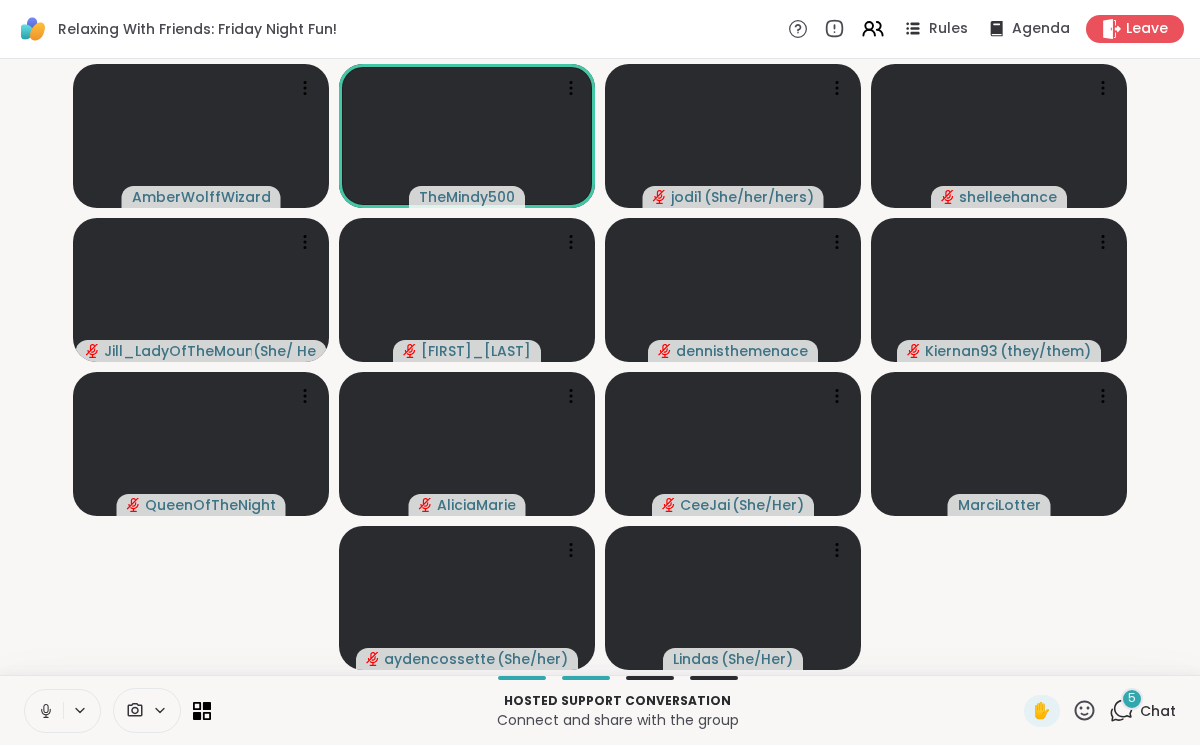 click 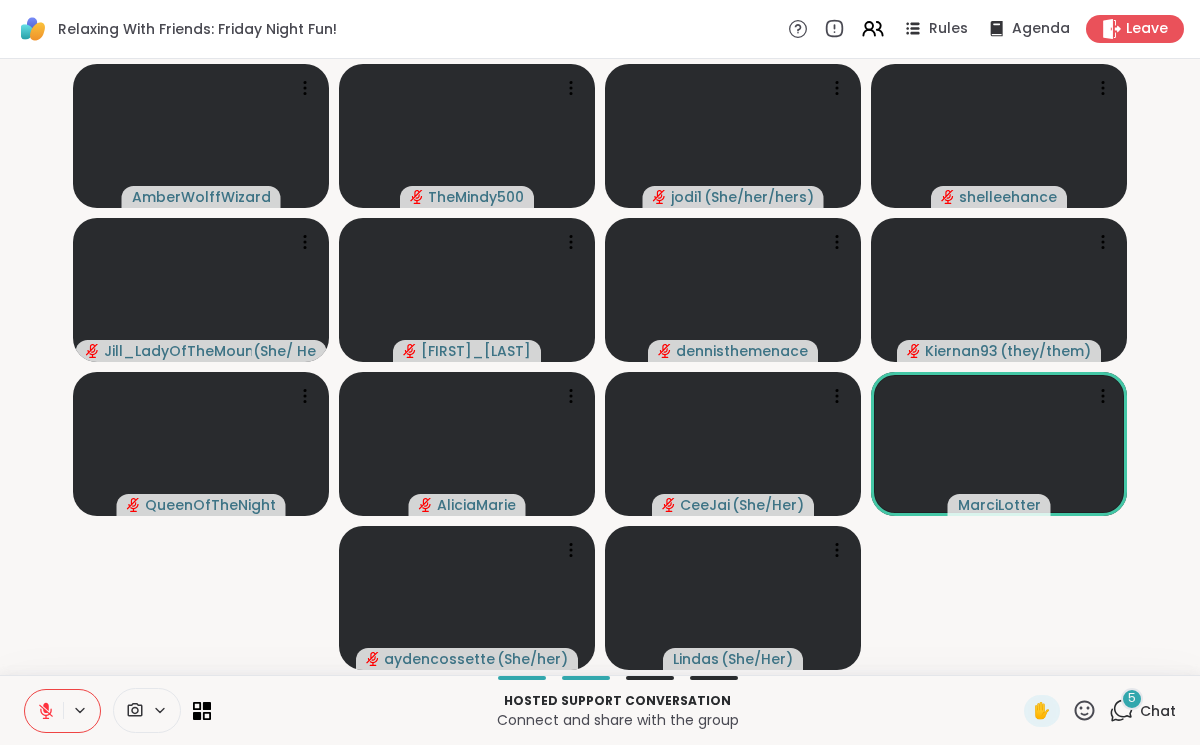 click at bounding box center (44, 711) 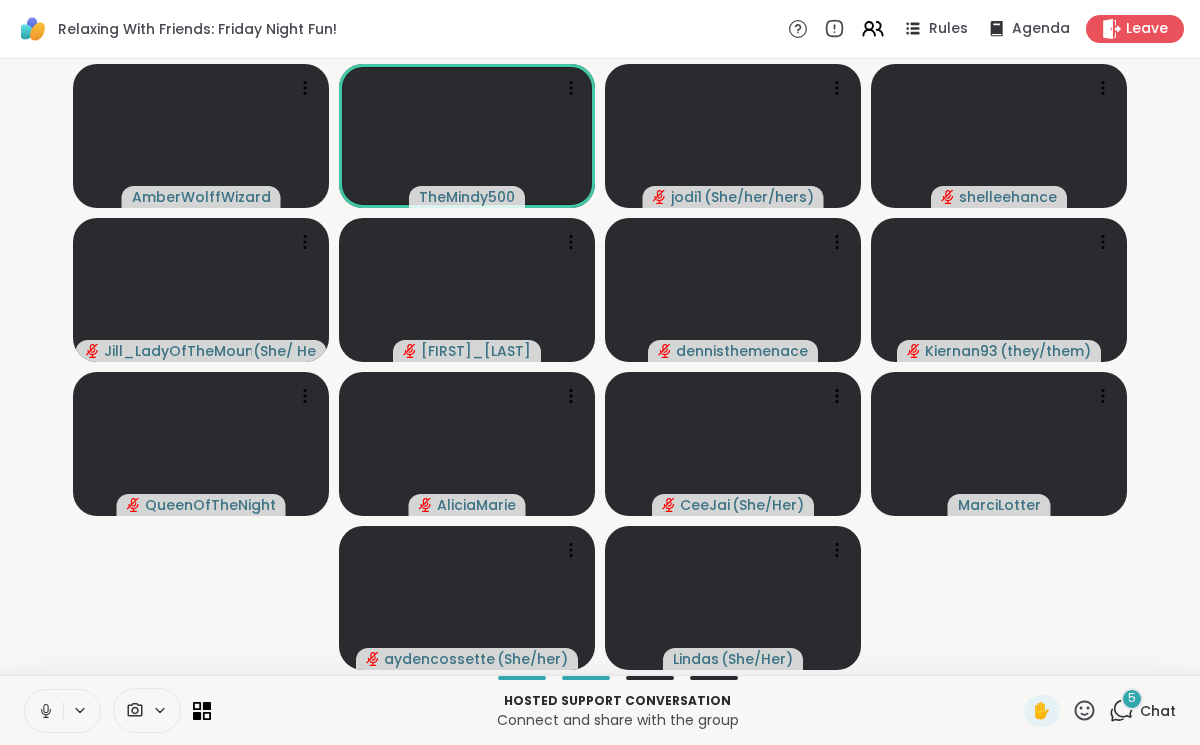 click 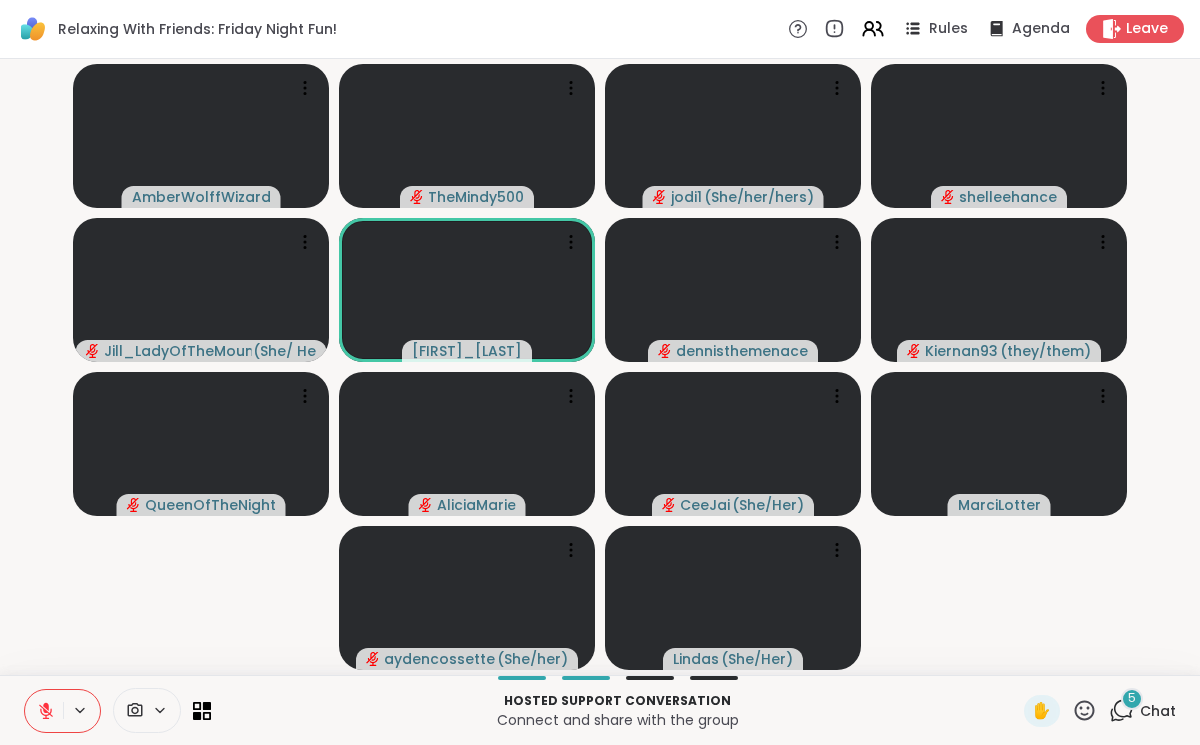 click 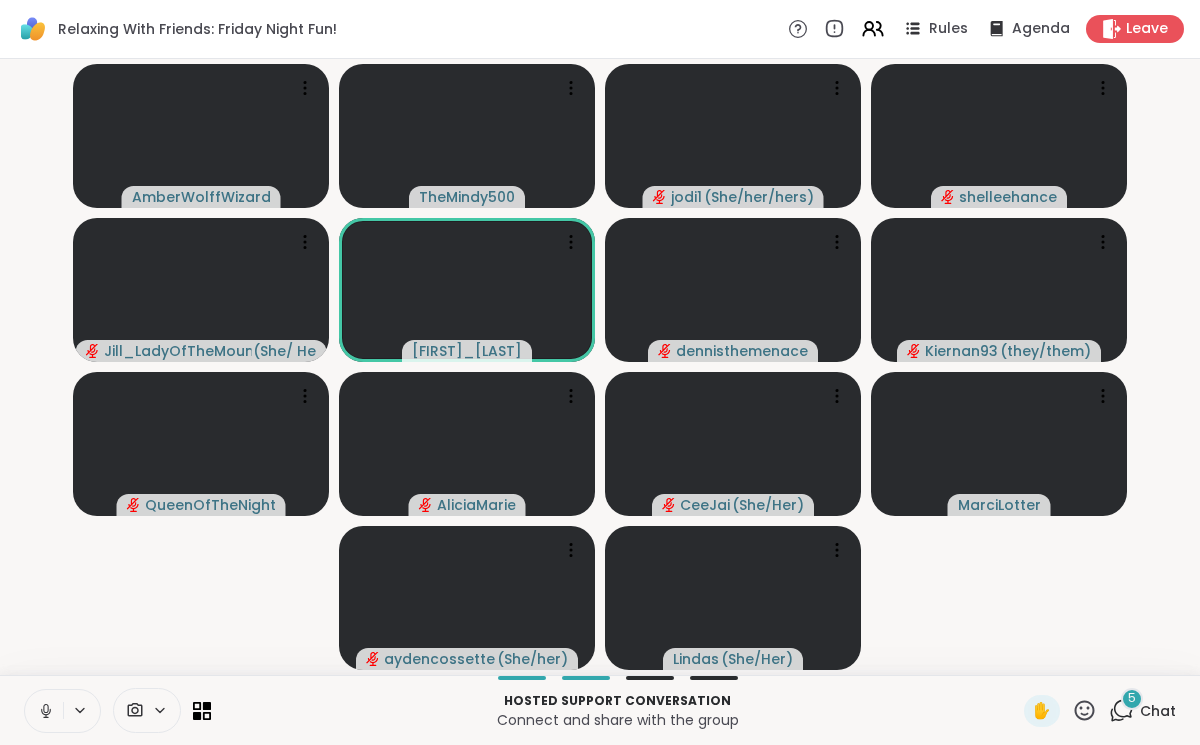 click 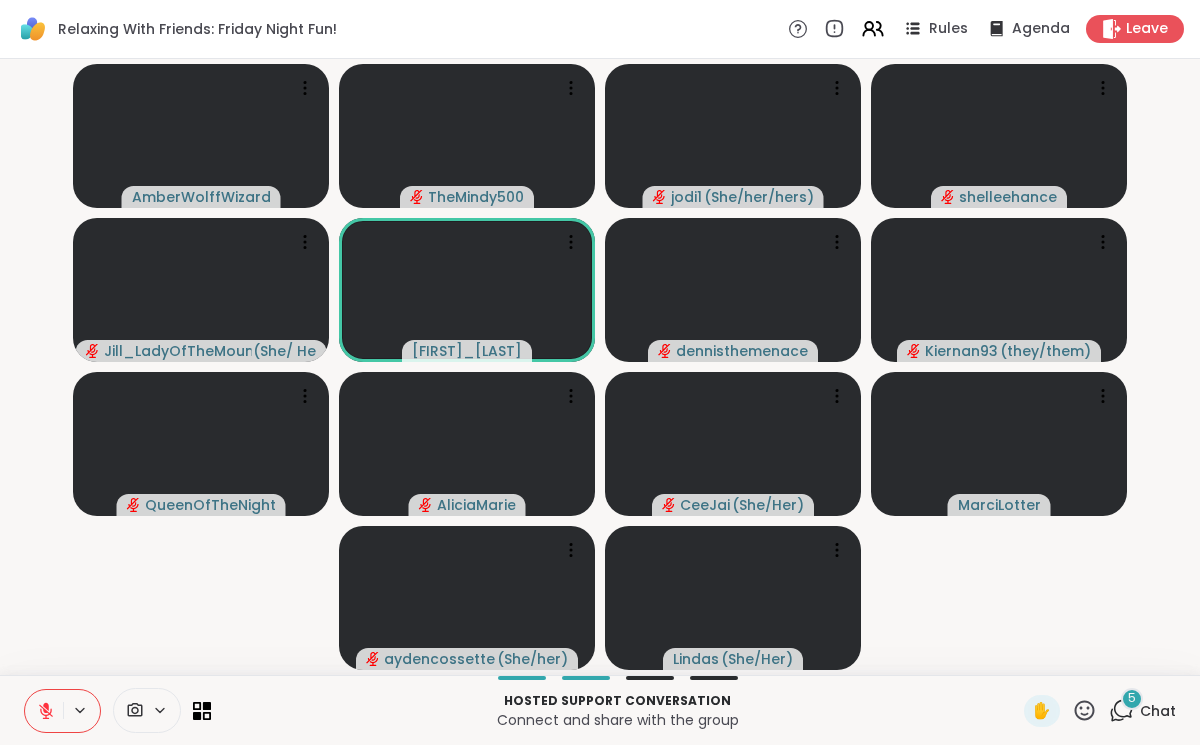 click 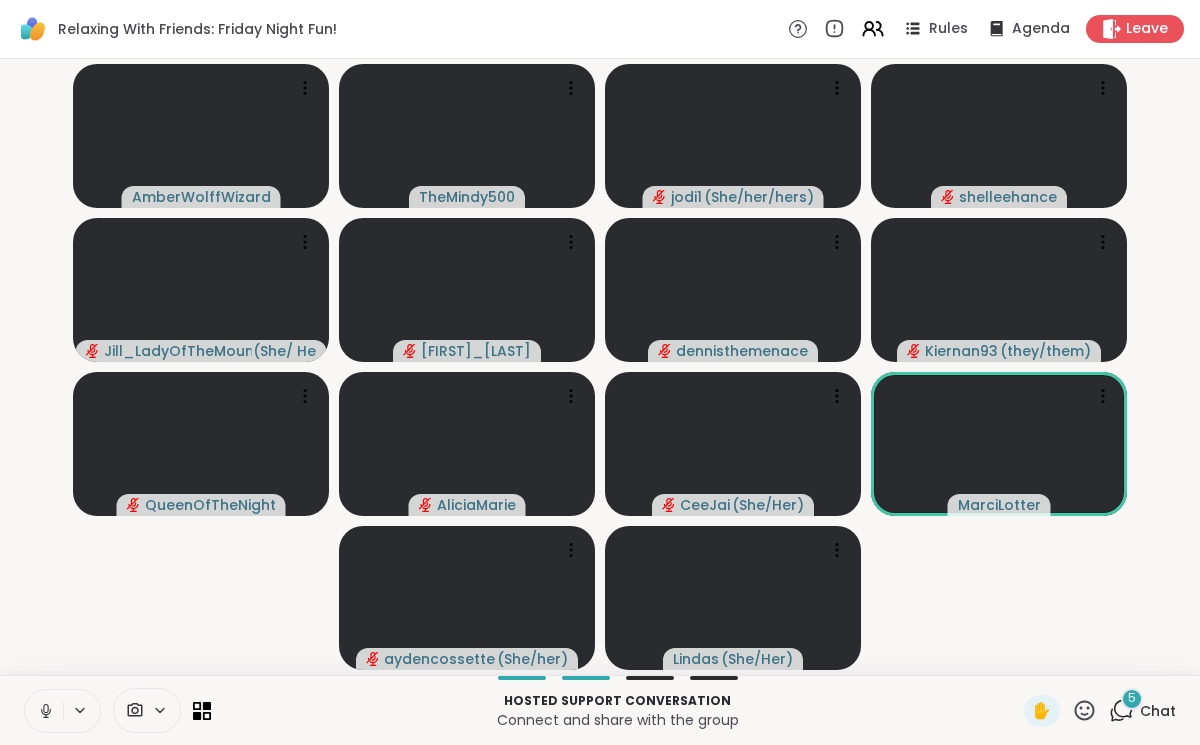 click 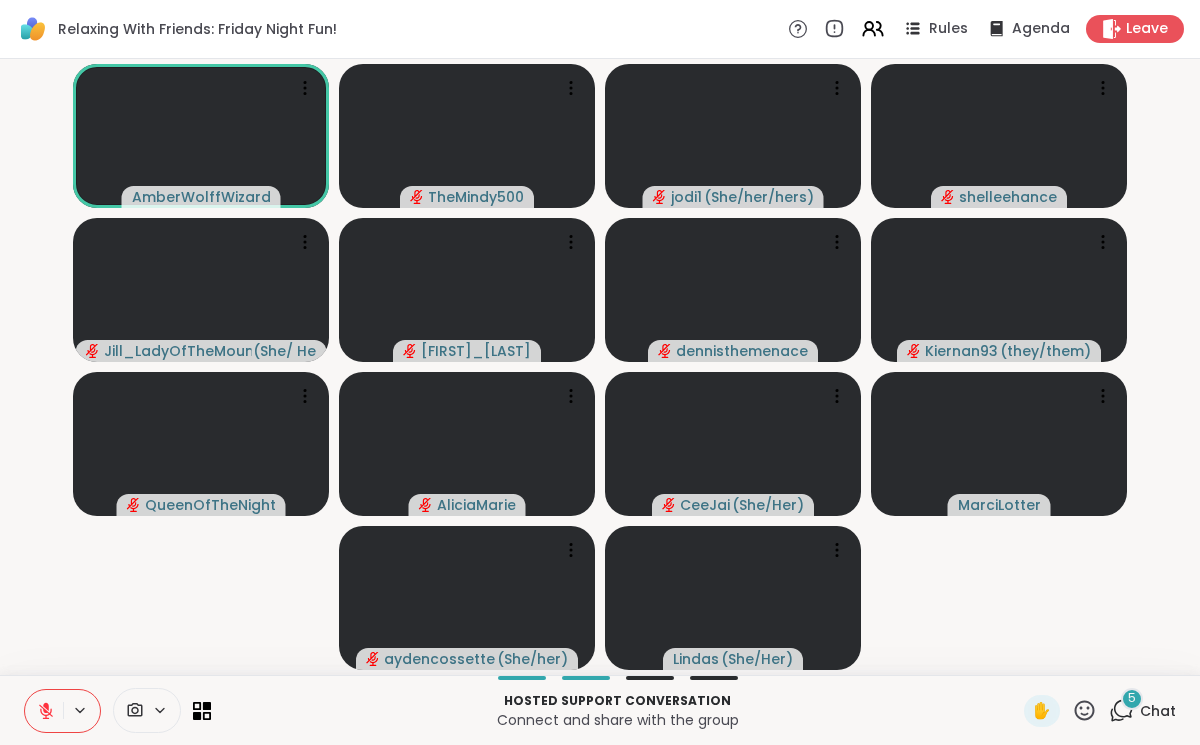 click 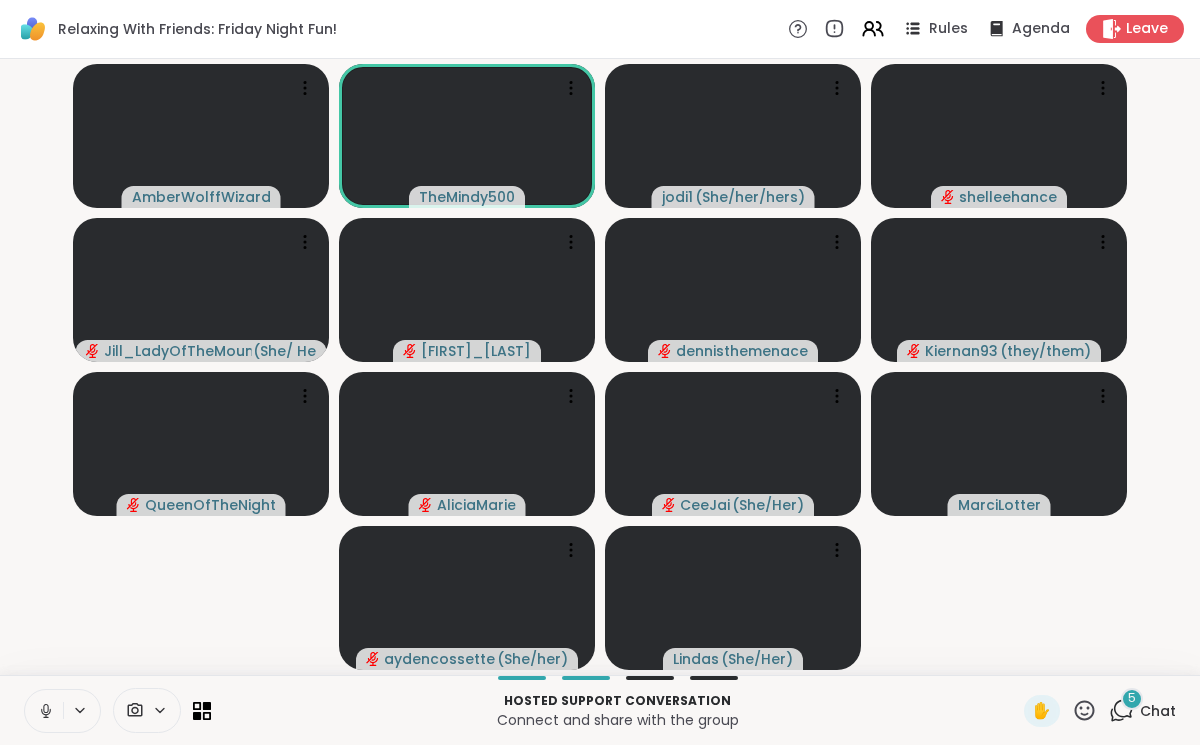 click 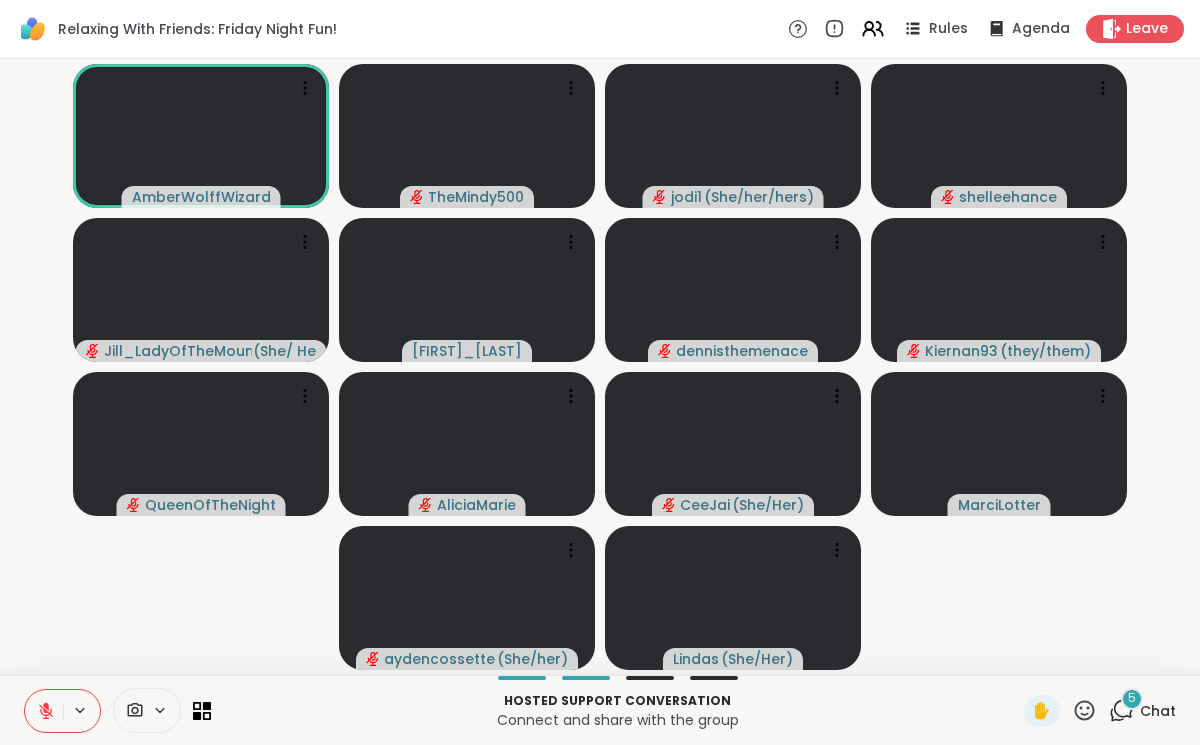 click on "5 Chat" at bounding box center (1142, 711) 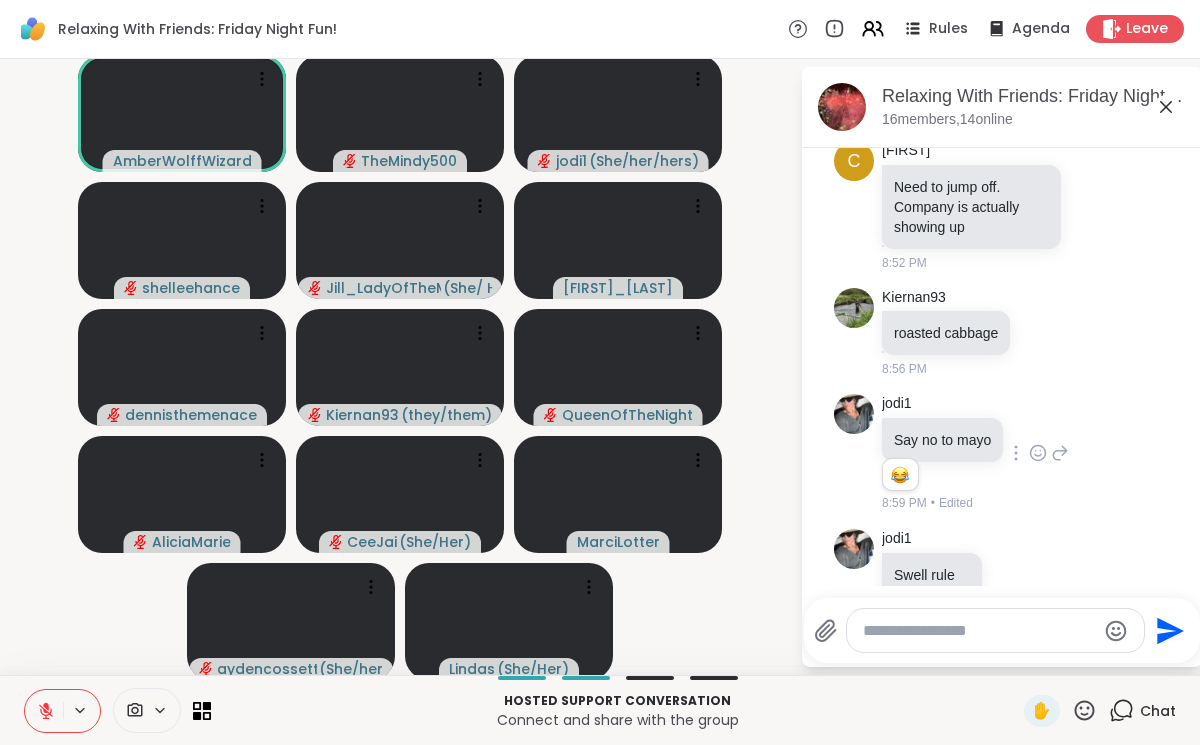 scroll, scrollTop: 12754, scrollLeft: 0, axis: vertical 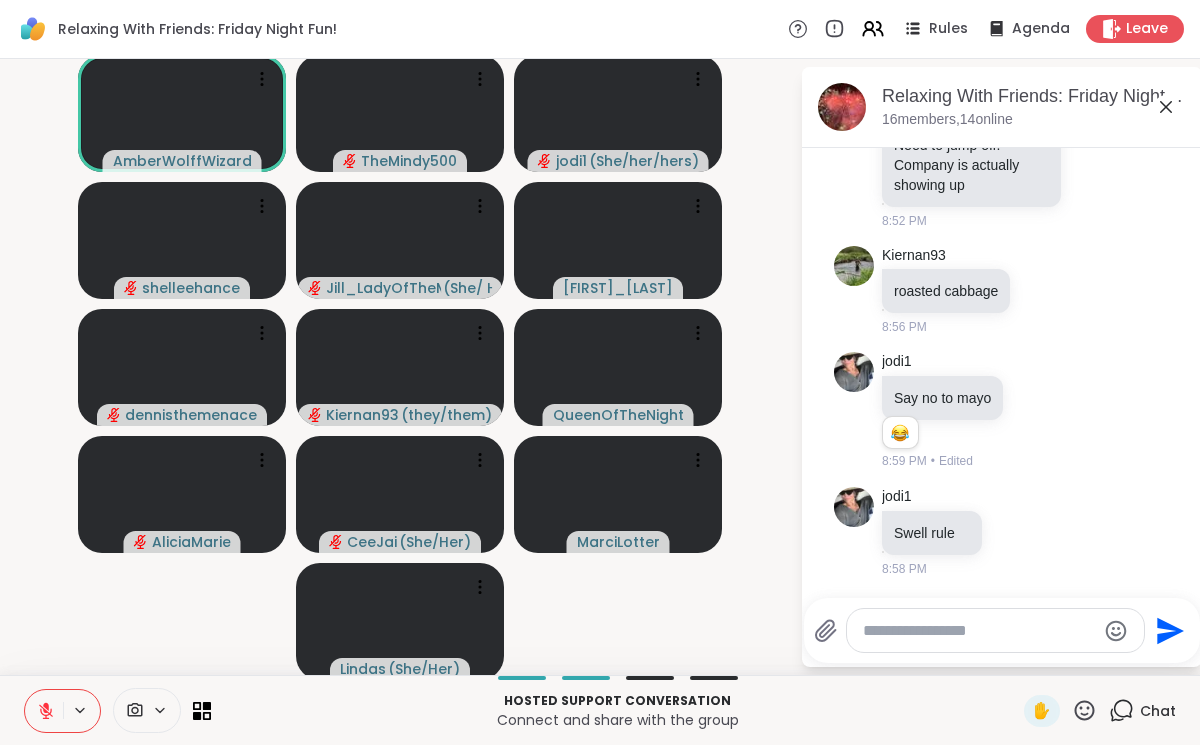 click 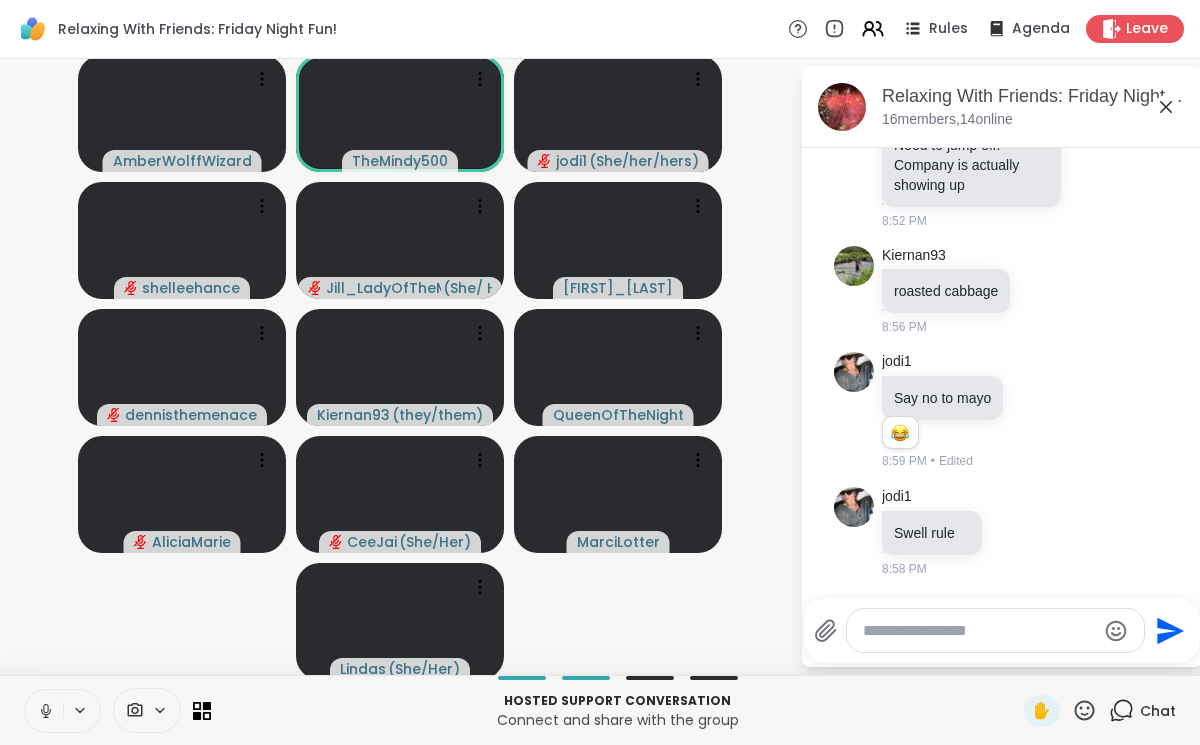 click 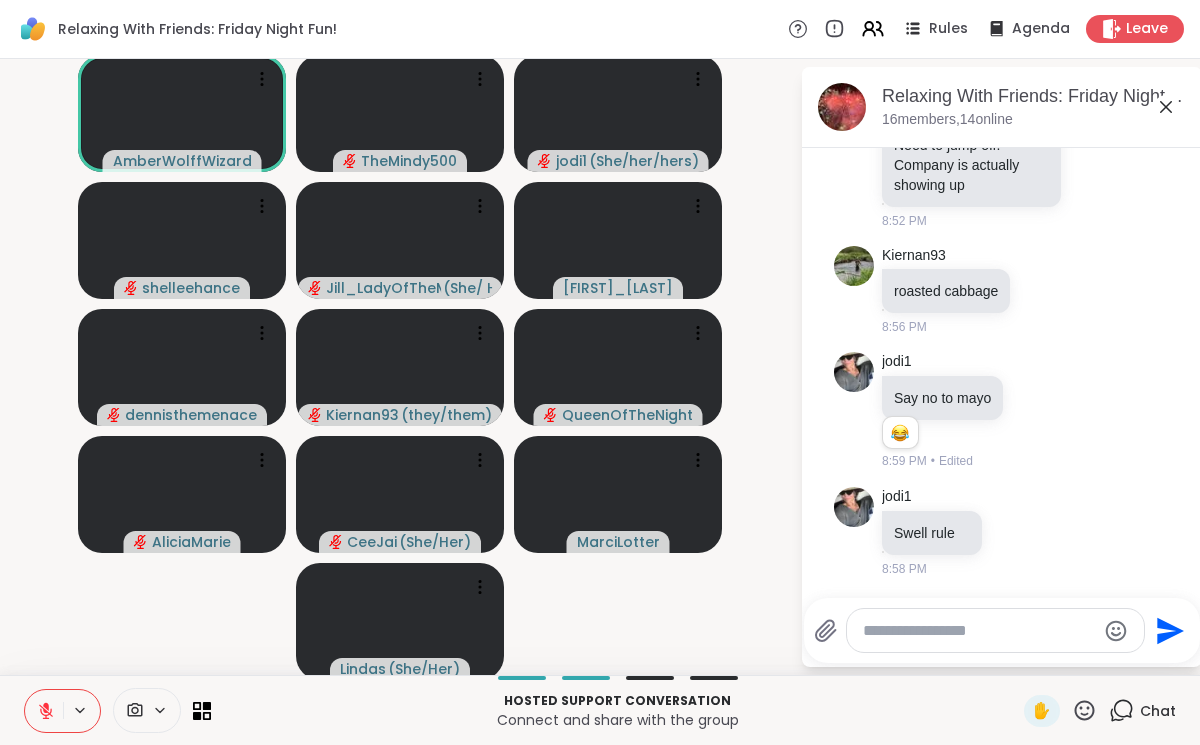 click on "✋" at bounding box center [1060, 711] 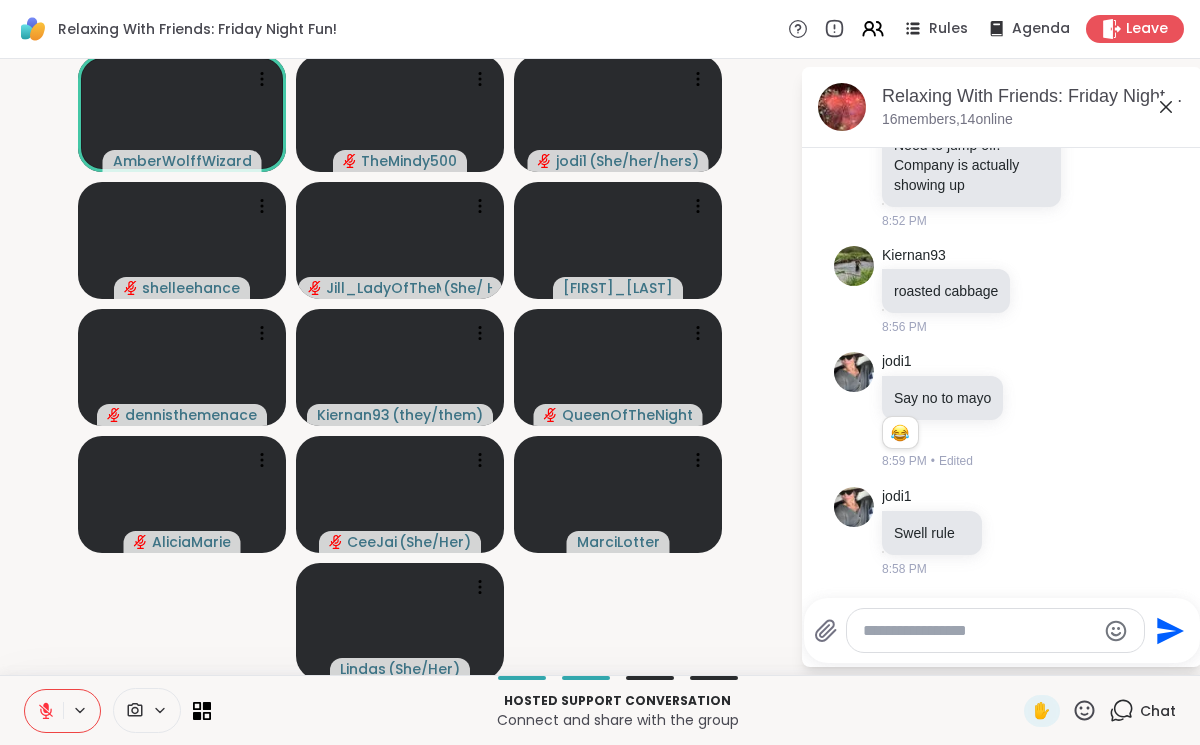 click 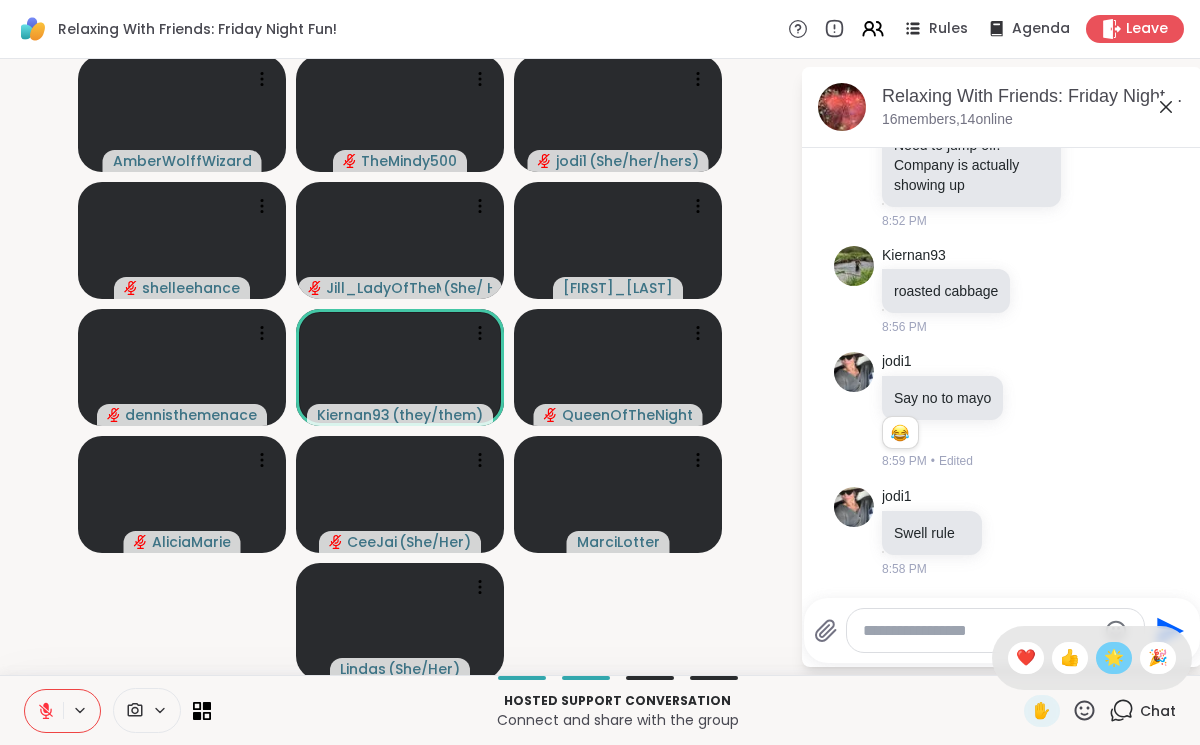 click on "🌟" at bounding box center (1114, 658) 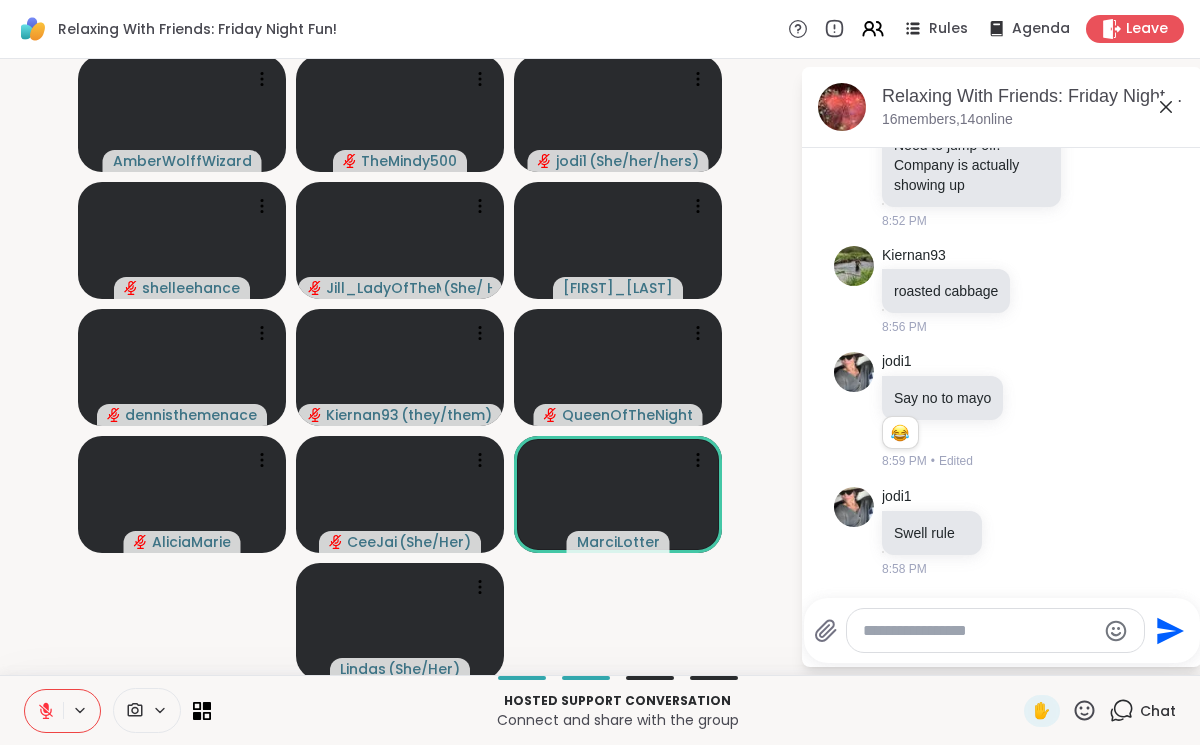 click at bounding box center (44, 711) 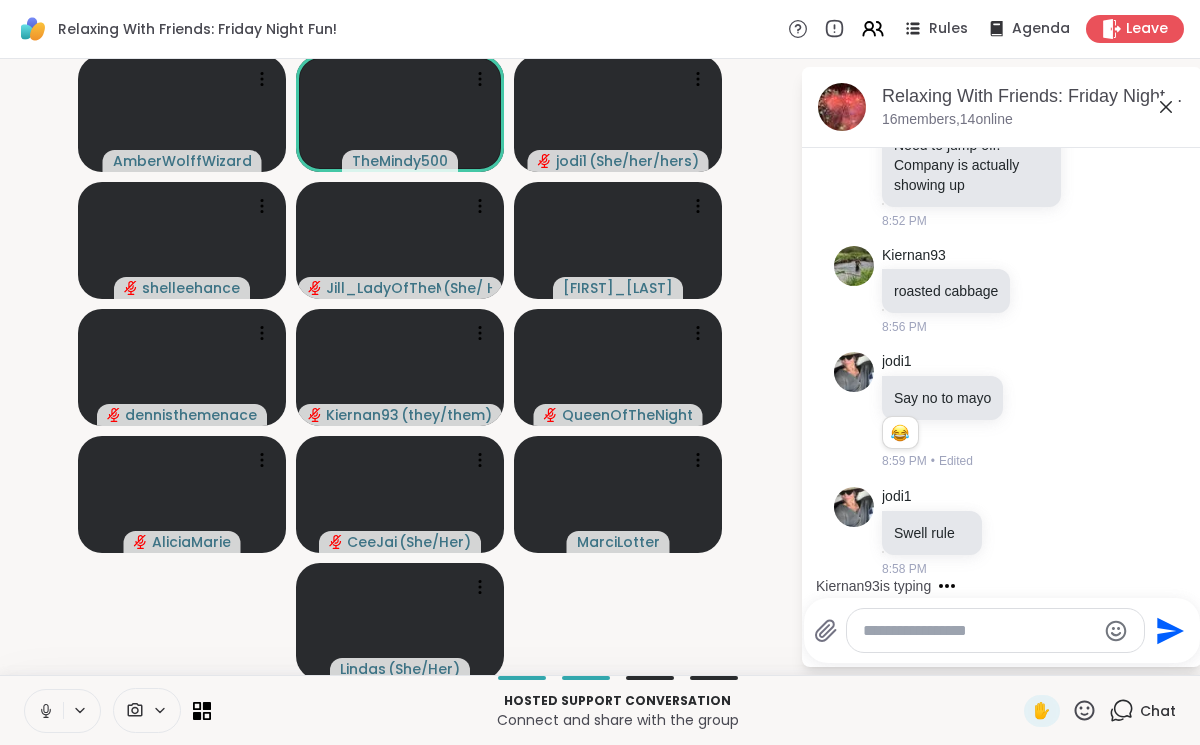 click at bounding box center [44, 711] 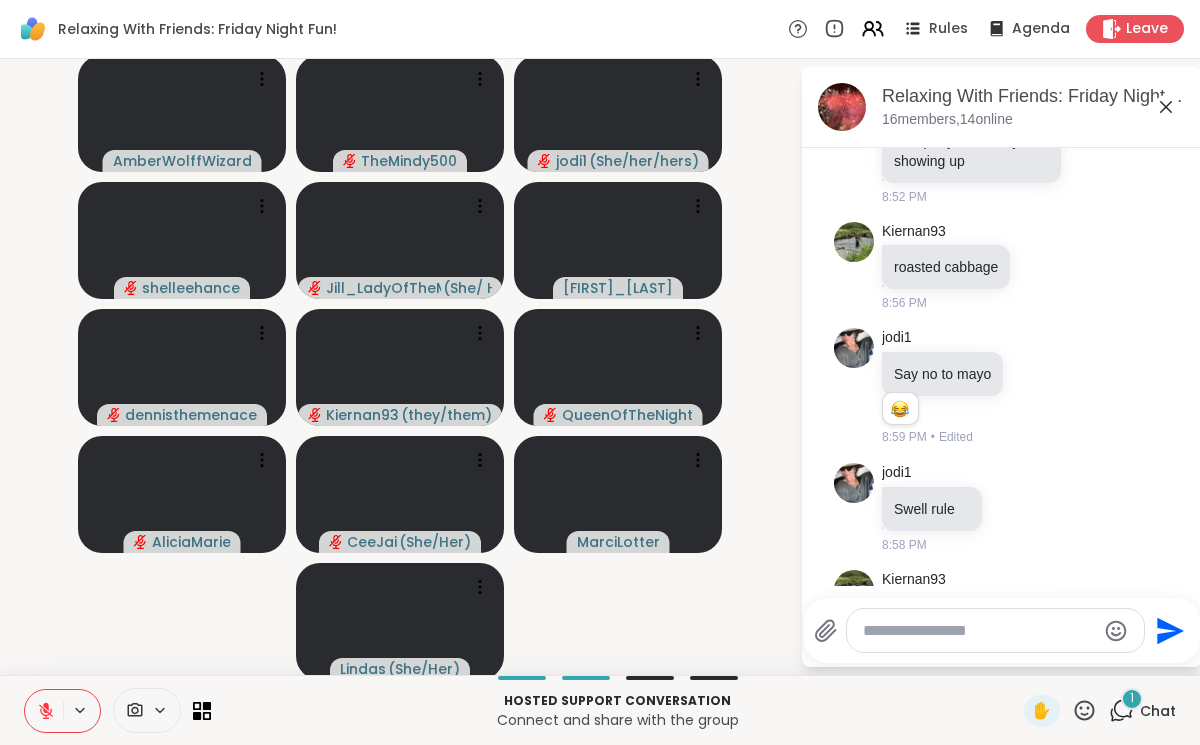 scroll, scrollTop: 12854, scrollLeft: 0, axis: vertical 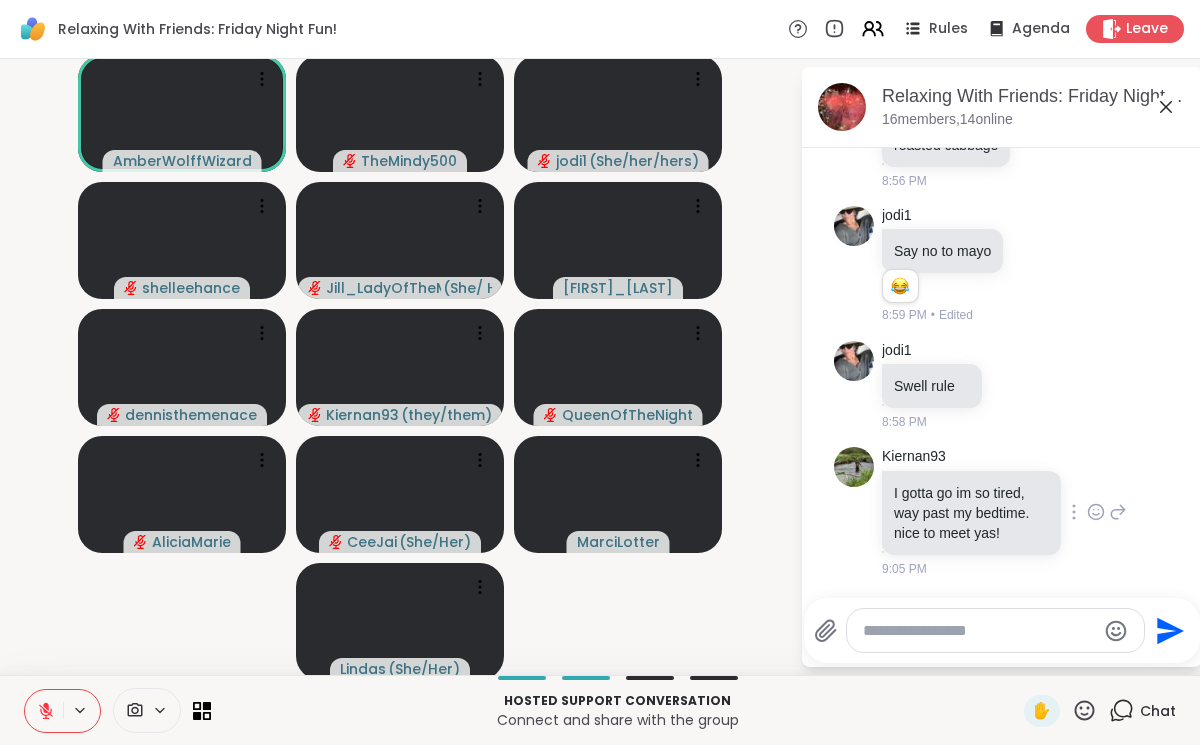 click 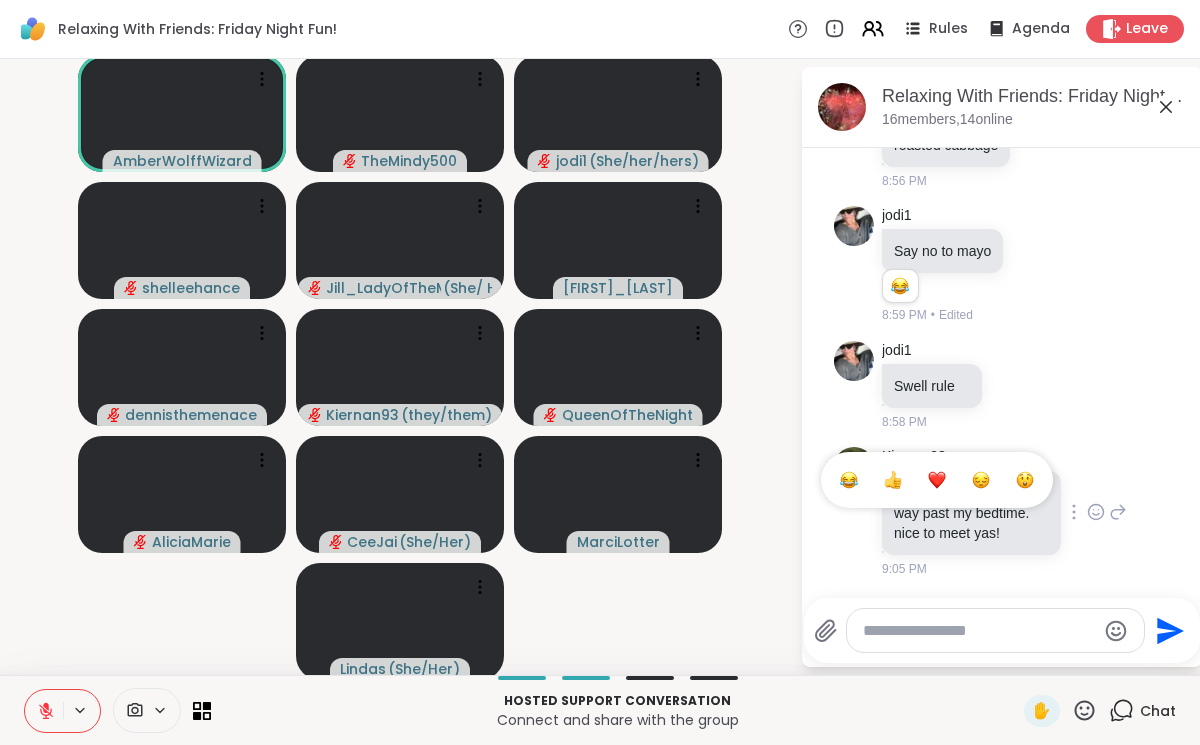 click at bounding box center (937, 480) 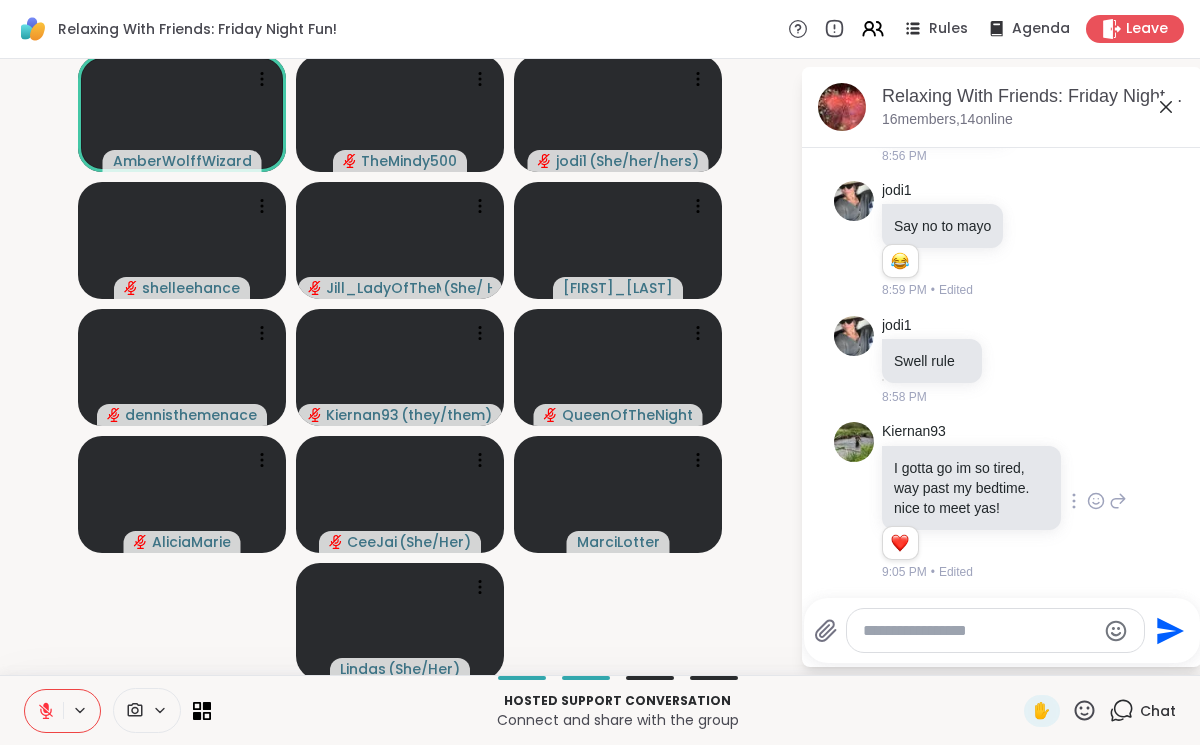 scroll, scrollTop: 12882, scrollLeft: 0, axis: vertical 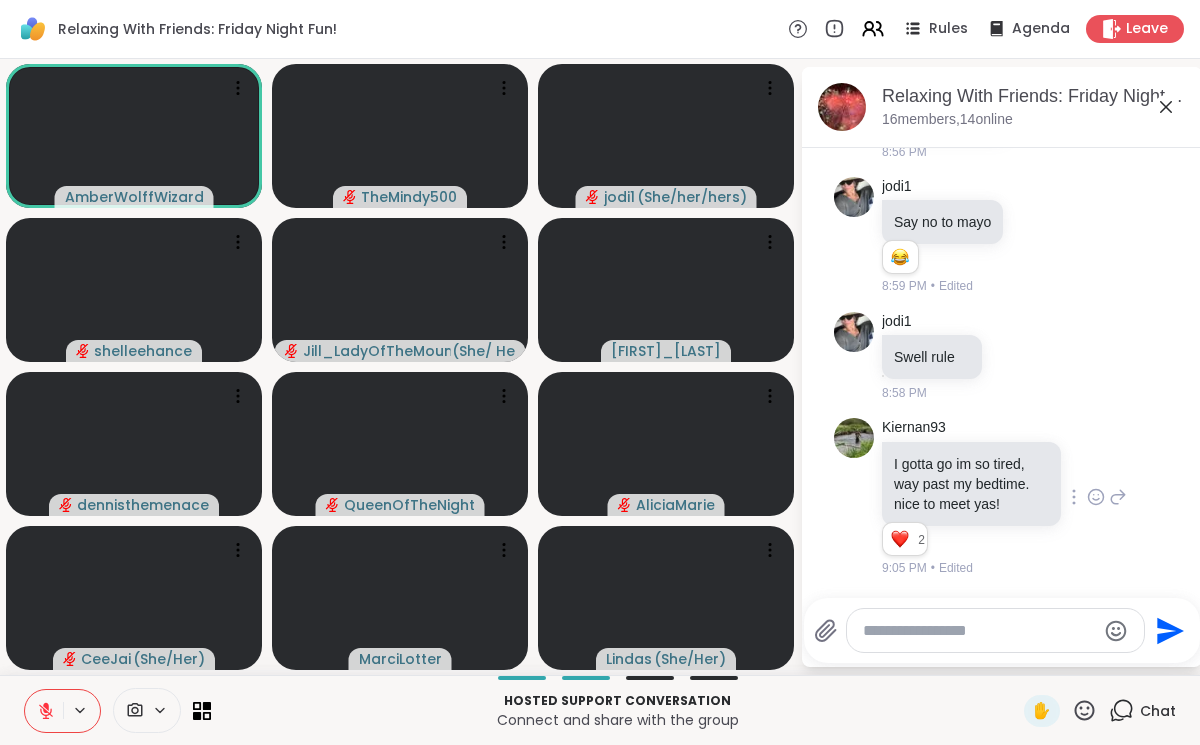 click 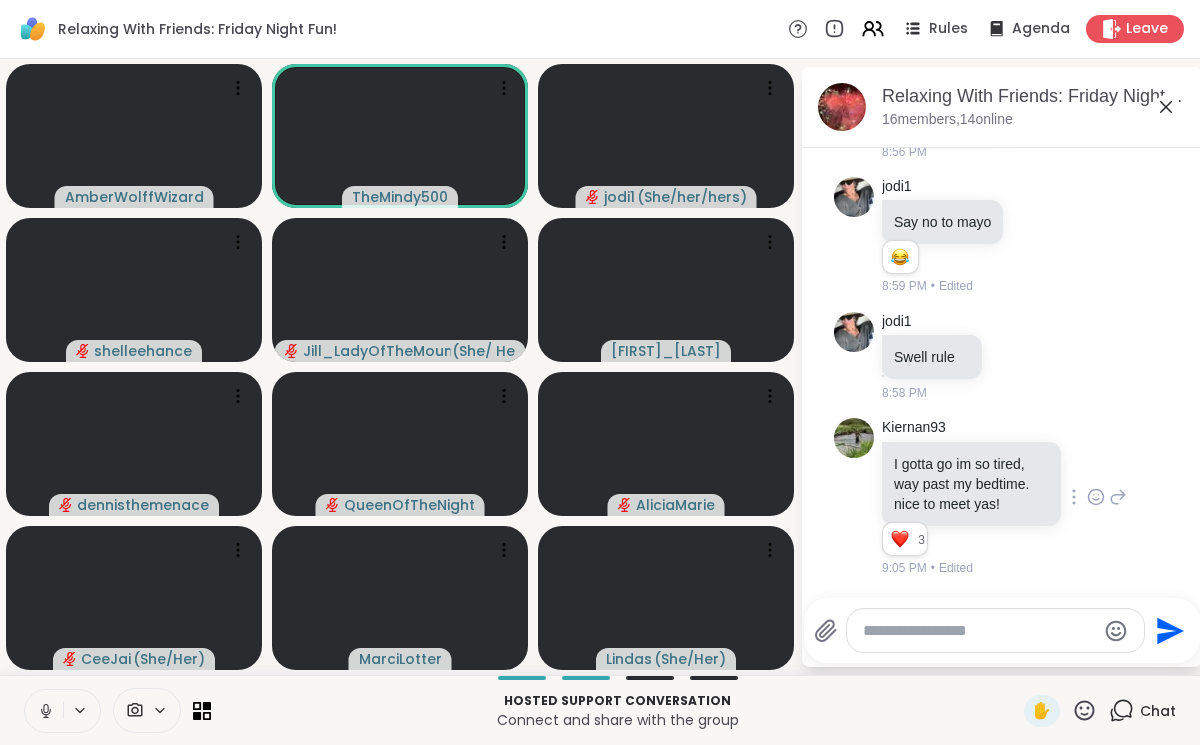 click 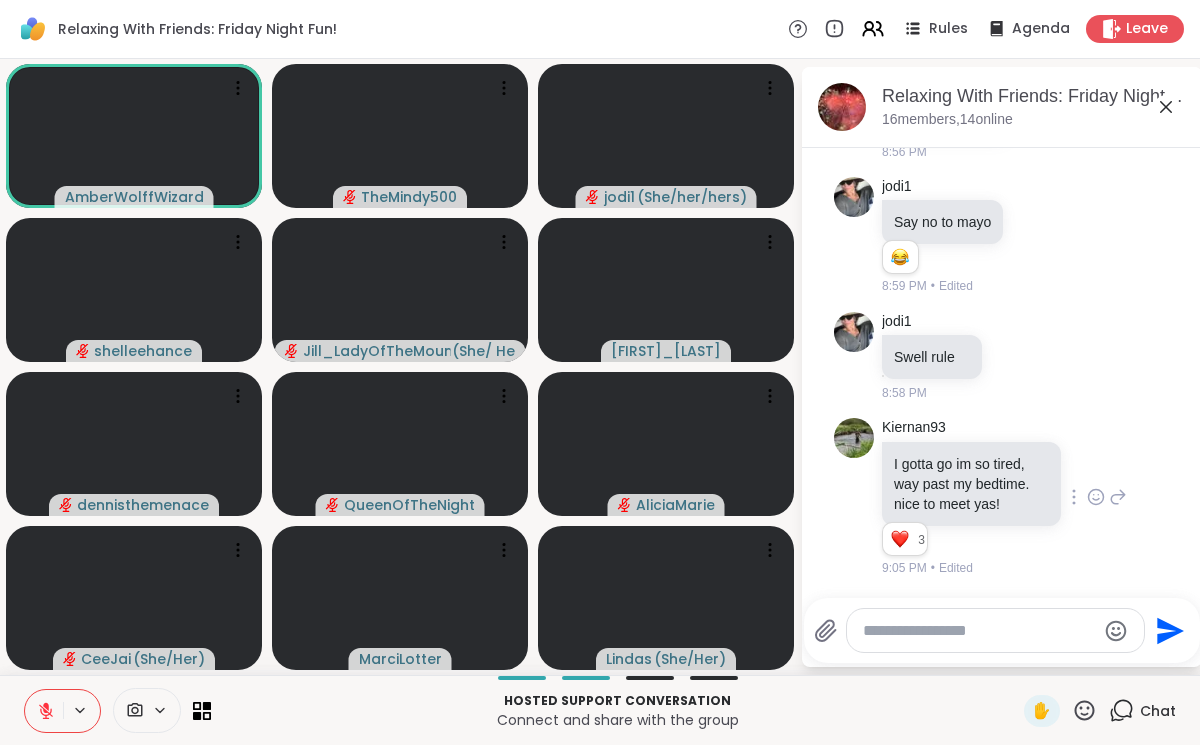 click 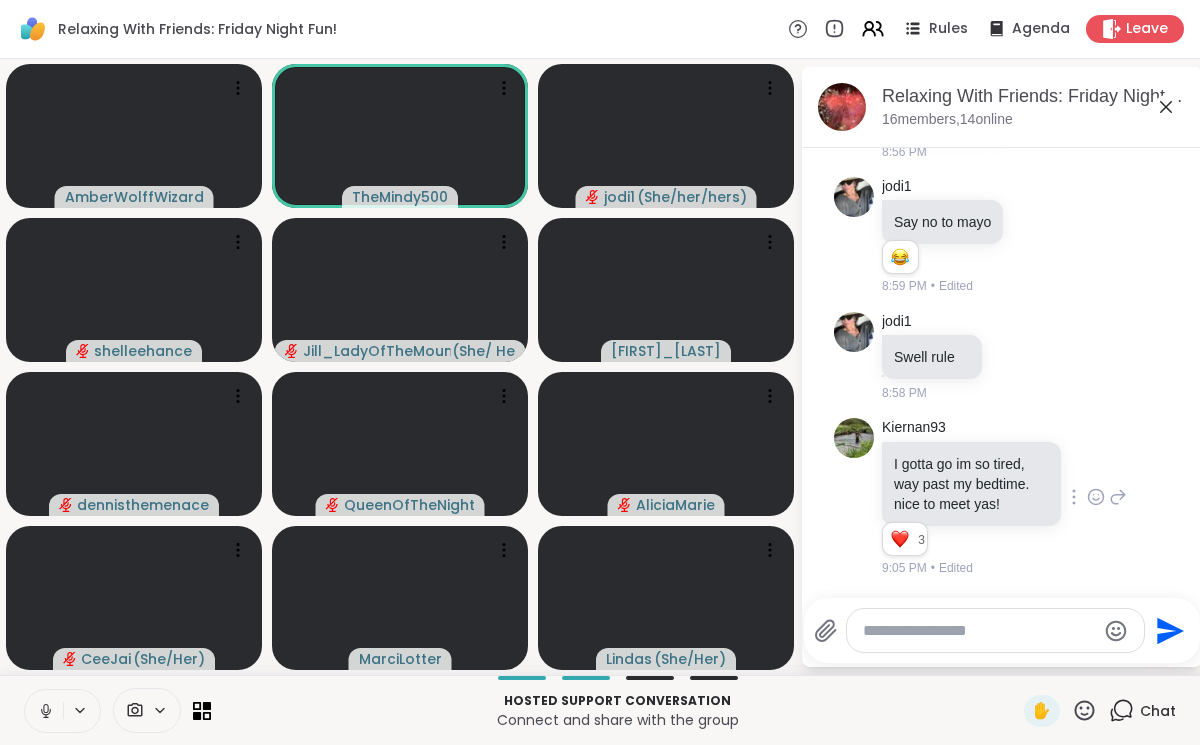 click 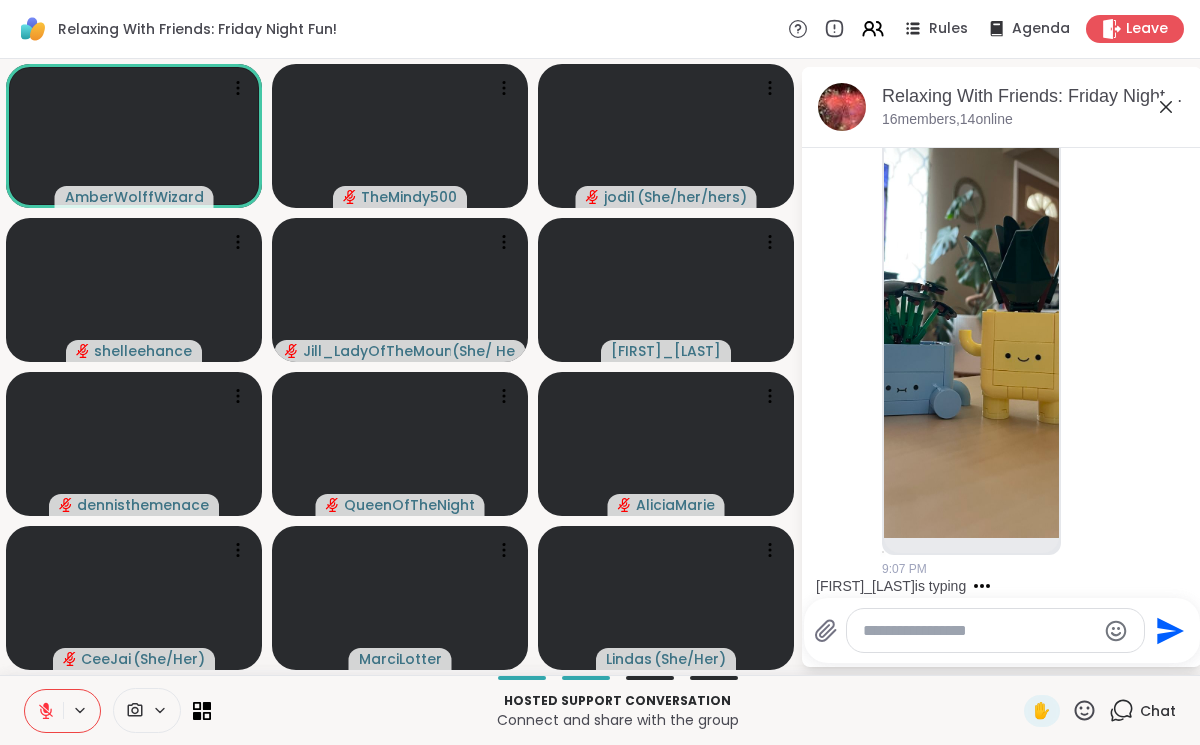 scroll, scrollTop: 13468, scrollLeft: 0, axis: vertical 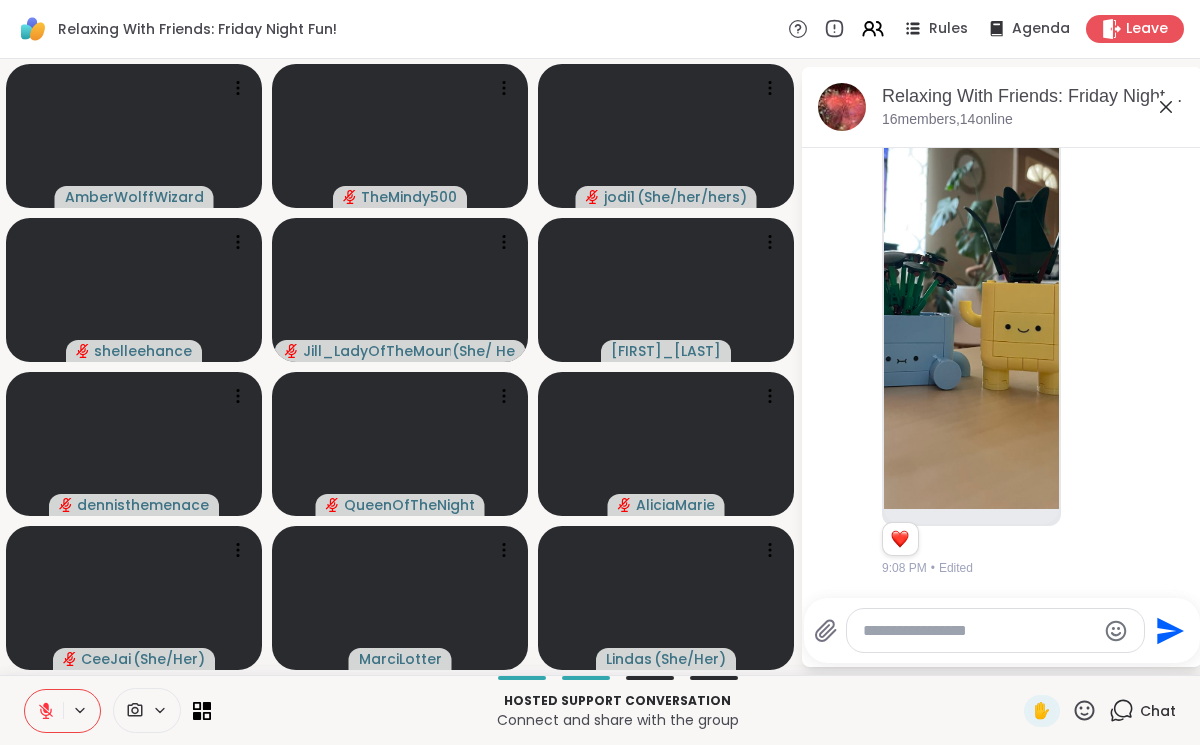 click 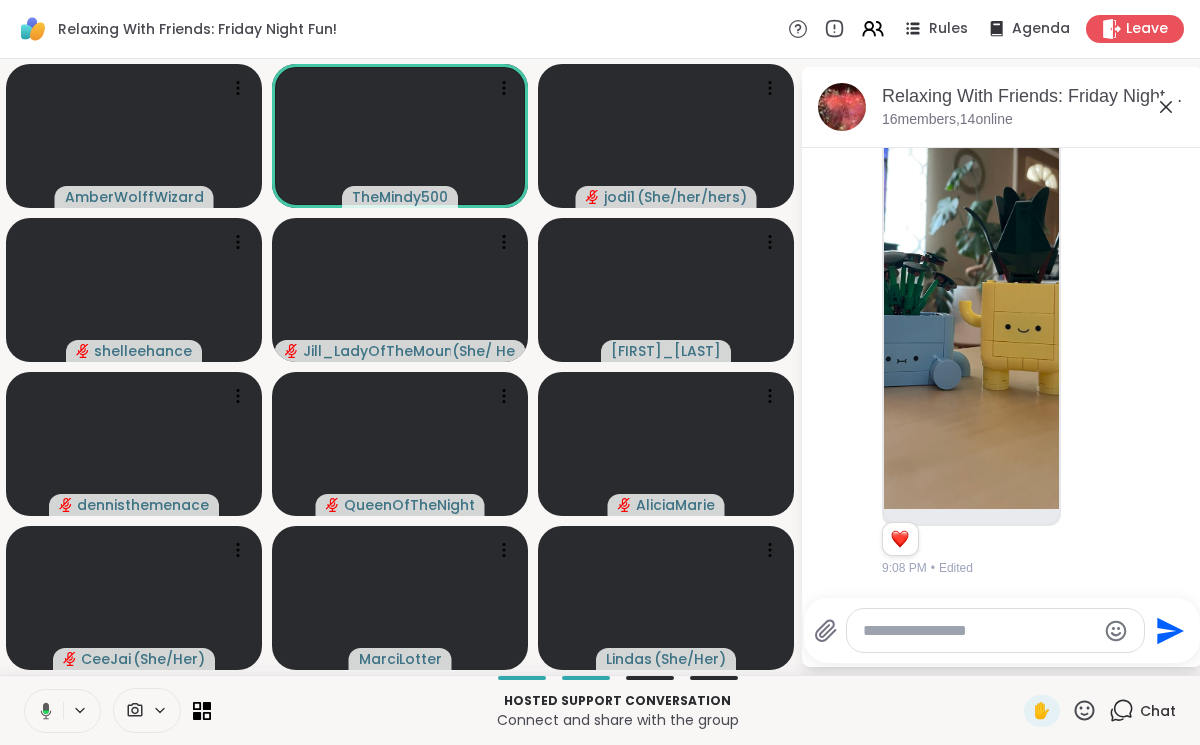 click 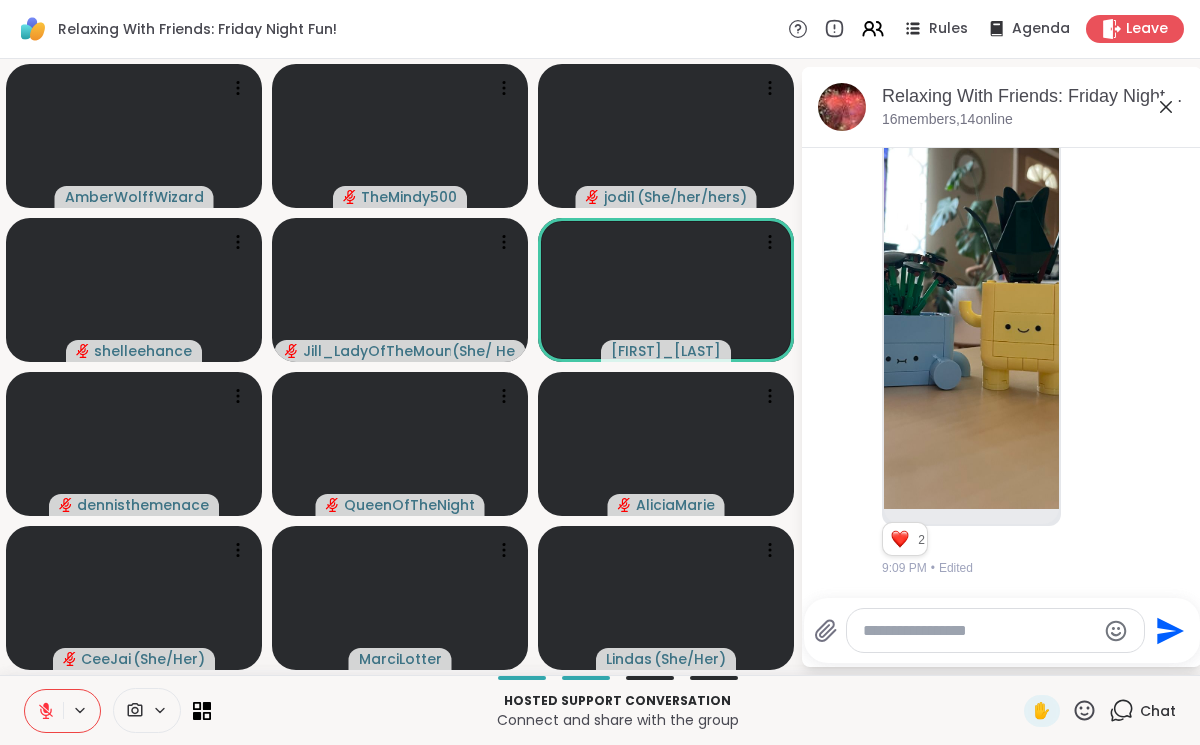 scroll, scrollTop: 13619, scrollLeft: 0, axis: vertical 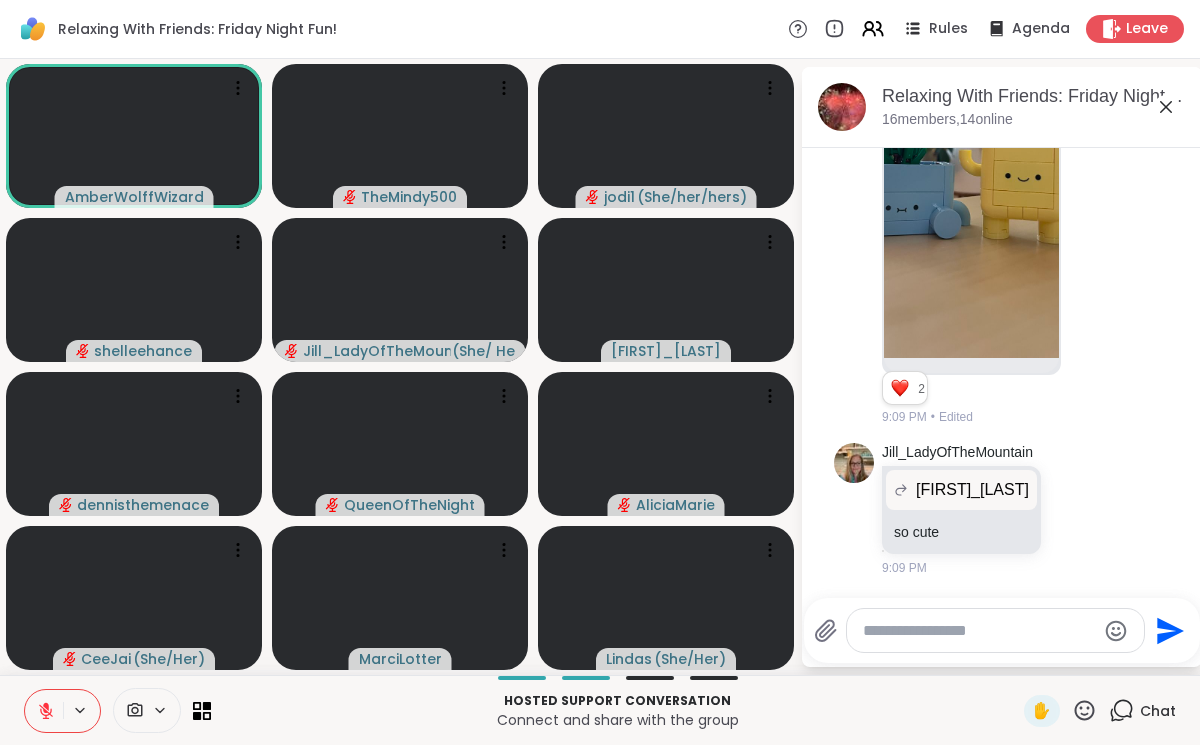 click 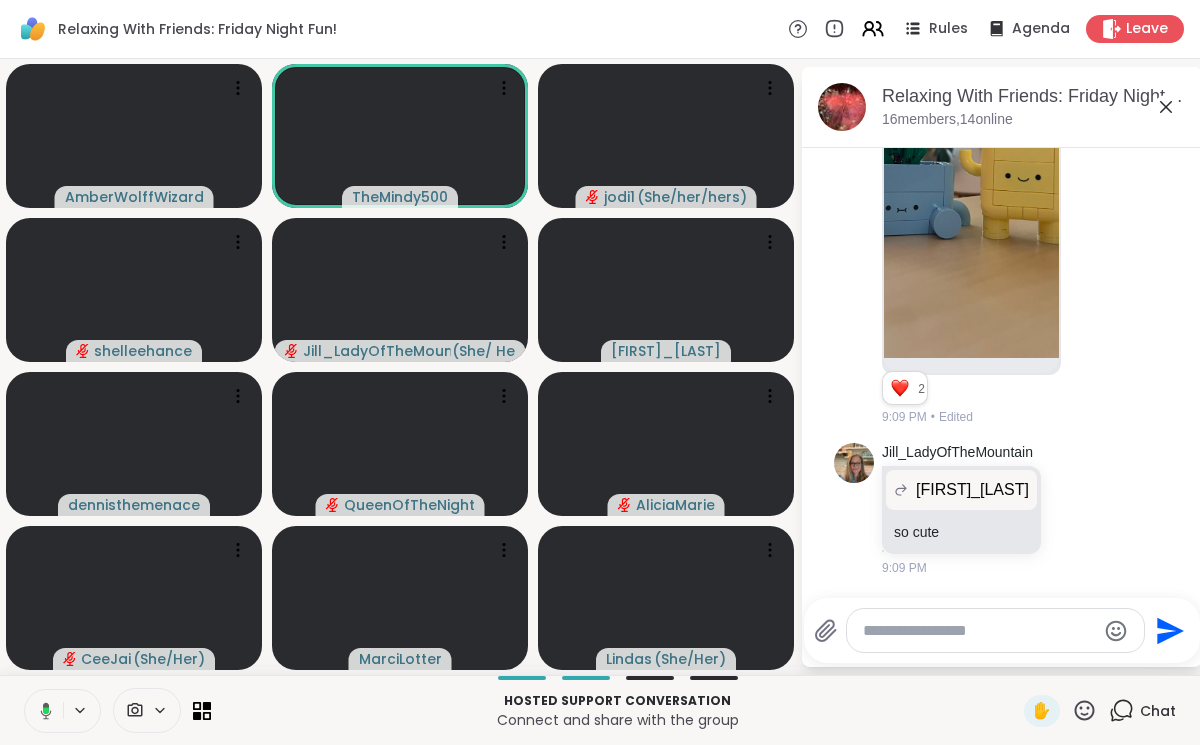 click 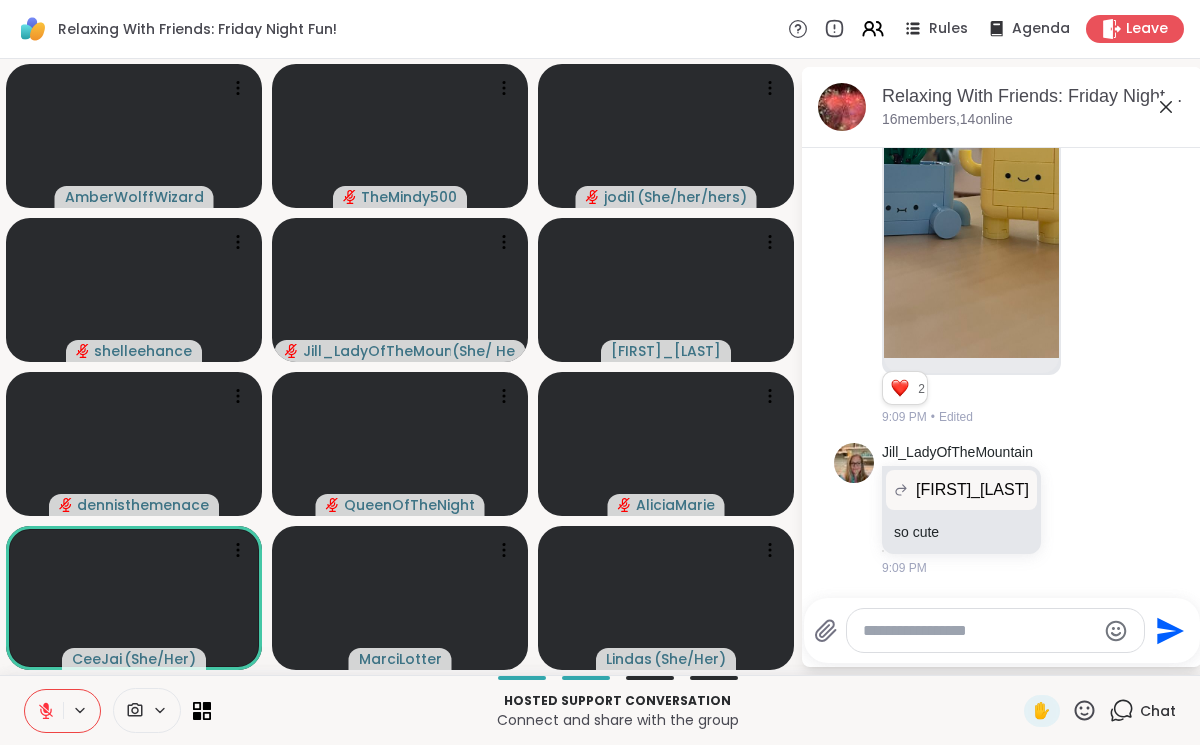 click at bounding box center (44, 711) 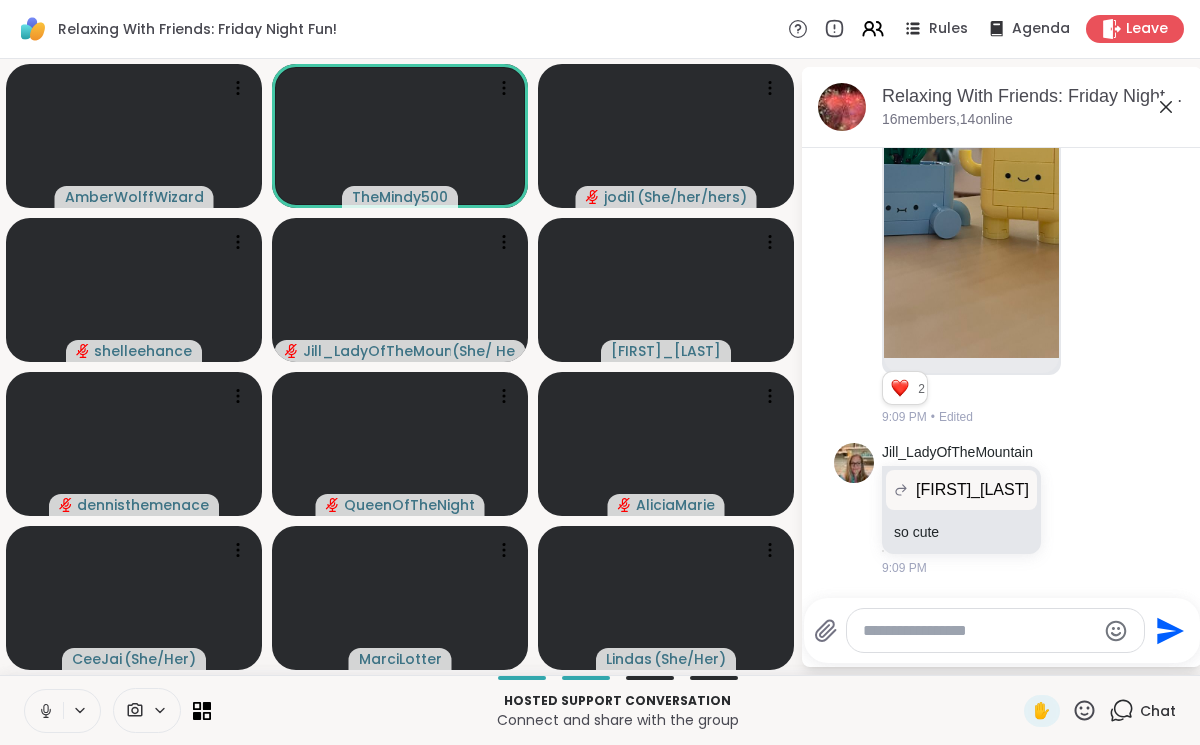 click at bounding box center (44, 711) 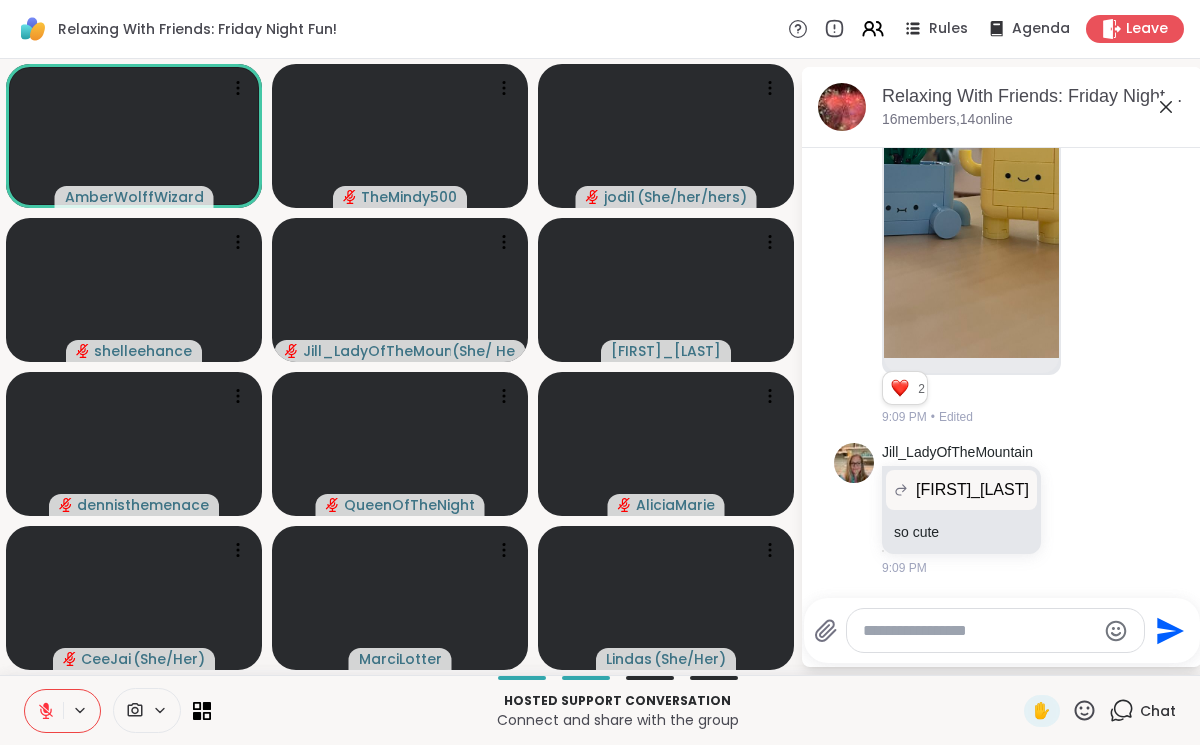 click at bounding box center (44, 711) 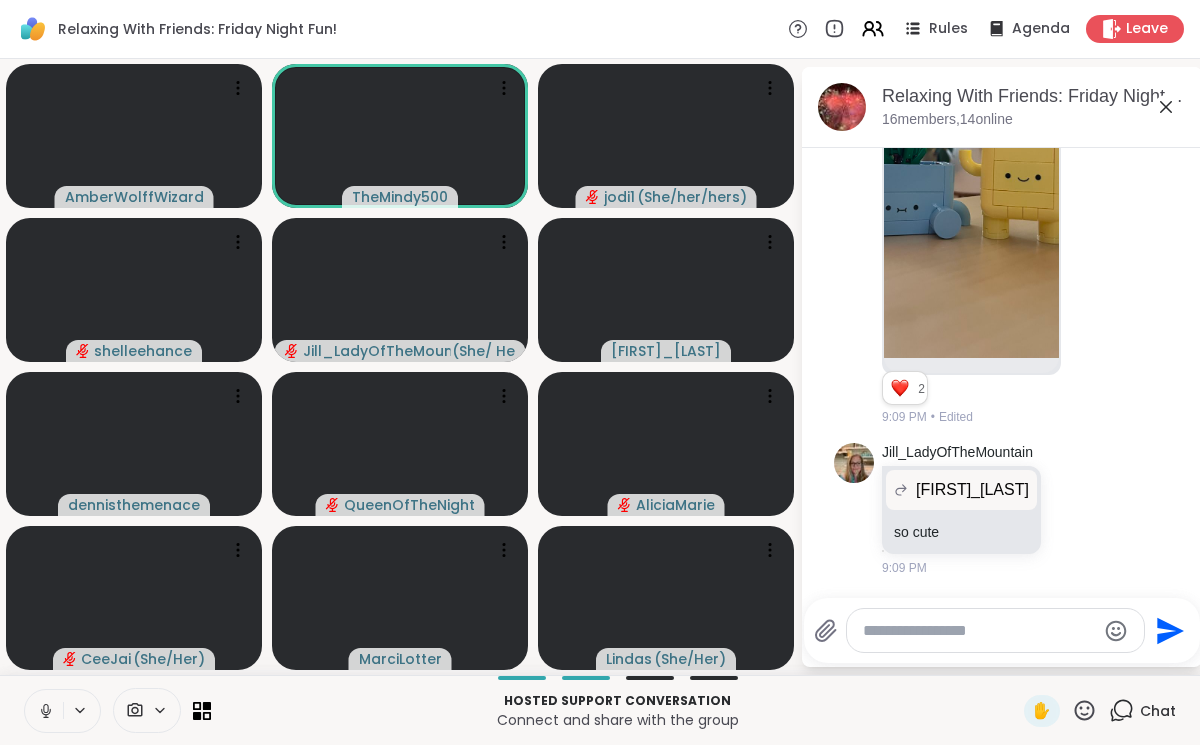 click 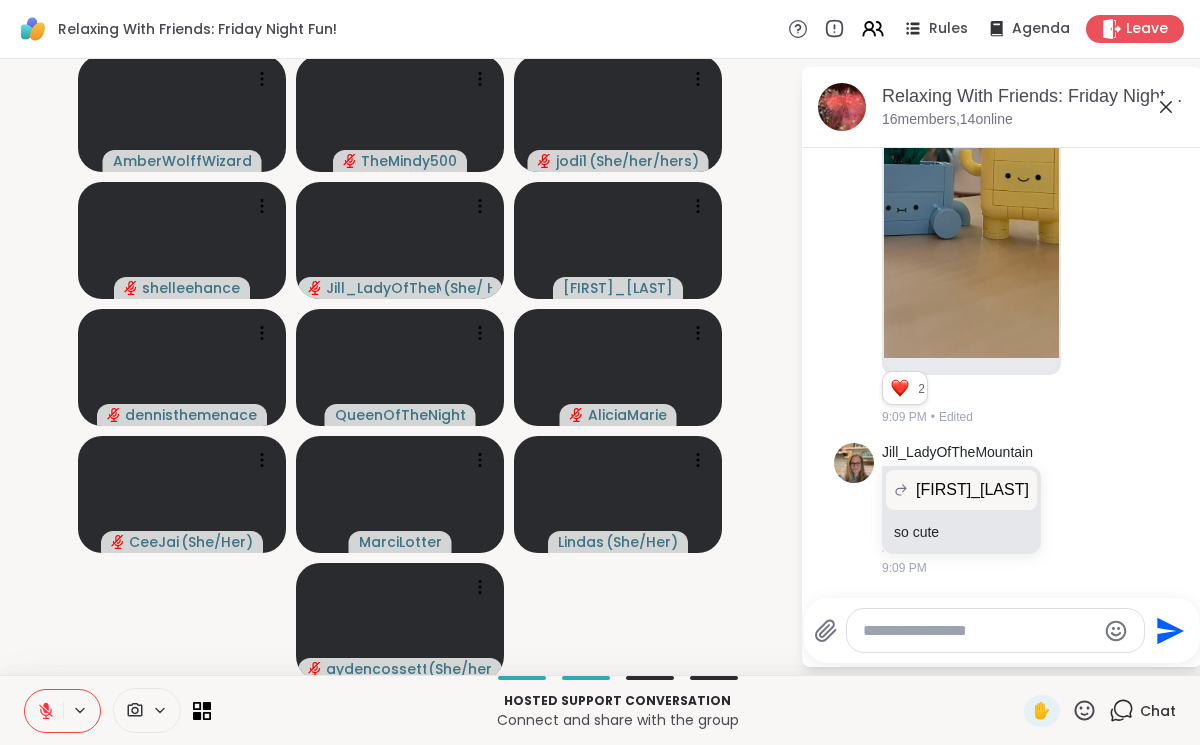 click 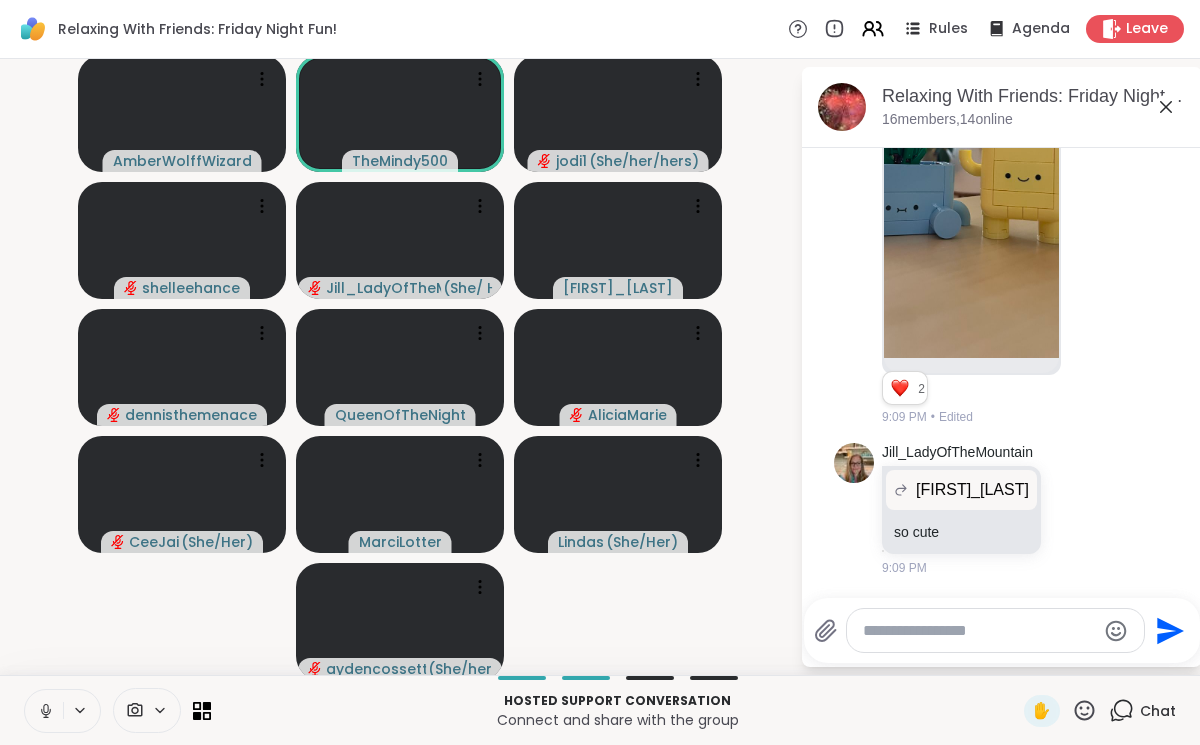 click 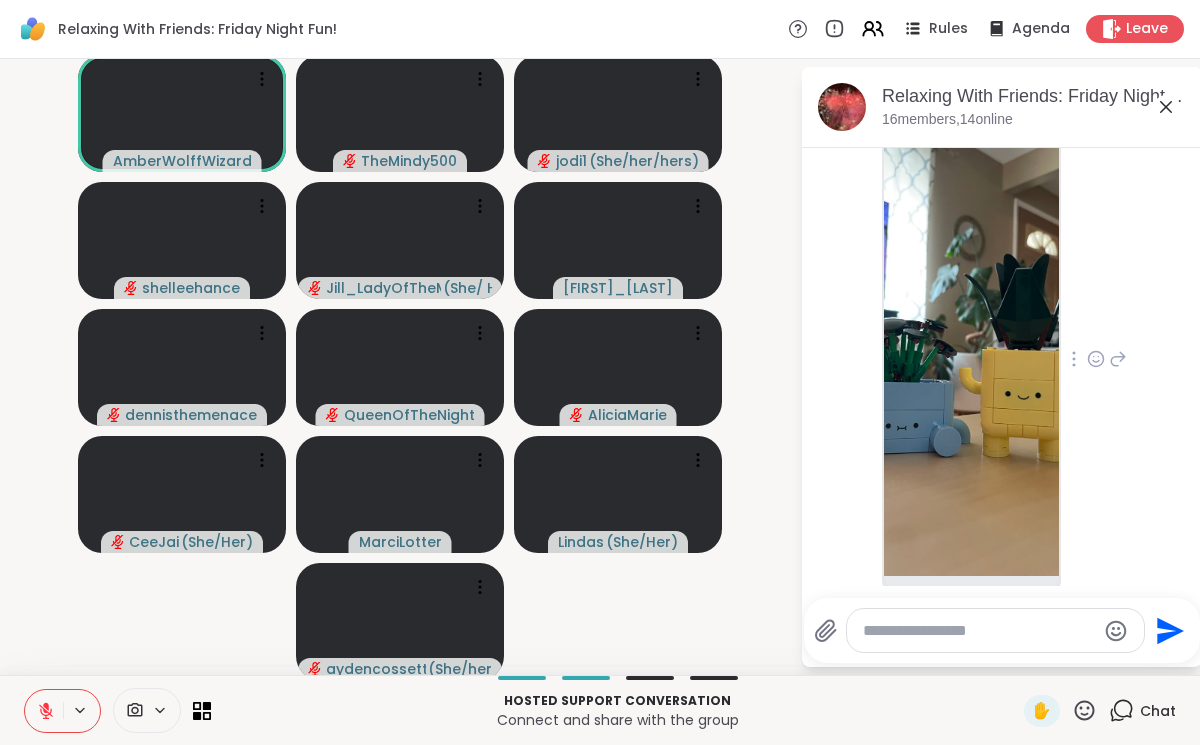 scroll, scrollTop: 13393, scrollLeft: 0, axis: vertical 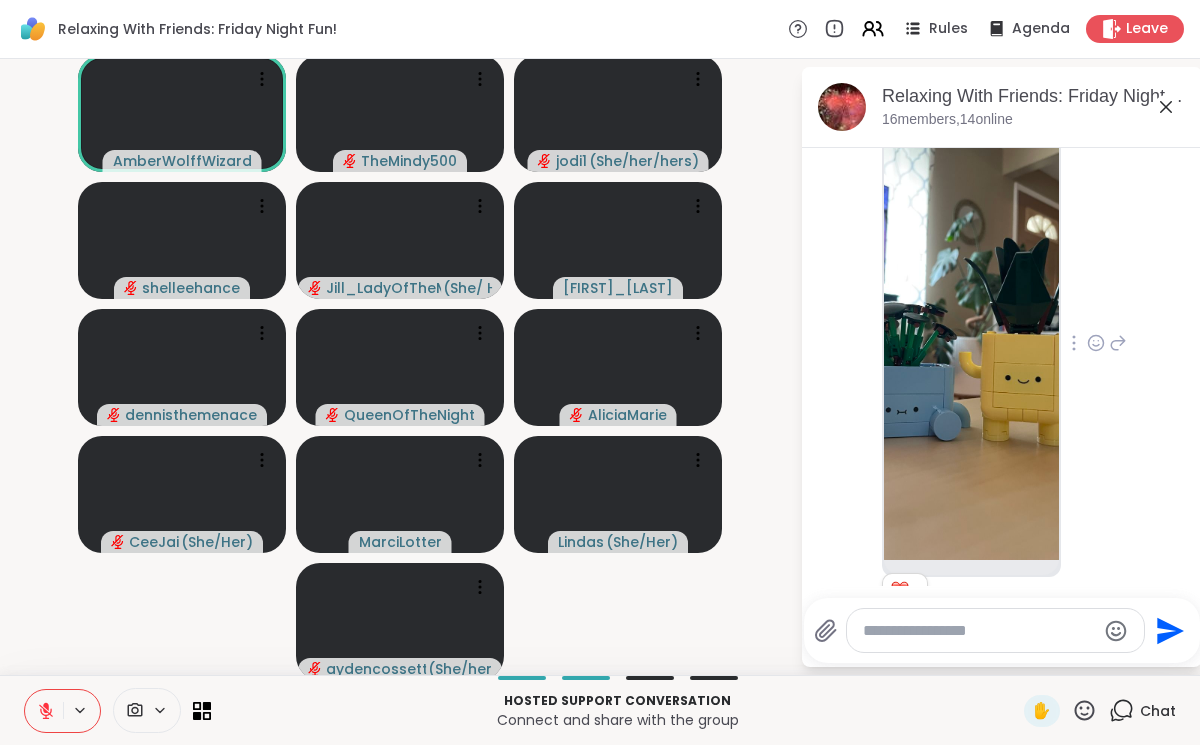 click 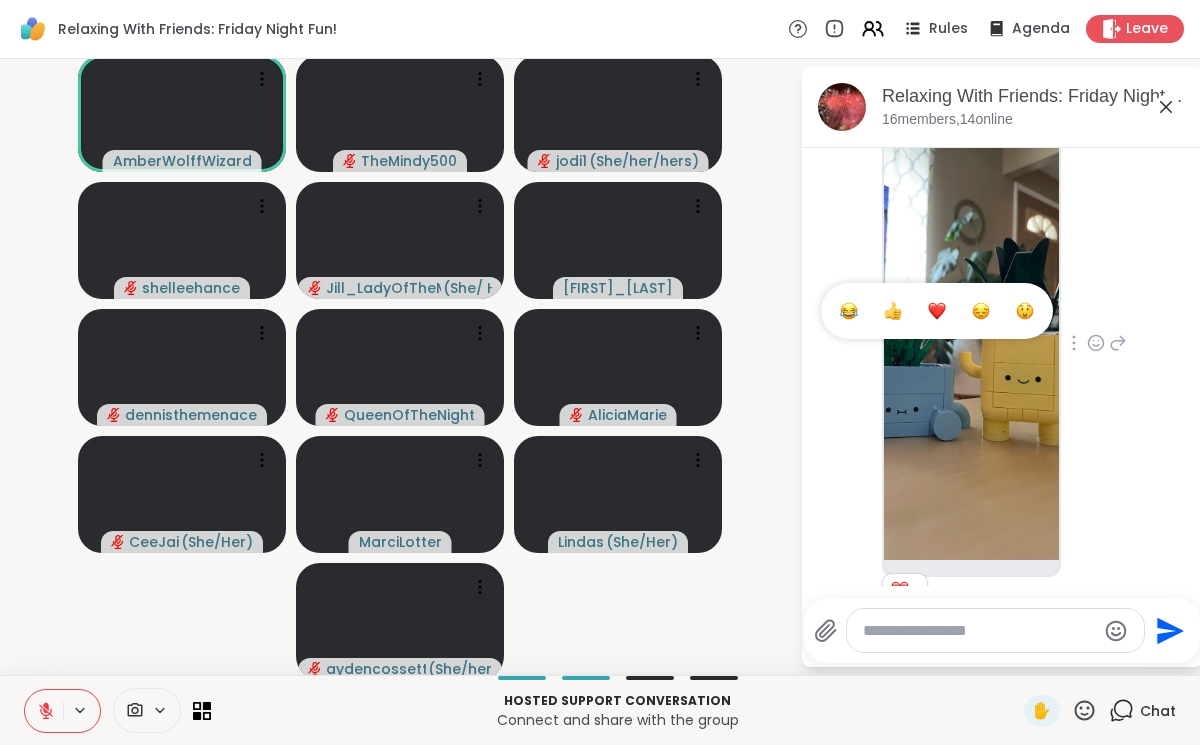 click at bounding box center [937, 311] 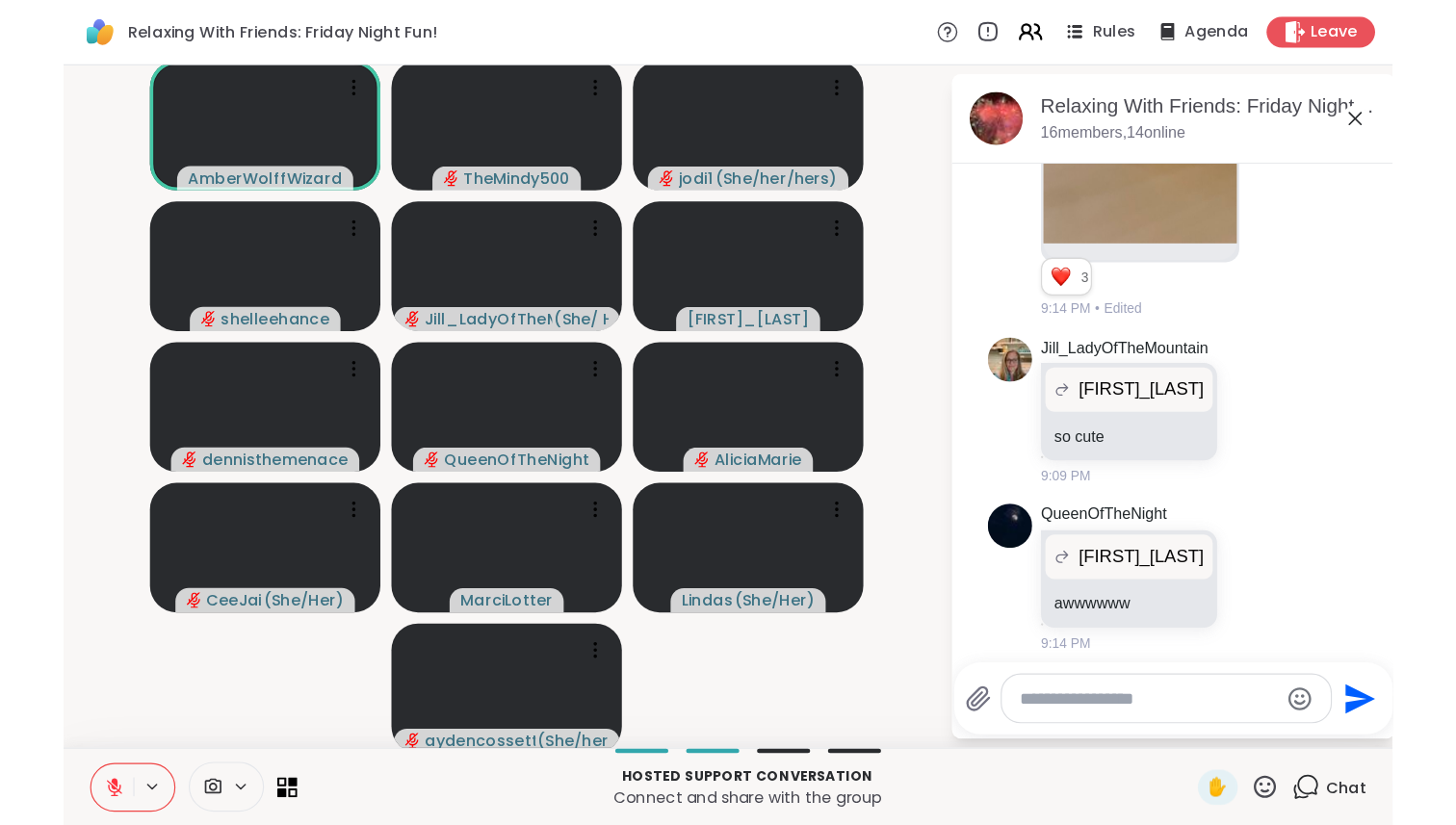 scroll, scrollTop: 13255, scrollLeft: 0, axis: vertical 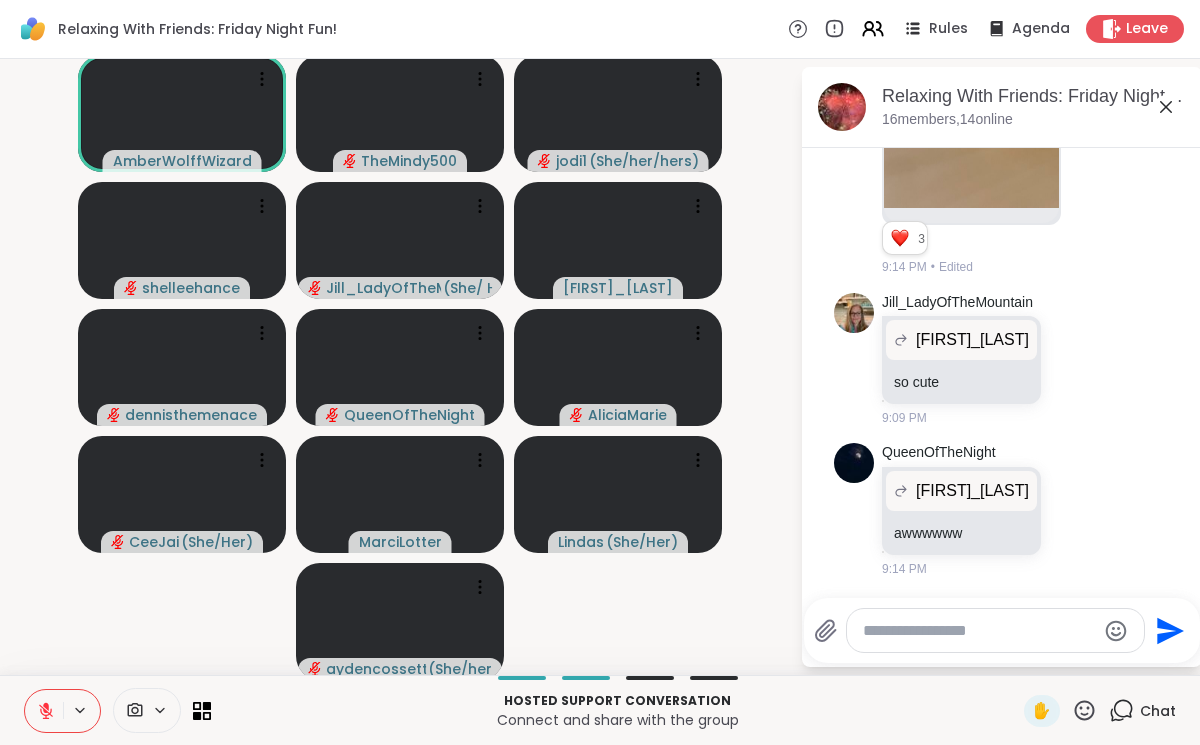 click 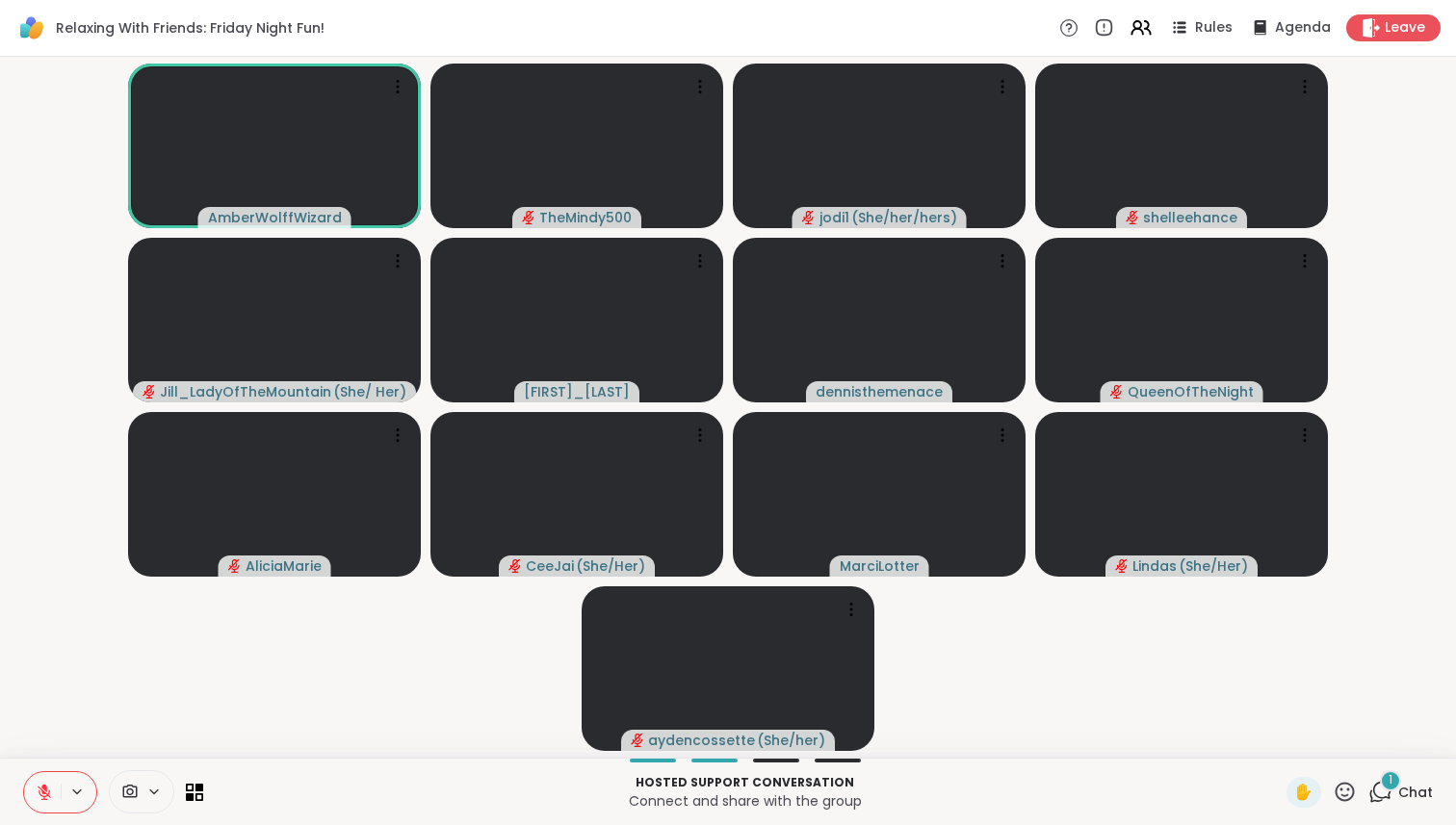 click 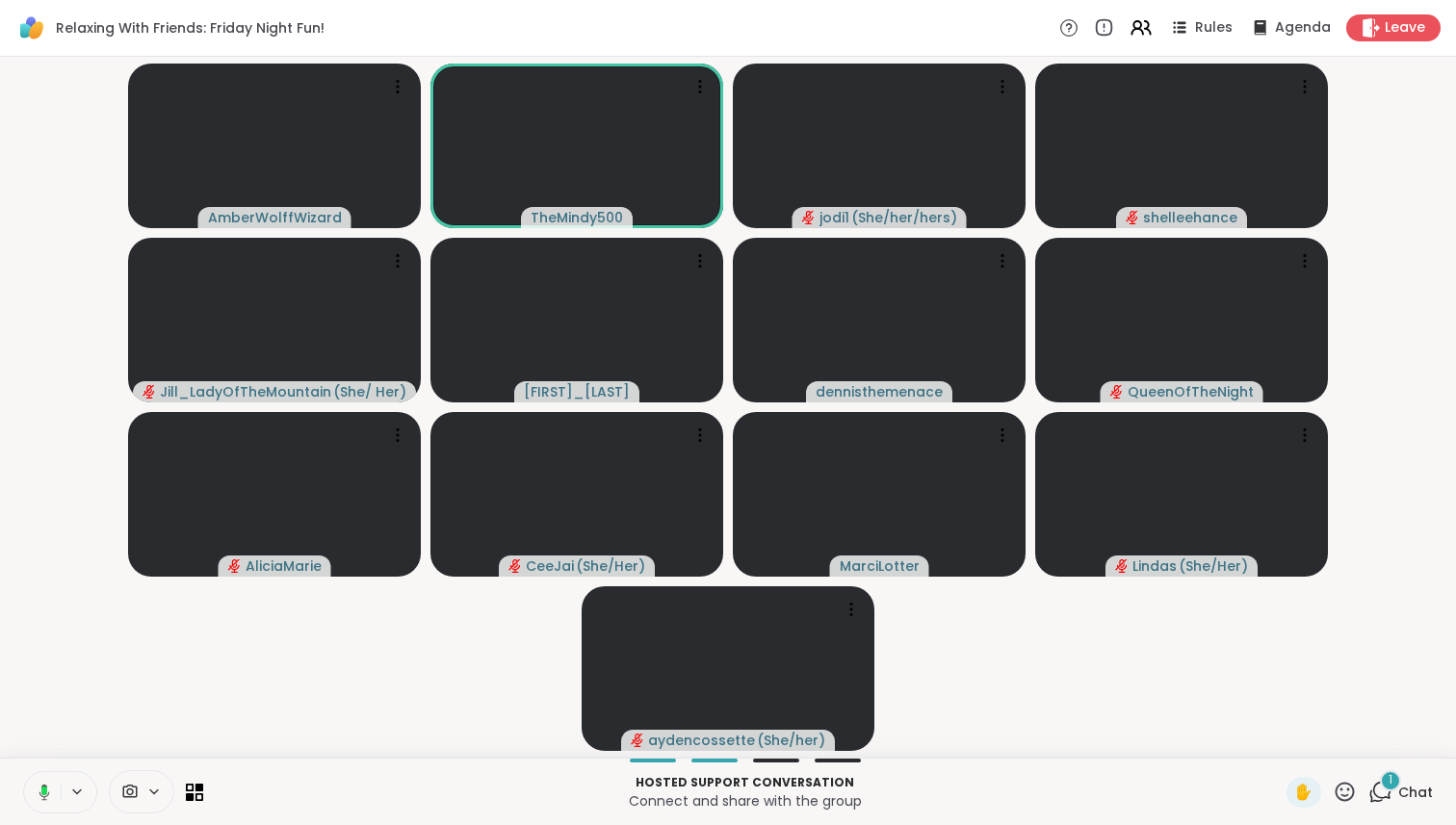 click 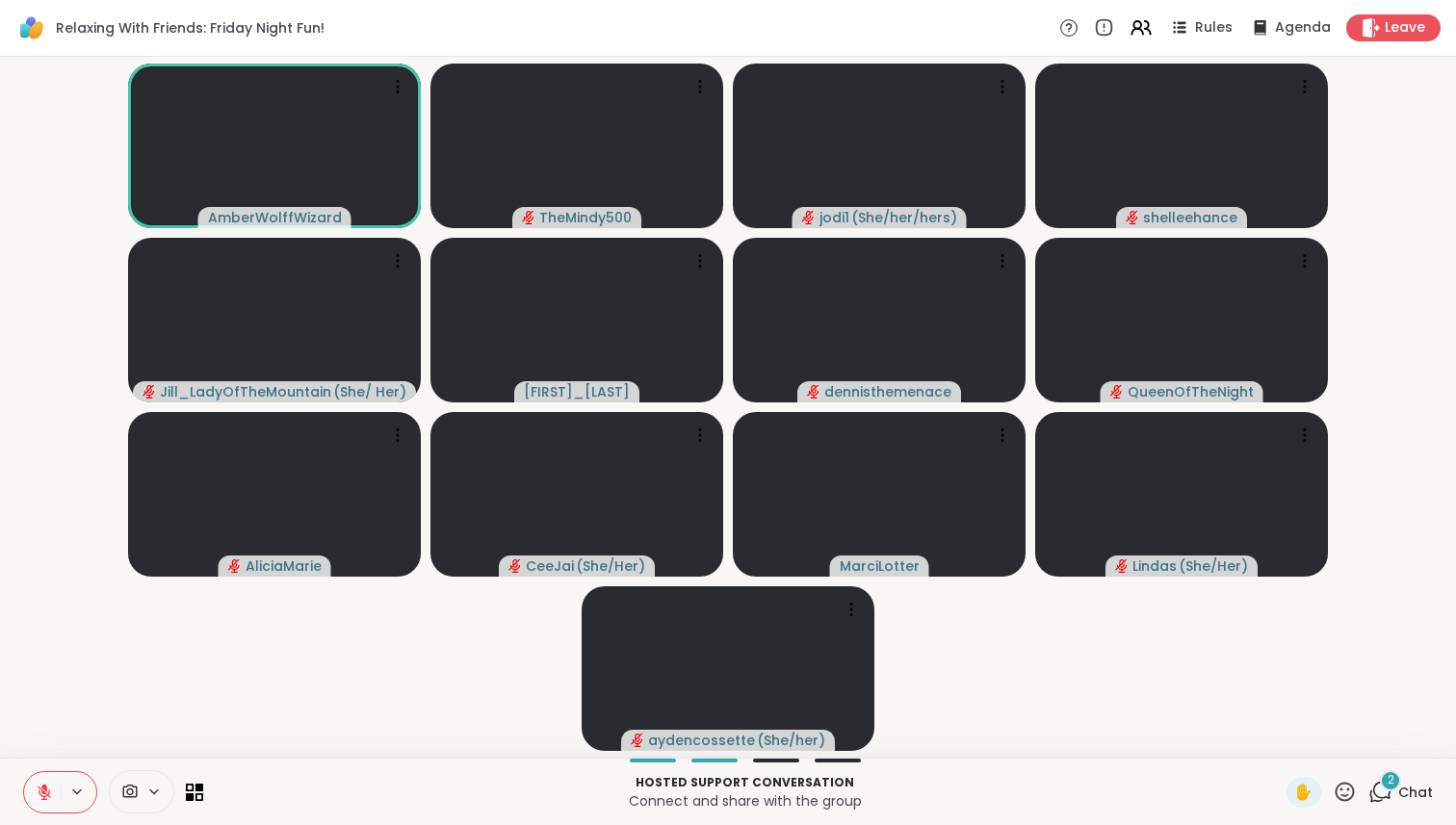 click 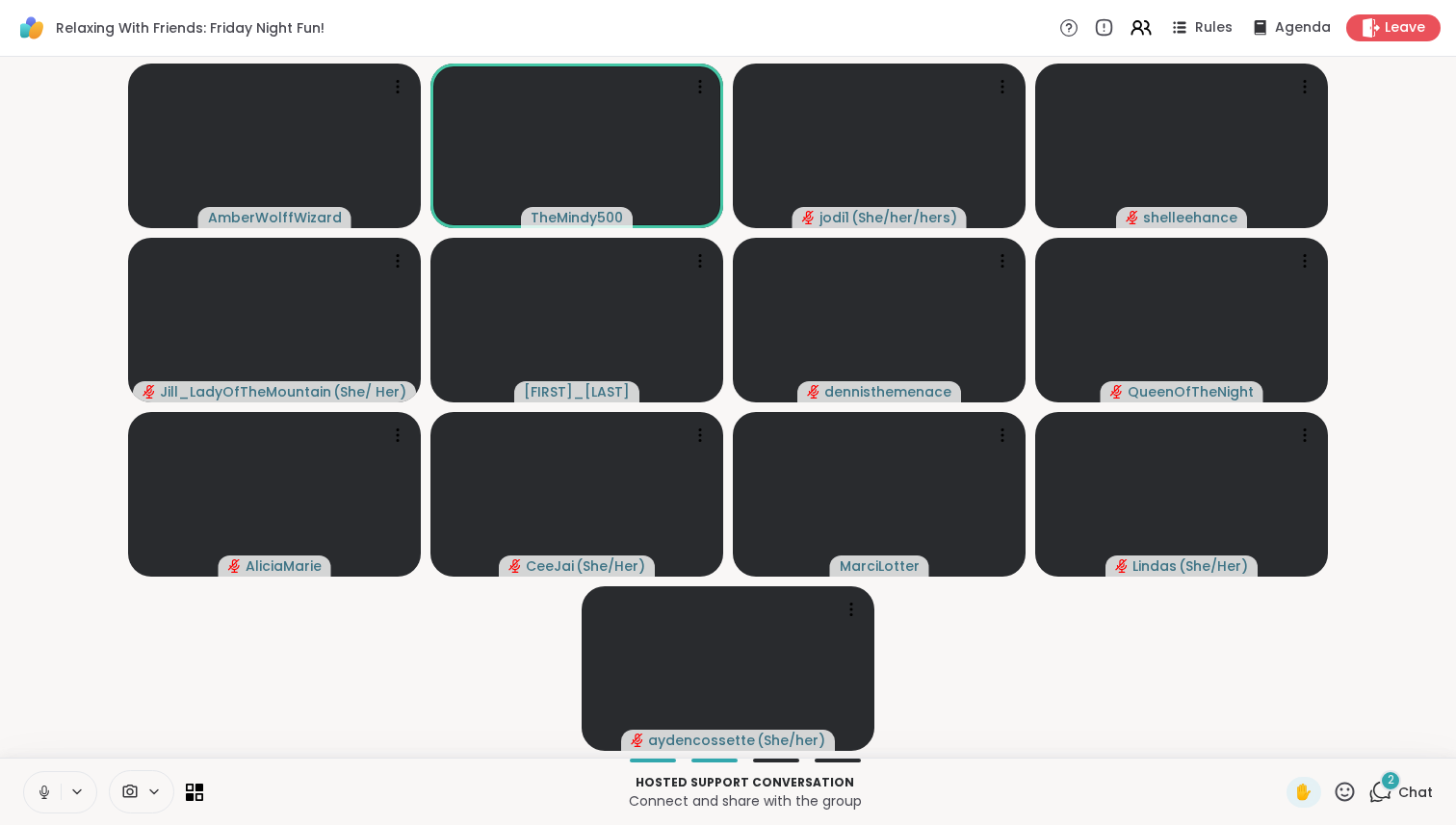 click 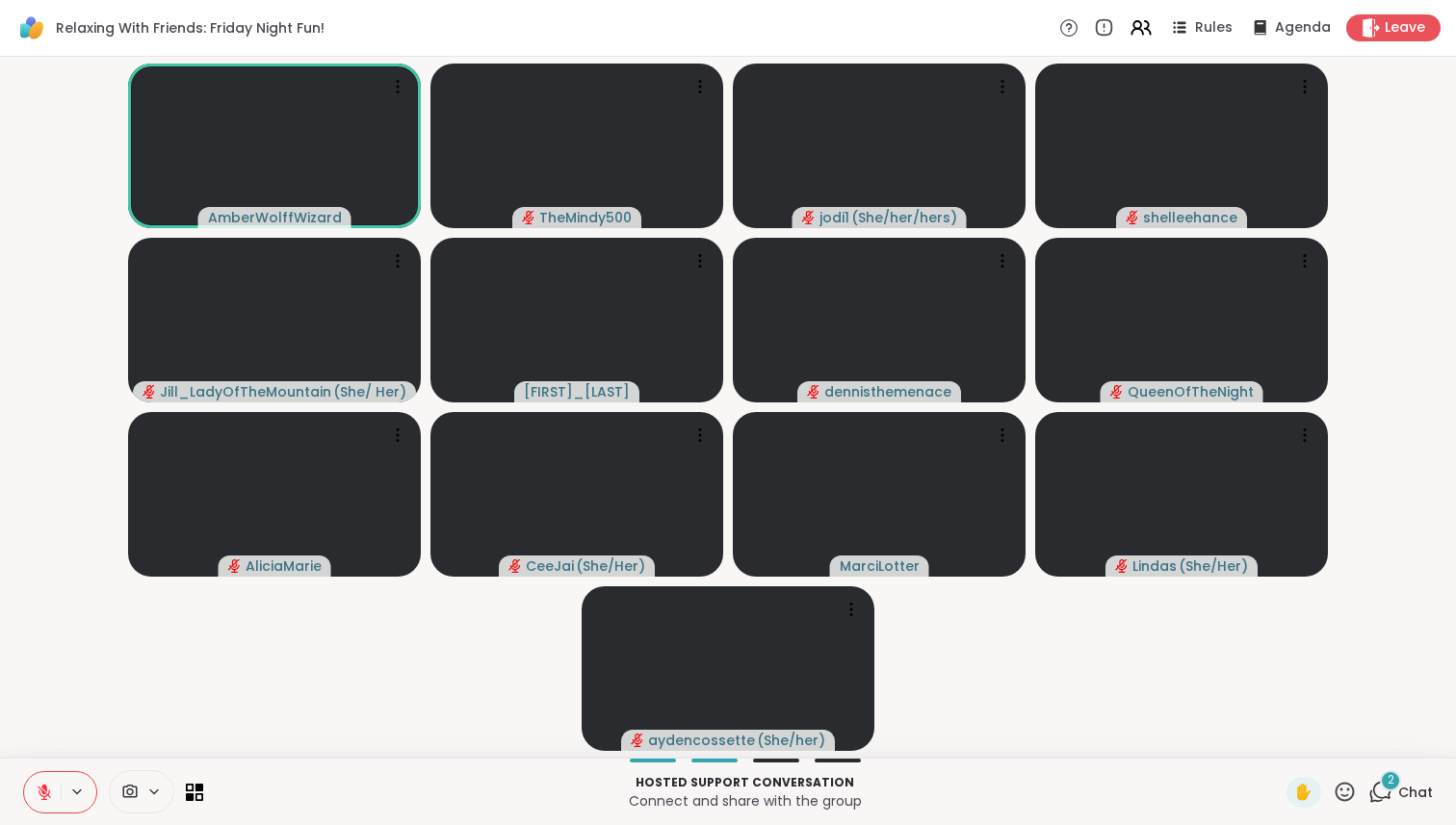 click on "2 Chat" at bounding box center [1400, 792] 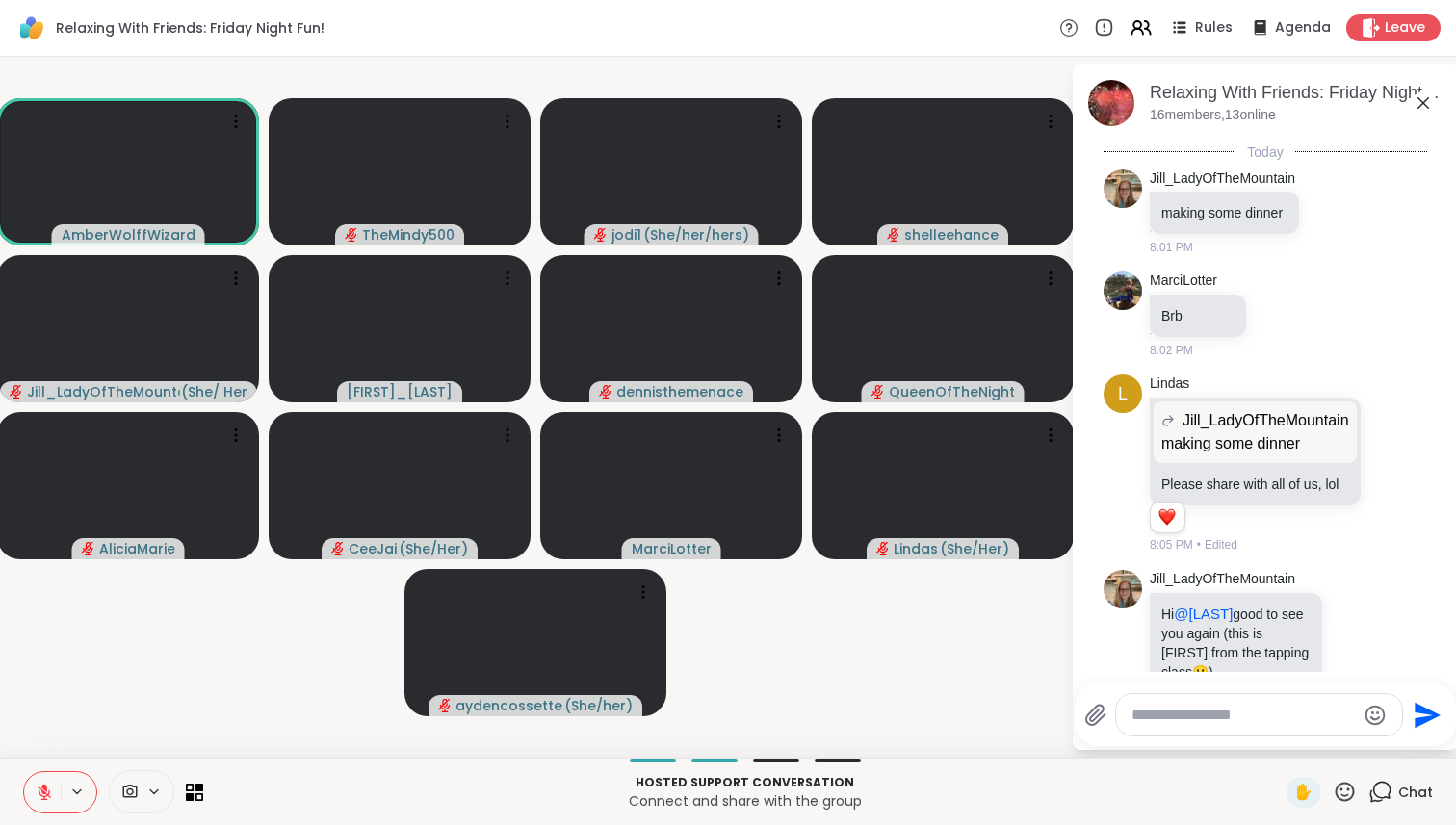 scroll, scrollTop: 13418, scrollLeft: 0, axis: vertical 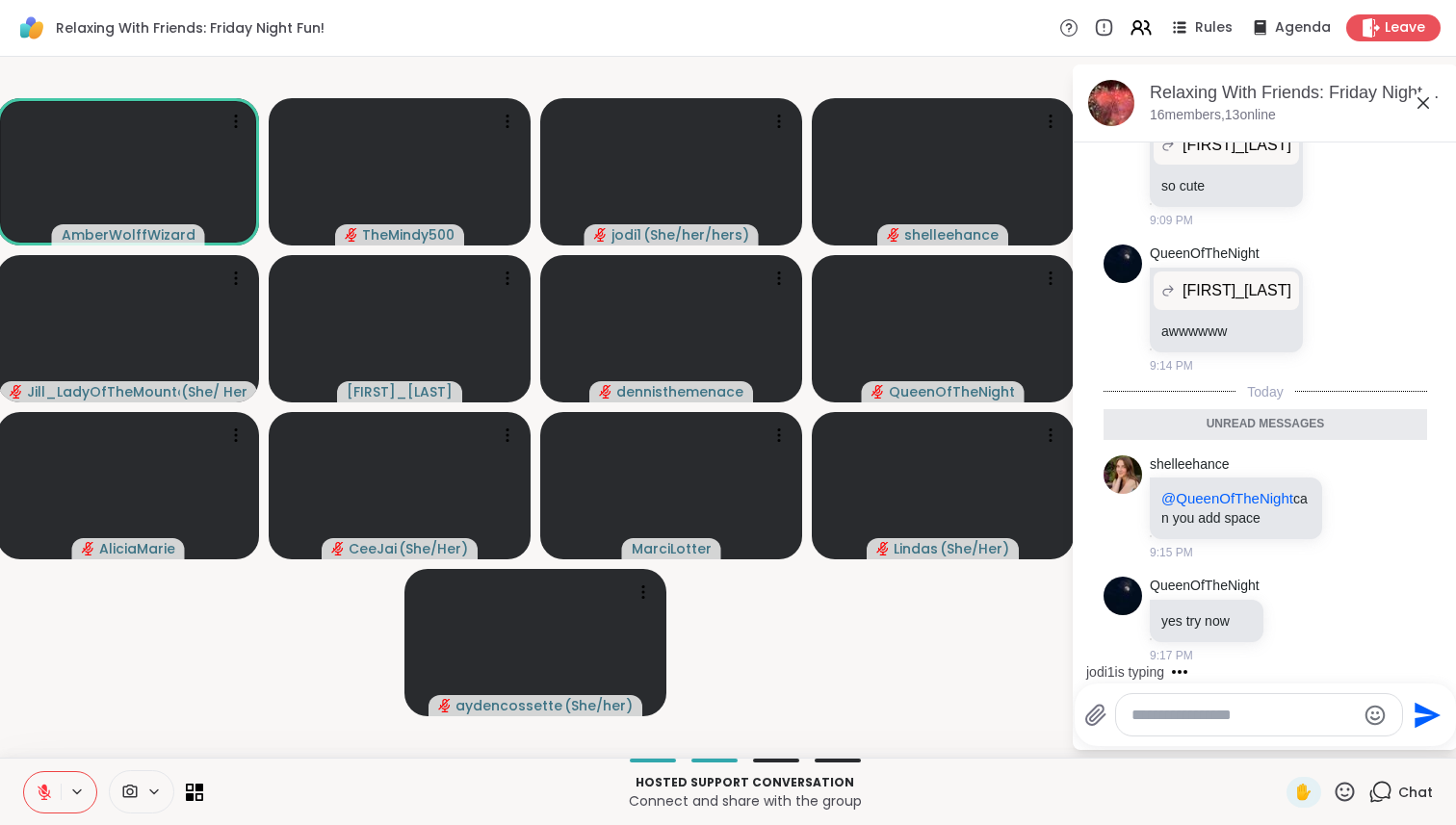 click 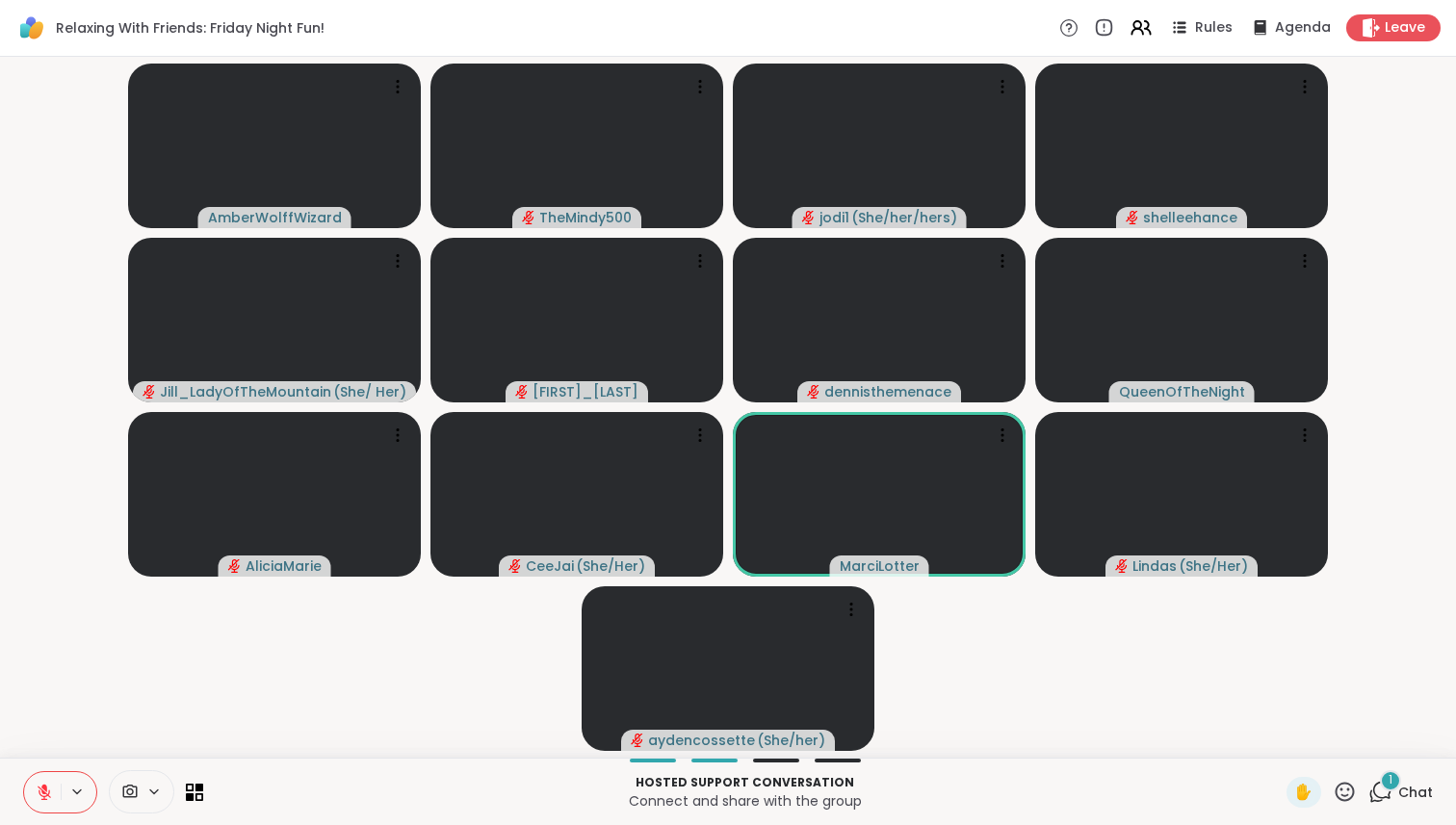 click at bounding box center [42, 792] 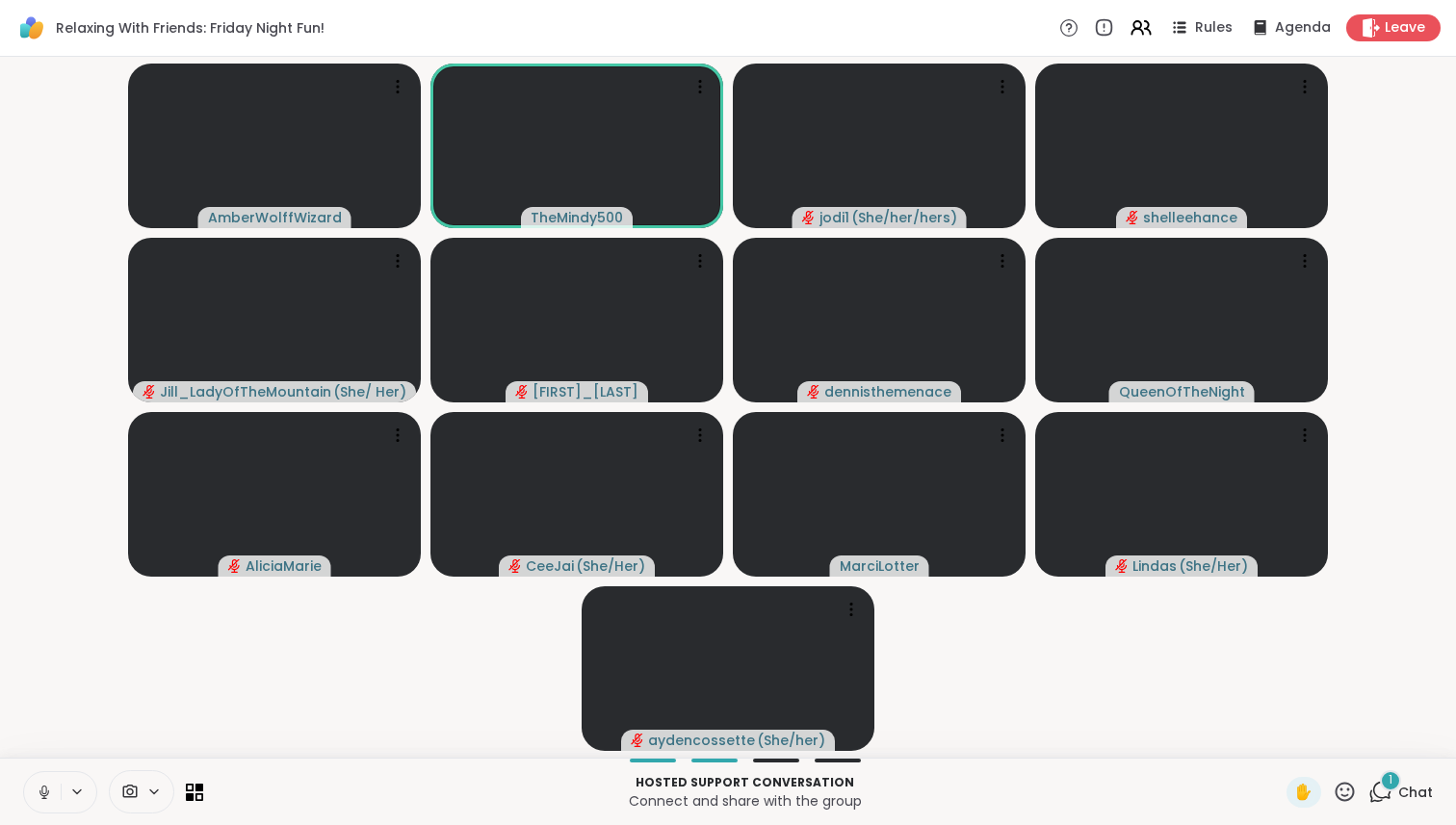 click 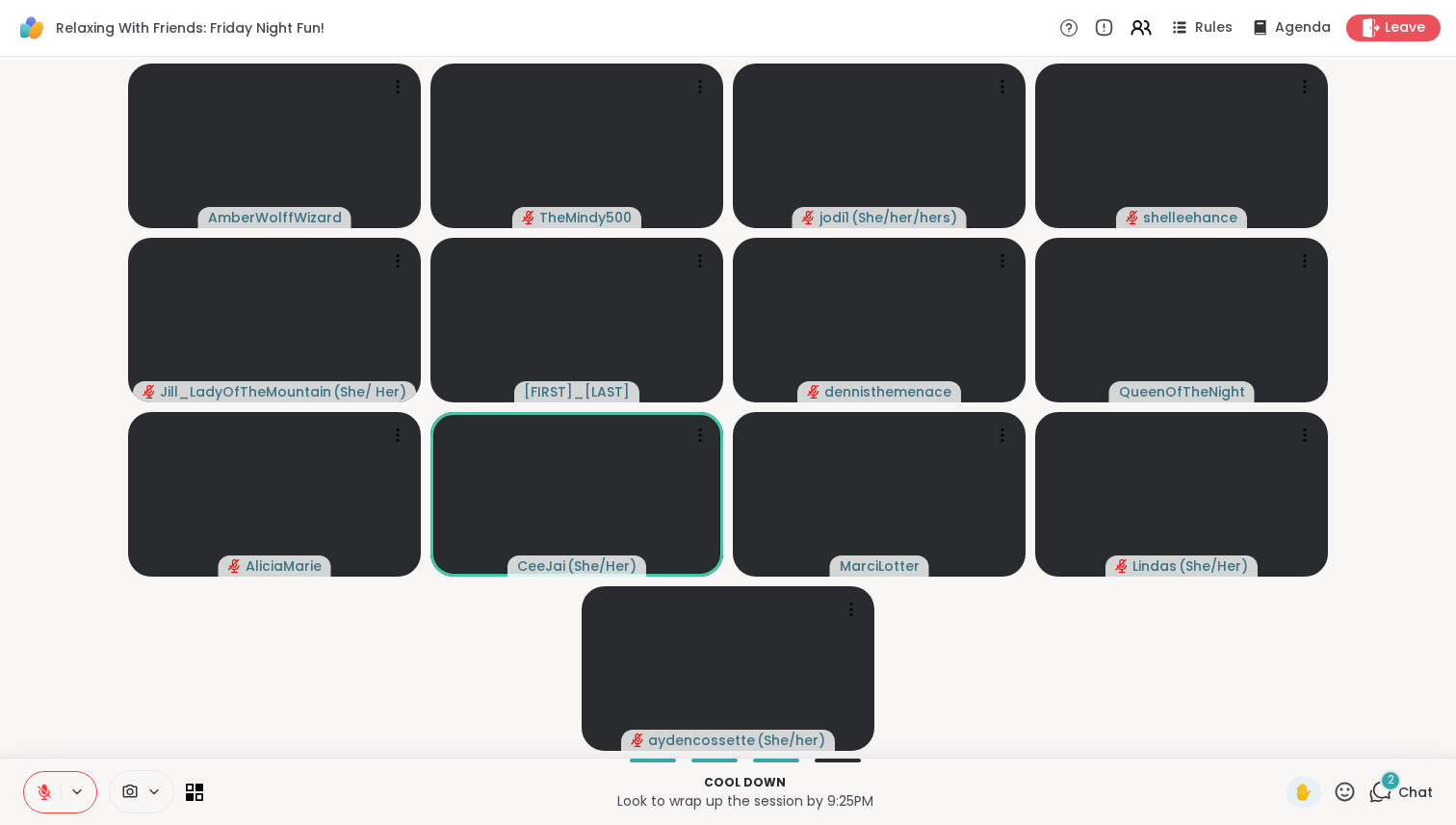 click 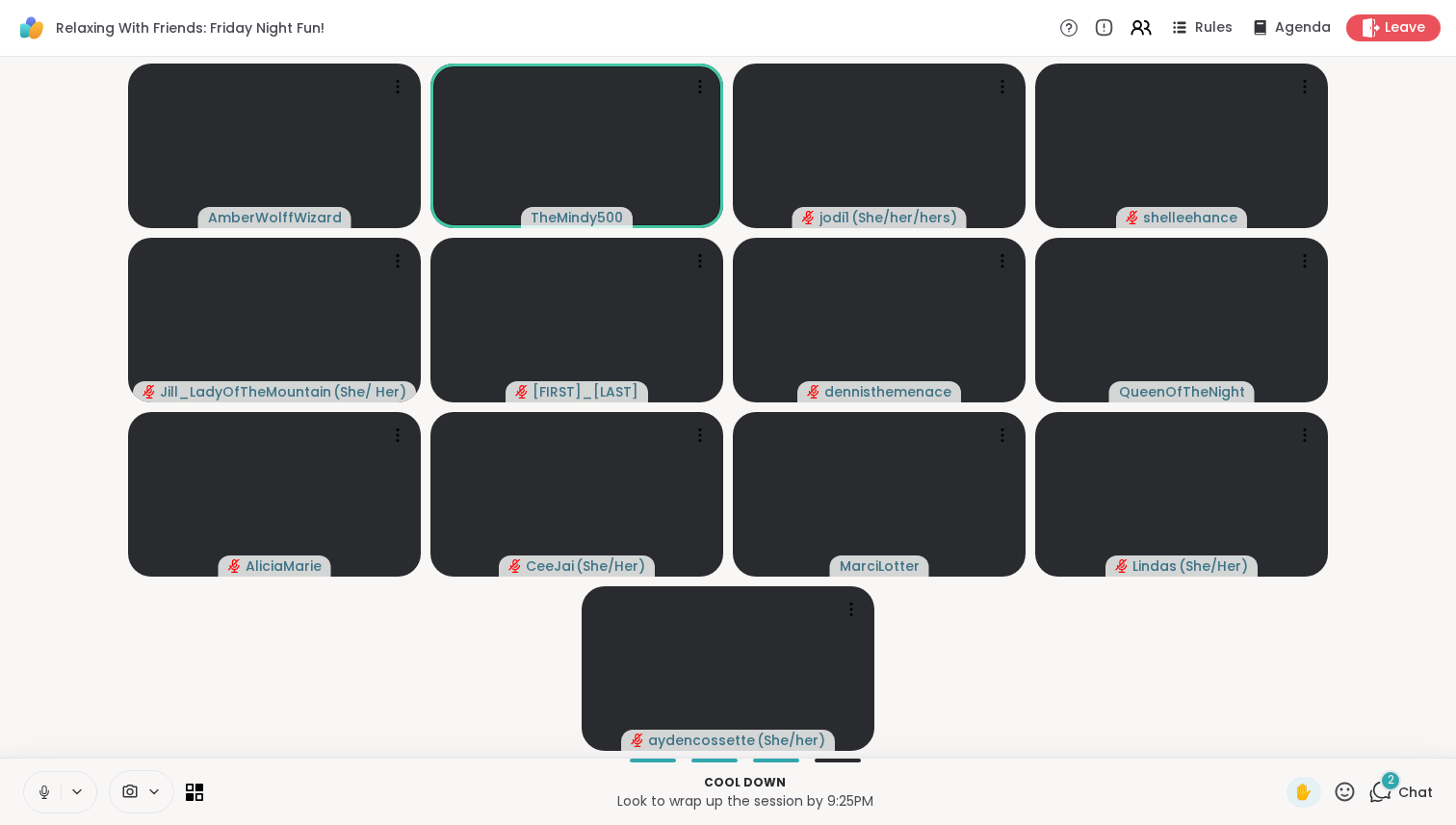 click 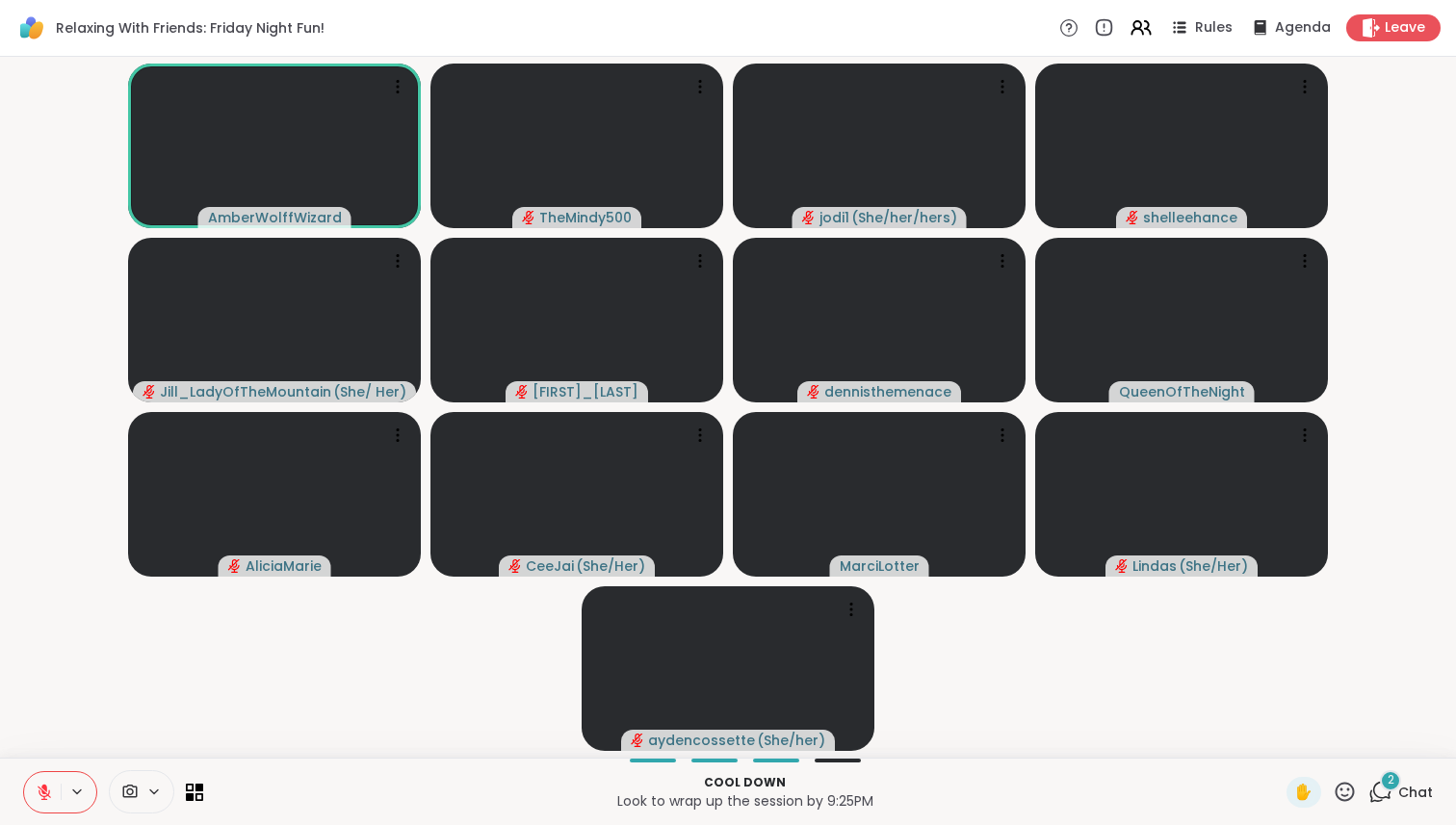 click 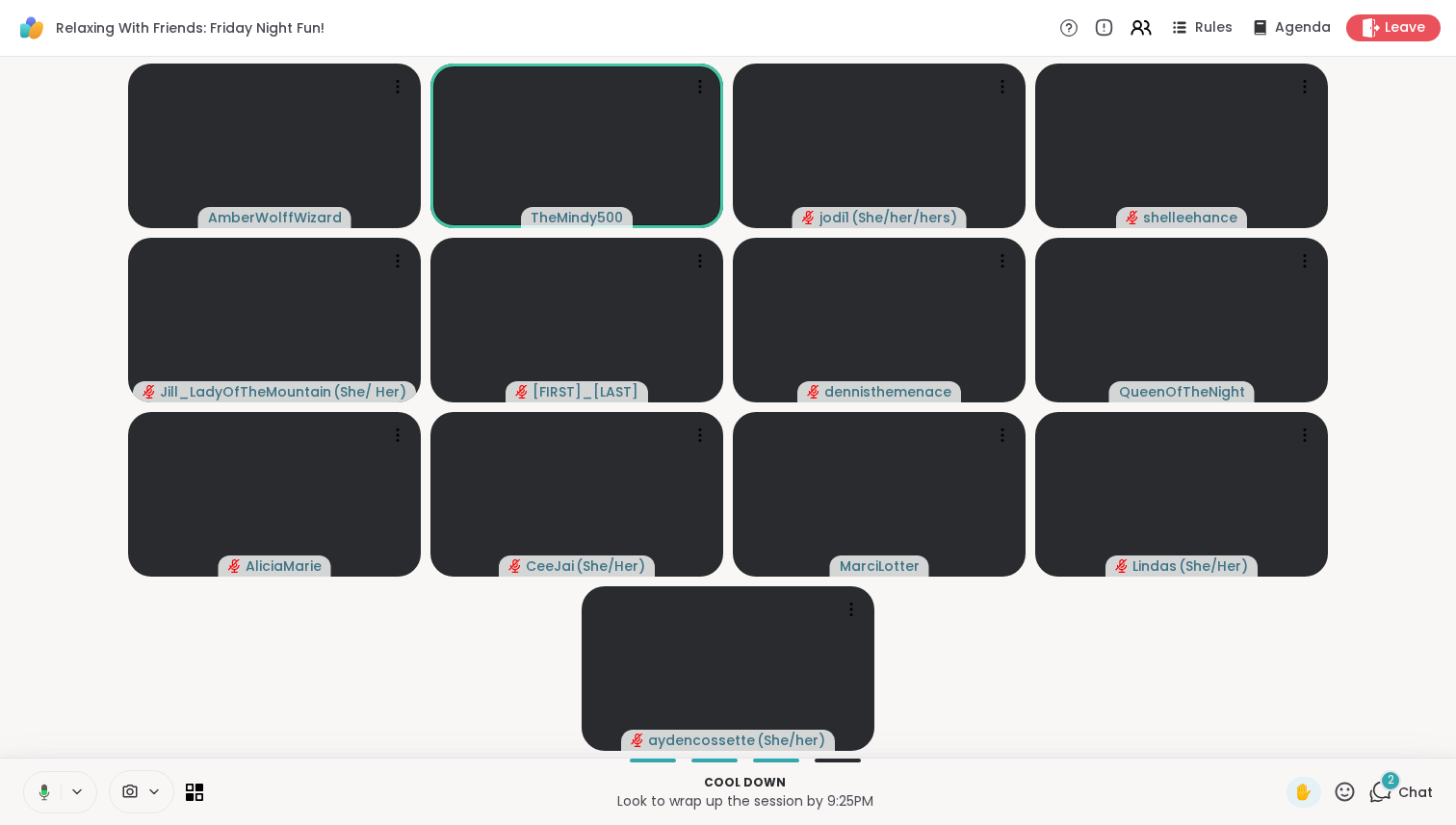 click 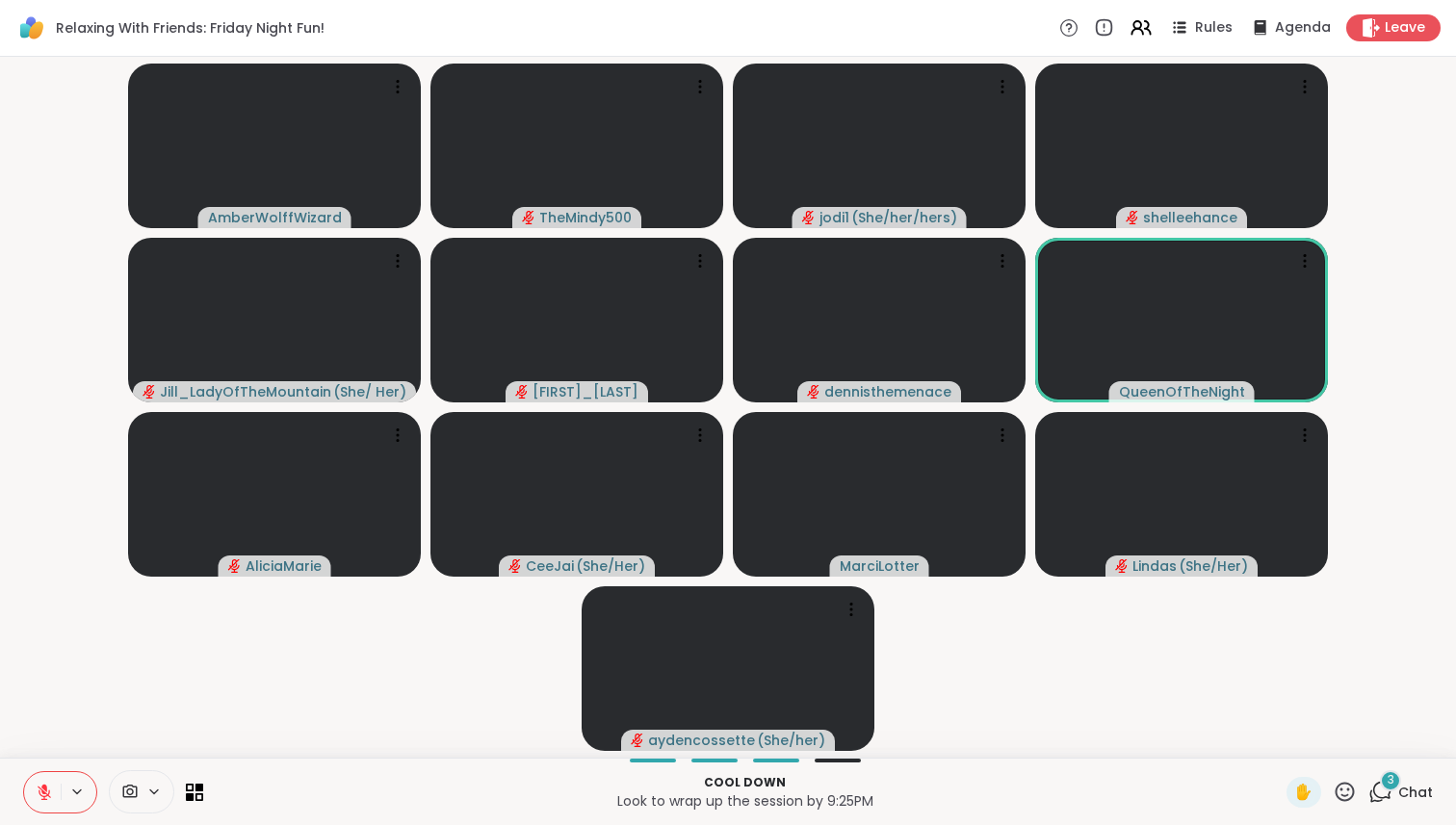 click 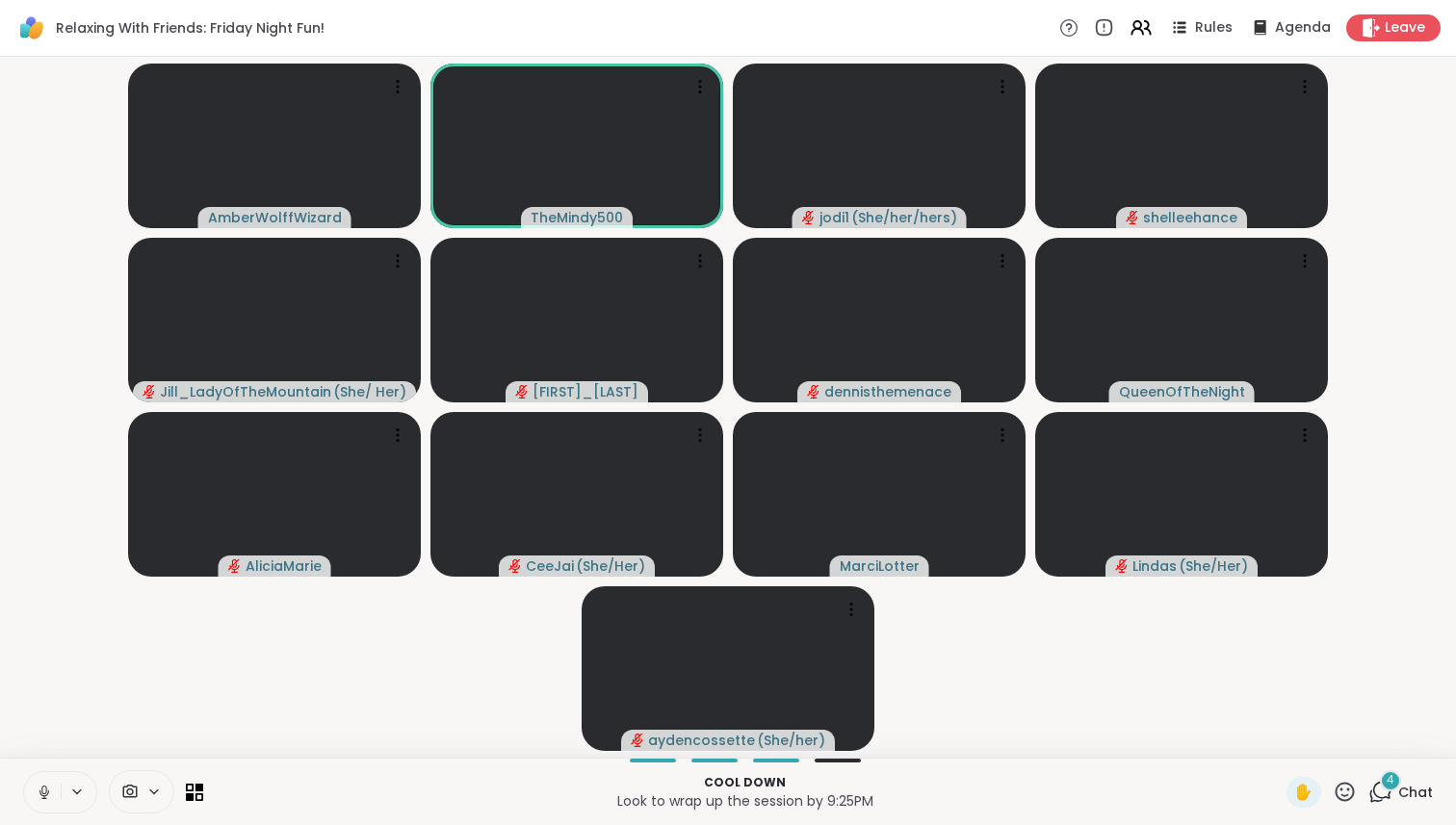 click at bounding box center [42, 792] 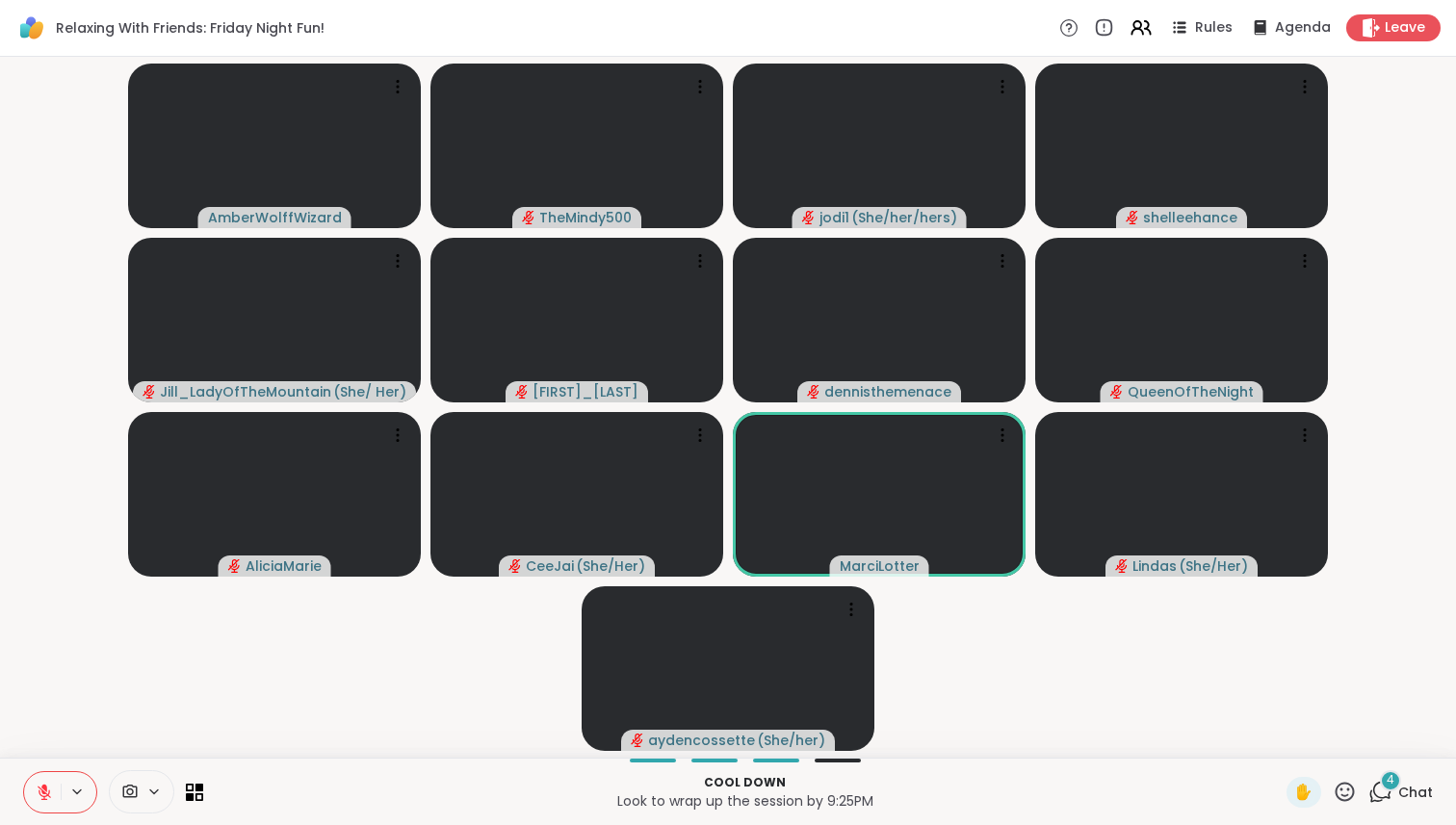 click 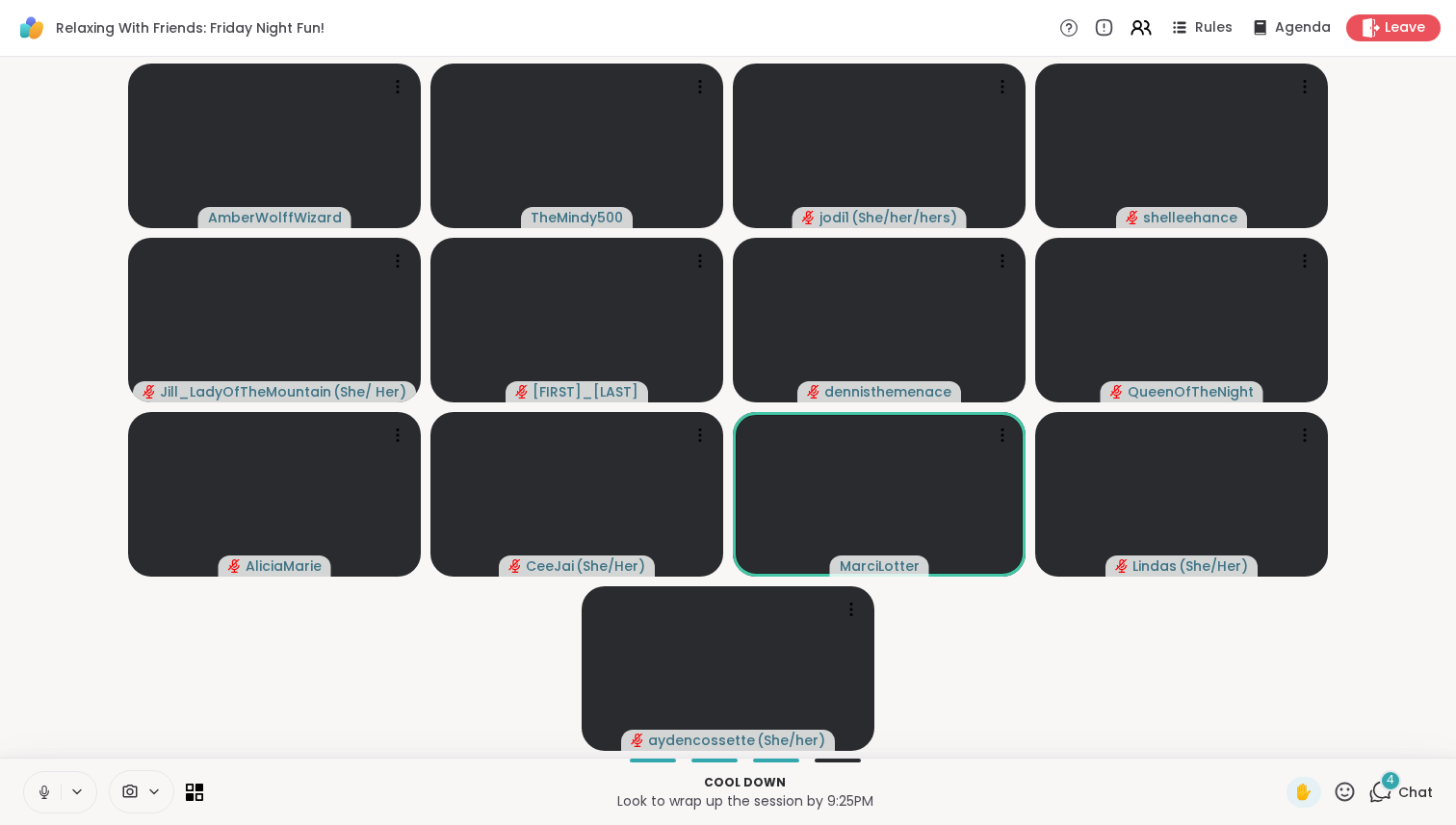 click 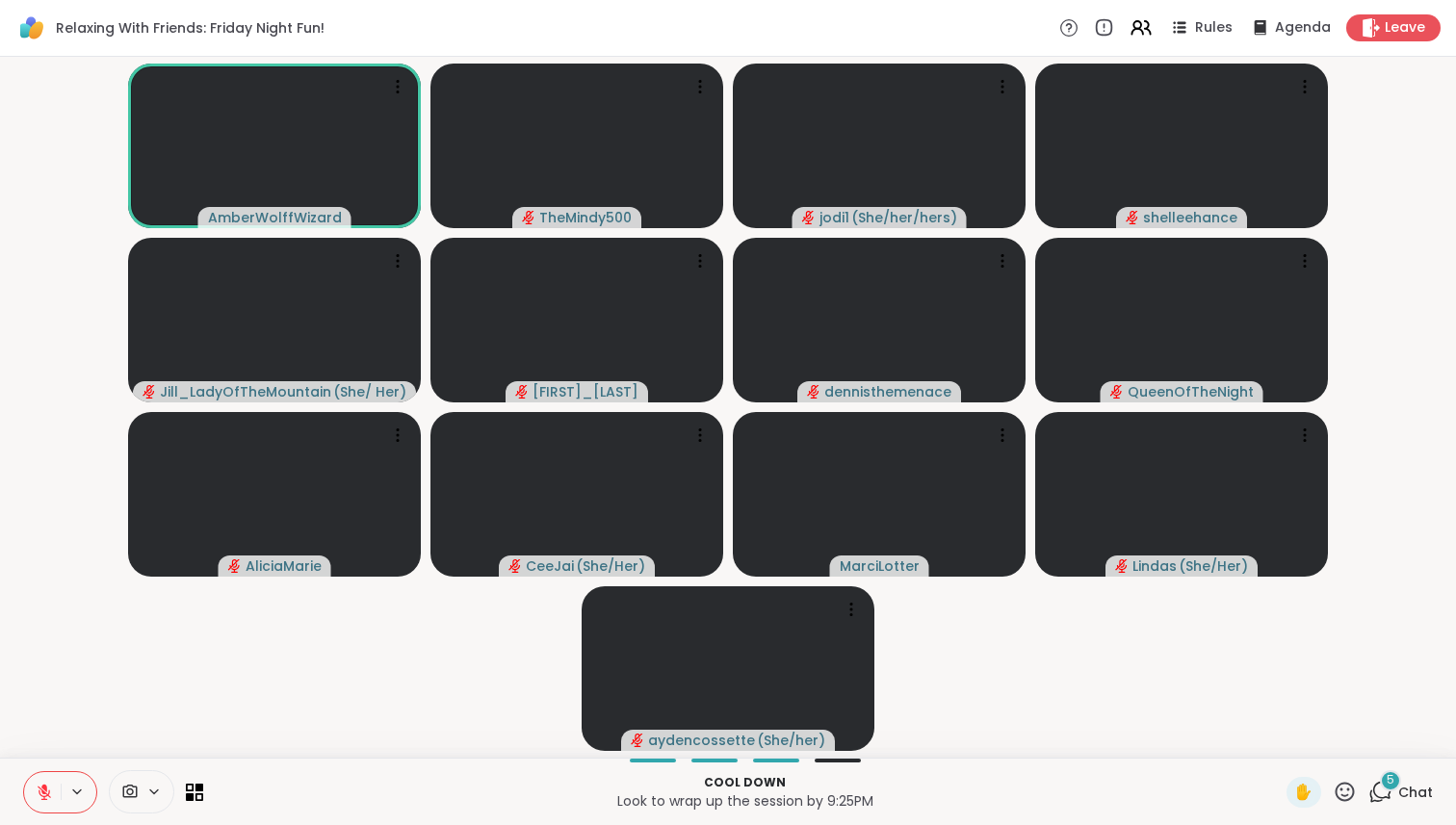click 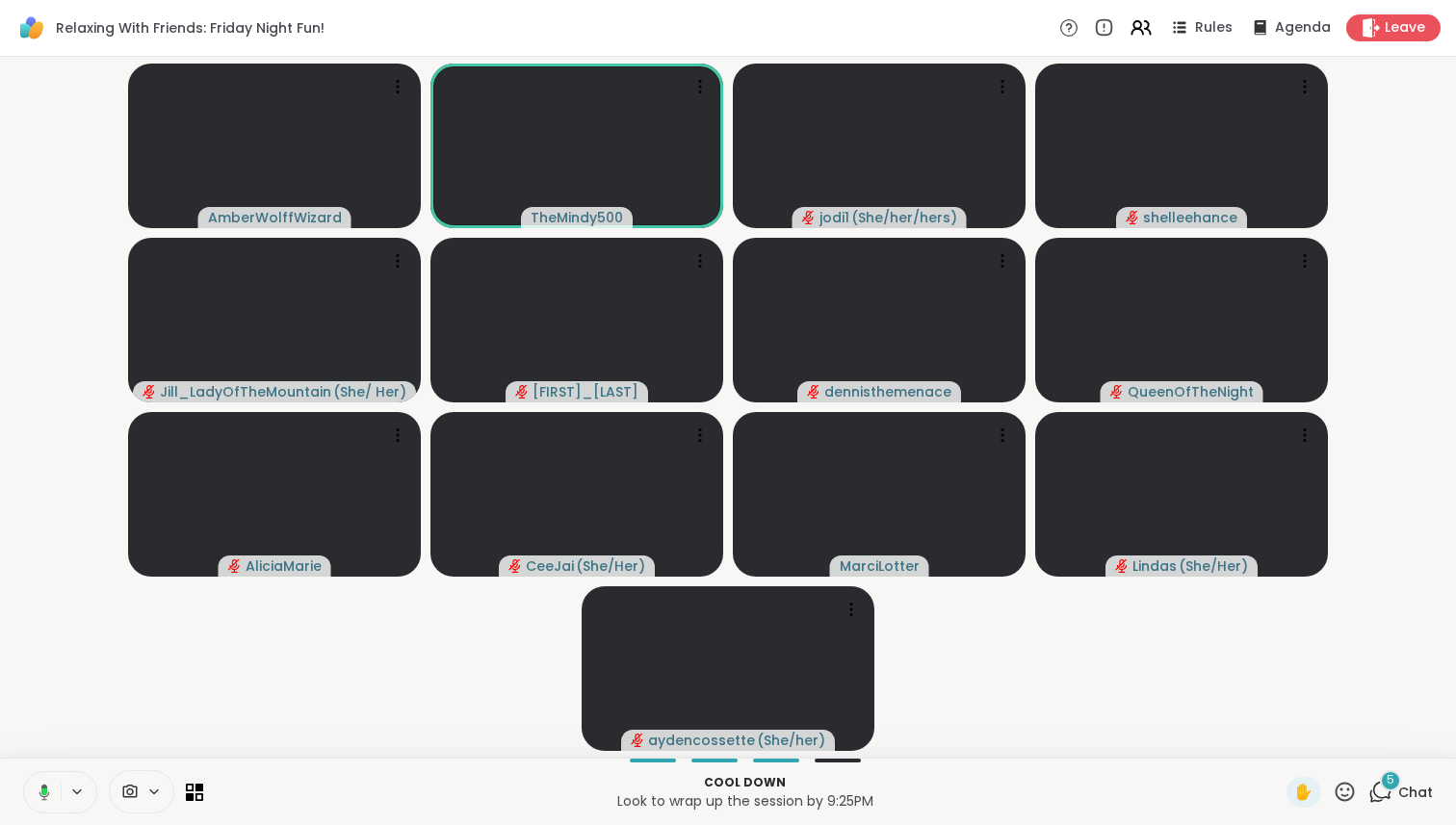 click 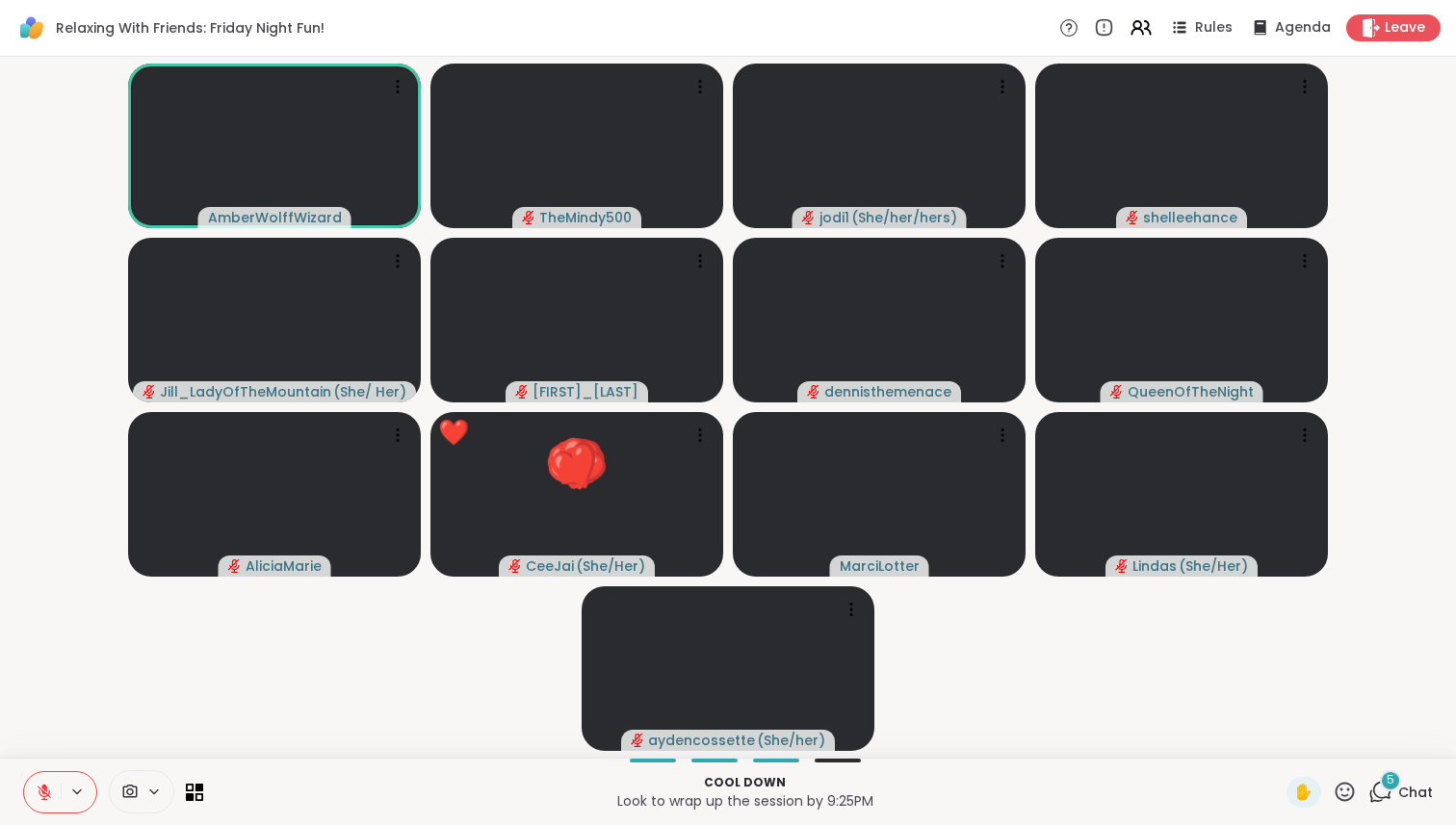 click 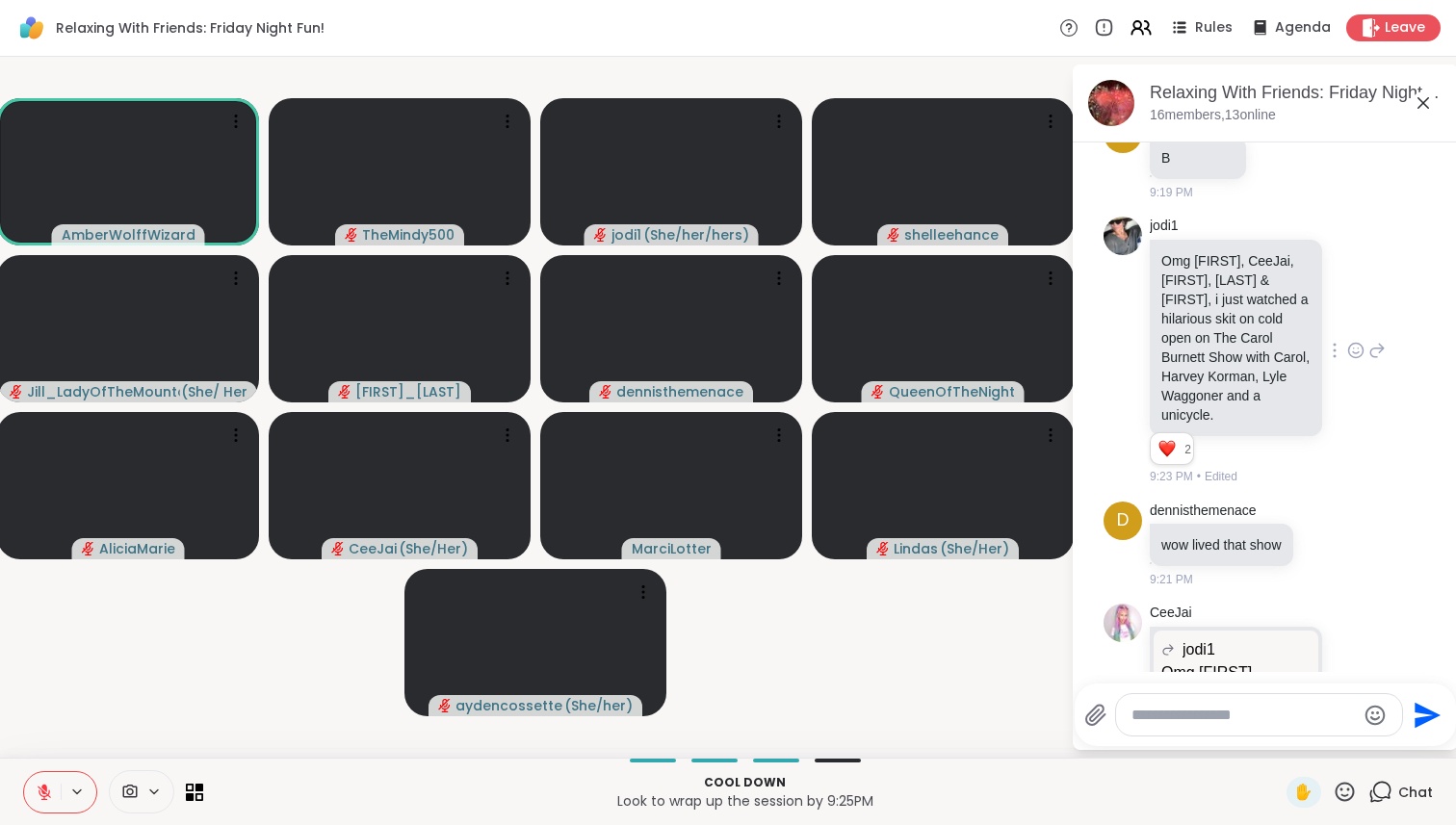 scroll, scrollTop: 14205, scrollLeft: 0, axis: vertical 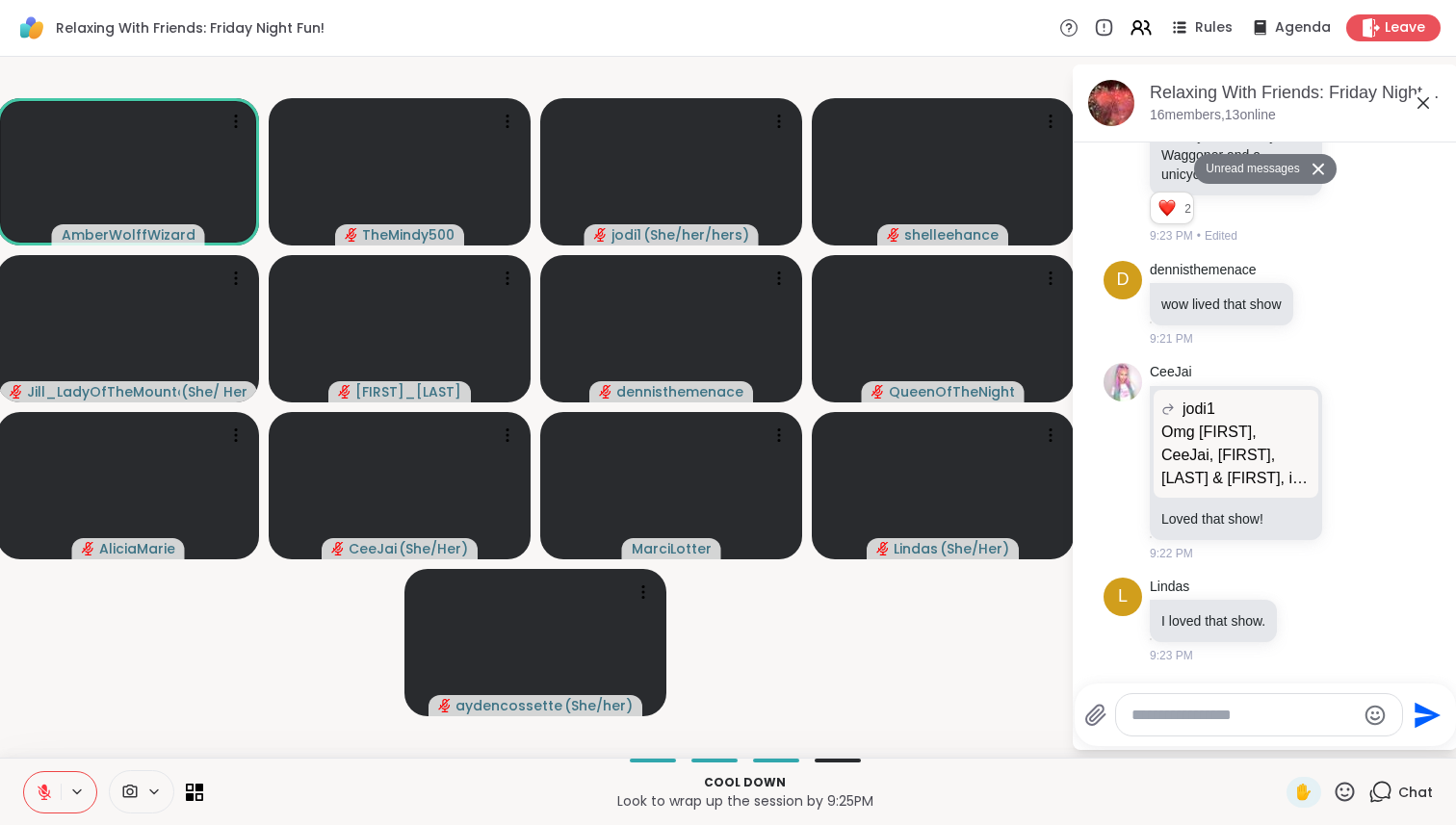 click 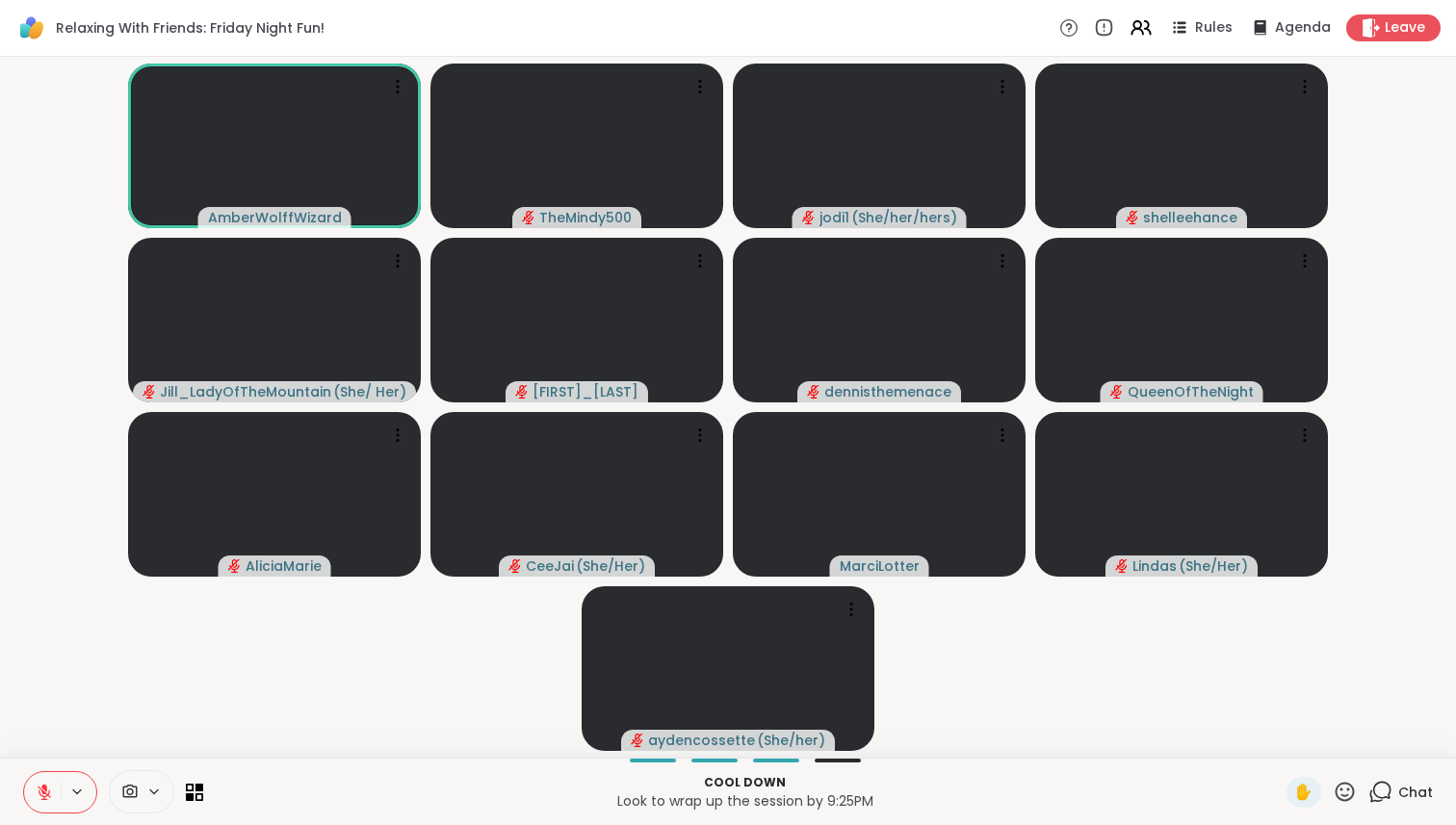 click 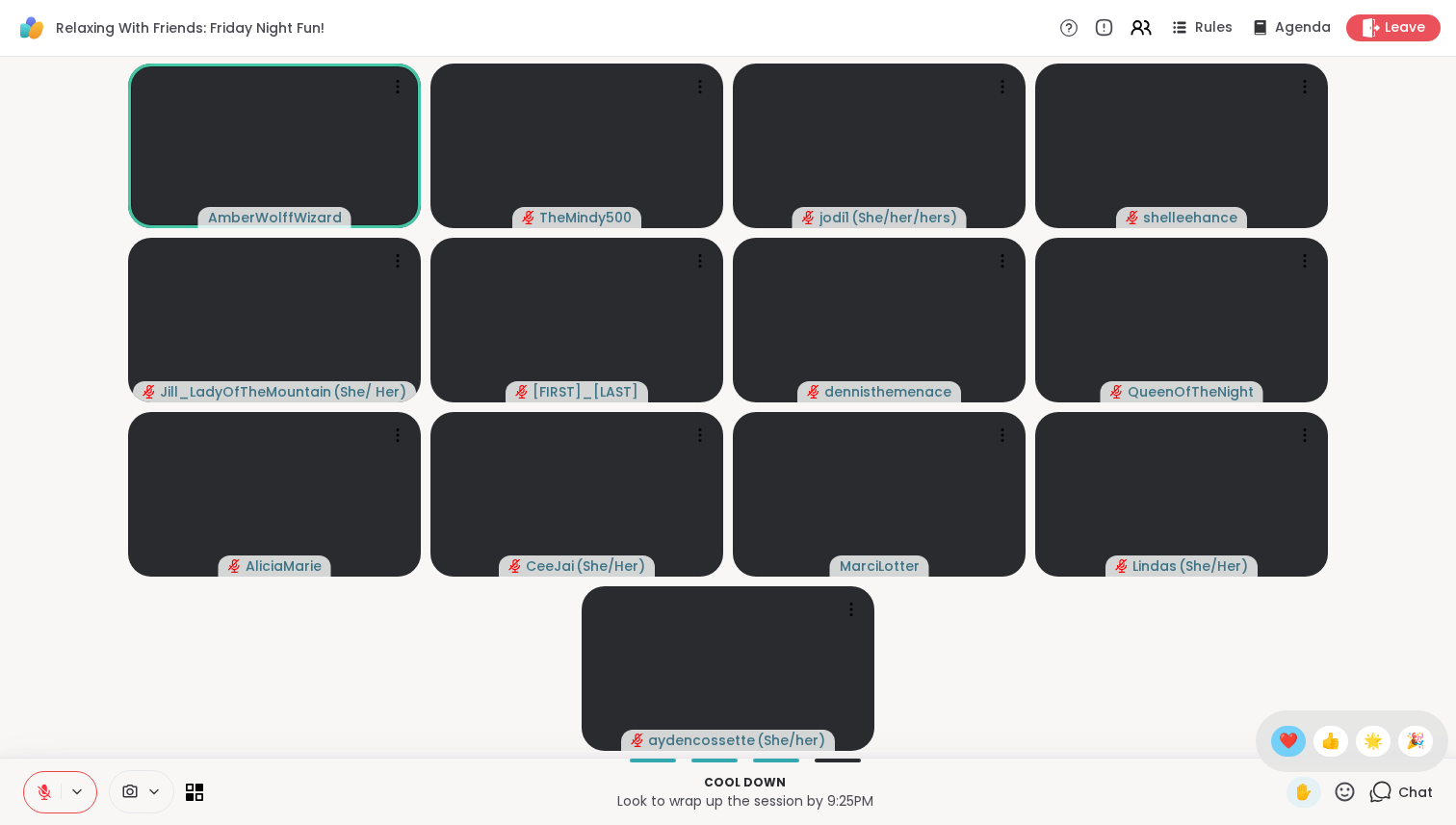click on "❤️" at bounding box center (1288, 741) 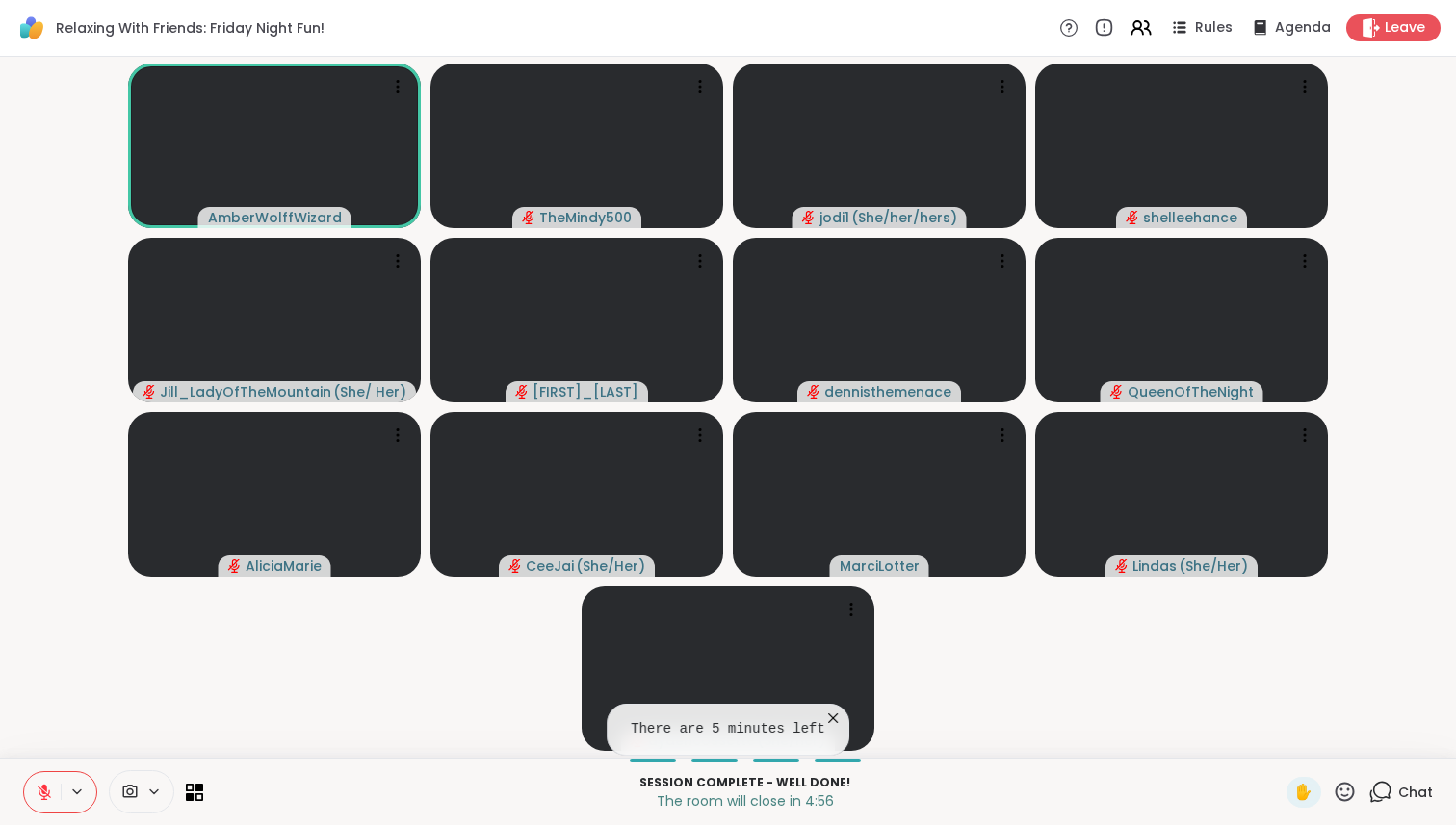 click 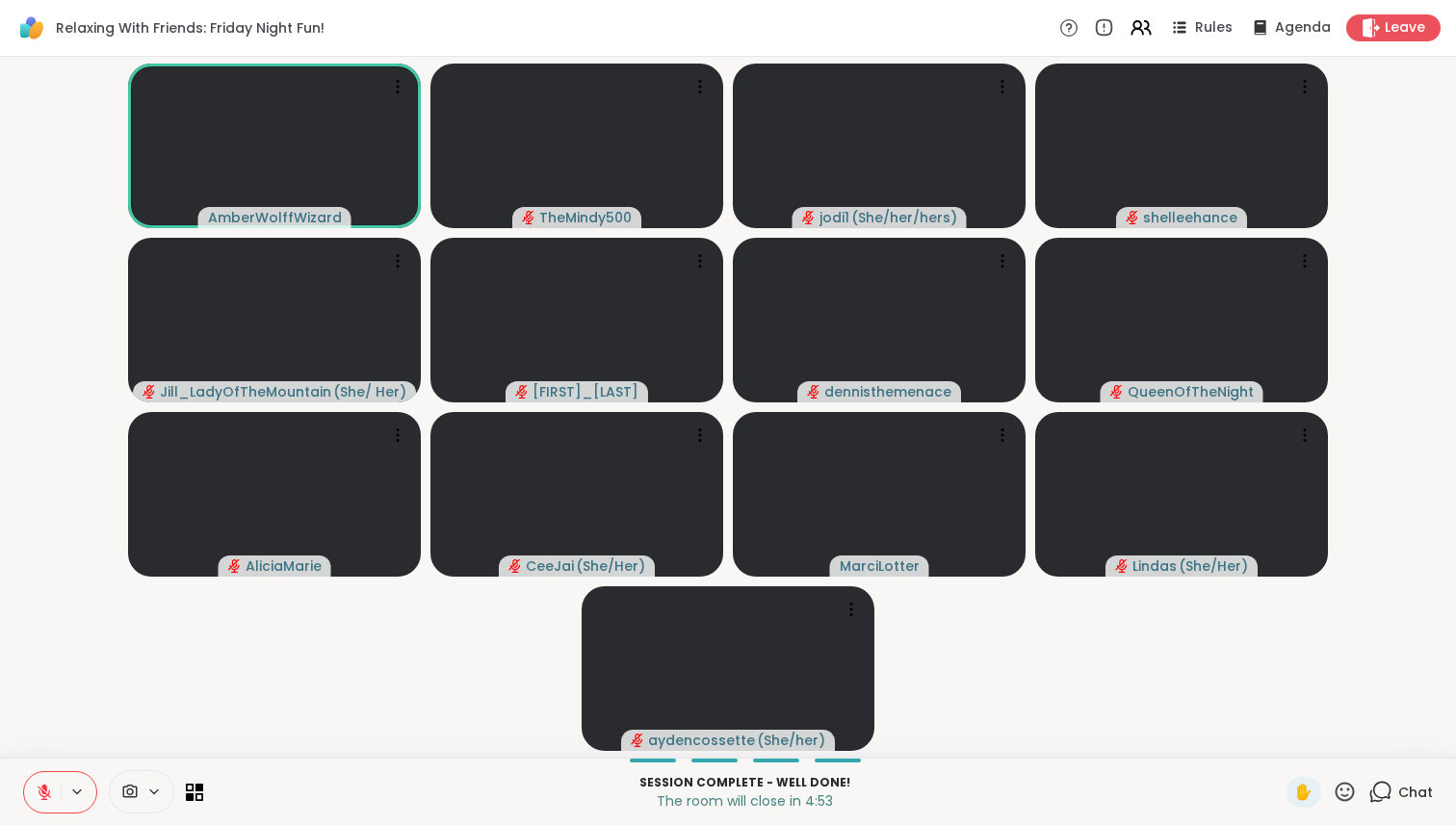 click 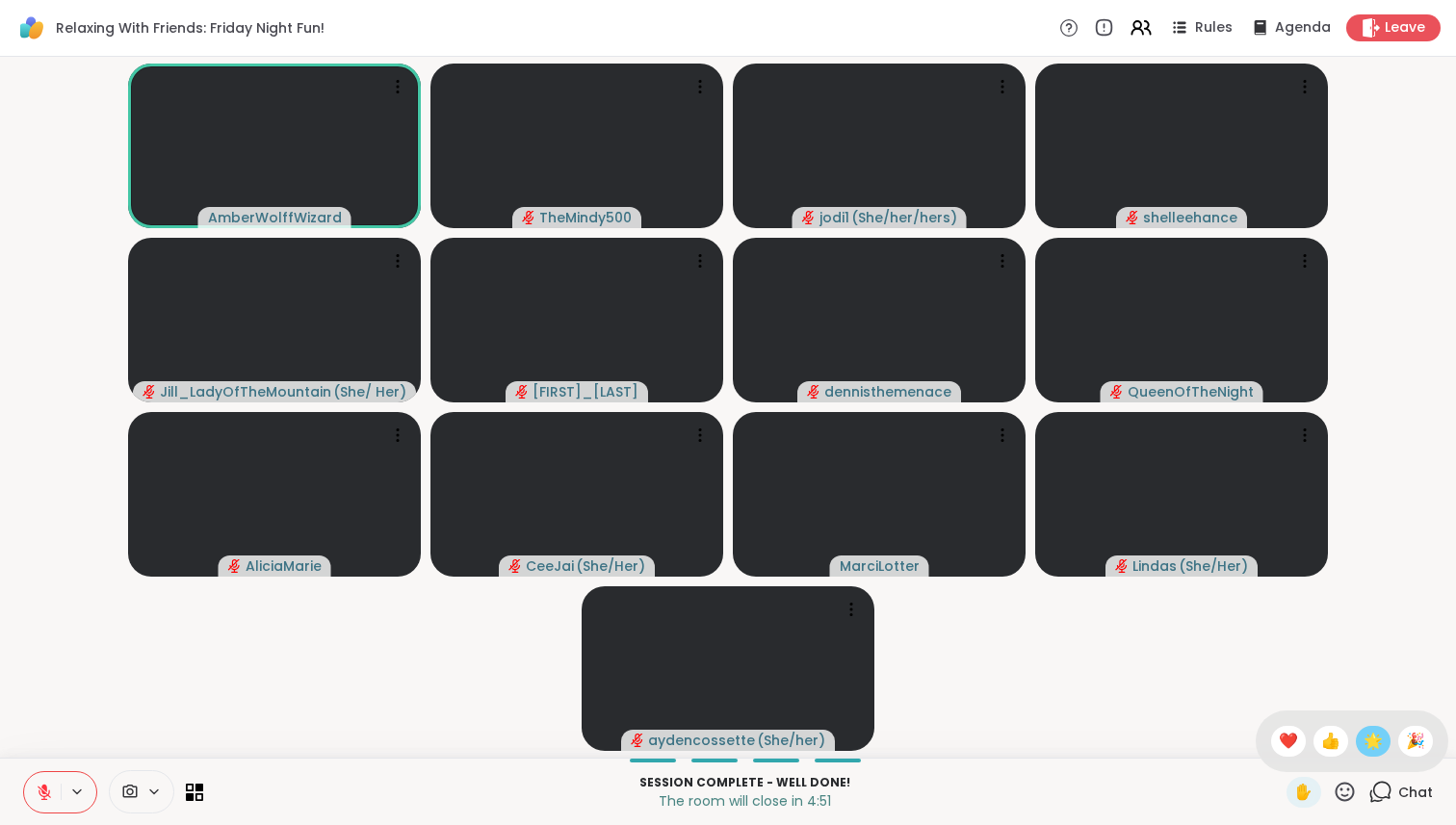 click on "🌟" at bounding box center (1373, 741) 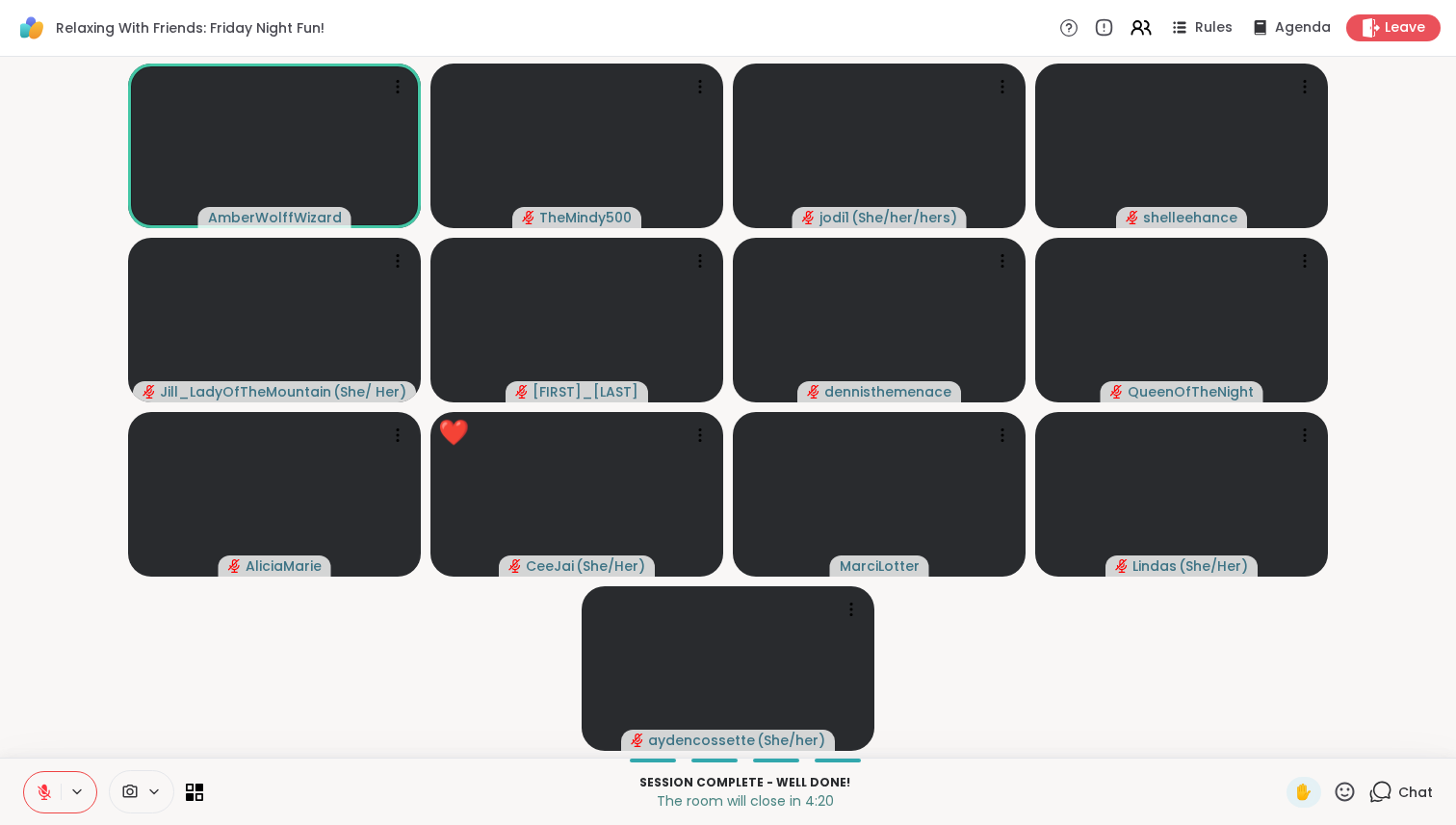 click at bounding box center (42, 792) 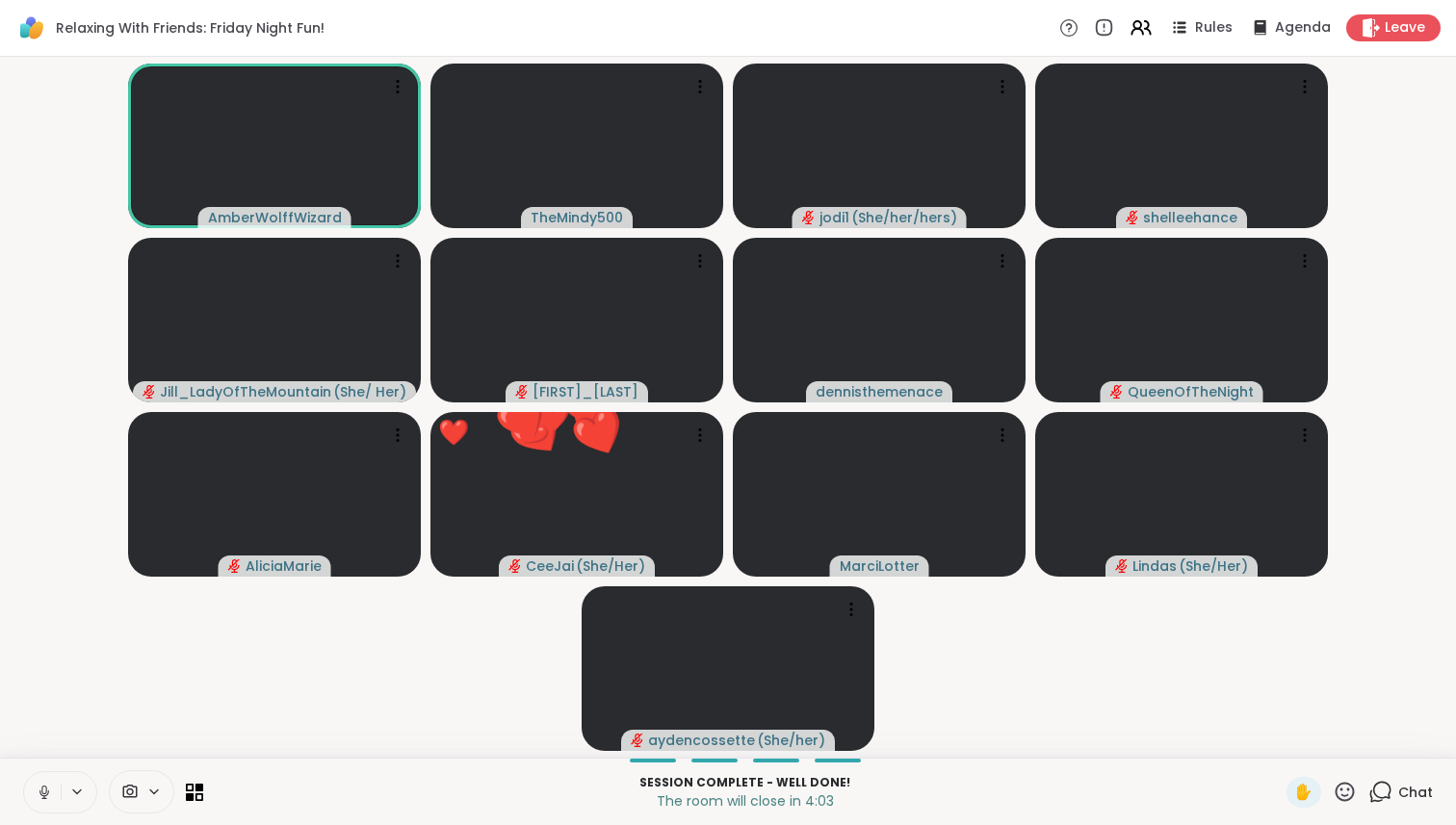 click at bounding box center (42, 792) 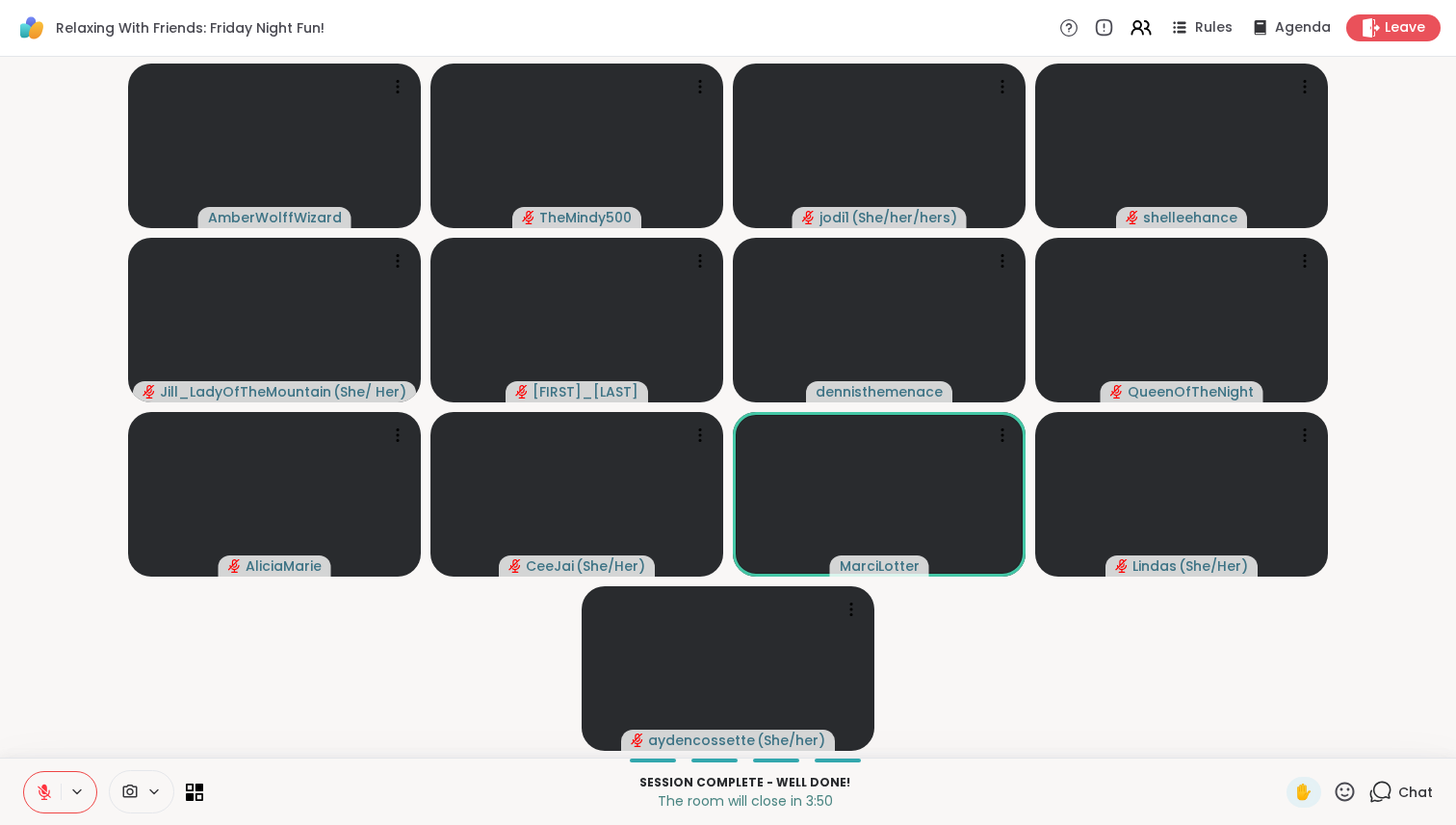 click 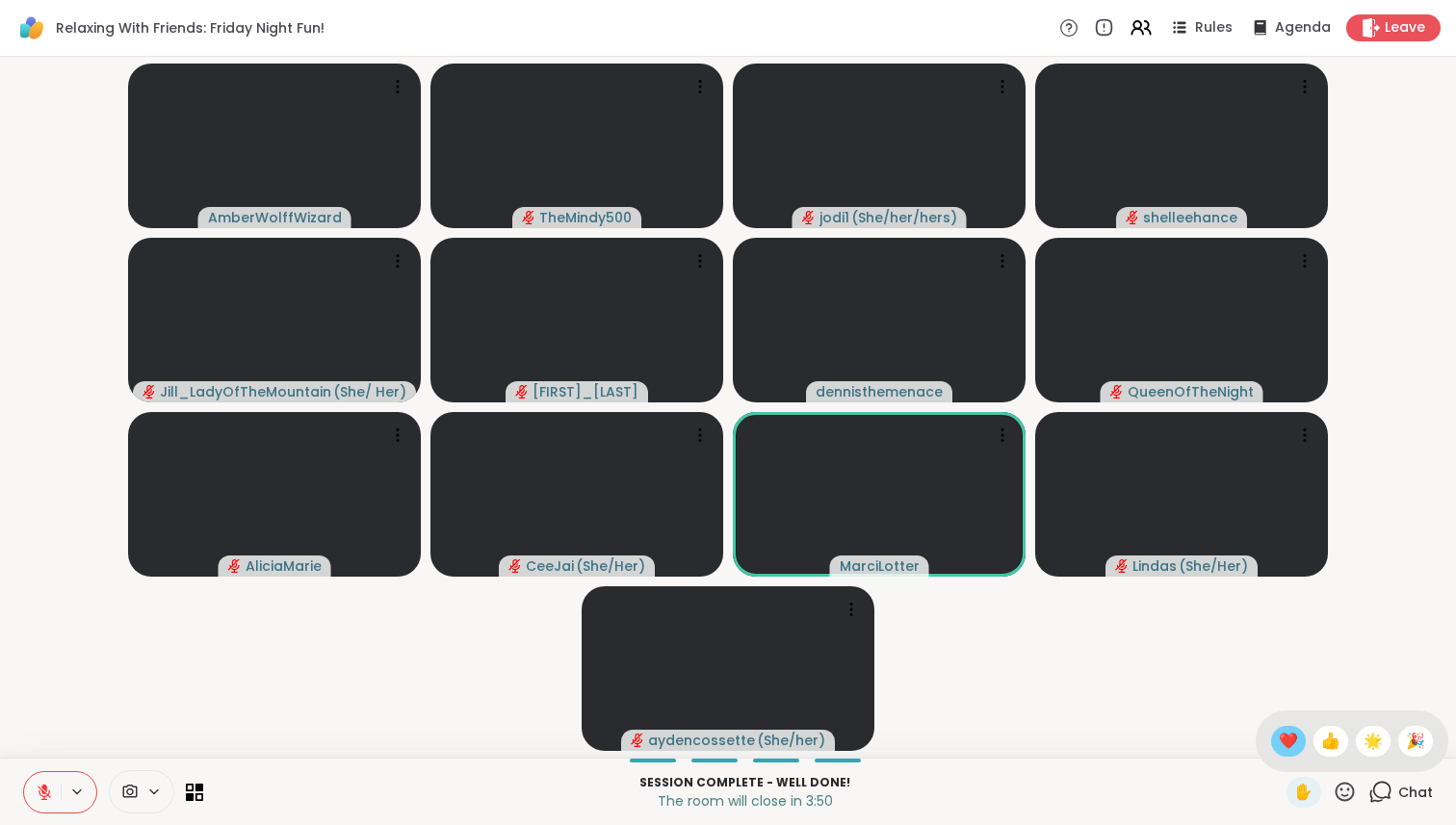click on "❤️" at bounding box center (1288, 741) 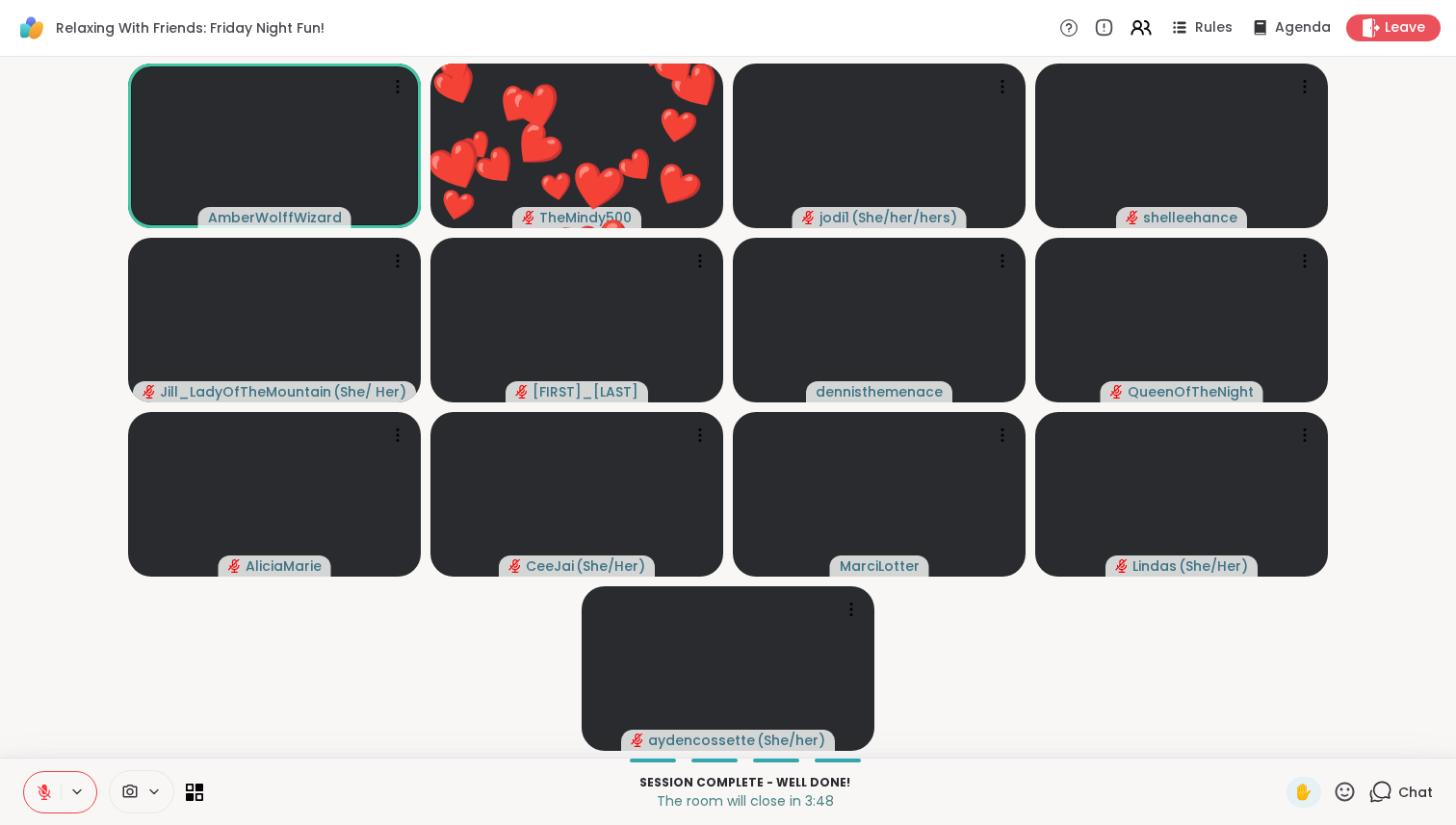 click 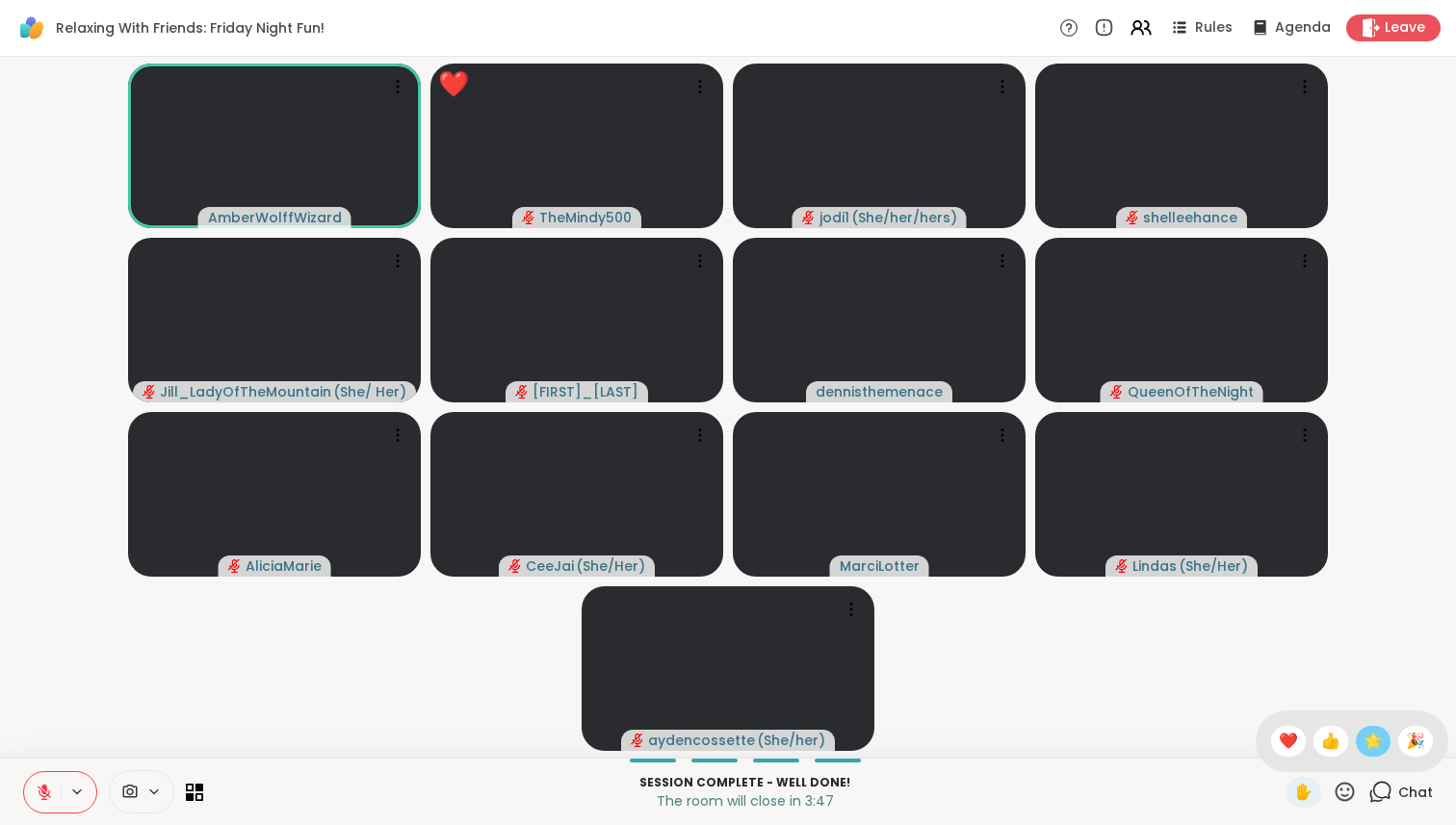 click on "🌟" at bounding box center [1373, 741] 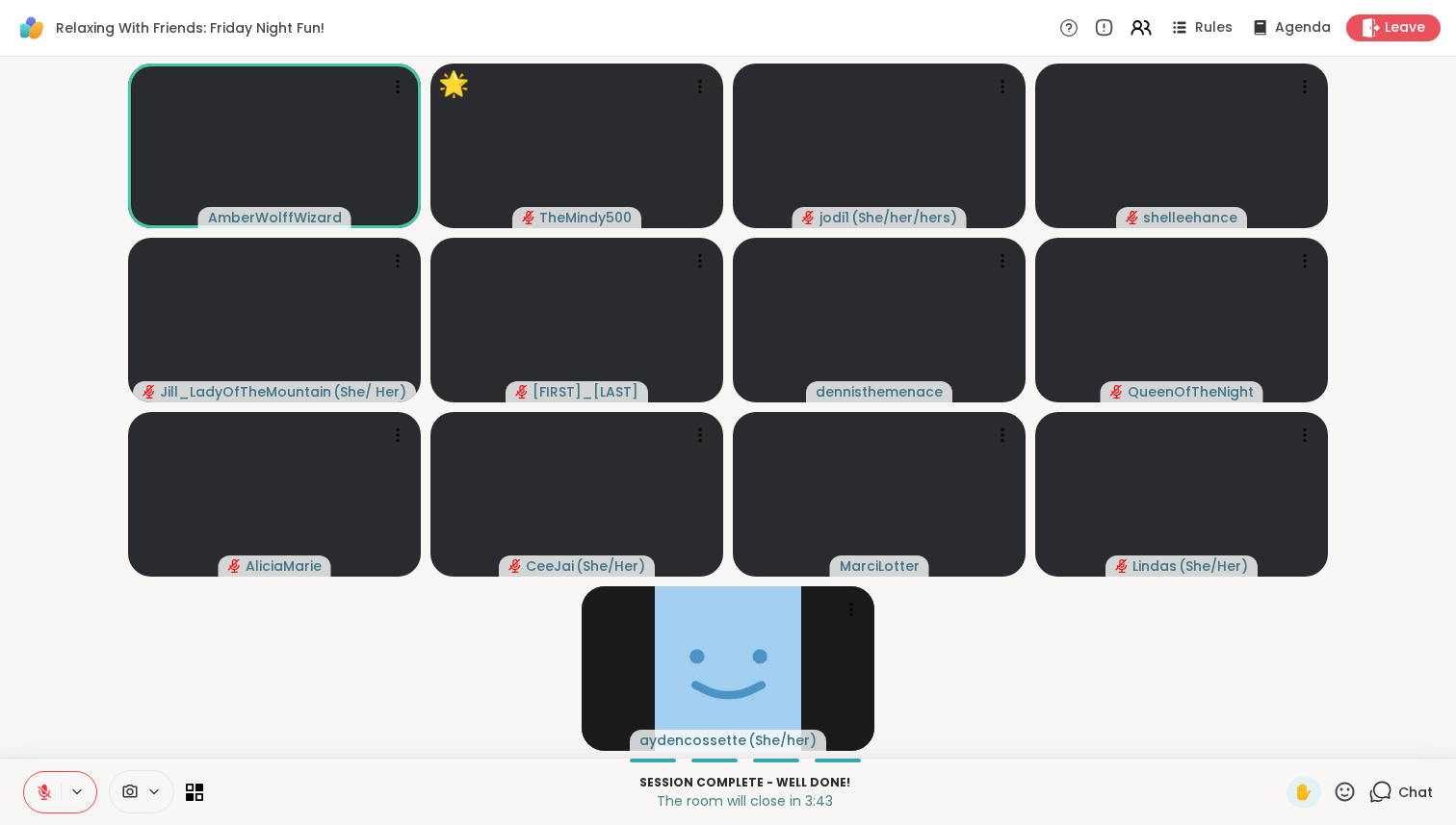 click 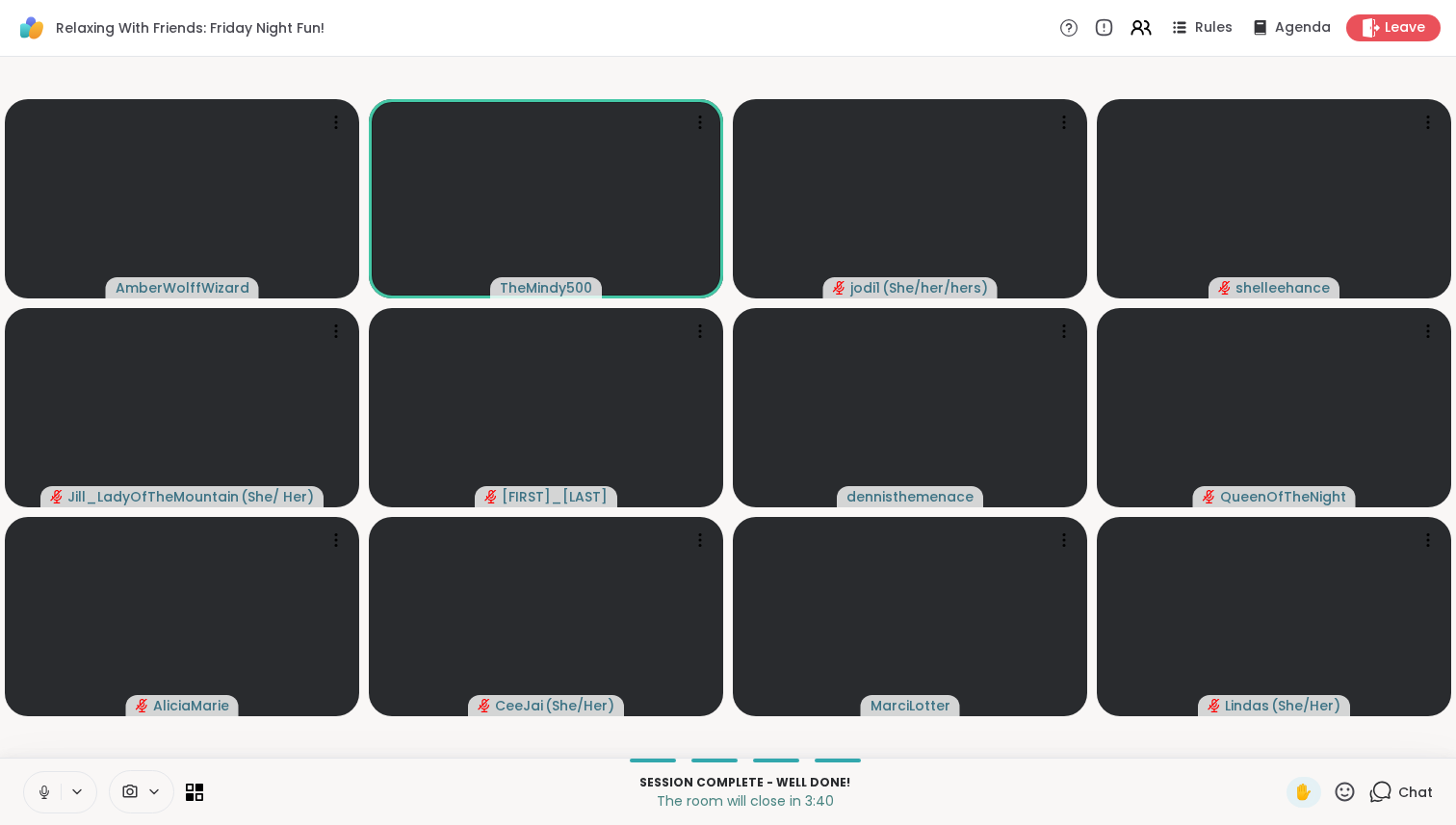 click 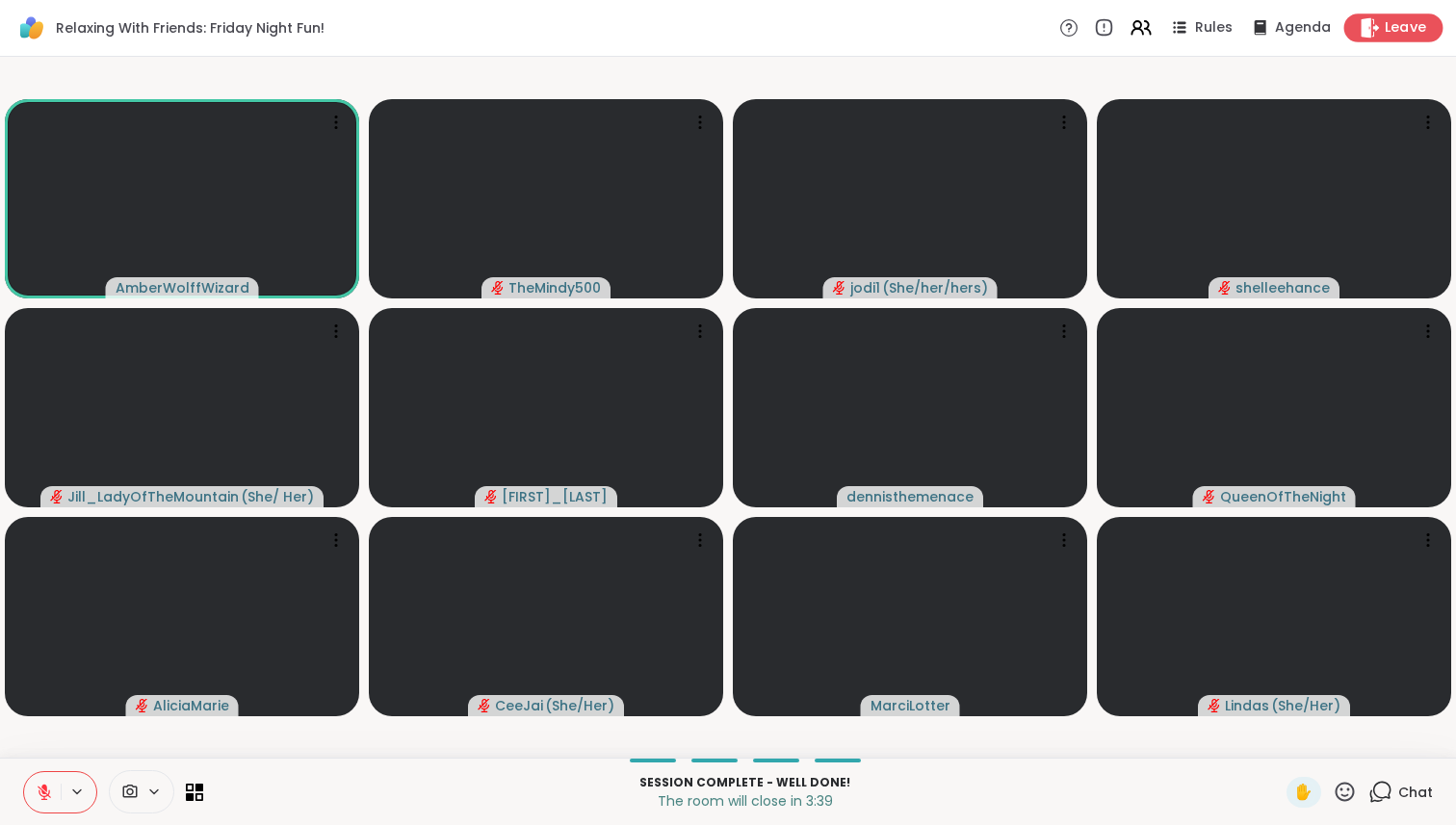 click on "Leave" at bounding box center (1406, 28) 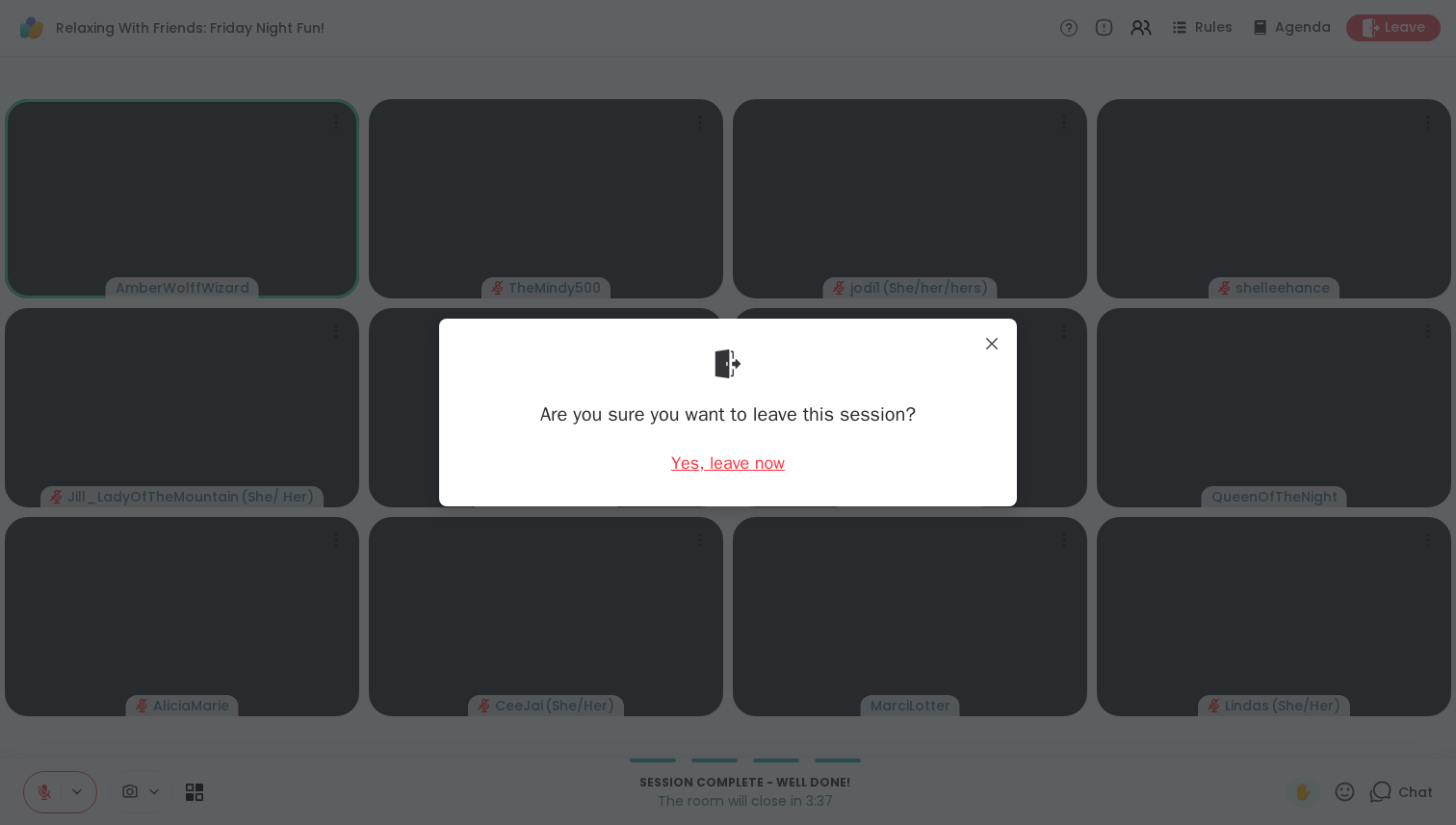 click on "Yes, leave now" at bounding box center (728, 463) 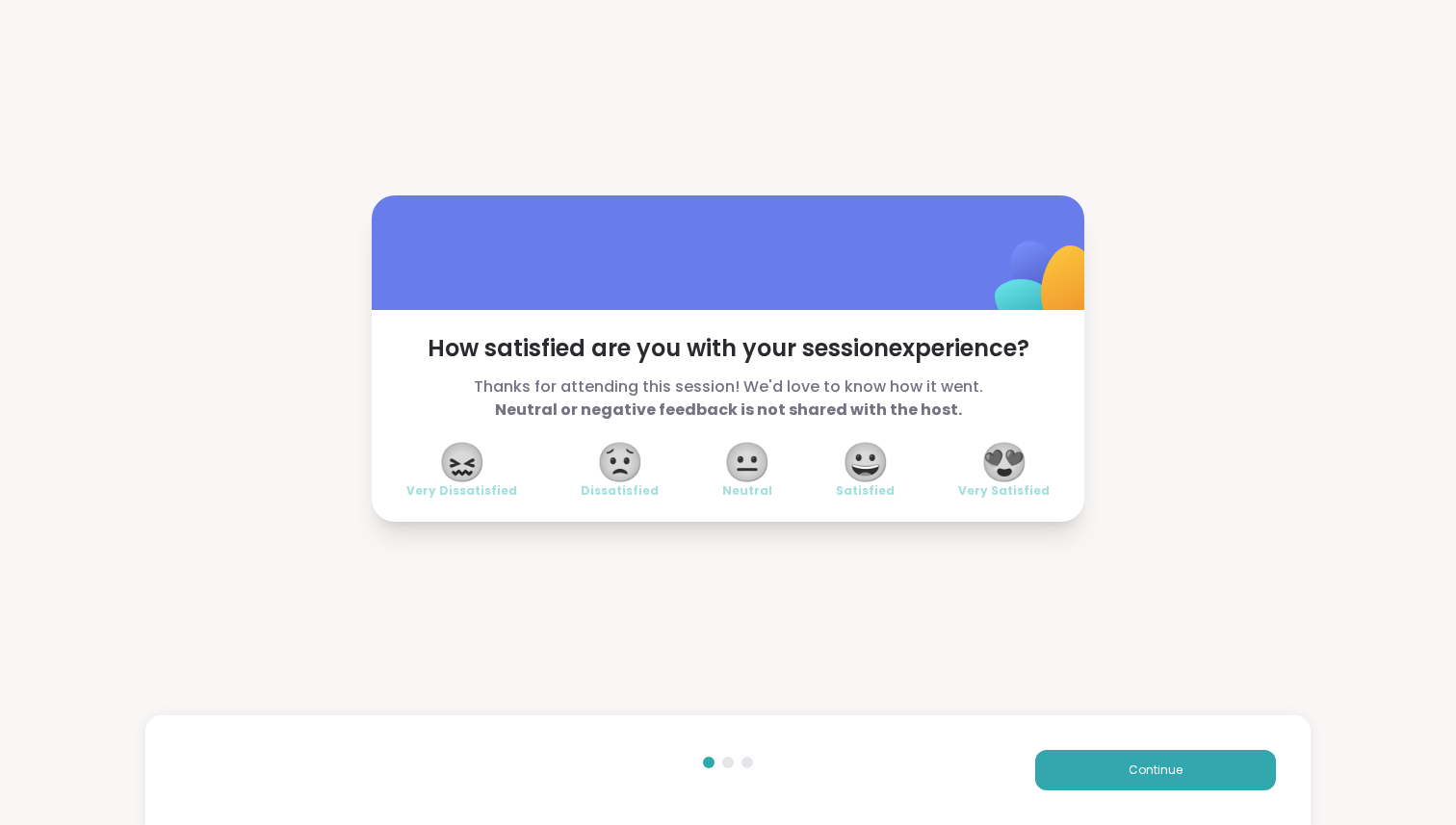 click on "😍" at bounding box center [1004, 462] 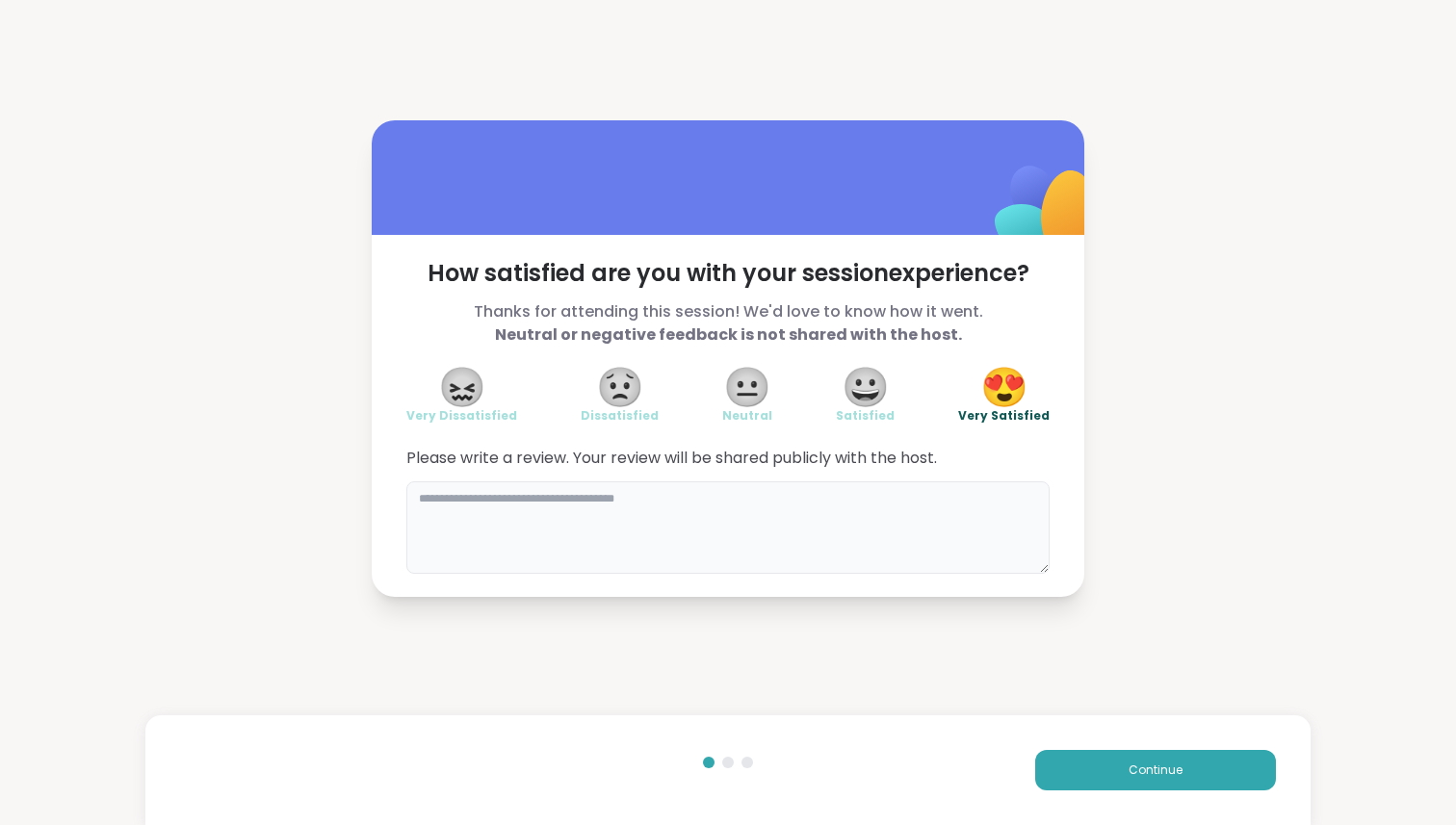 click at bounding box center (728, 528) 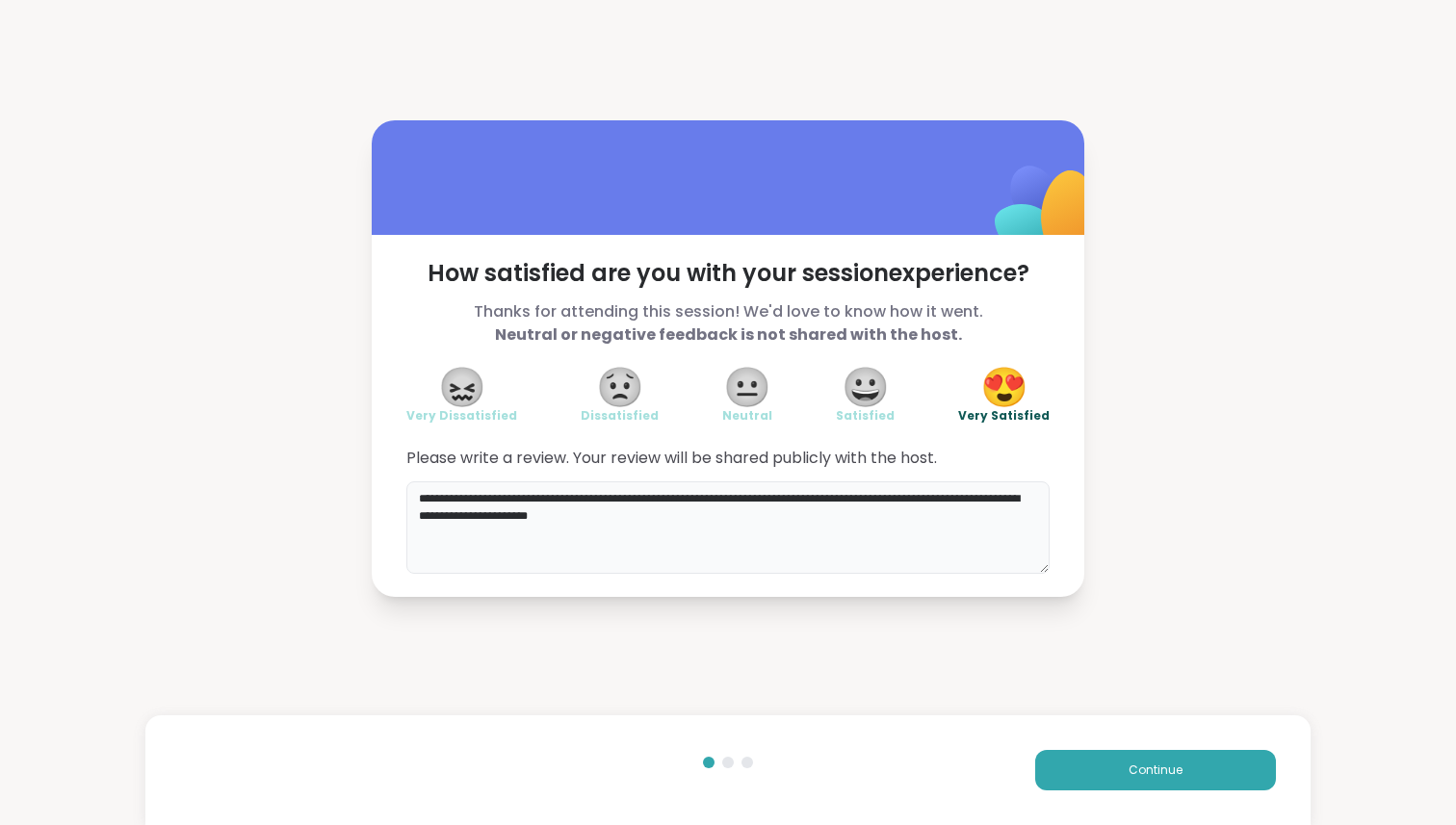 type on "**********" 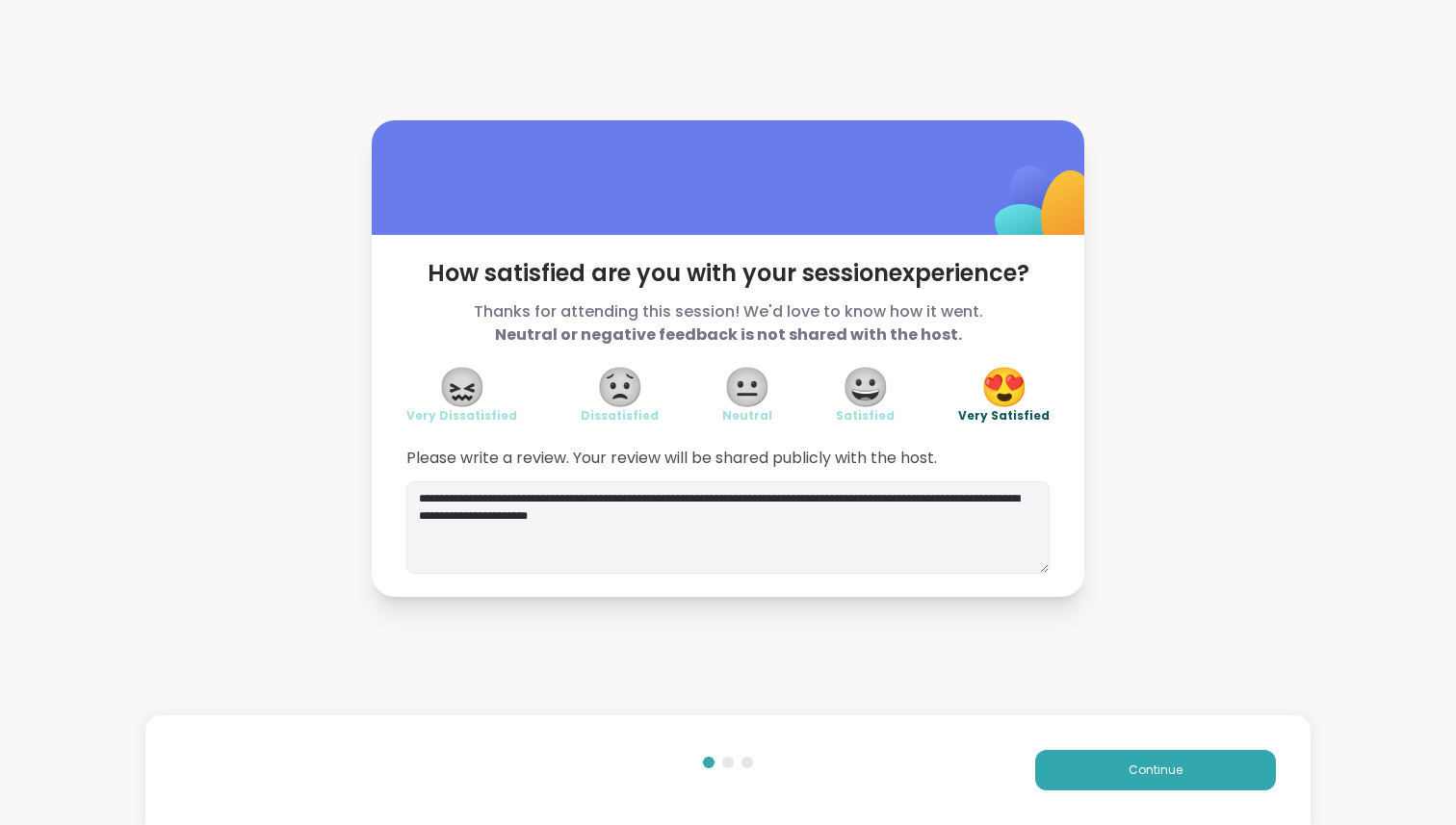 click on "Continue" at bounding box center (728, 770) 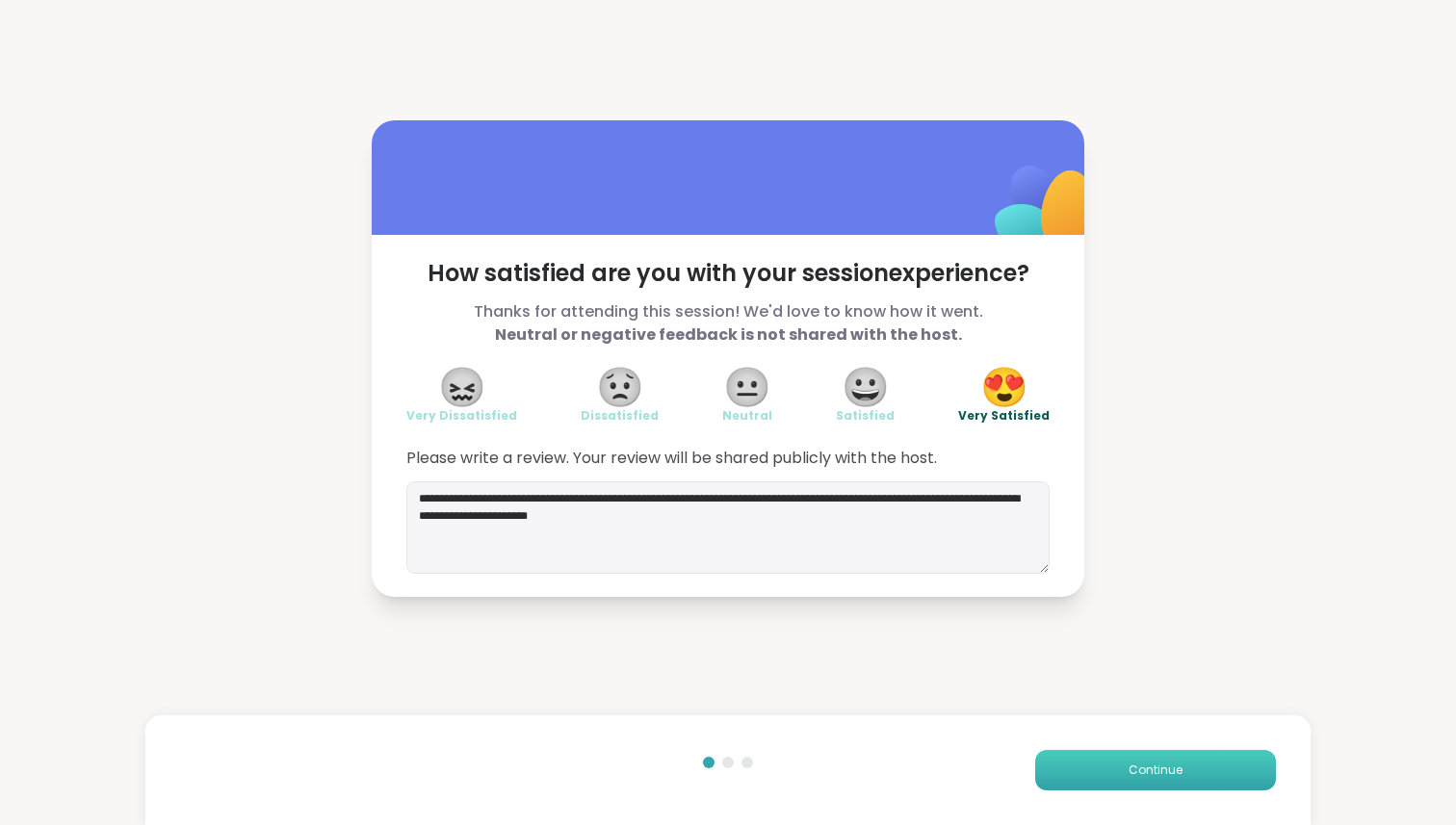 click on "Continue" at bounding box center (1156, 770) 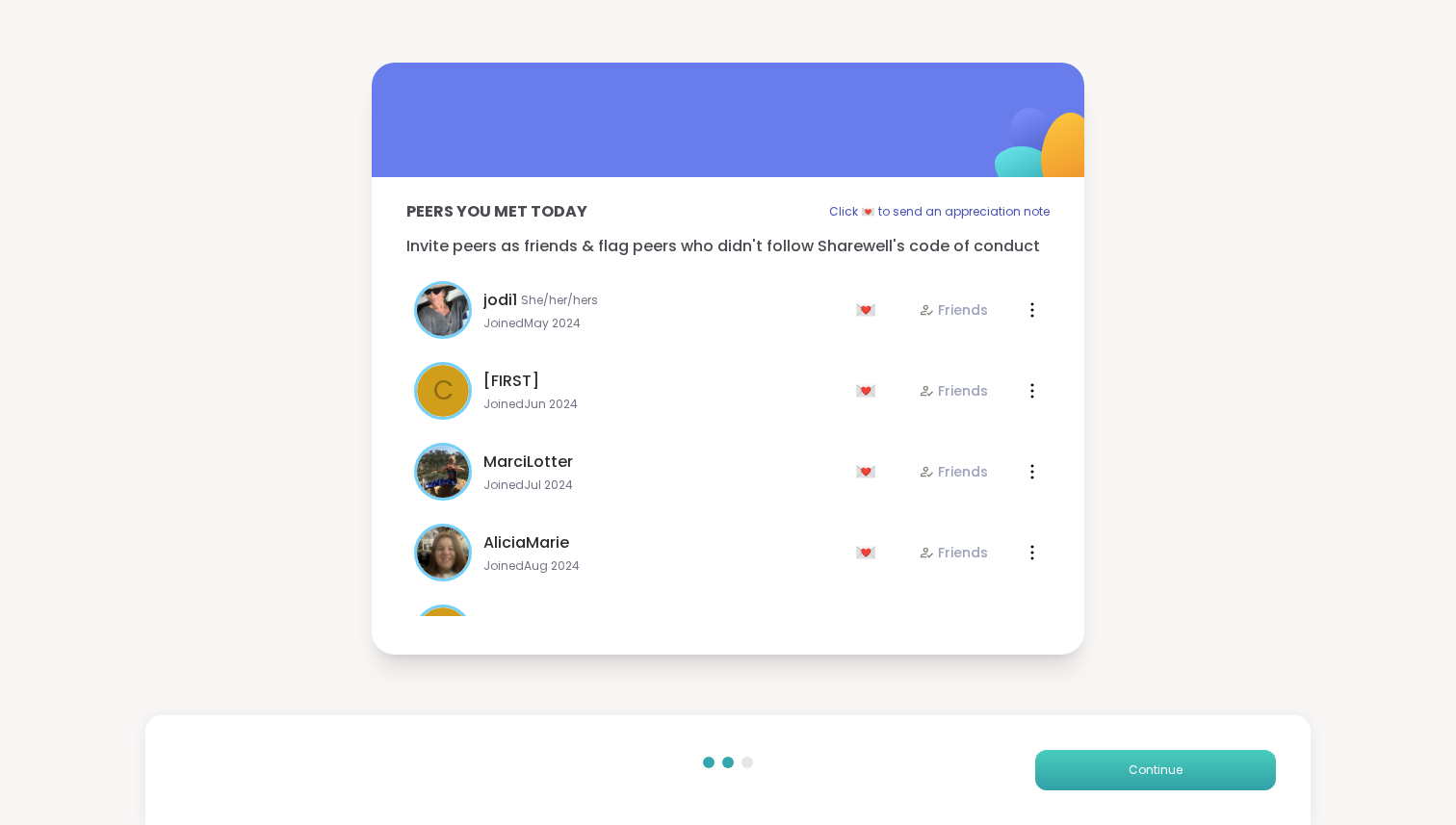 click on "Continue" at bounding box center [1156, 770] 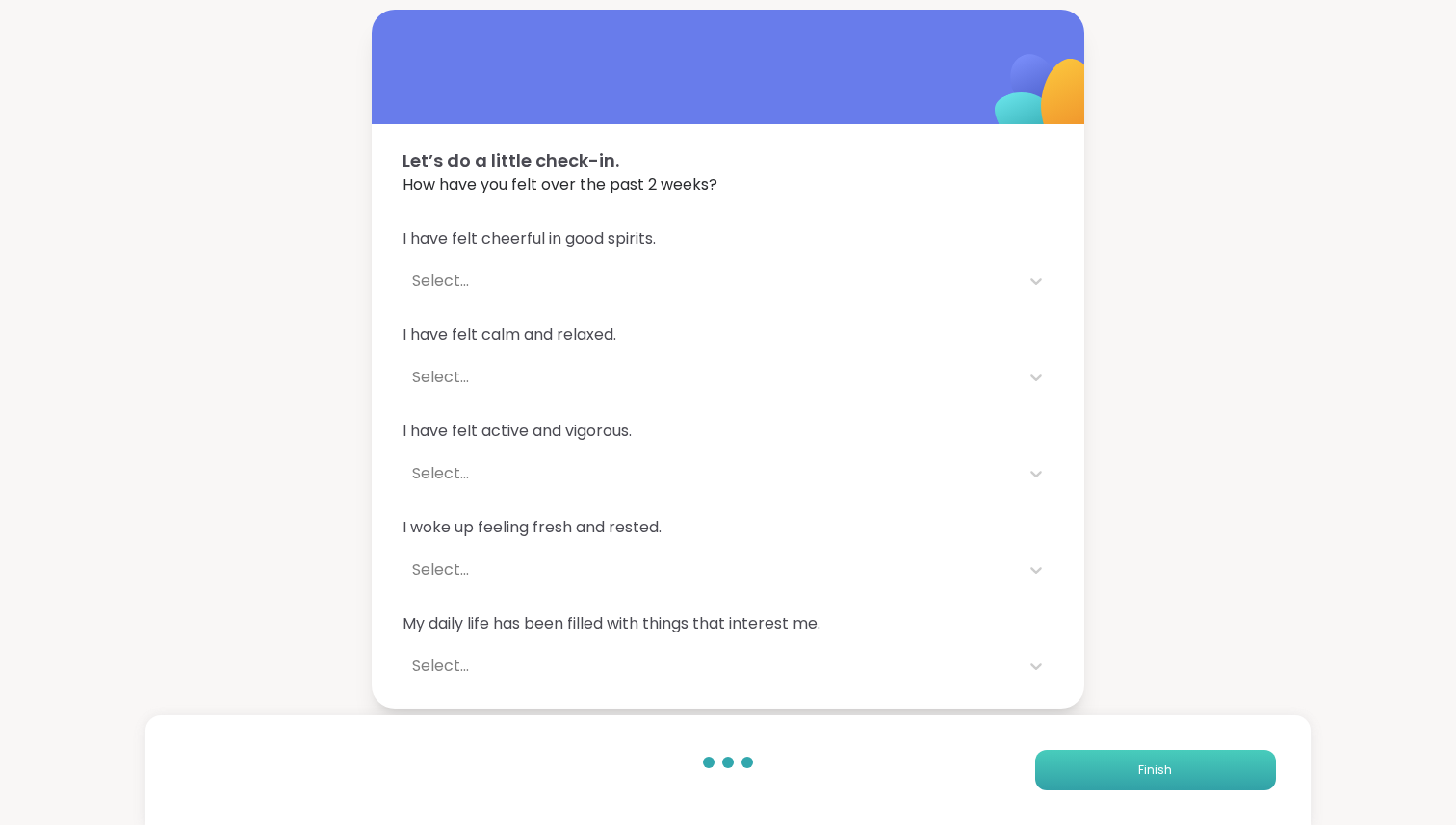 click on "Finish" at bounding box center (1156, 770) 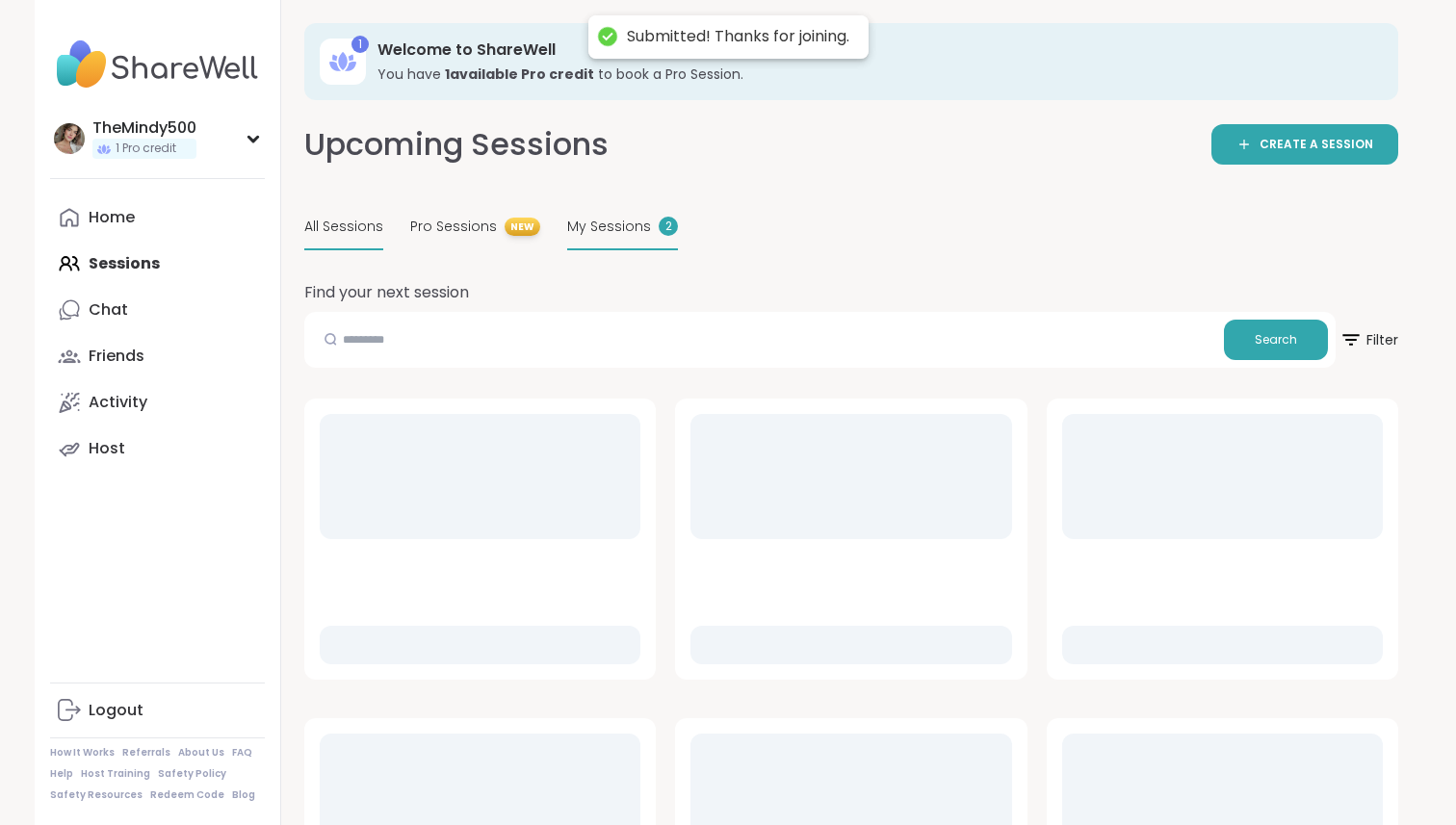 click on "My Sessions" at bounding box center (609, 226) 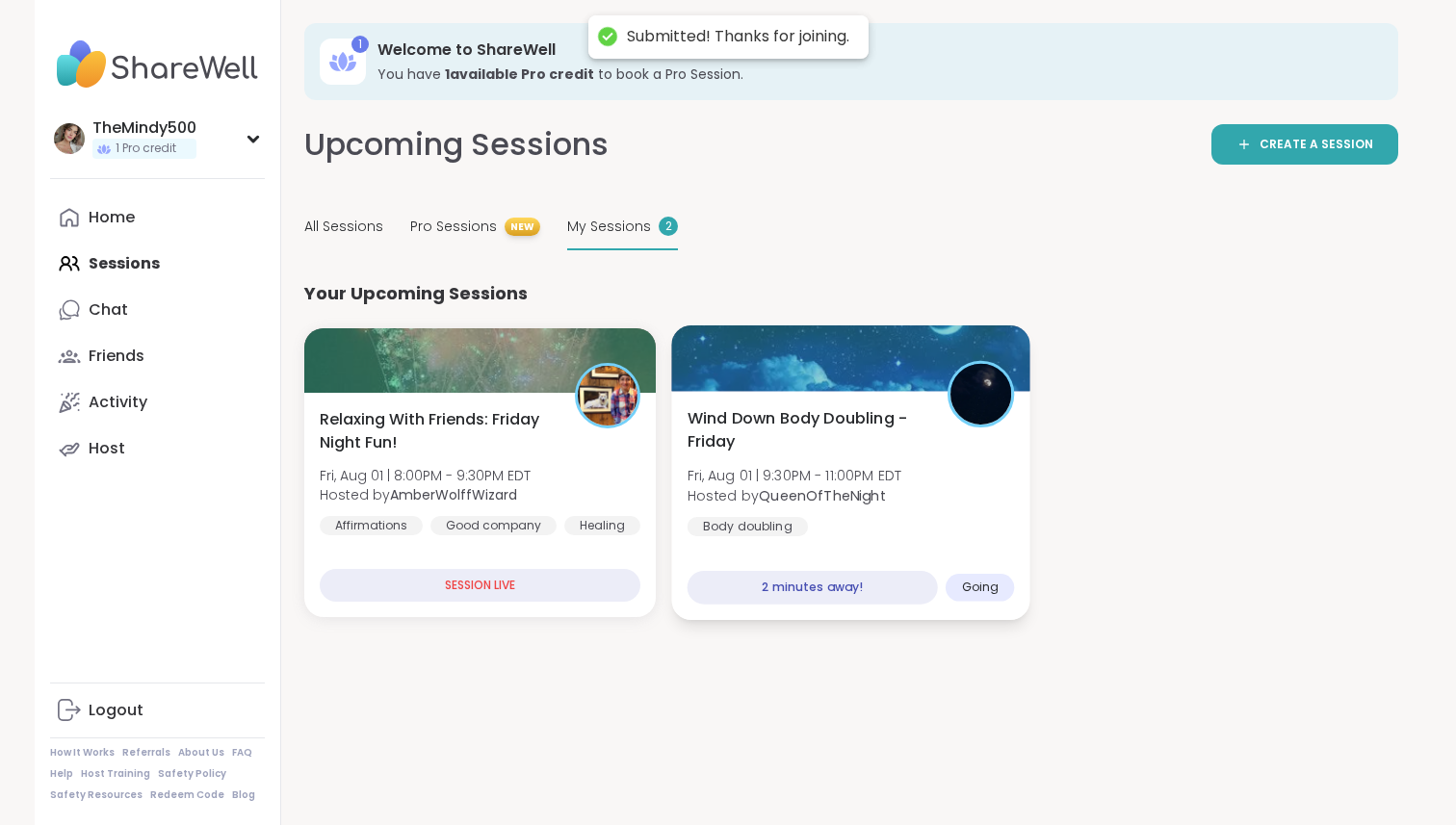 click at bounding box center (851, 358) 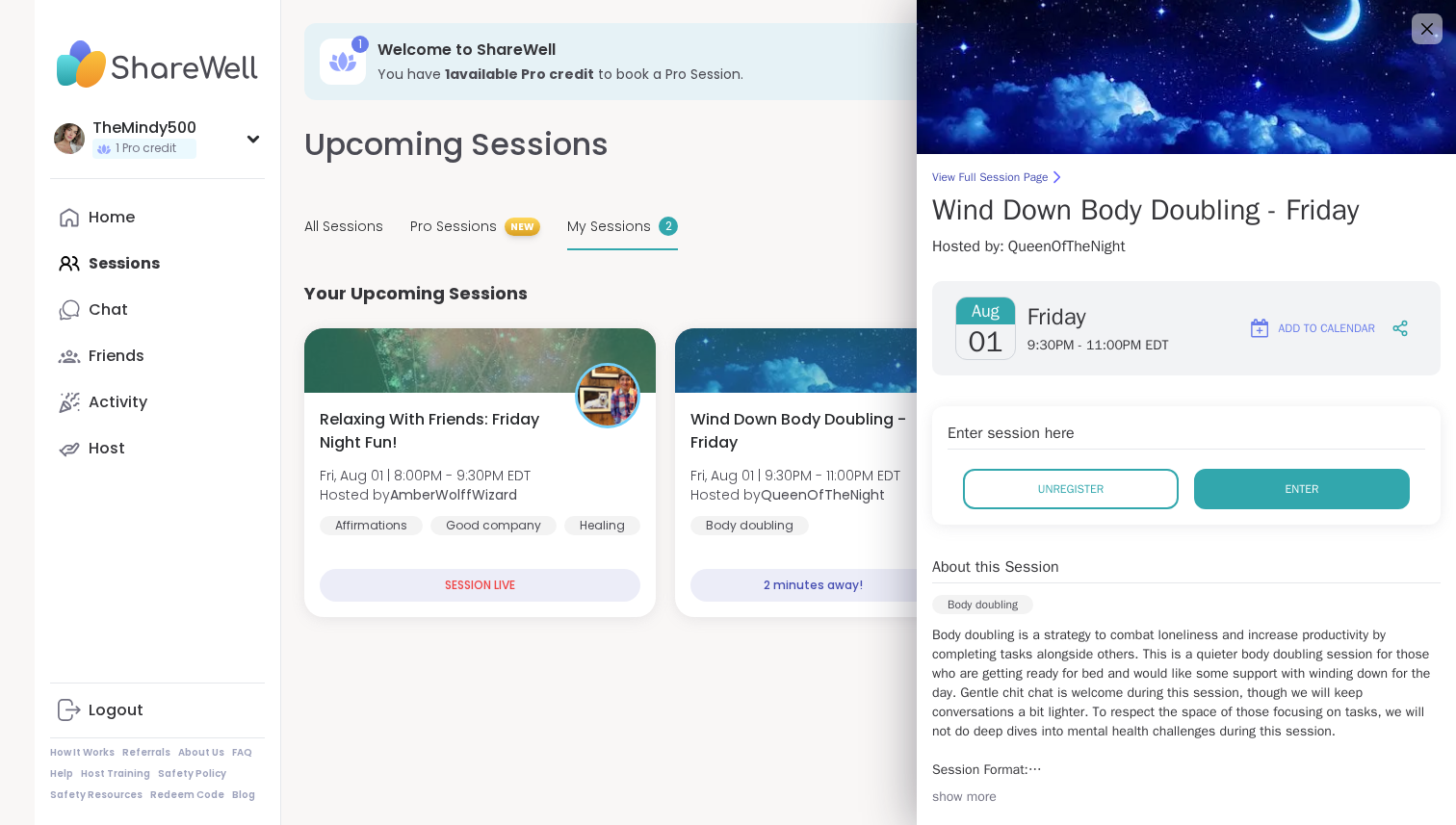 click on "Enter" at bounding box center [1302, 489] 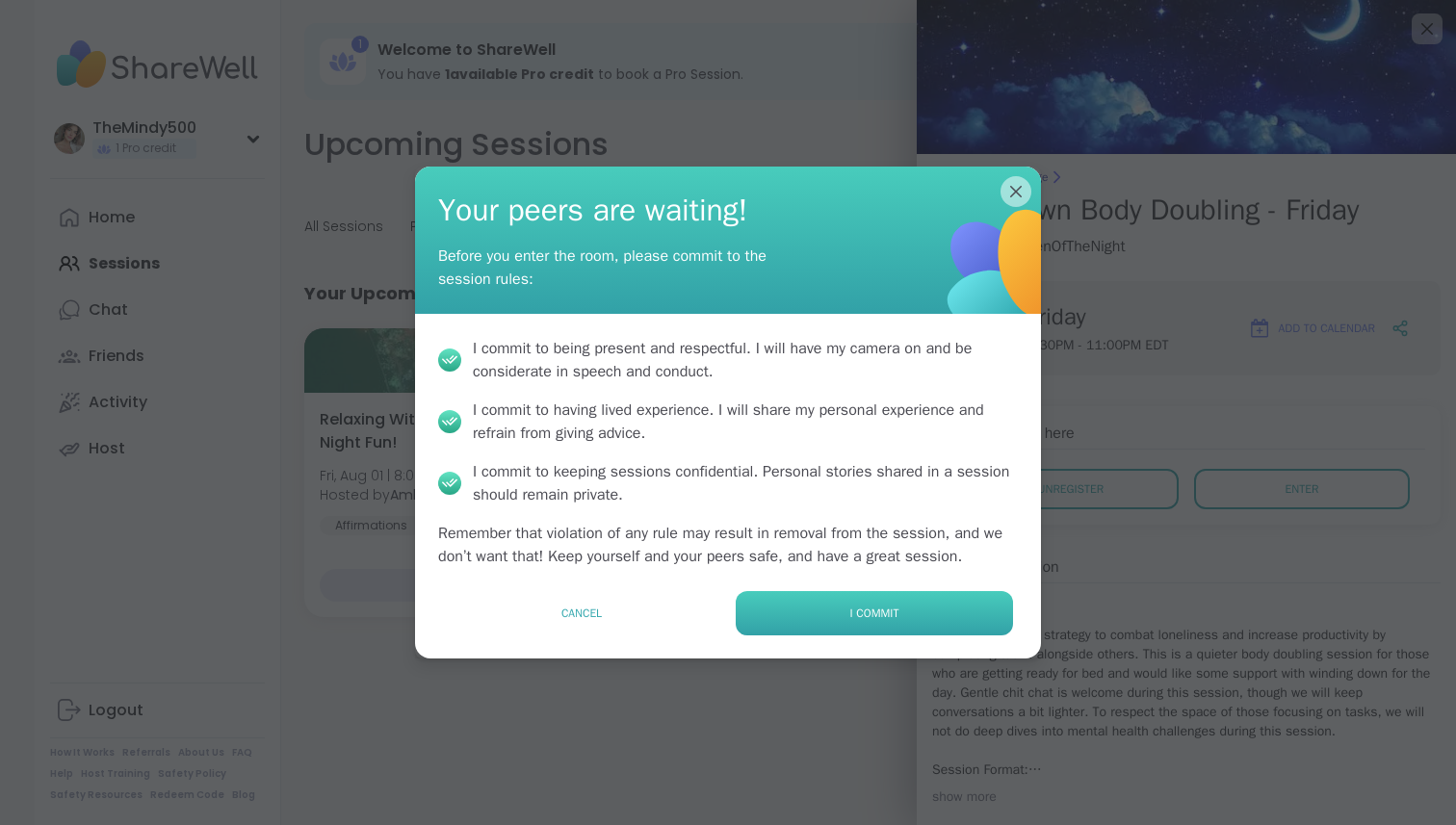 click on "I commit" at bounding box center (874, 613) 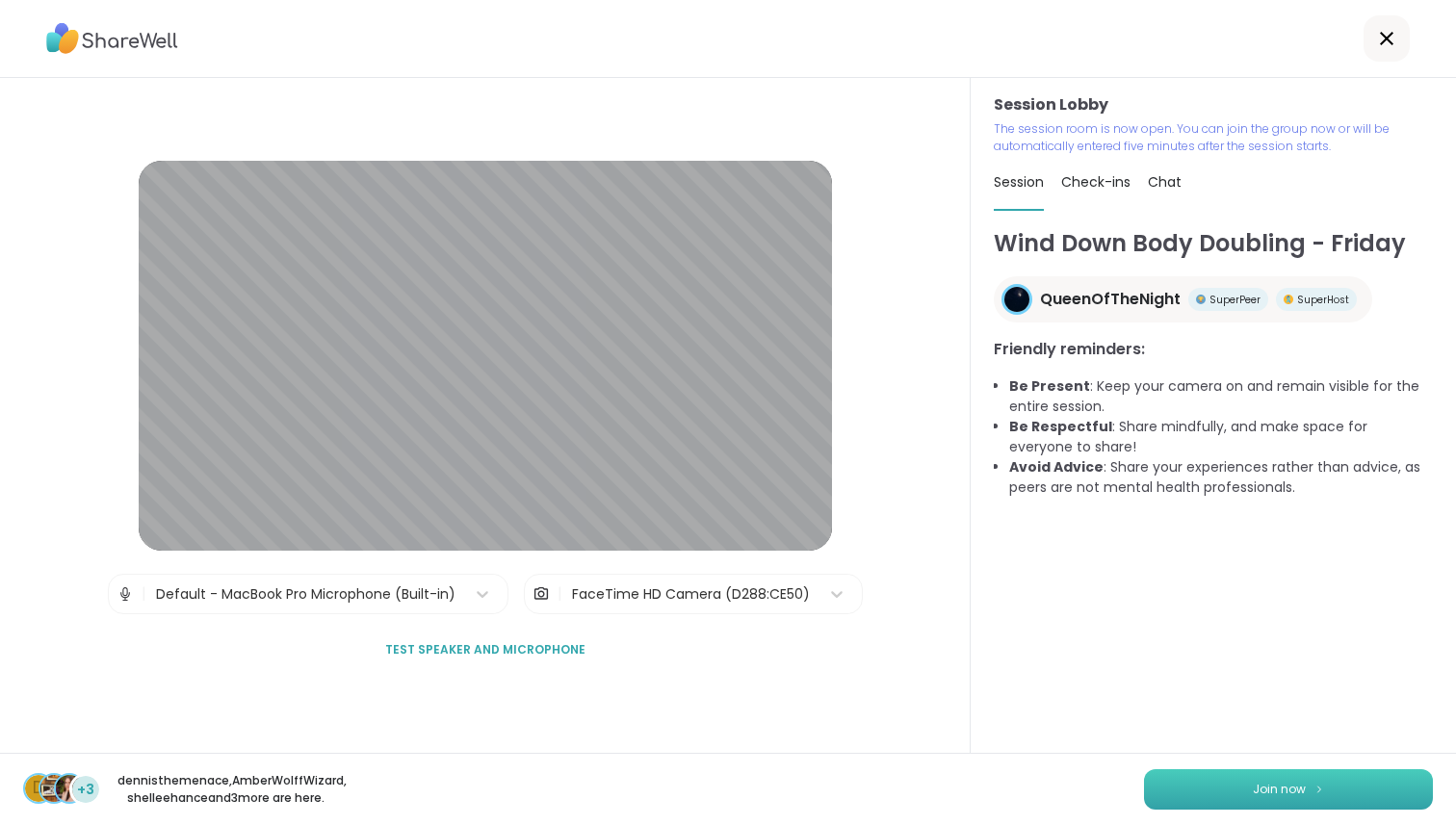 click on "Join now" at bounding box center [1288, 789] 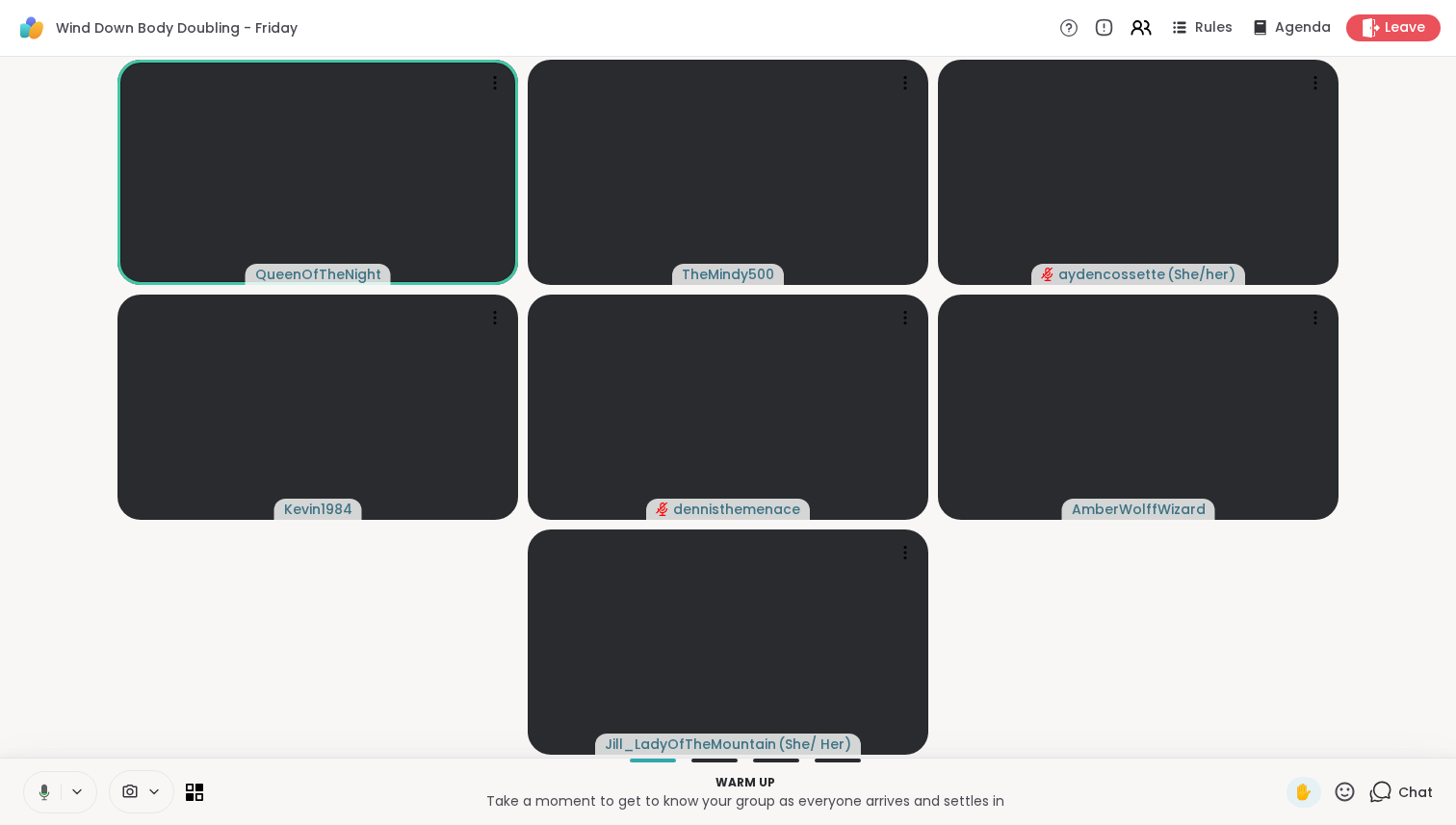 click 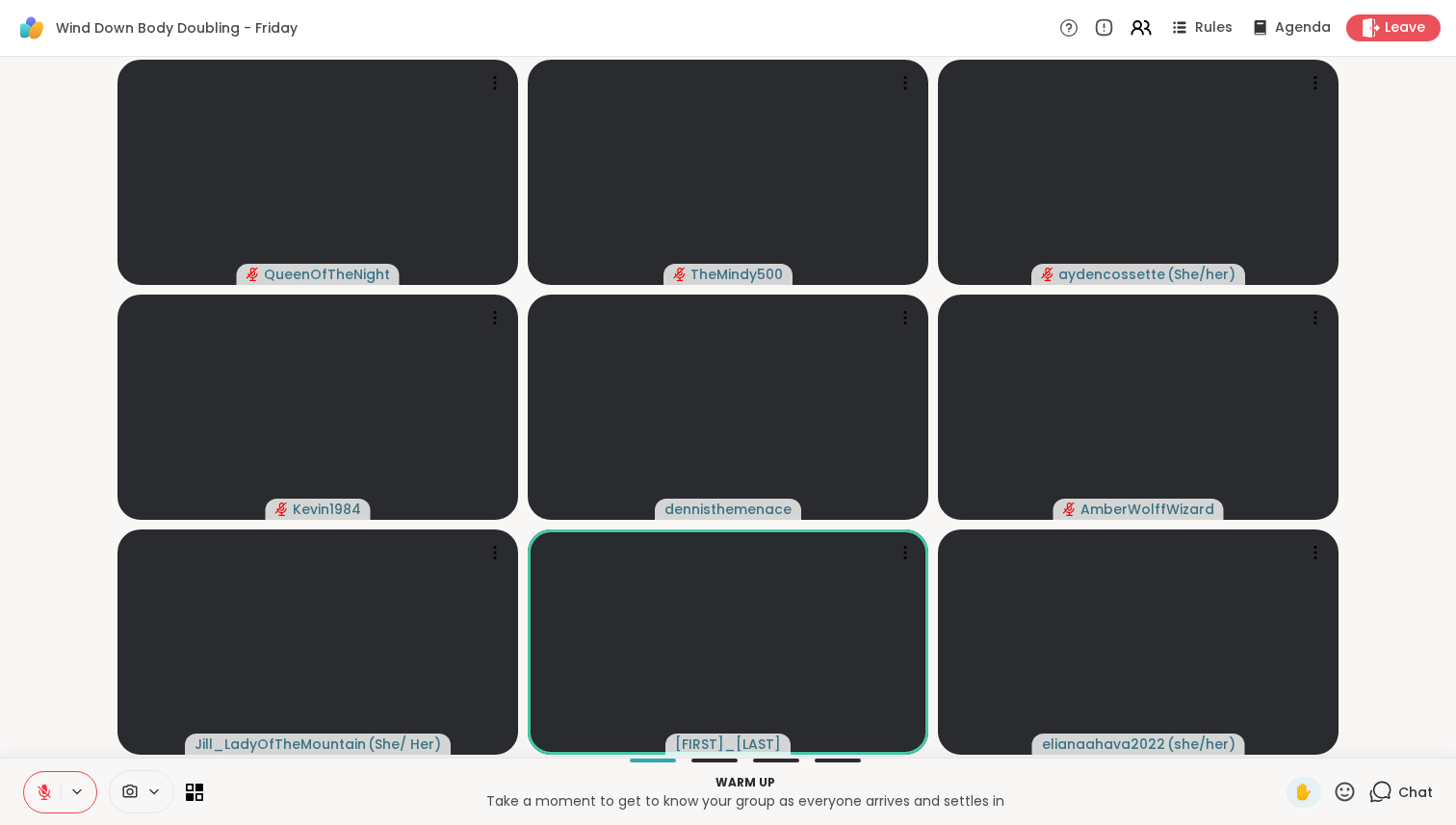 click 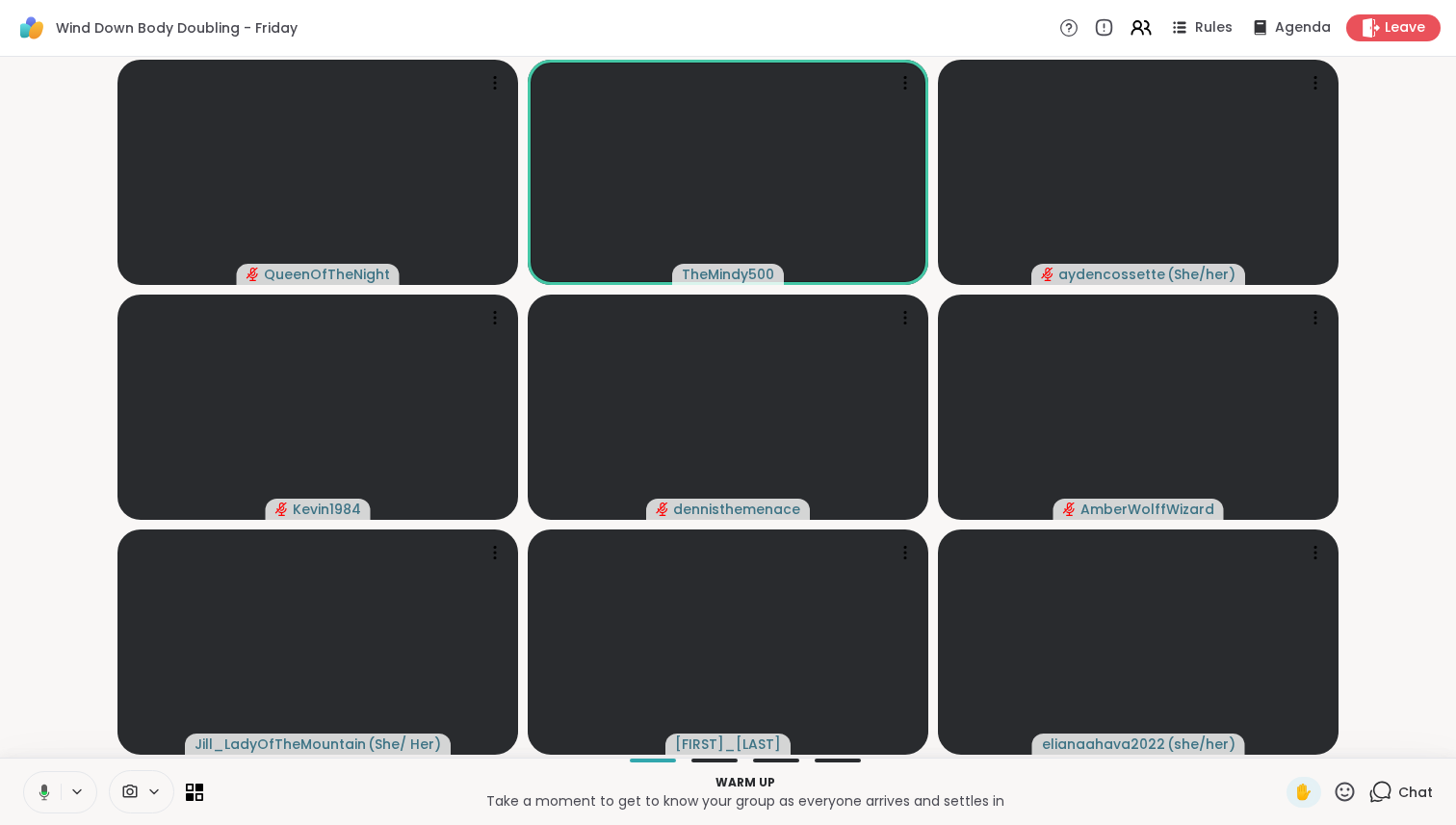 click at bounding box center (40, 792) 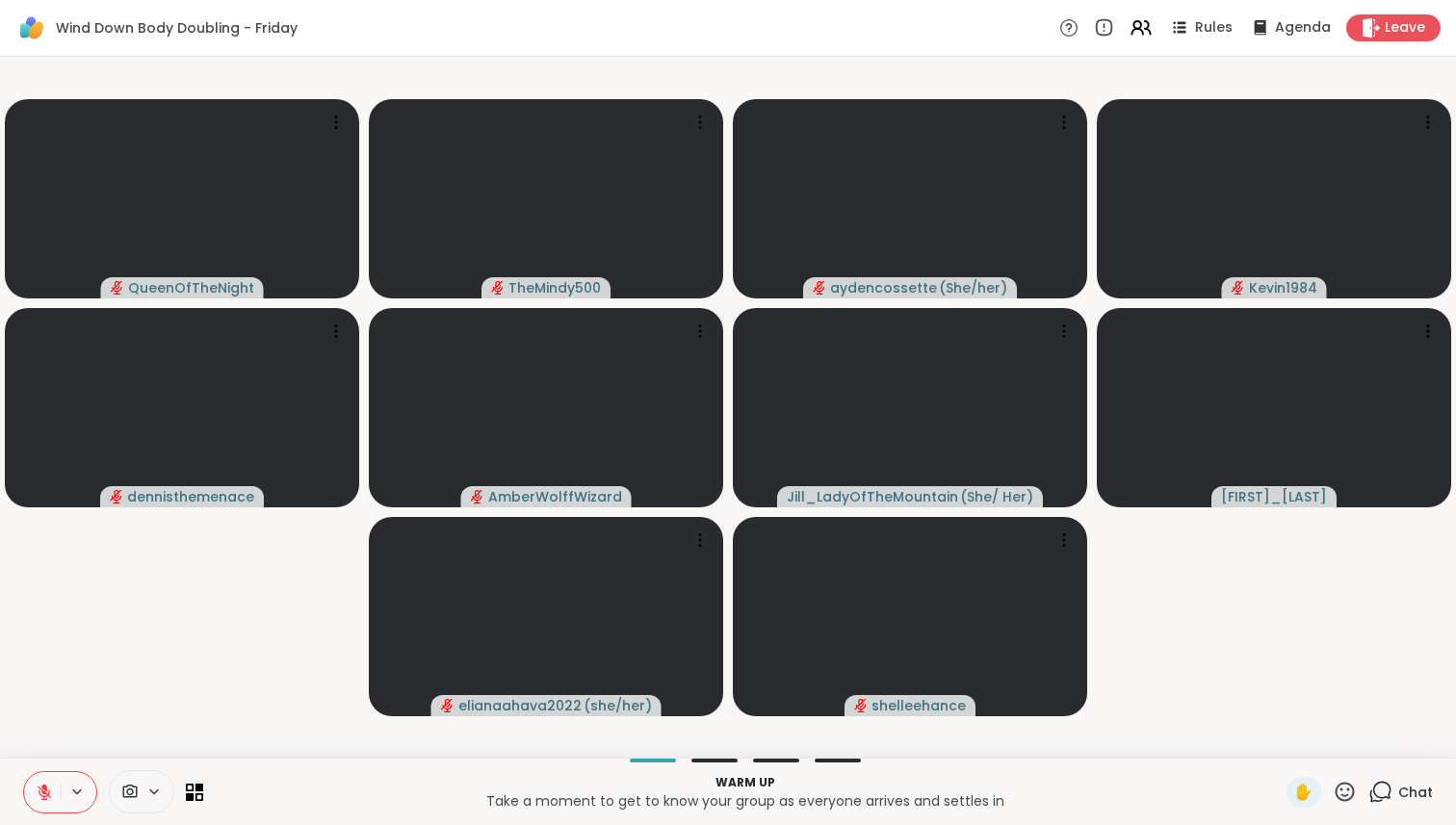 click at bounding box center [42, 792] 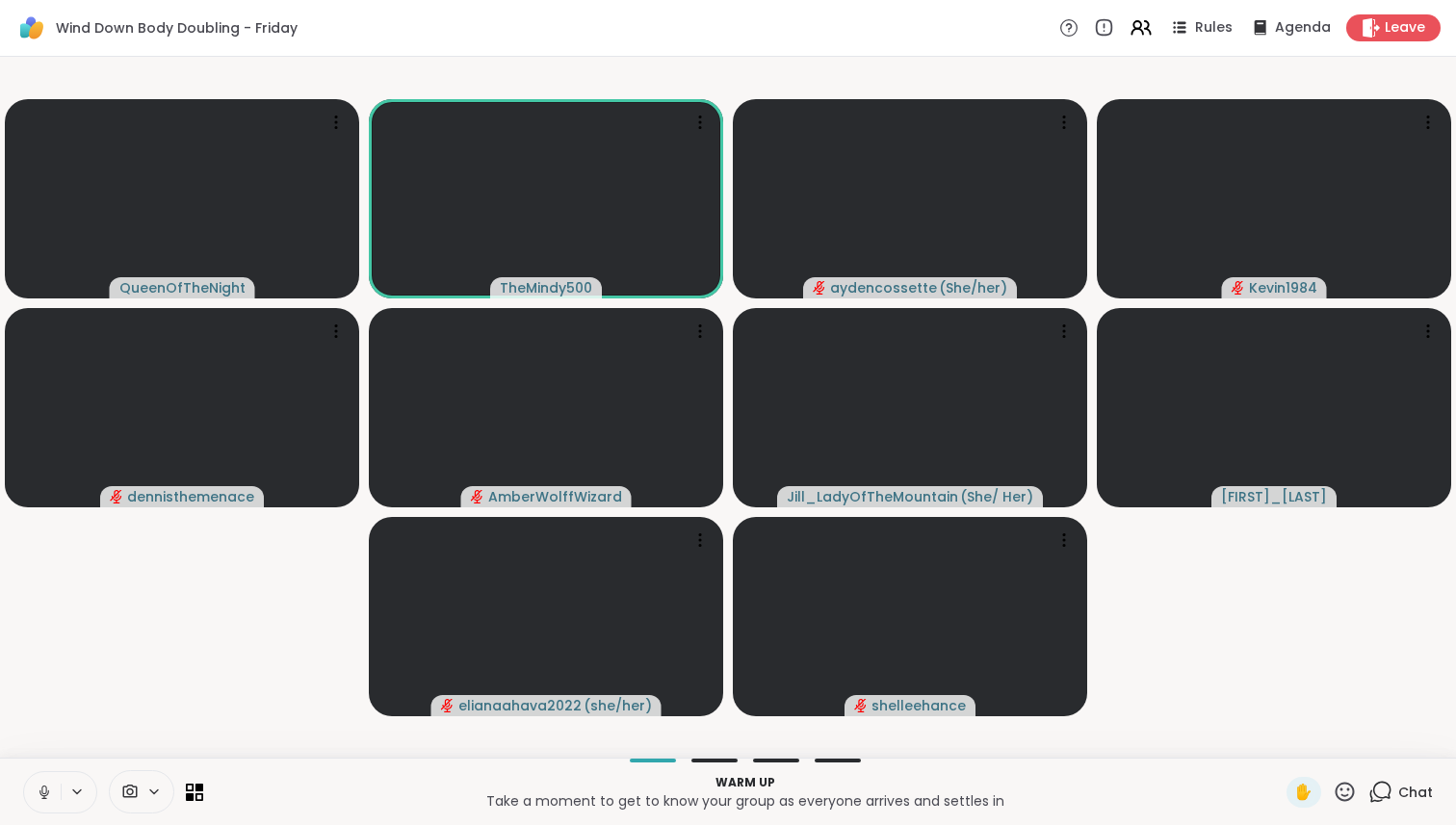 click 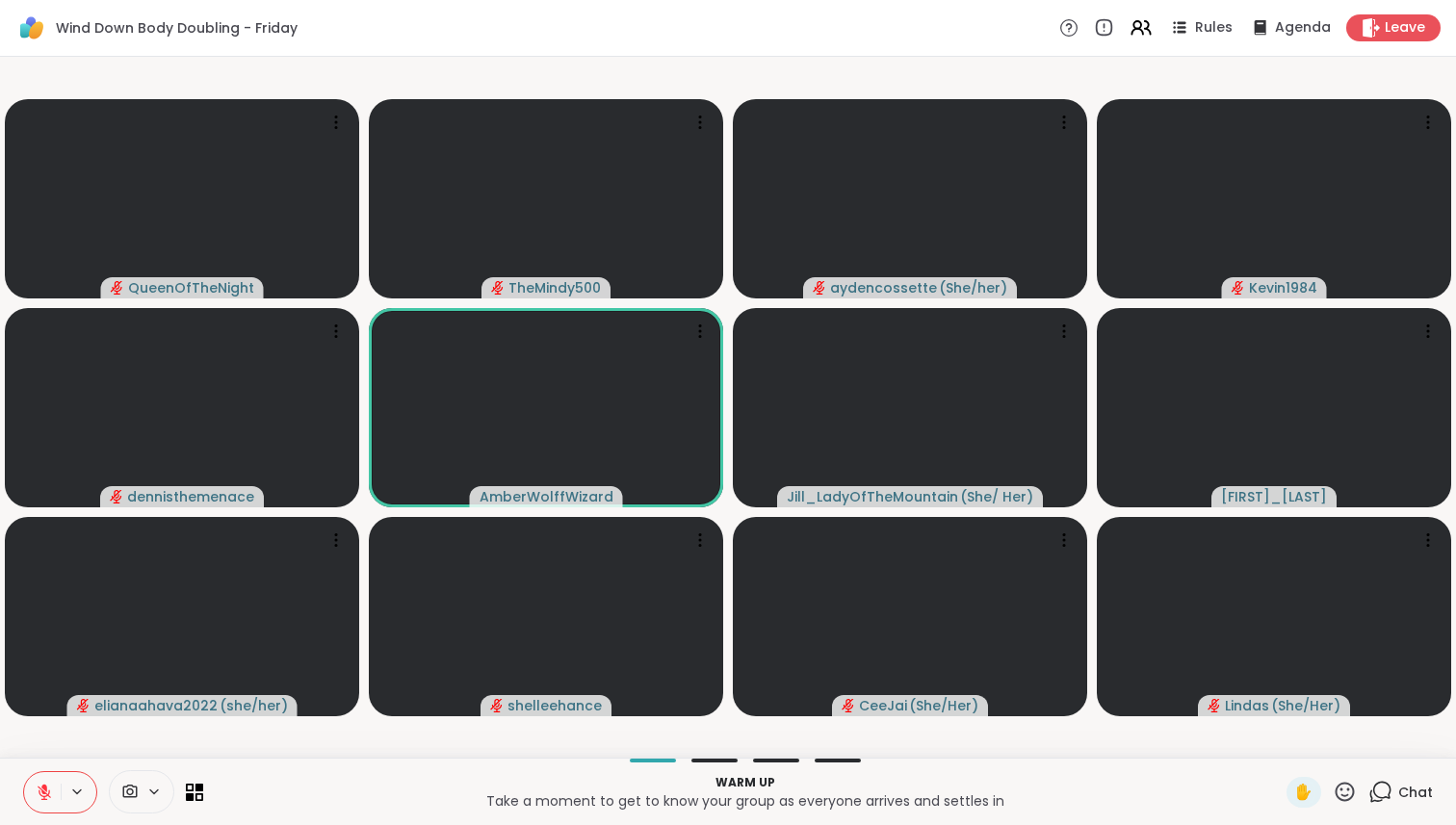 click 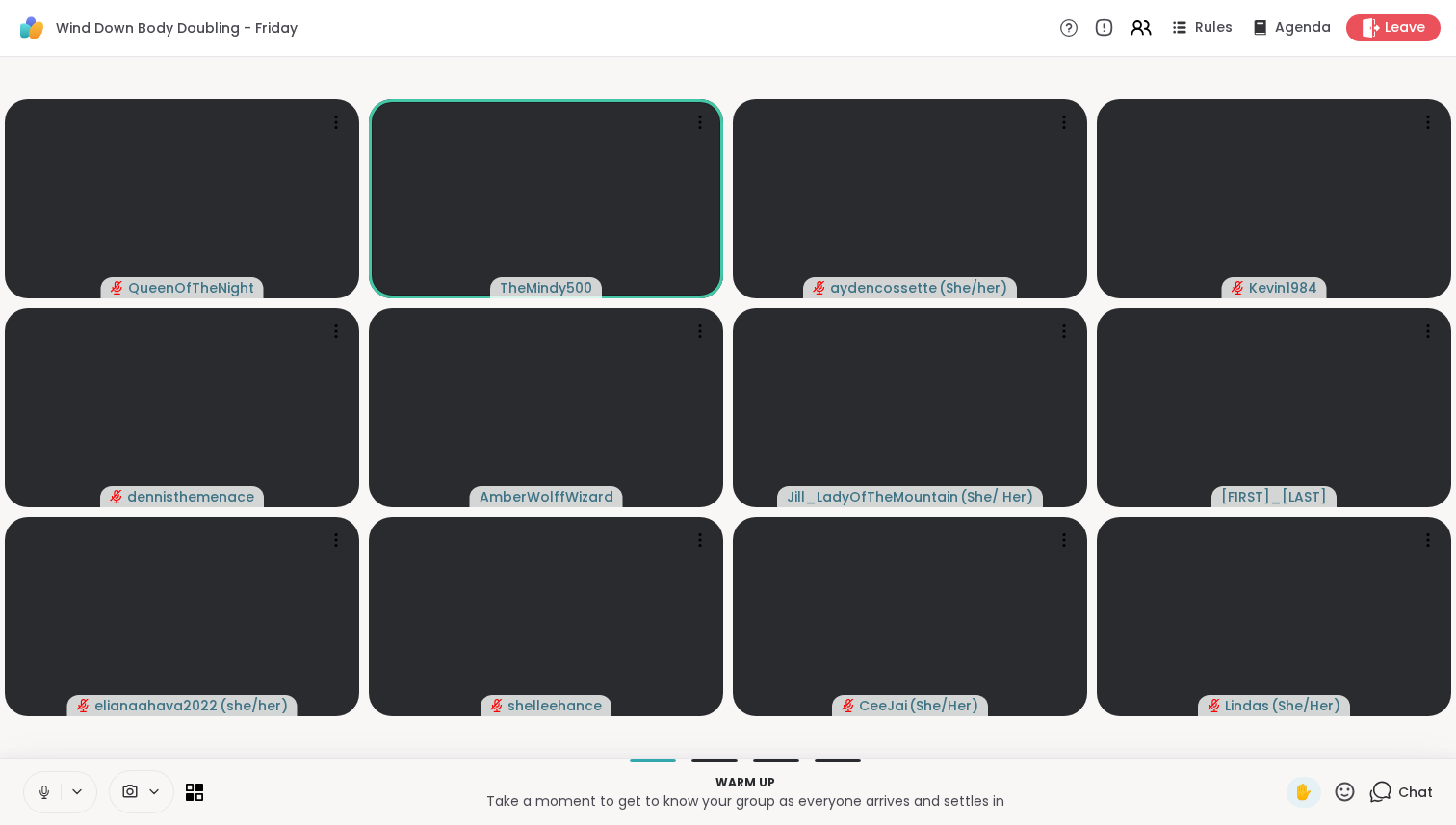 click 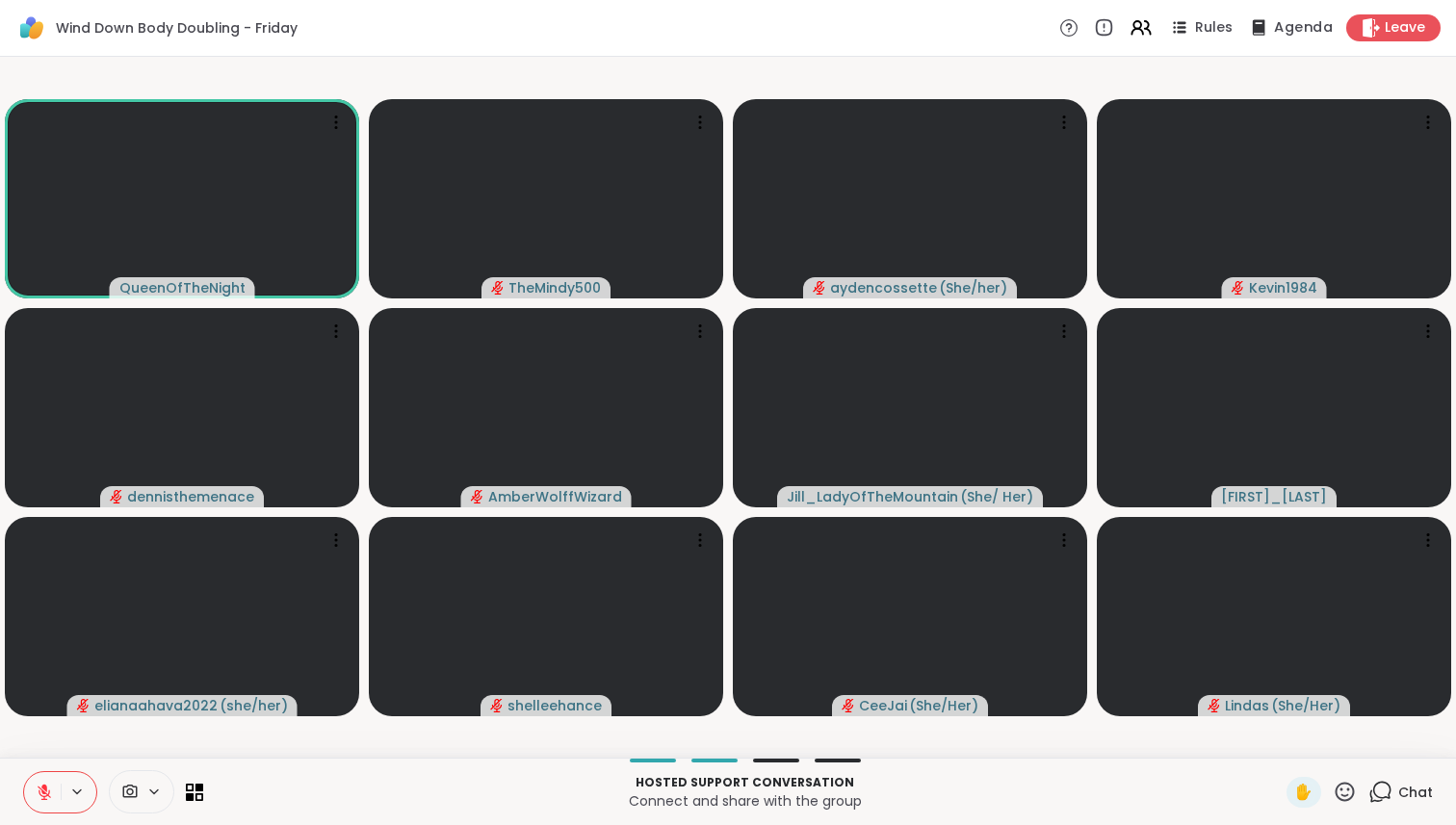 click 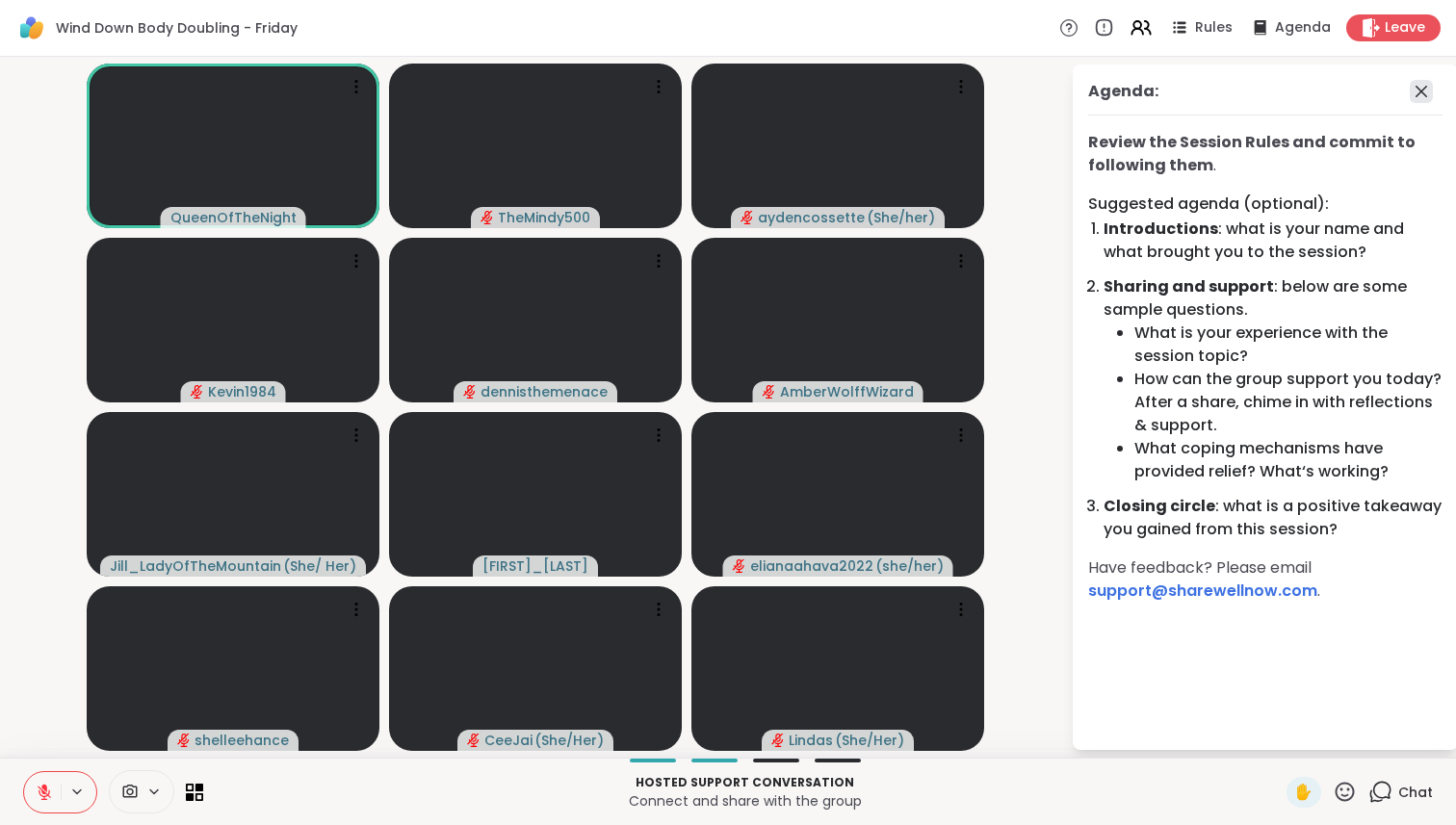 click 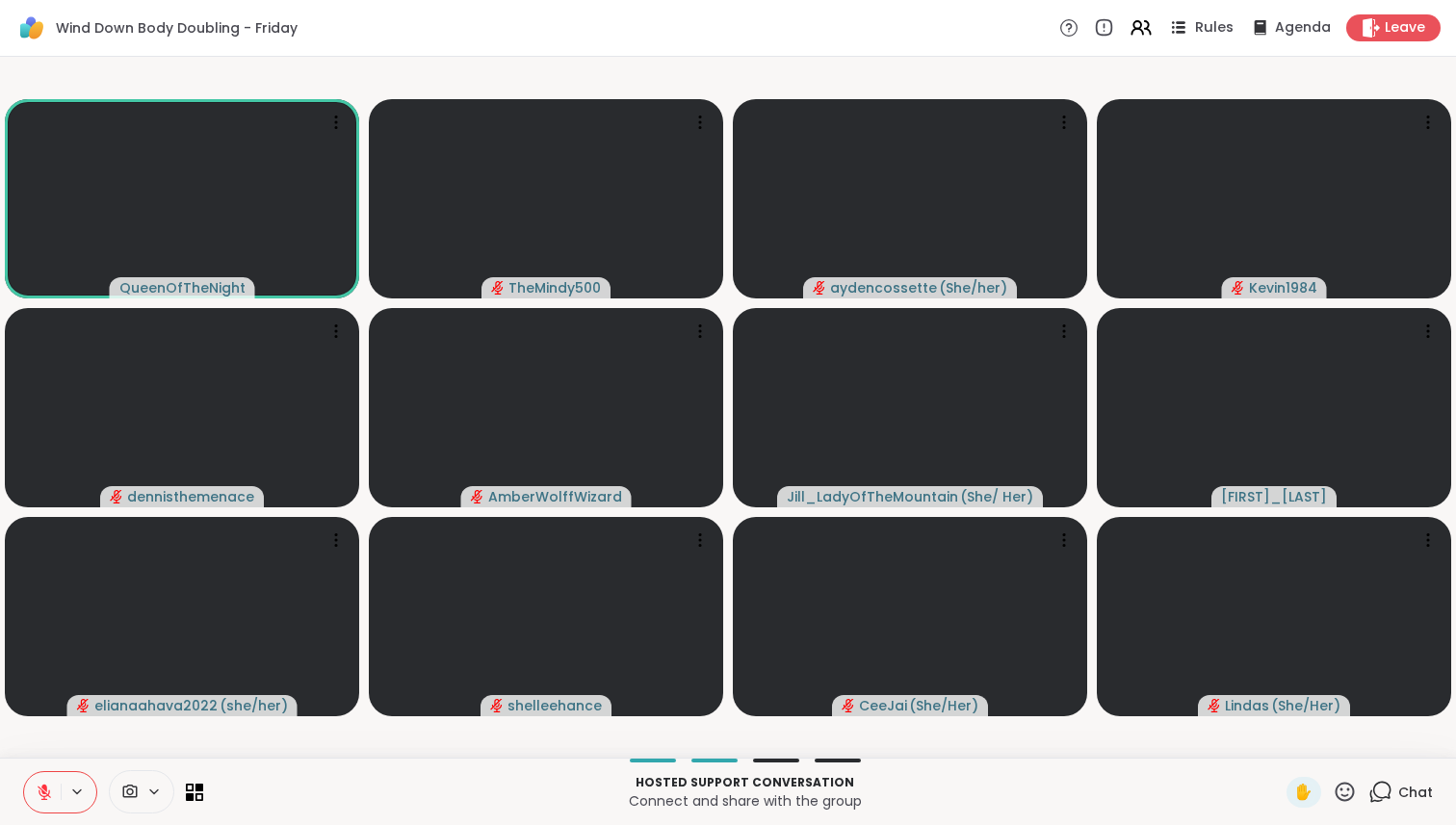 click on "Rules" at bounding box center [1214, 28] 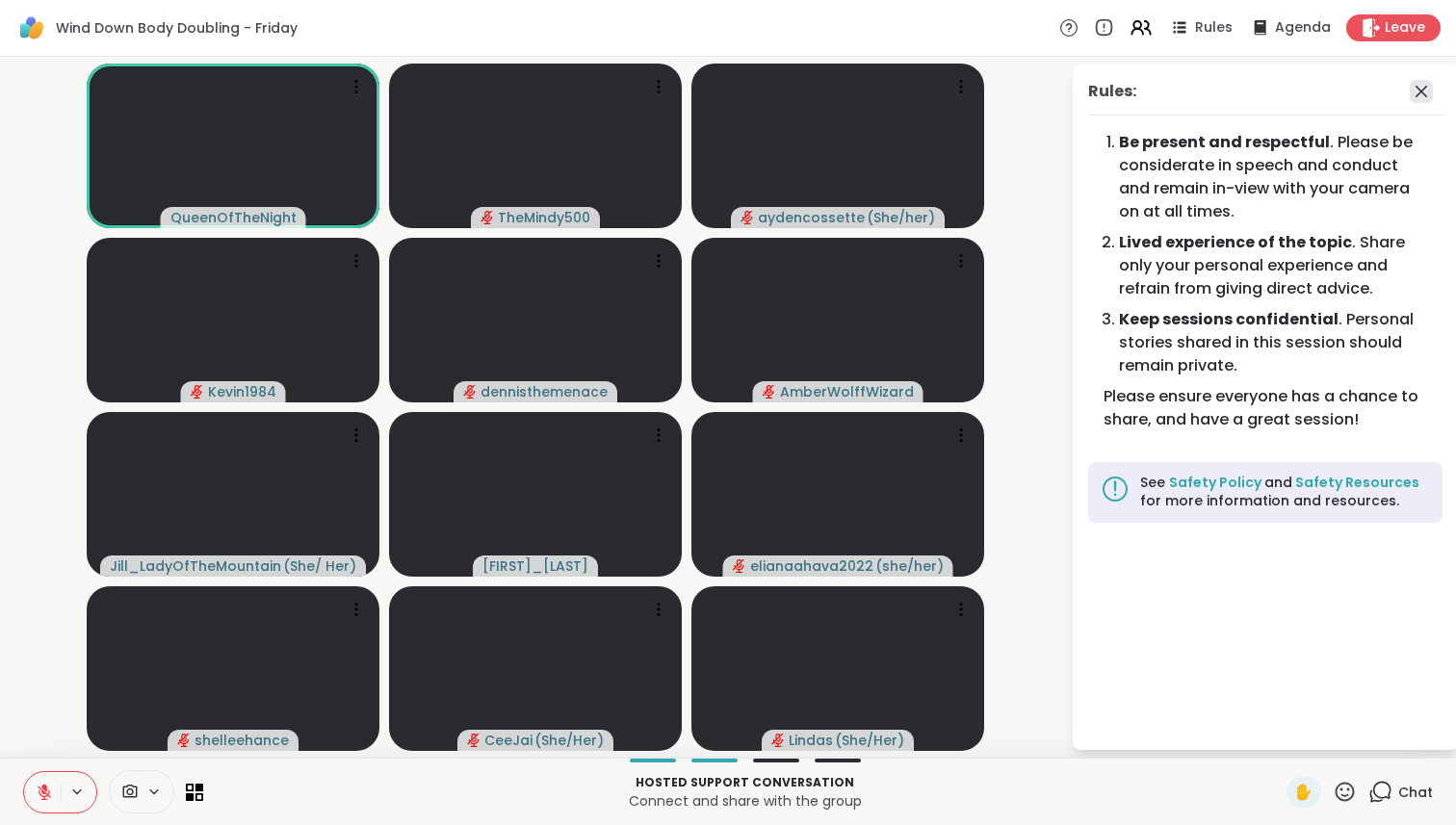 click 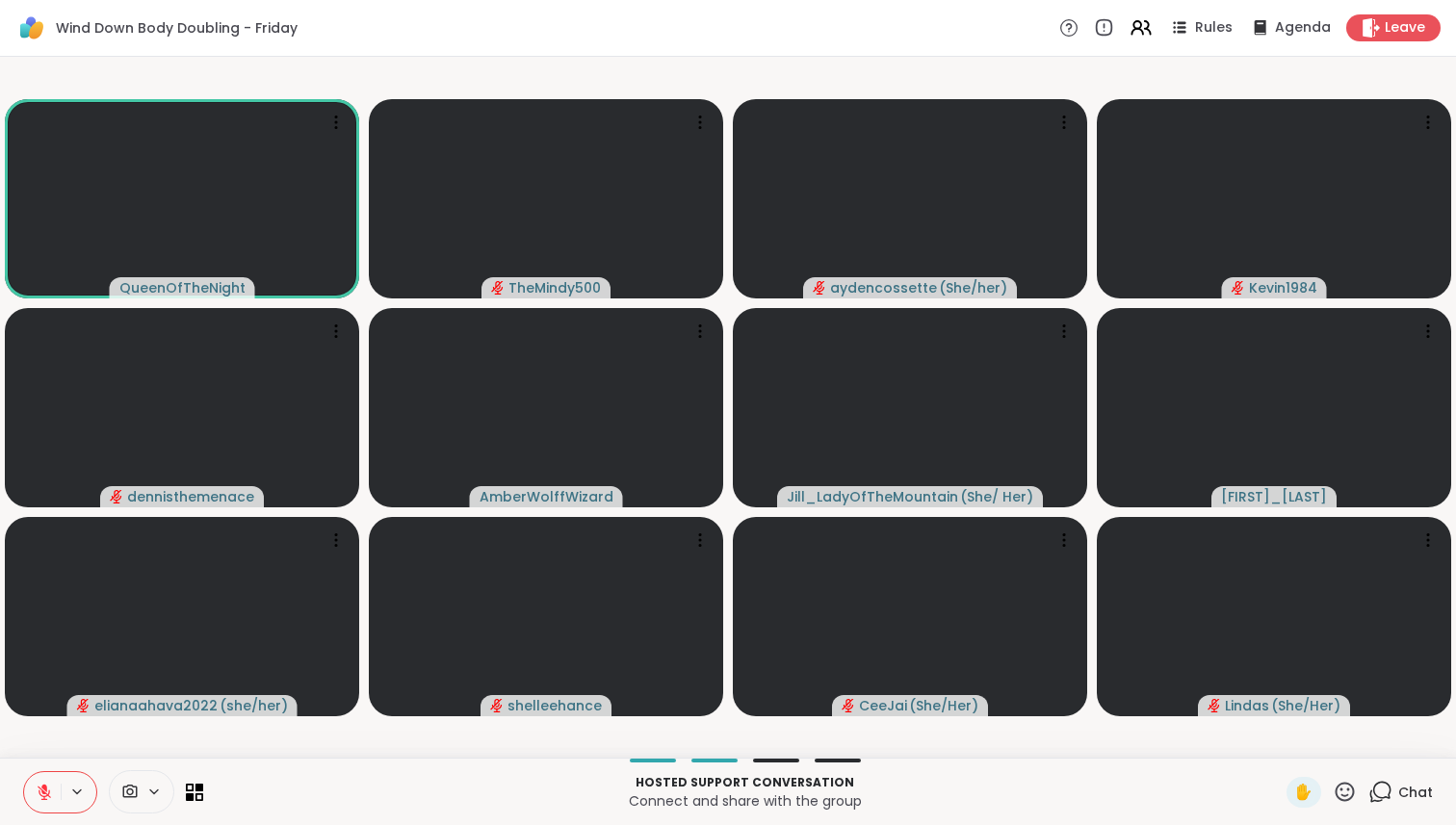 click 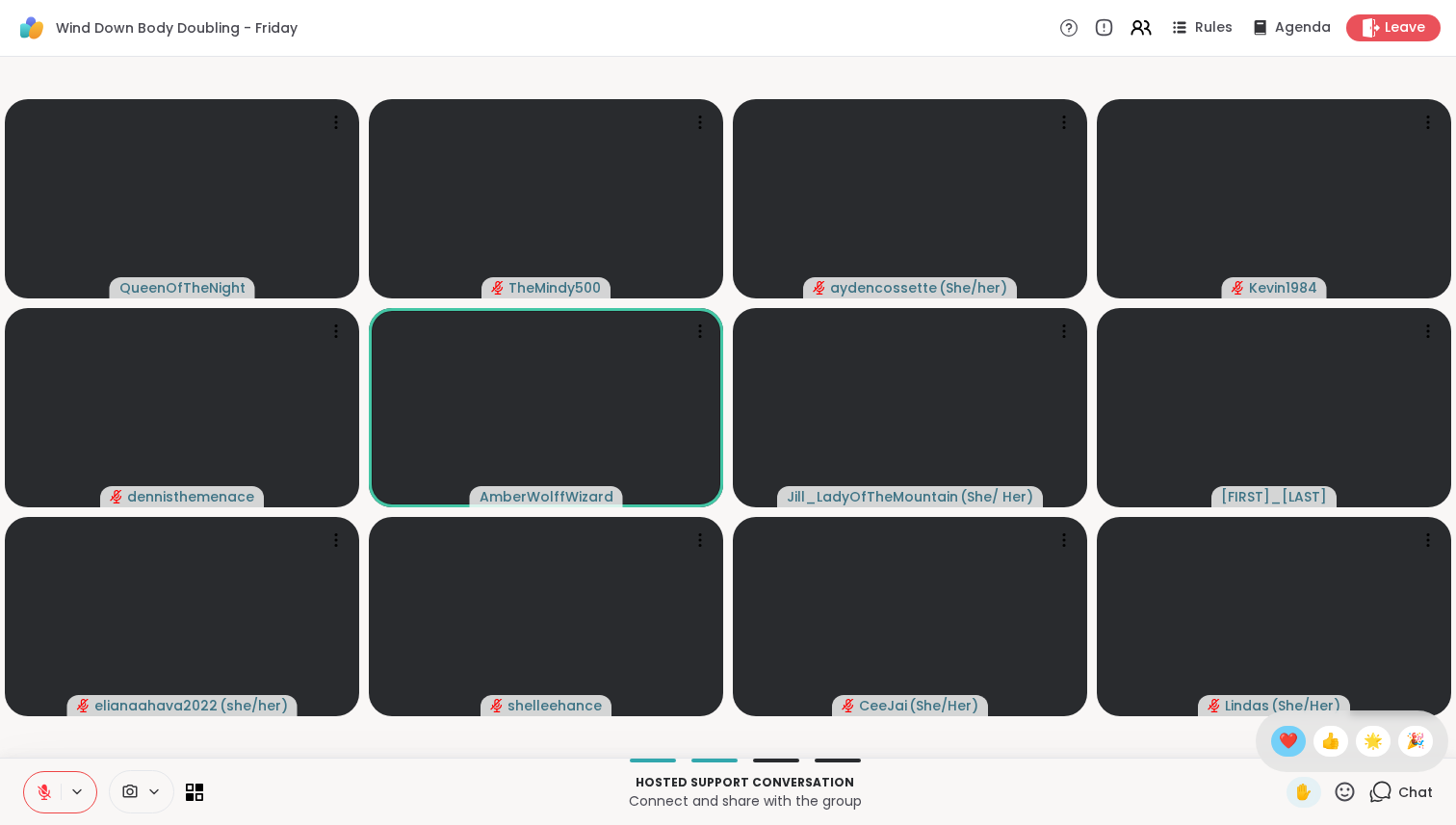click on "❤️" at bounding box center (1288, 741) 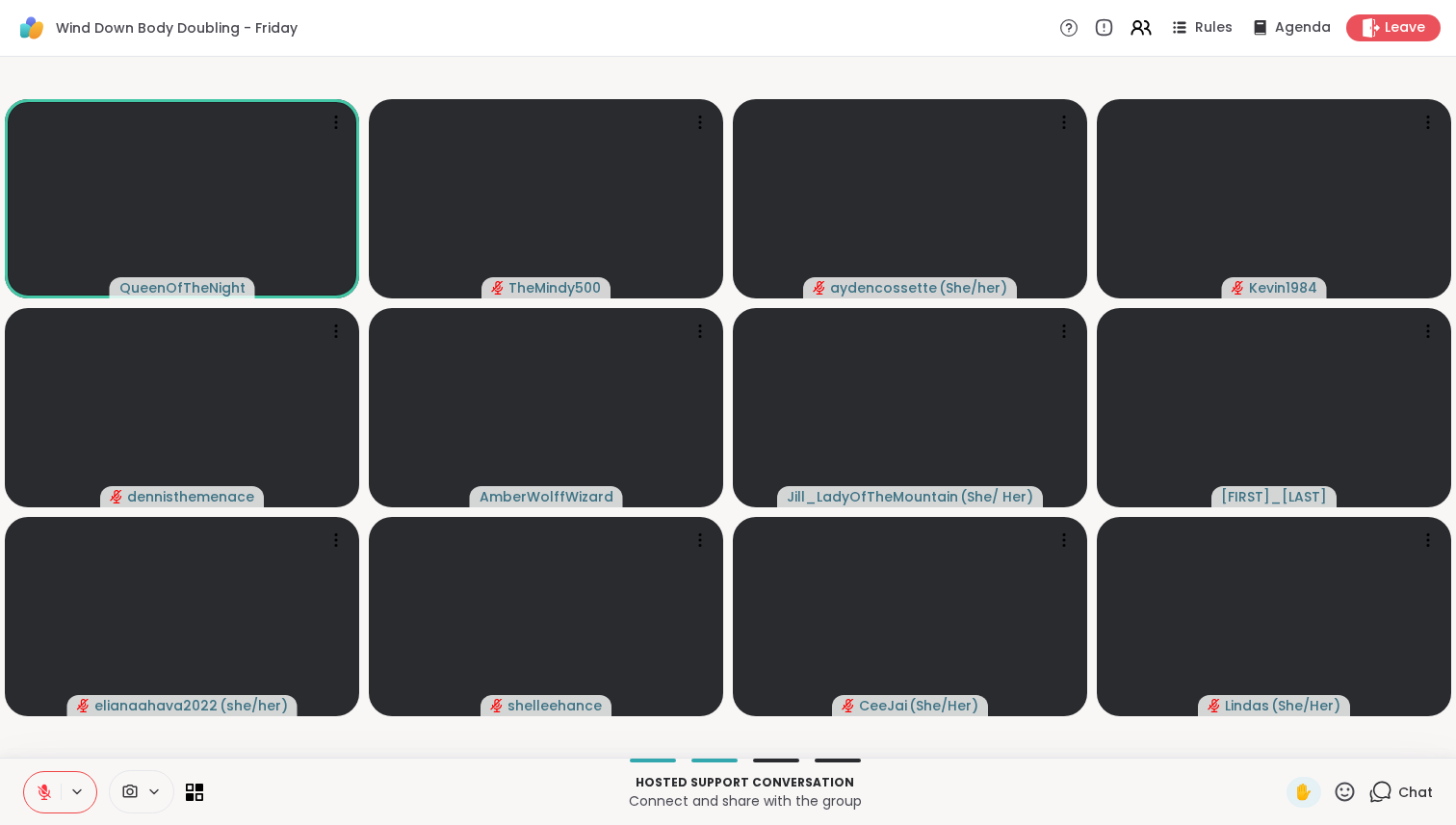 click at bounding box center [42, 792] 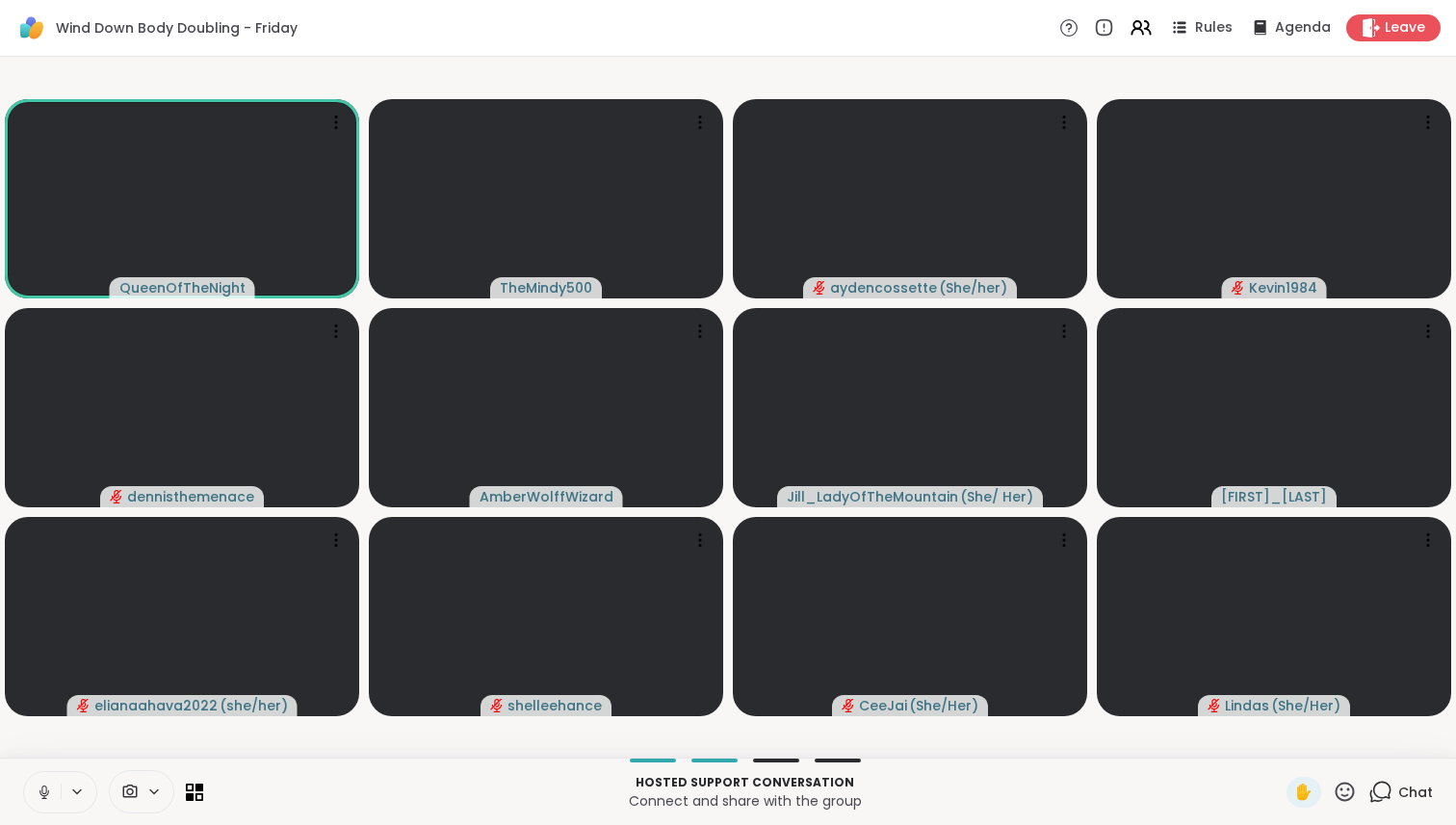 click at bounding box center (42, 792) 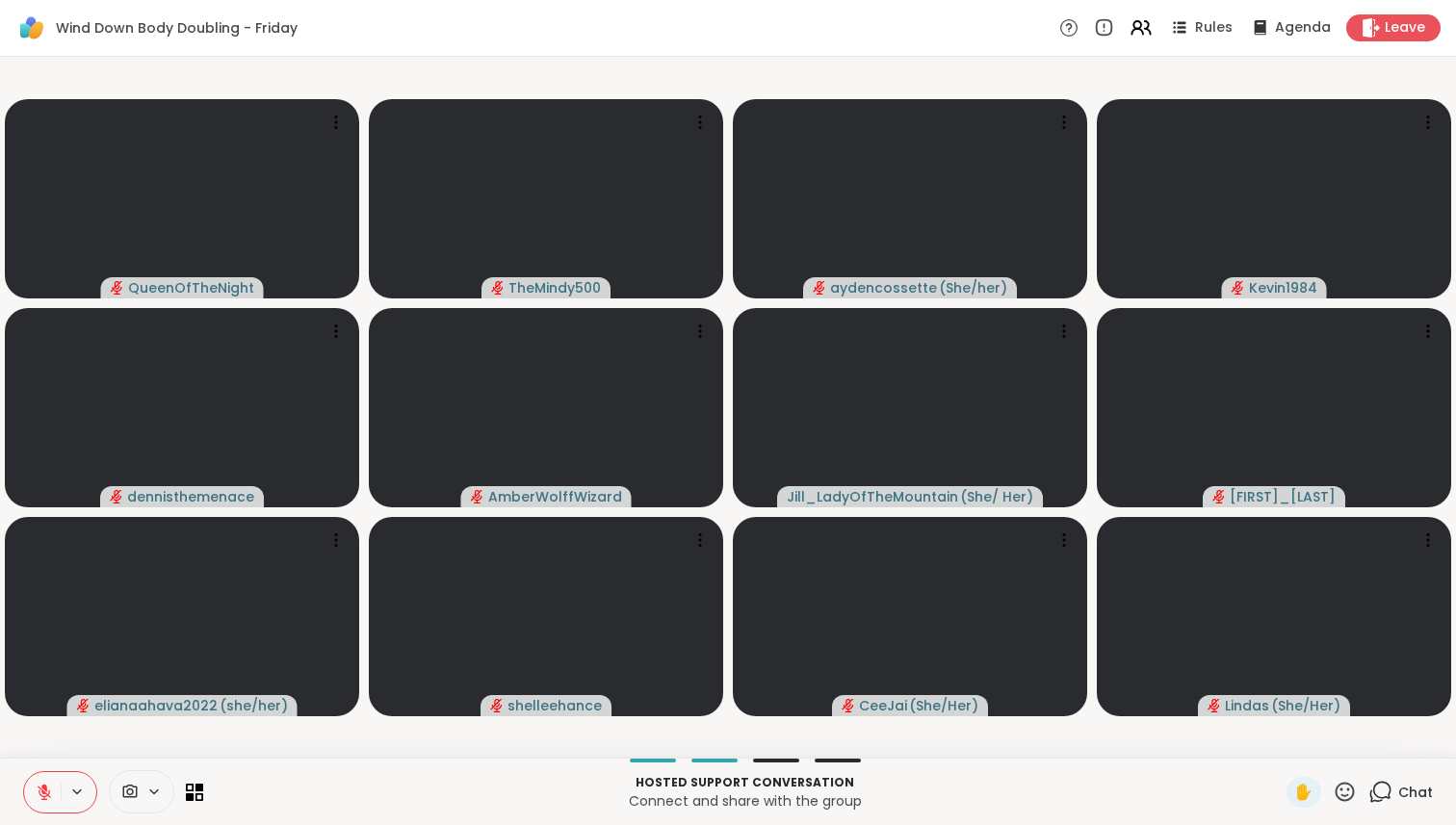 click 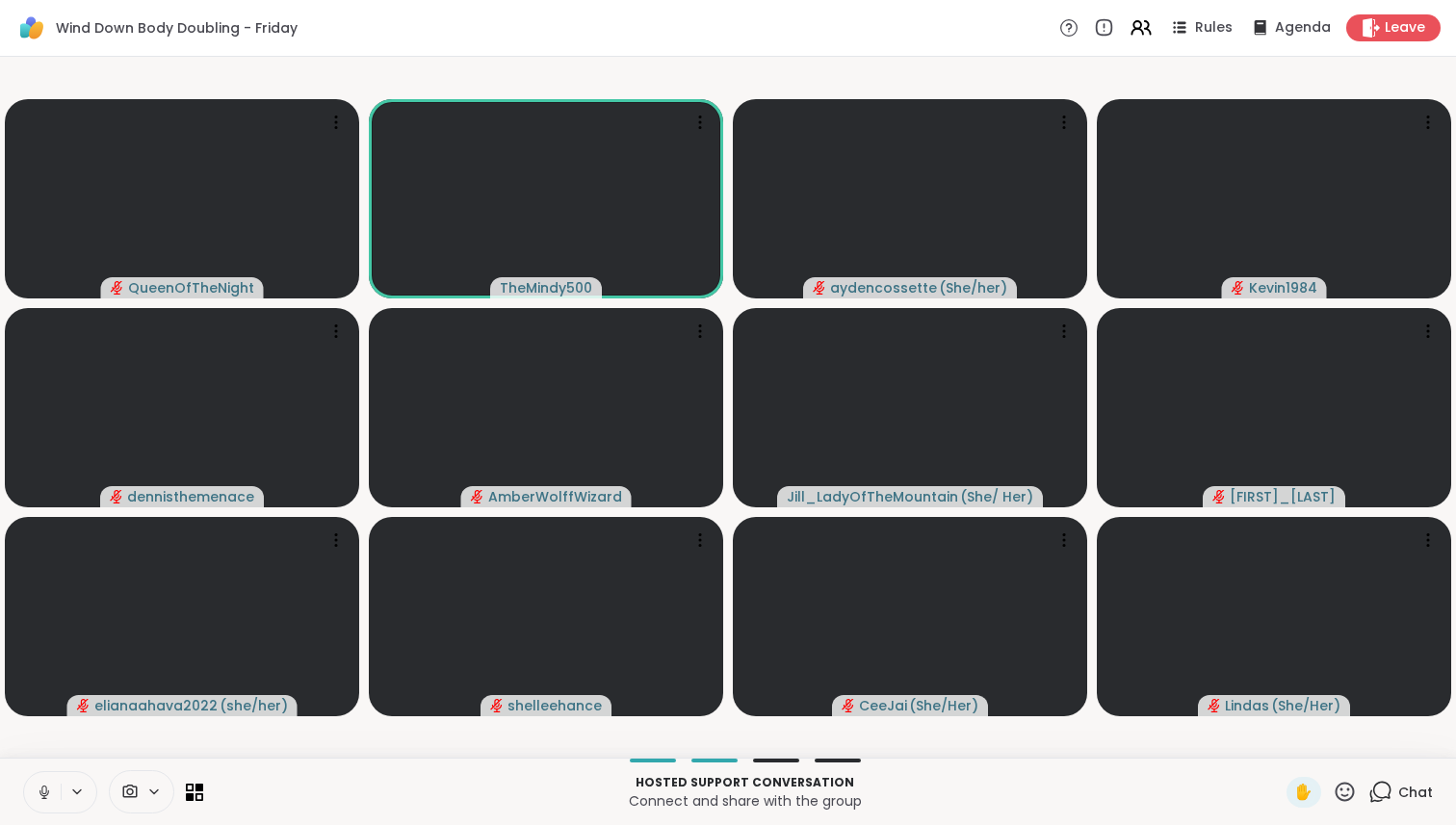 click 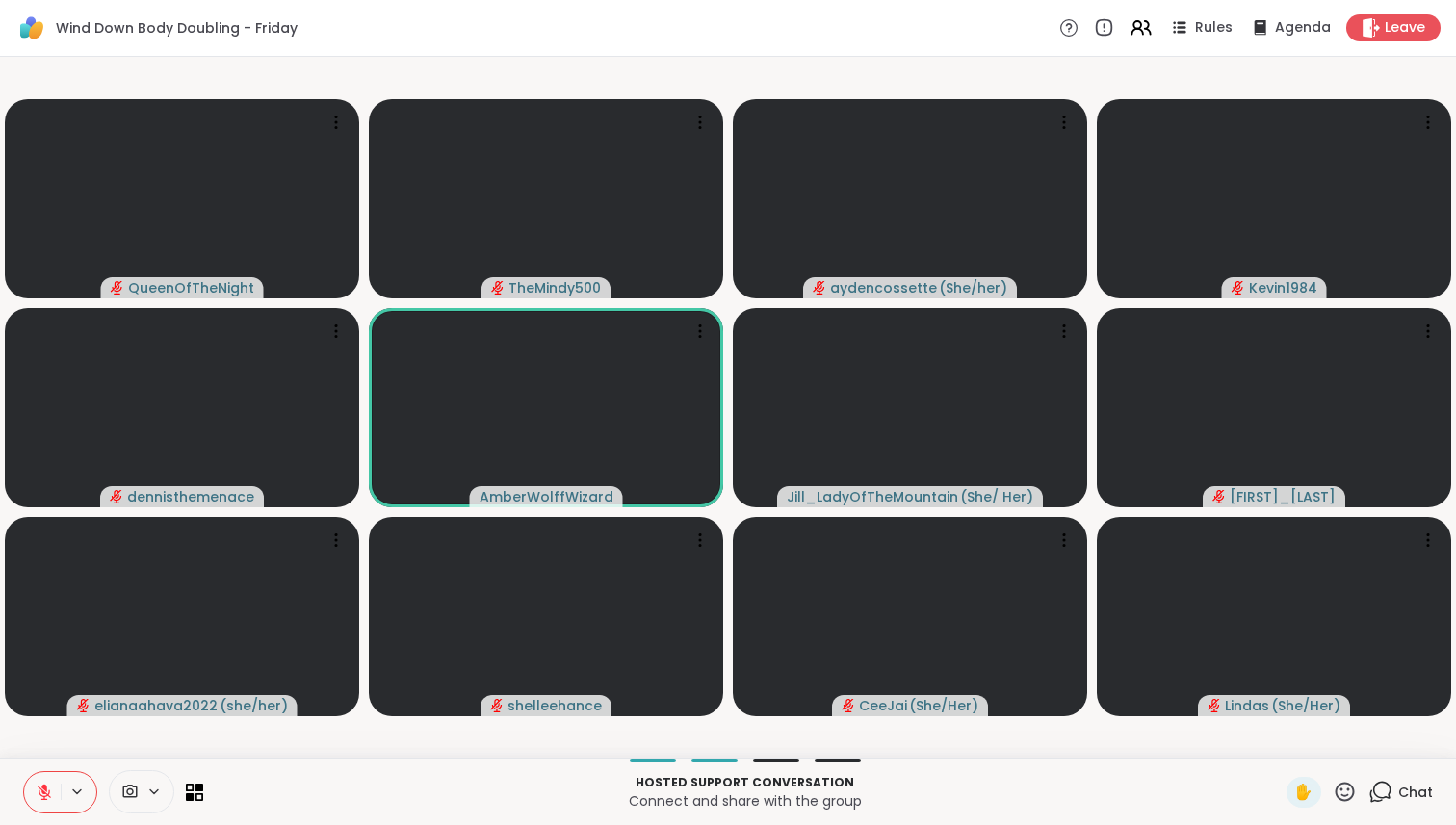 click 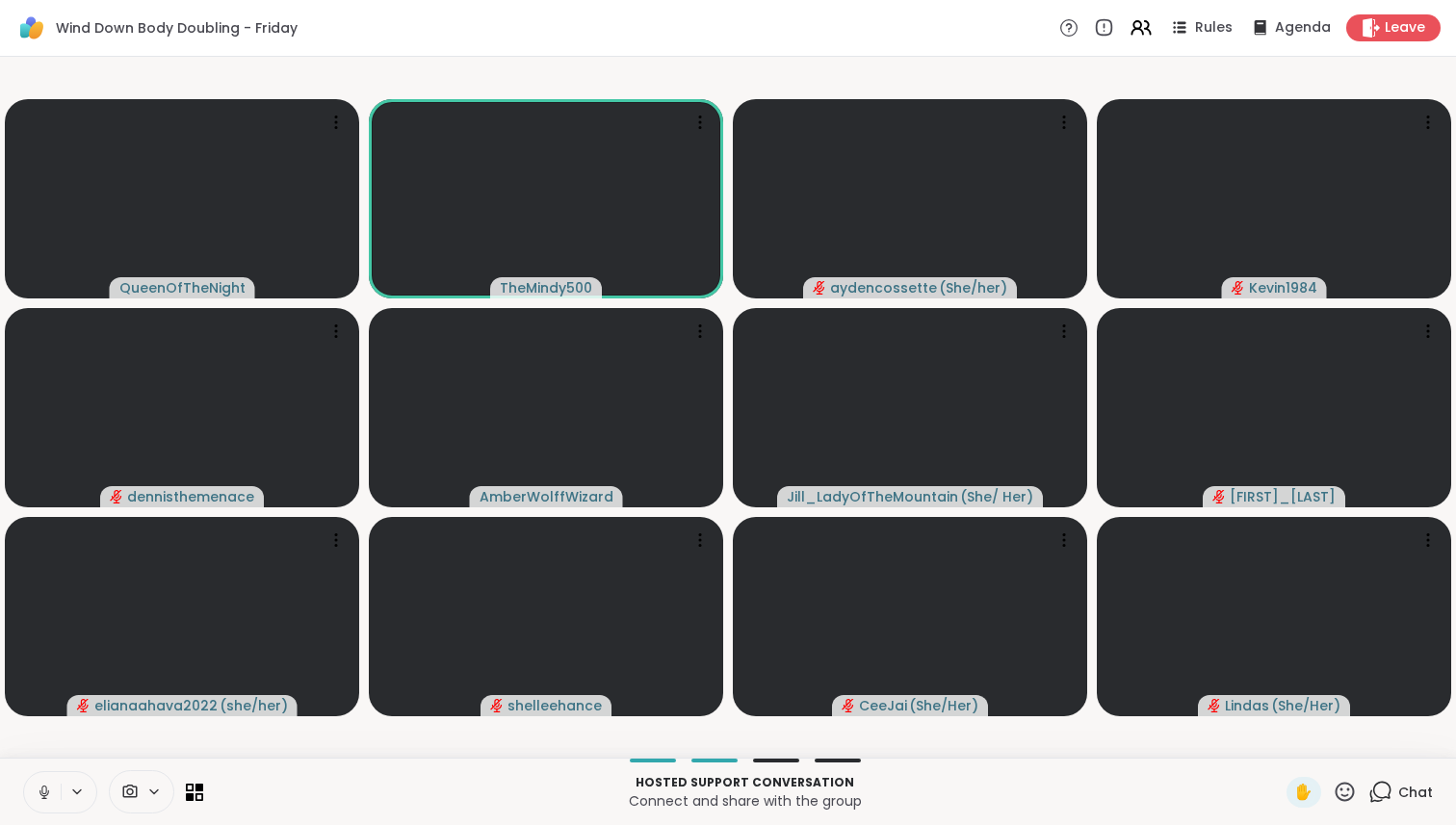click 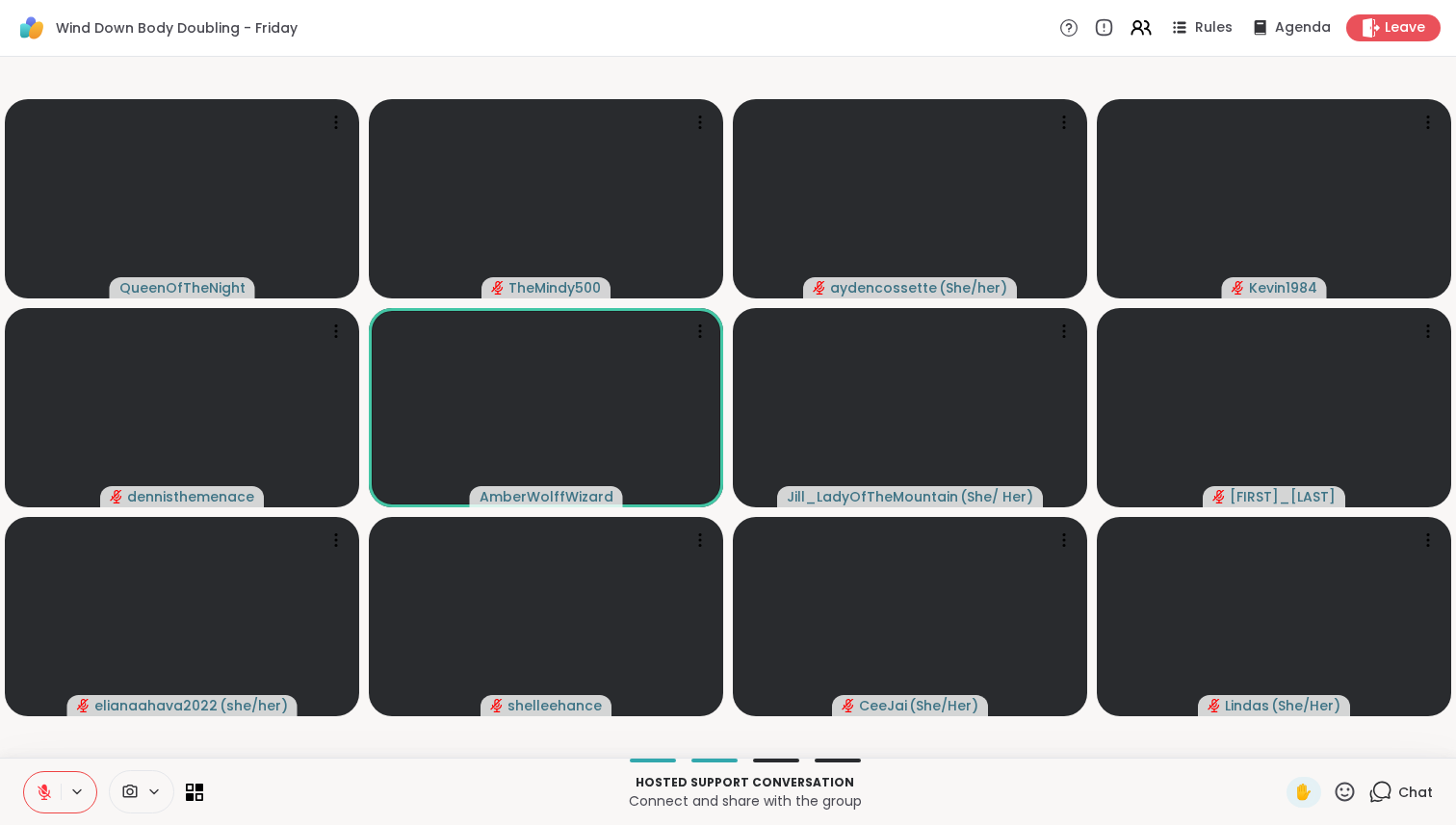 click 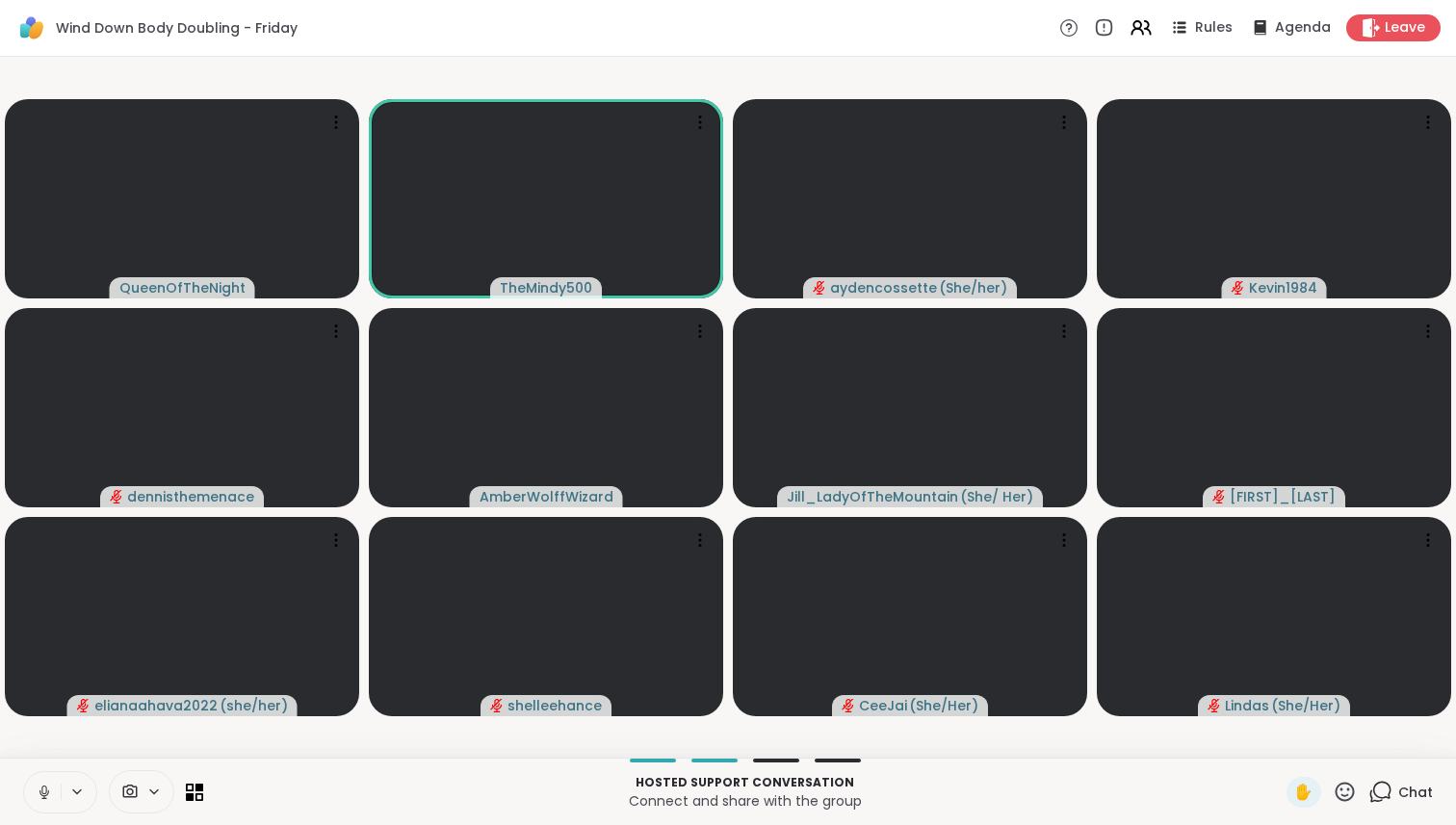 click 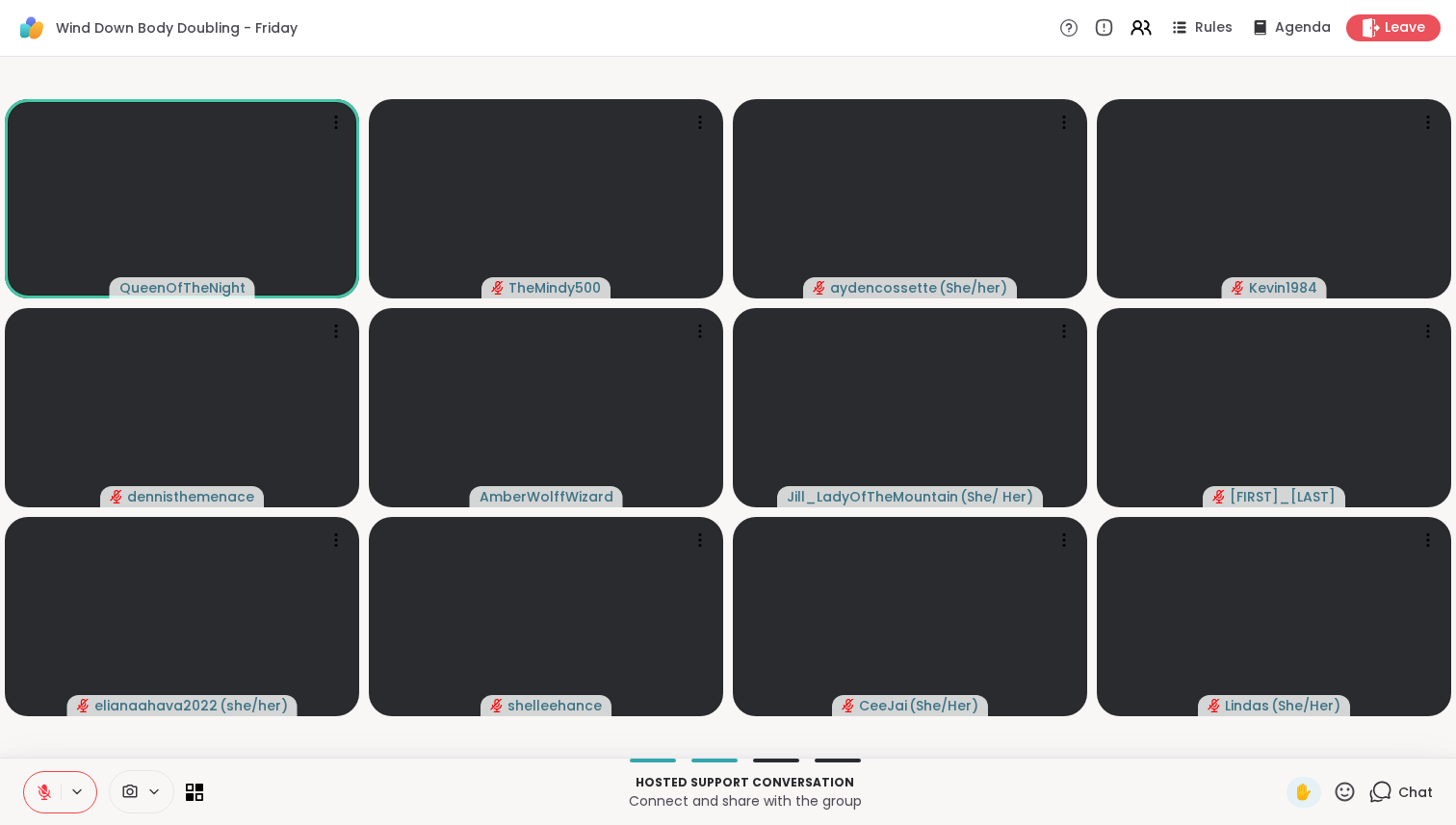 click 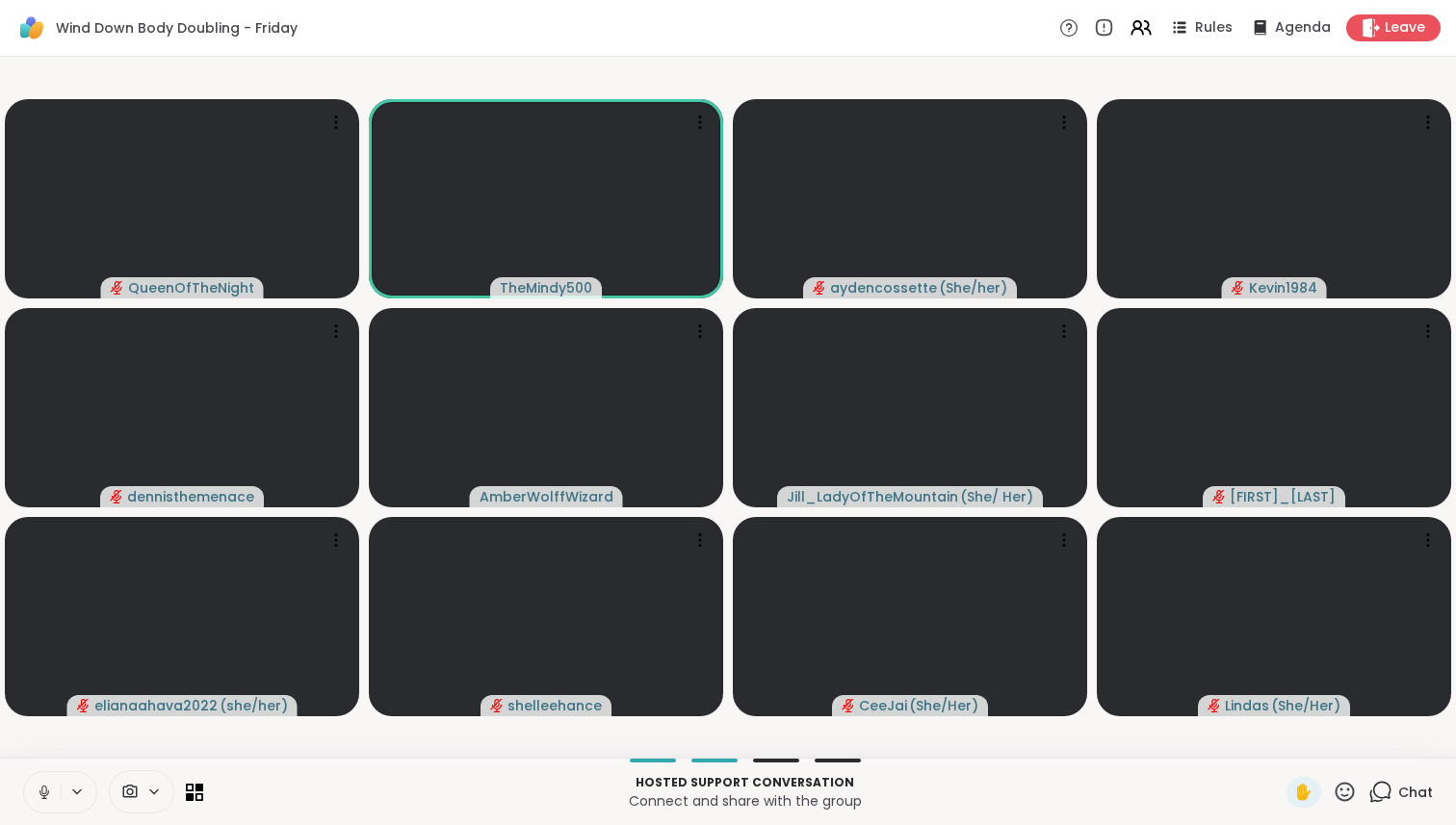 click 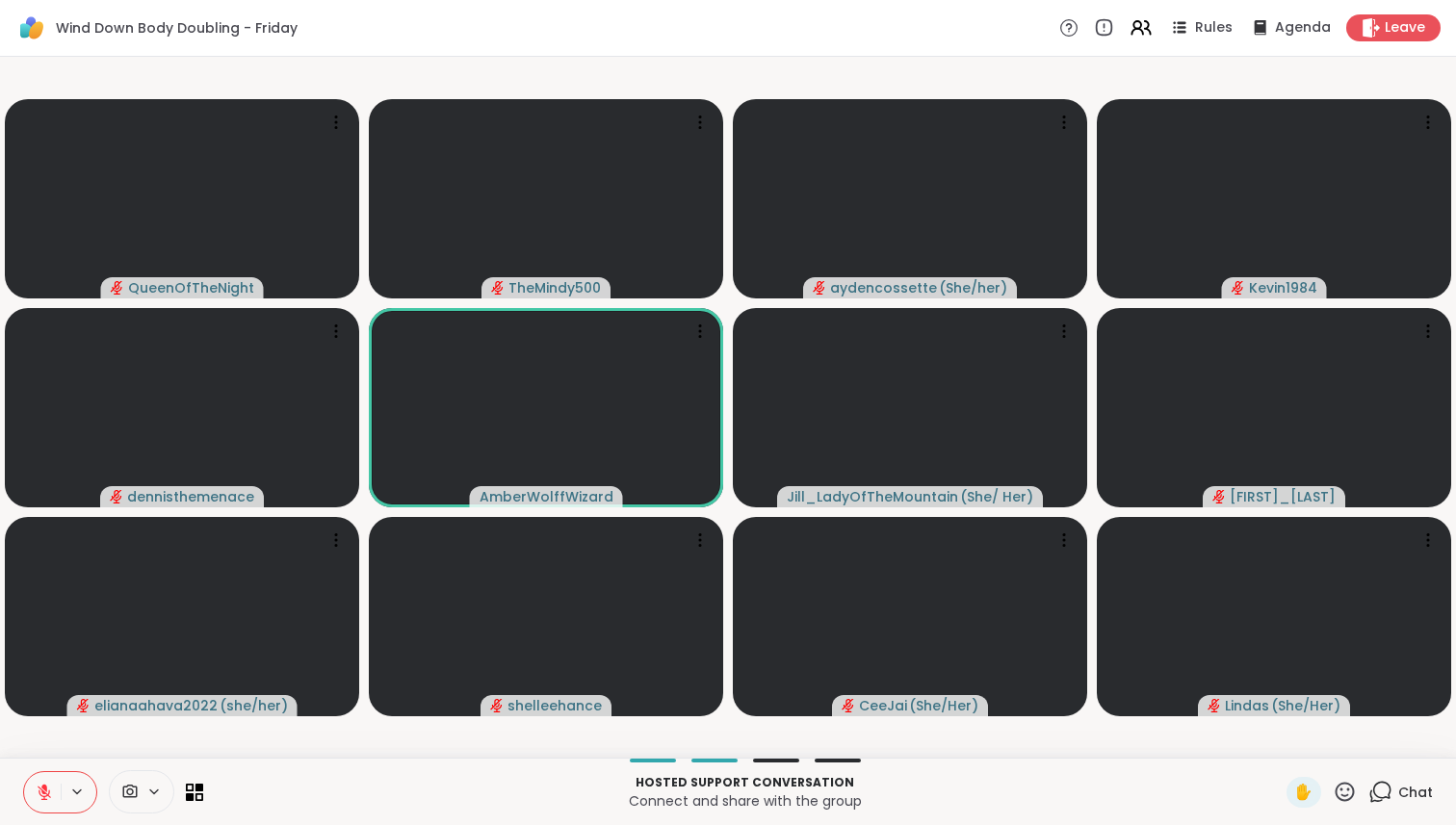 click 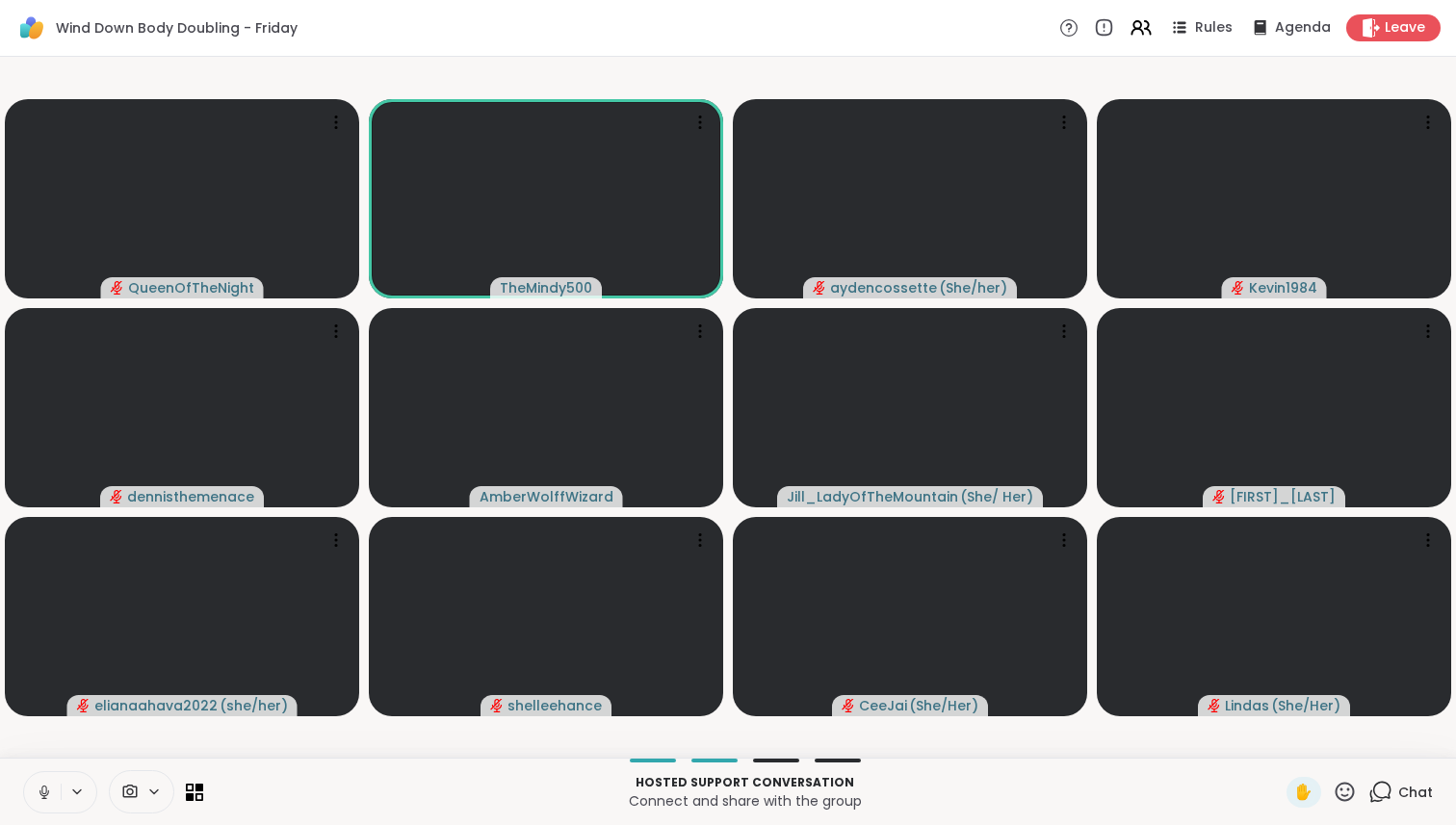 click 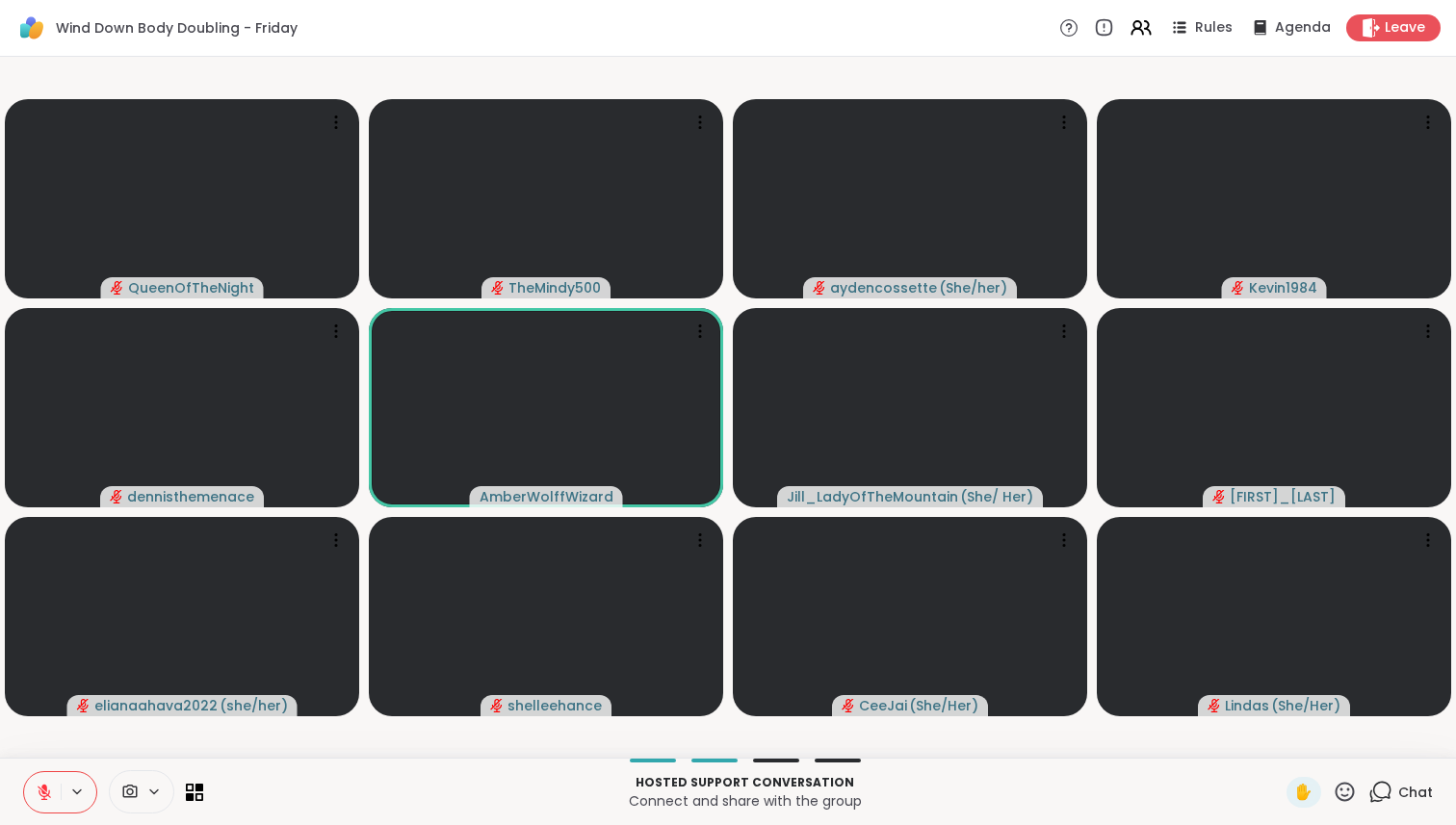 click 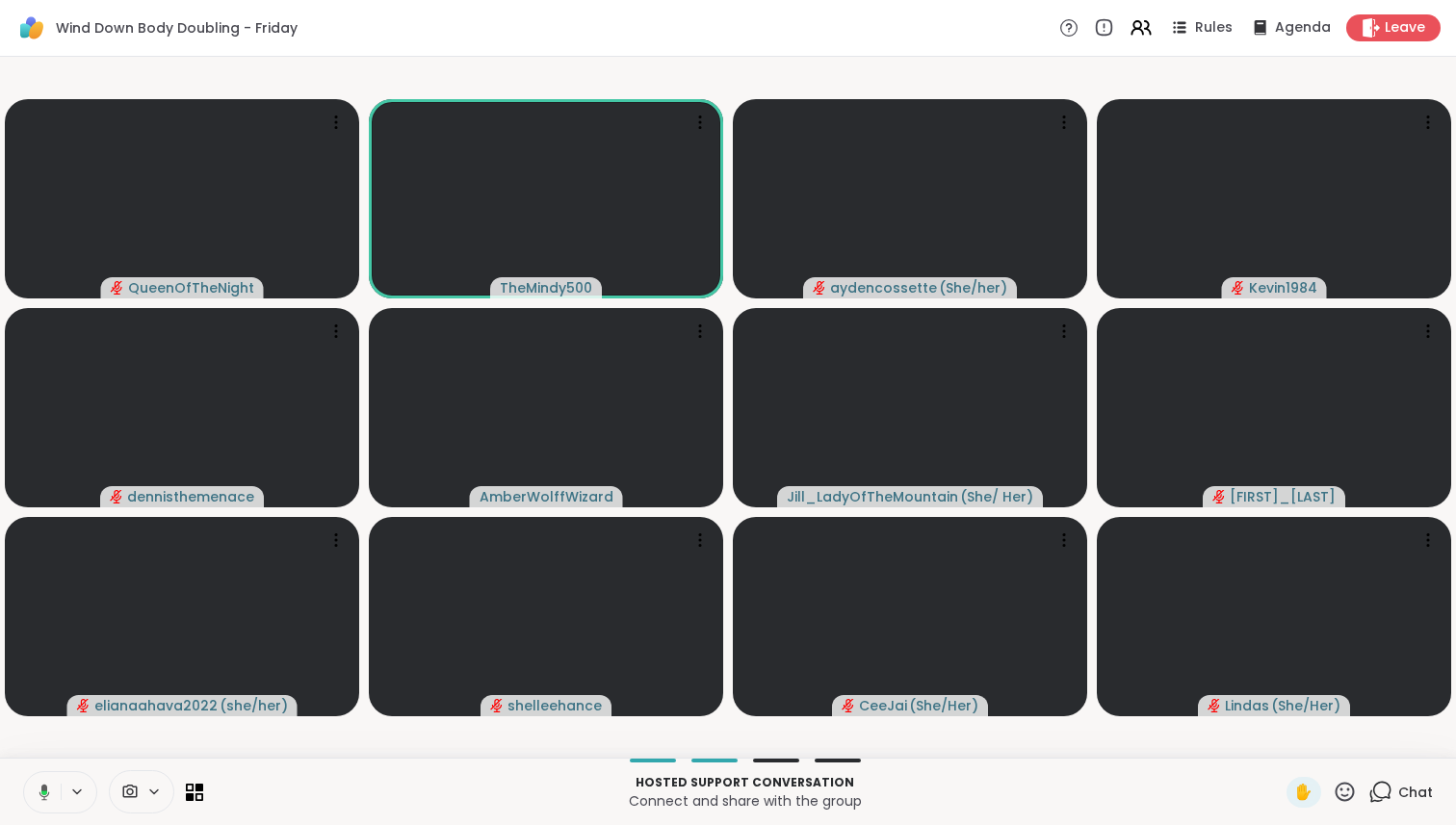 click 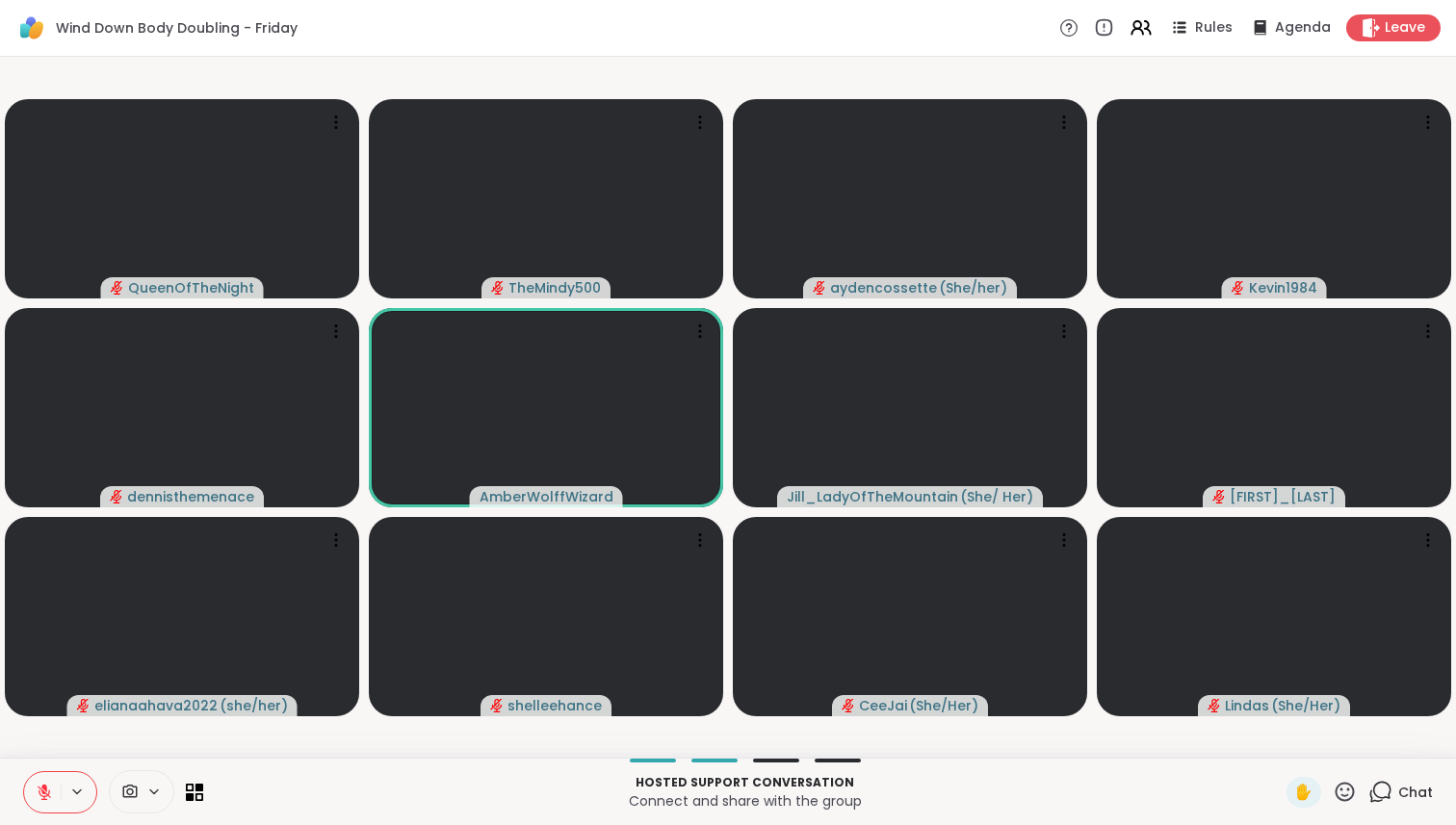 click 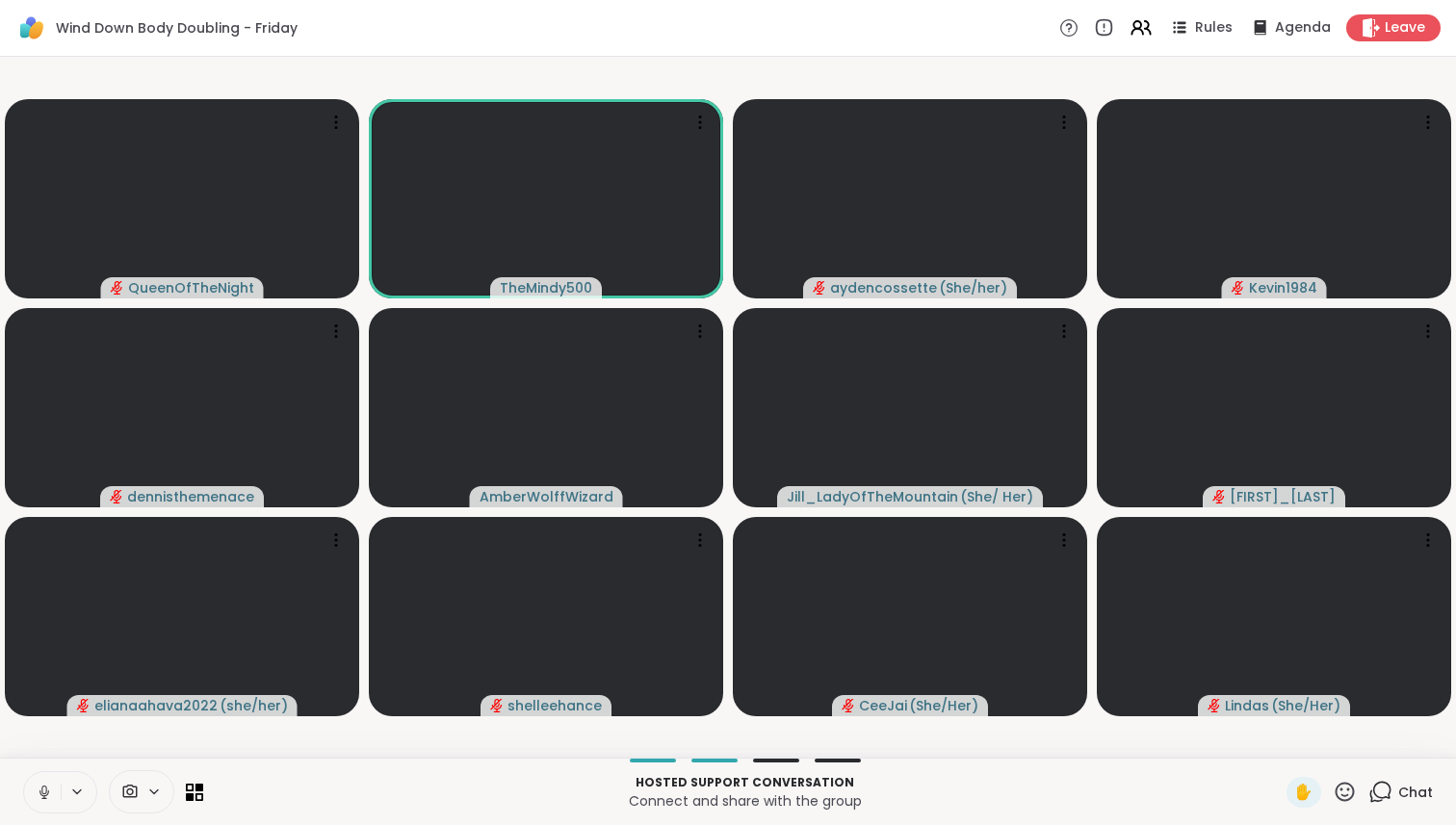 click at bounding box center [42, 792] 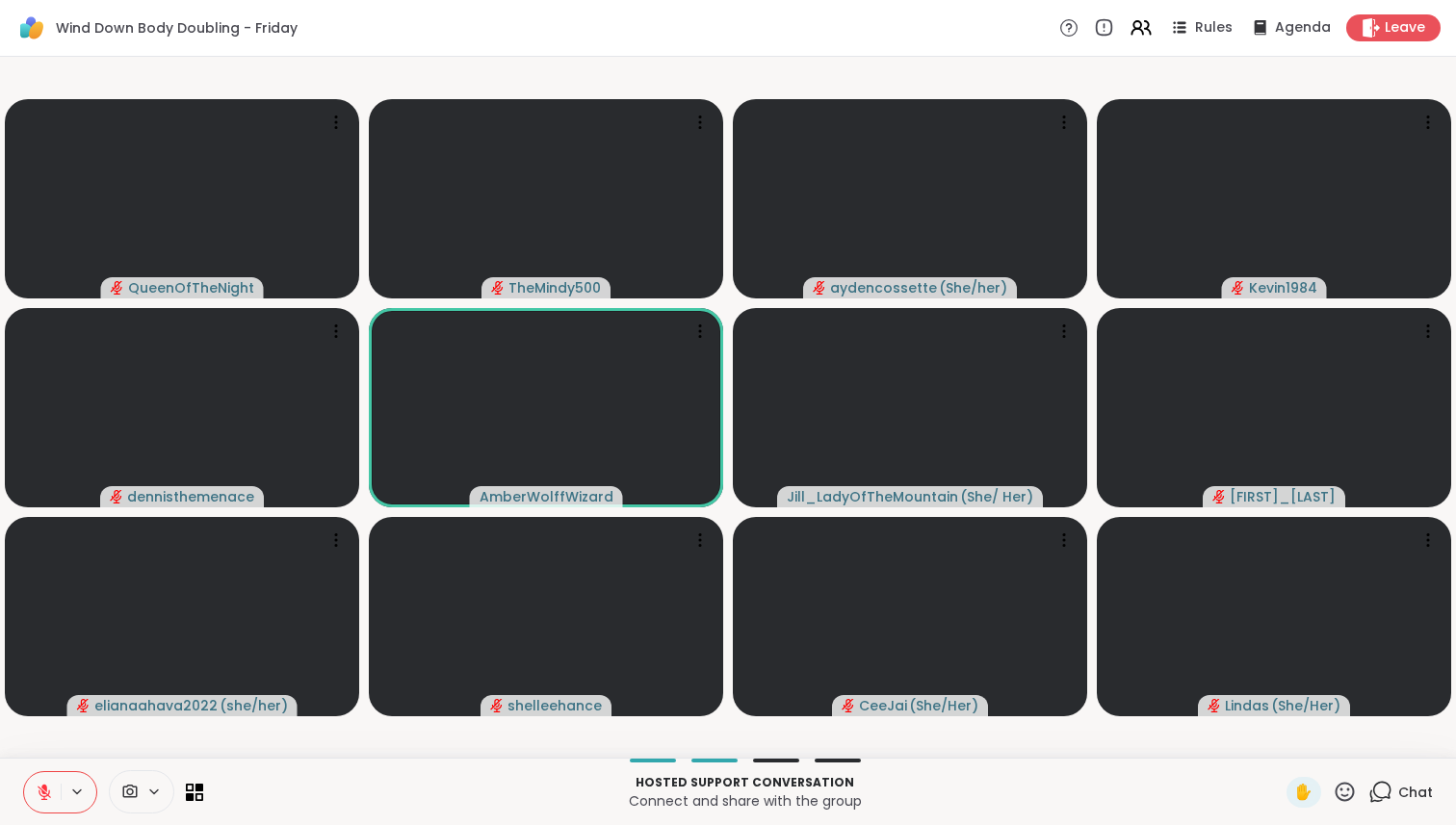 click at bounding box center [42, 792] 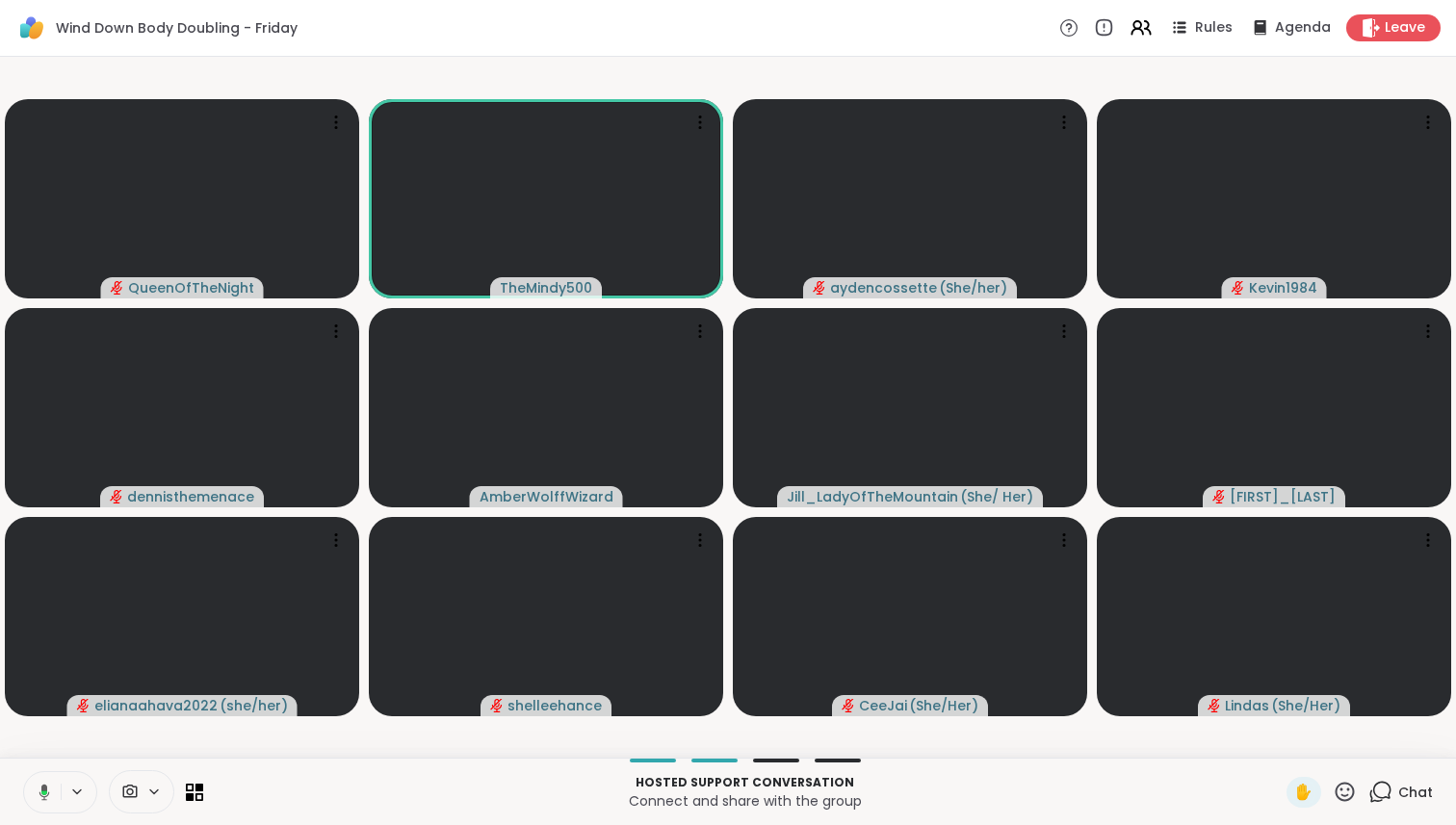 click at bounding box center (40, 792) 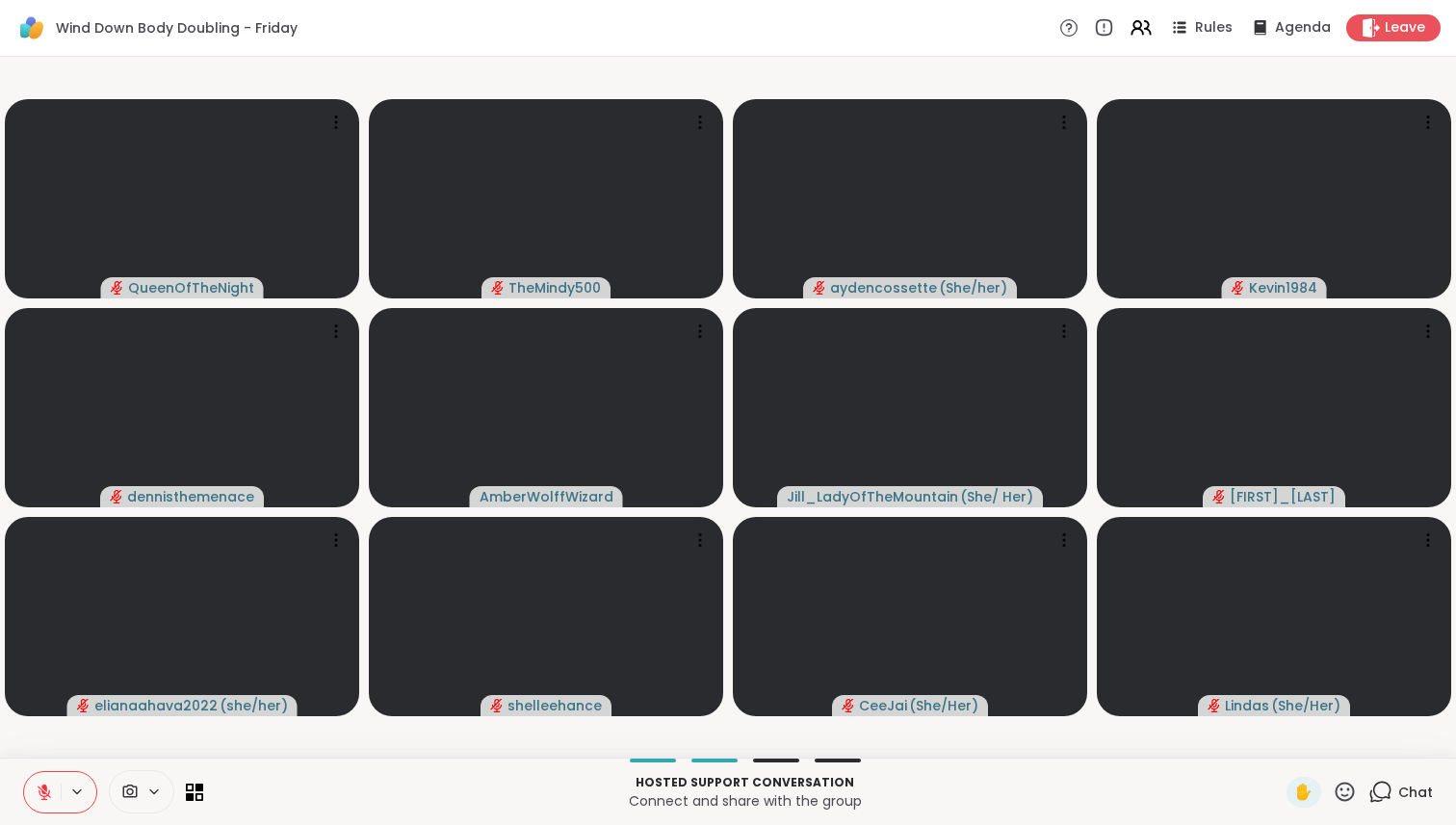 click at bounding box center [42, 792] 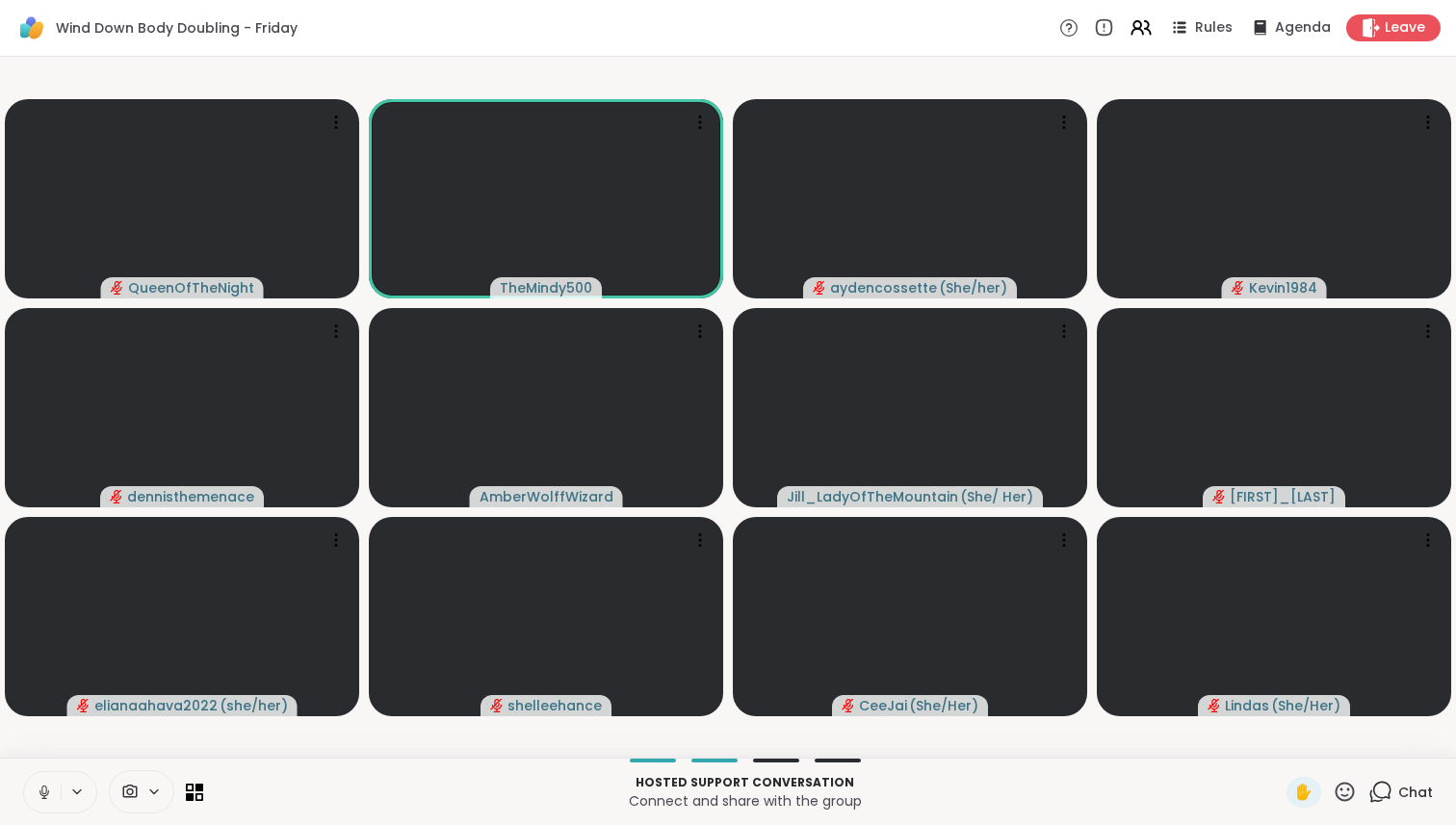 click 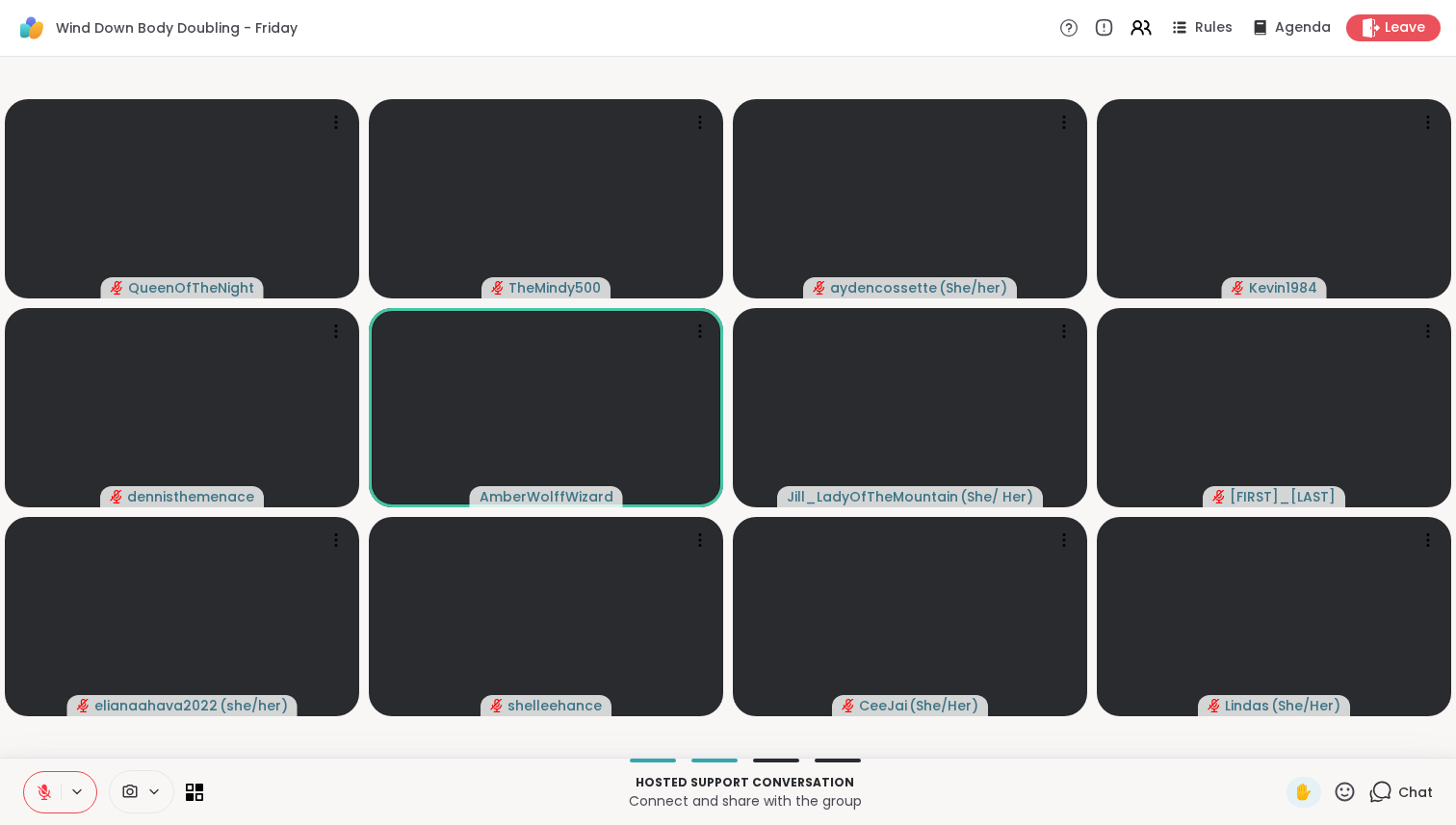click at bounding box center [42, 792] 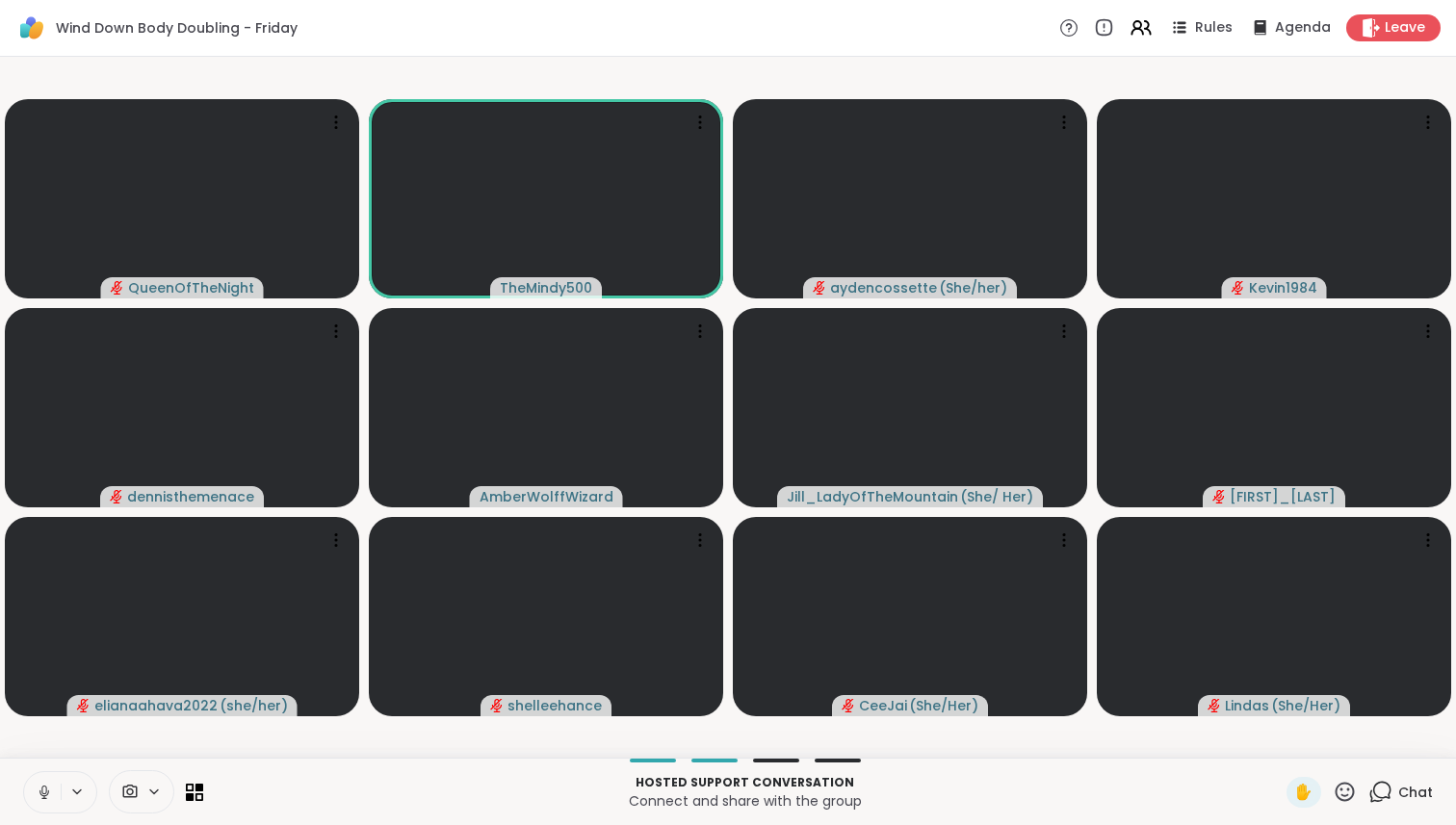 click at bounding box center (42, 792) 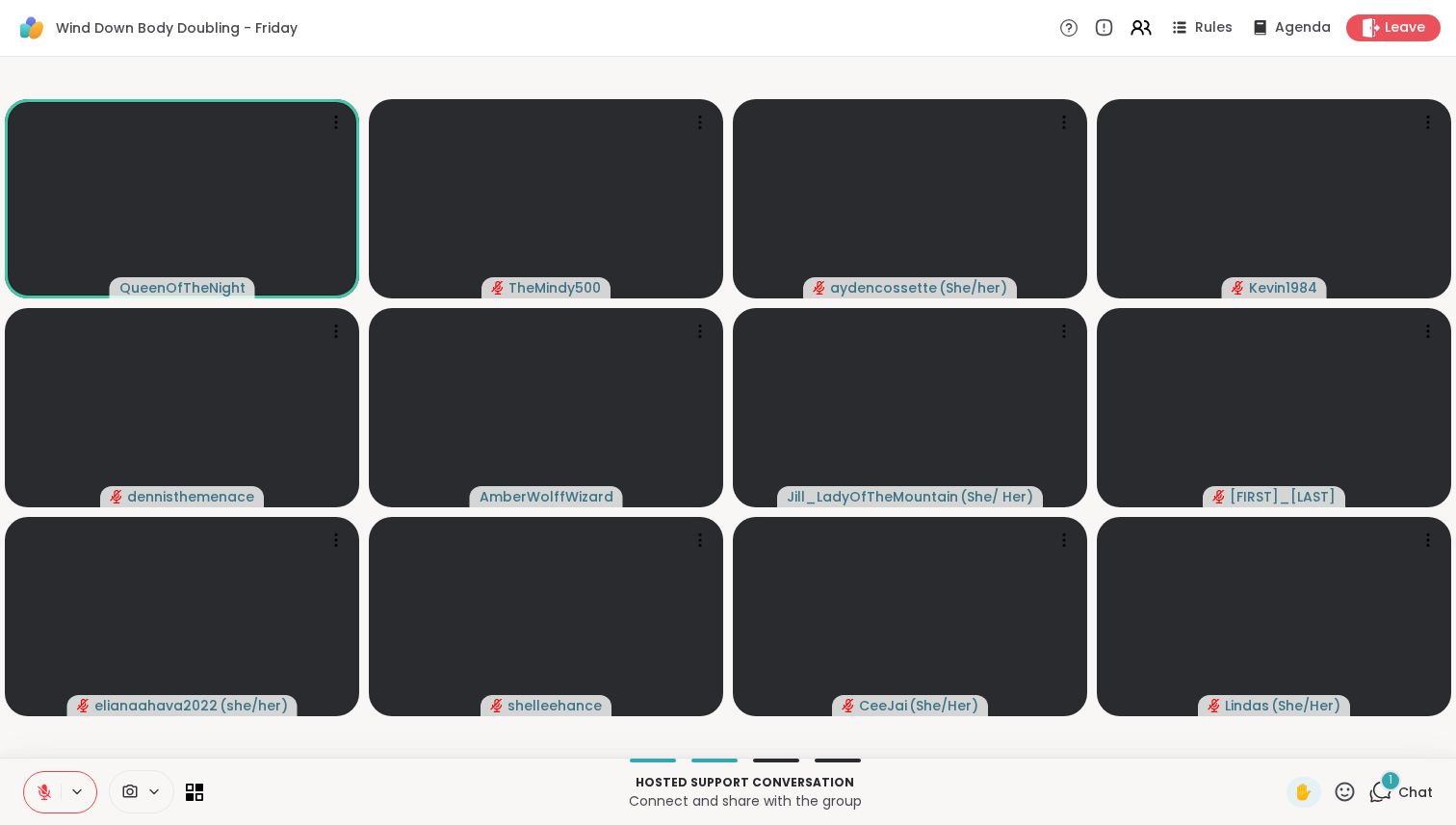 click 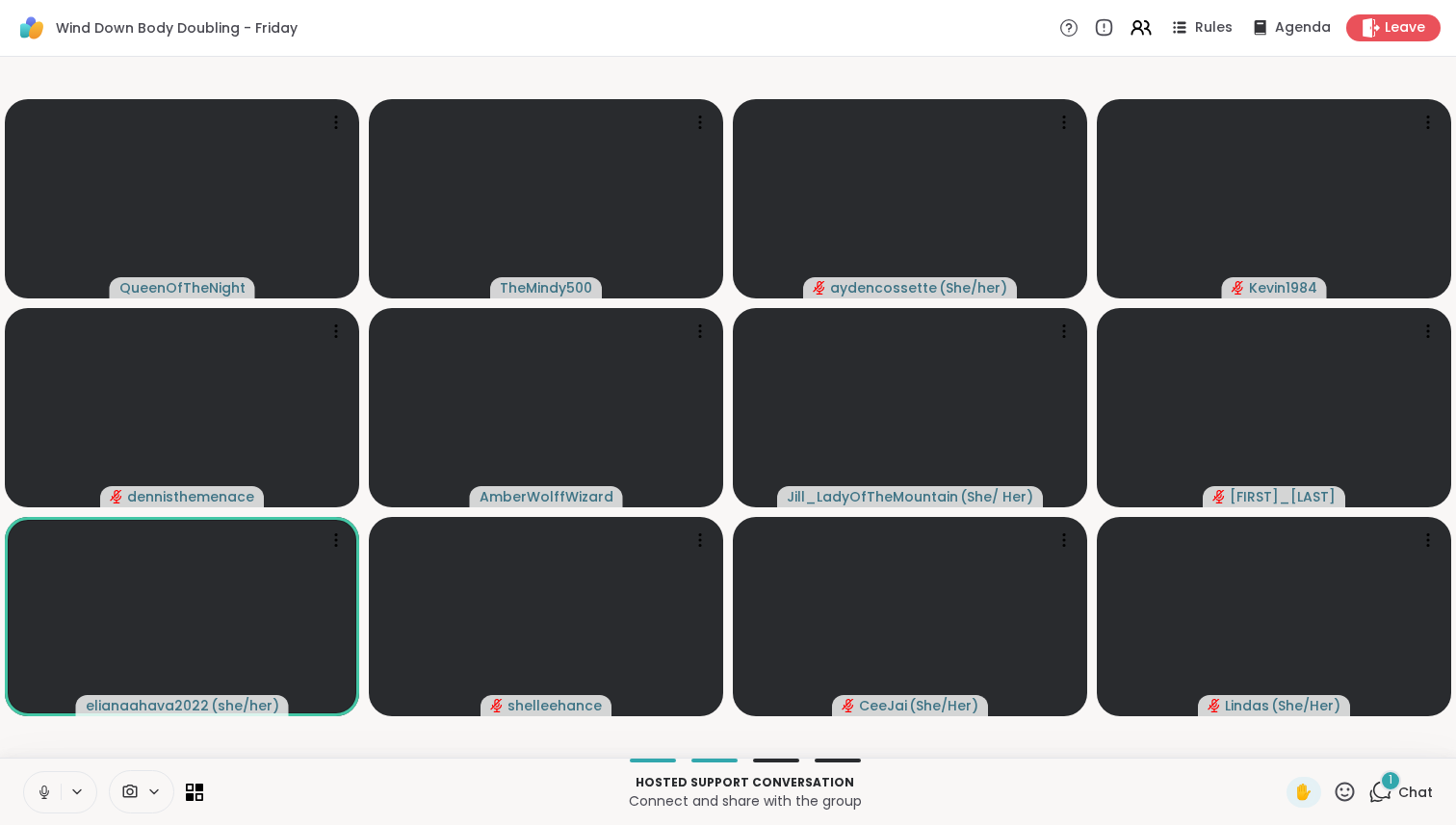 click 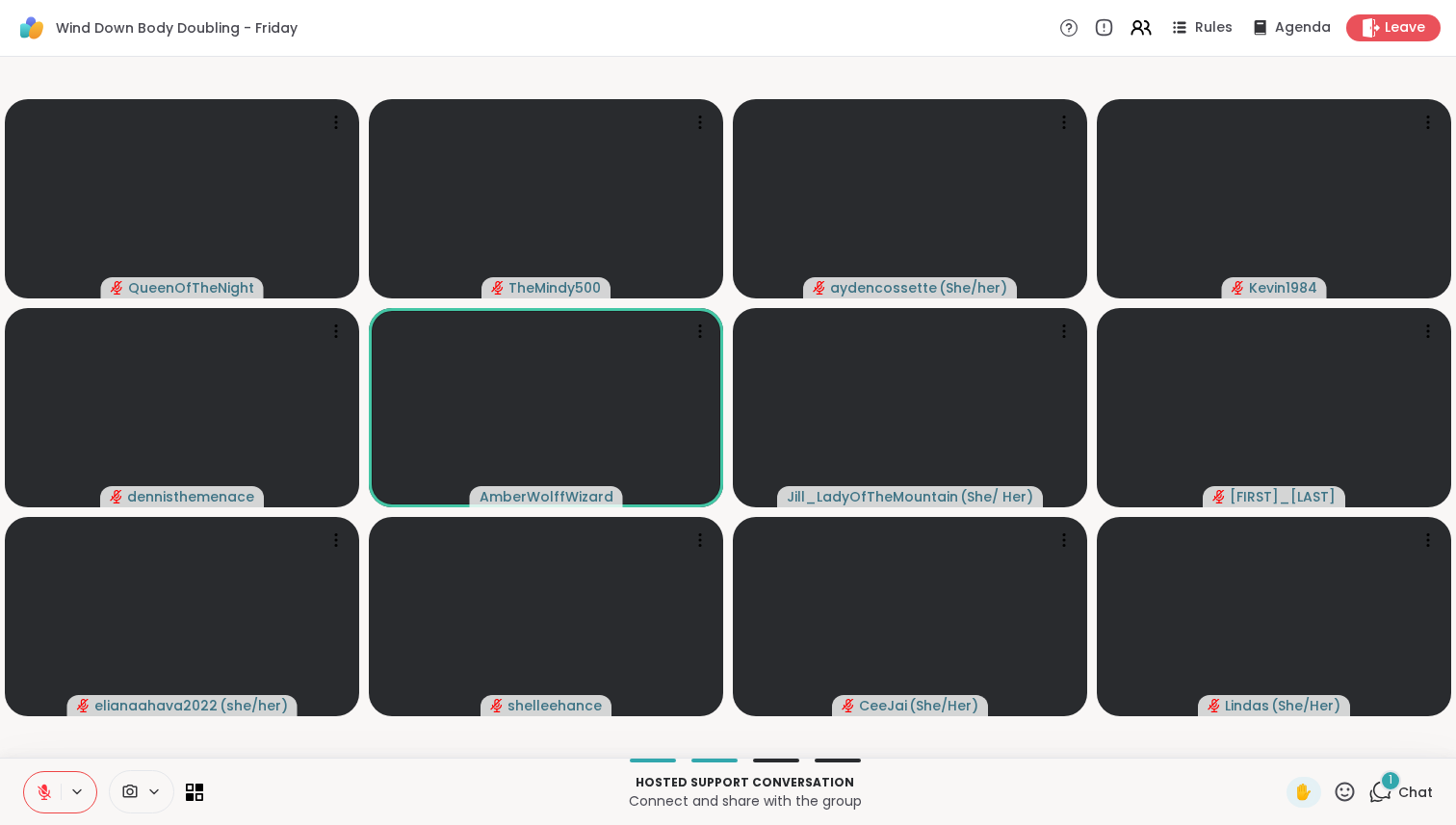 click 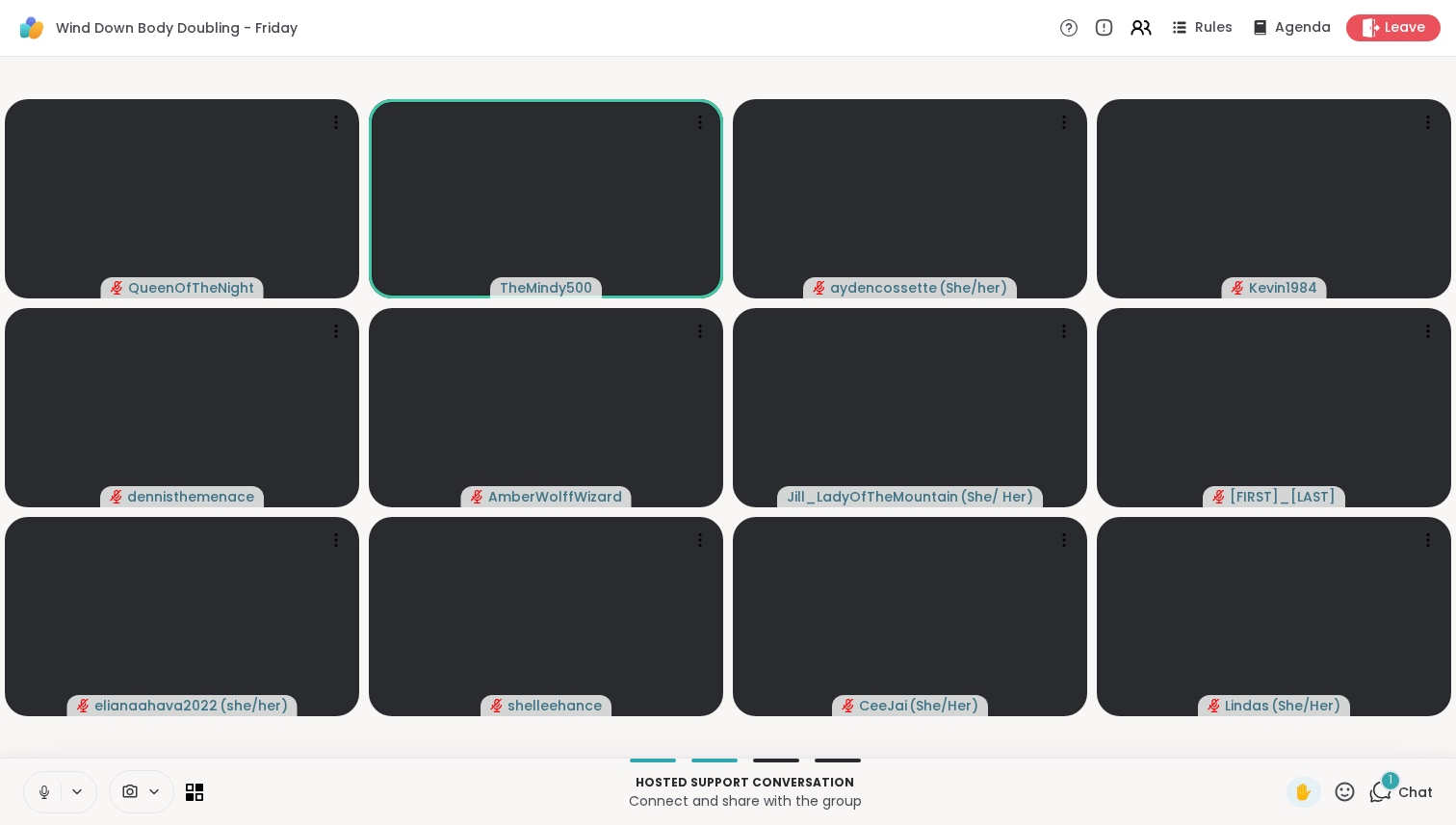 click 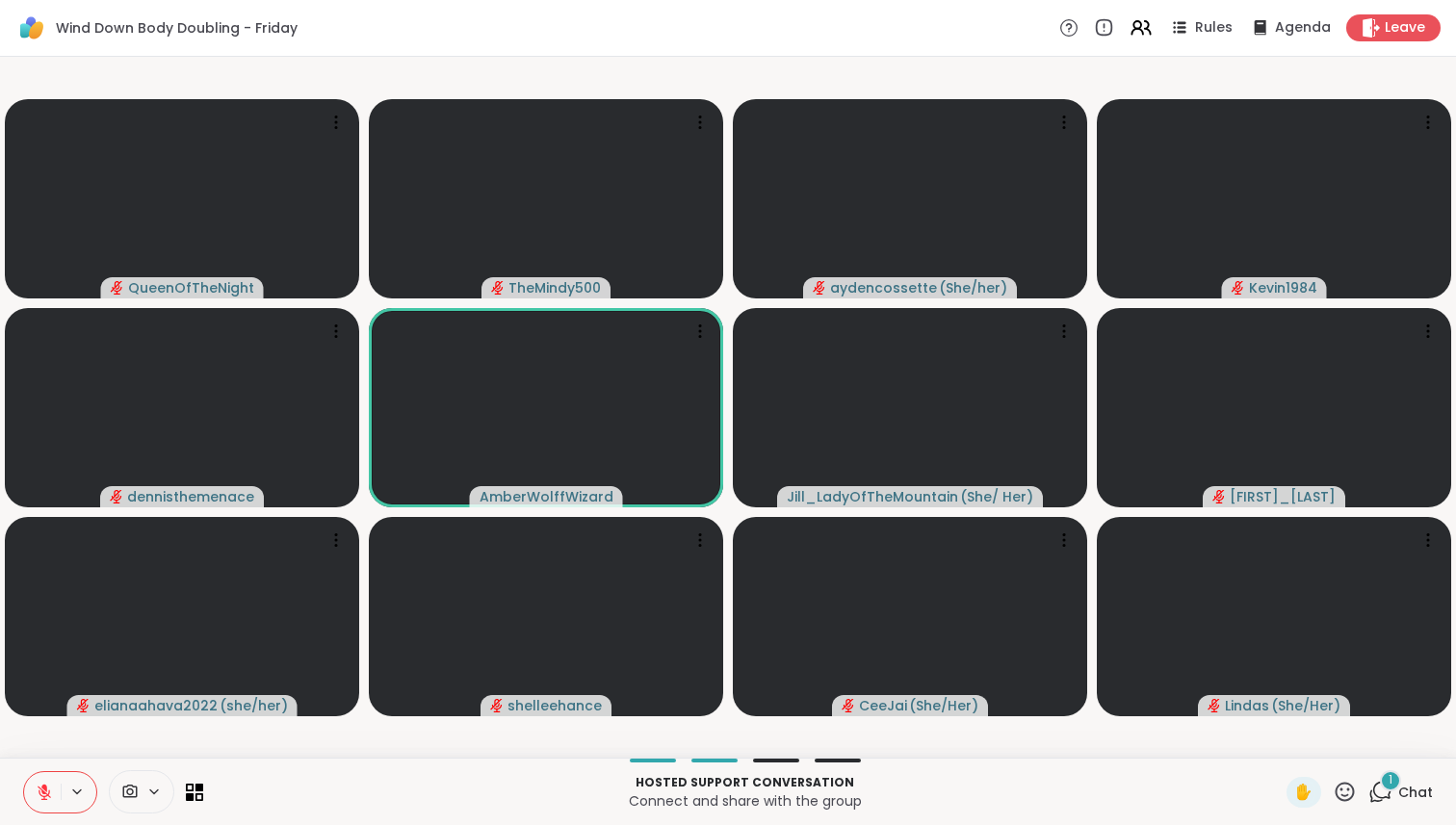 click 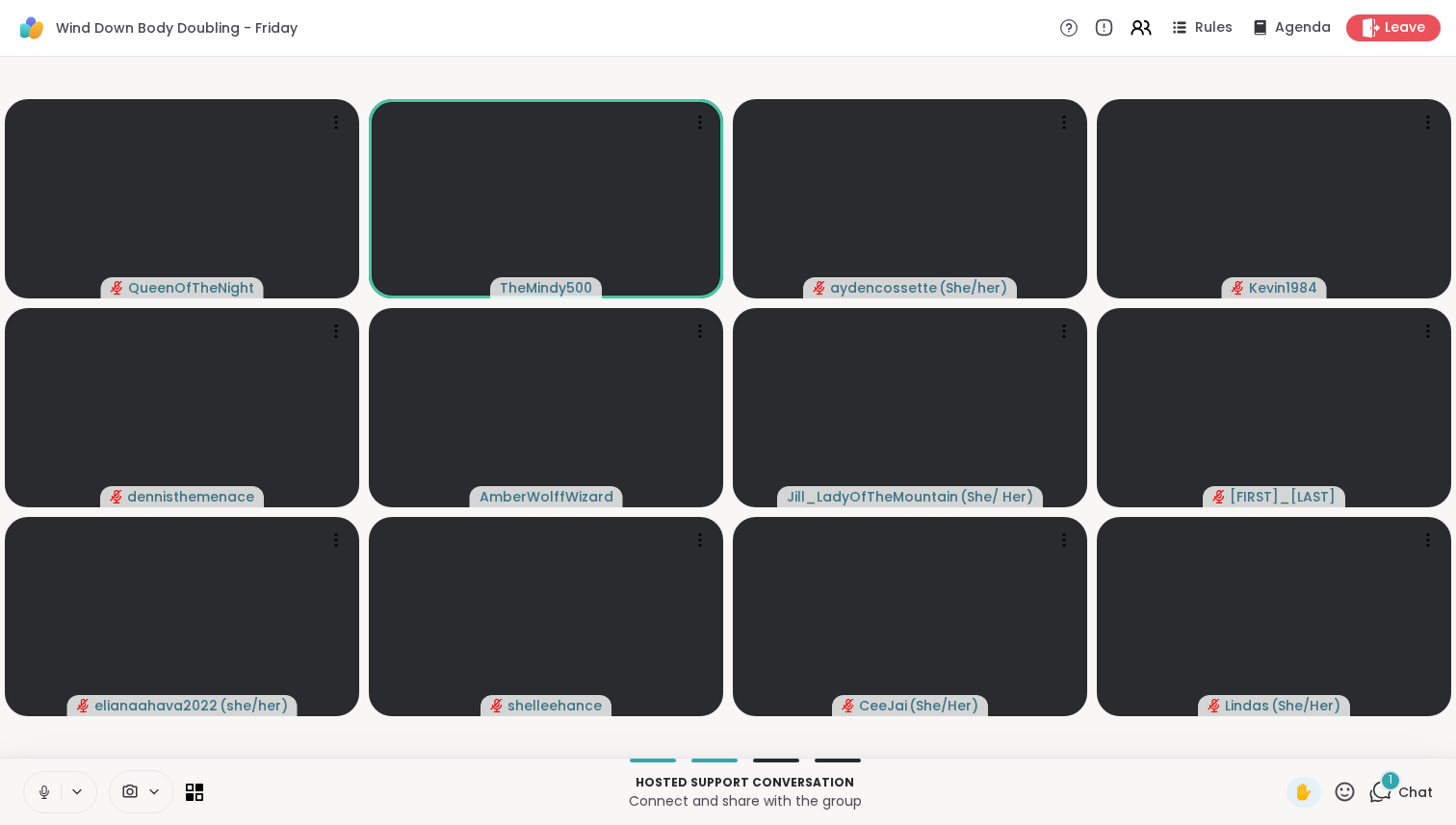 click 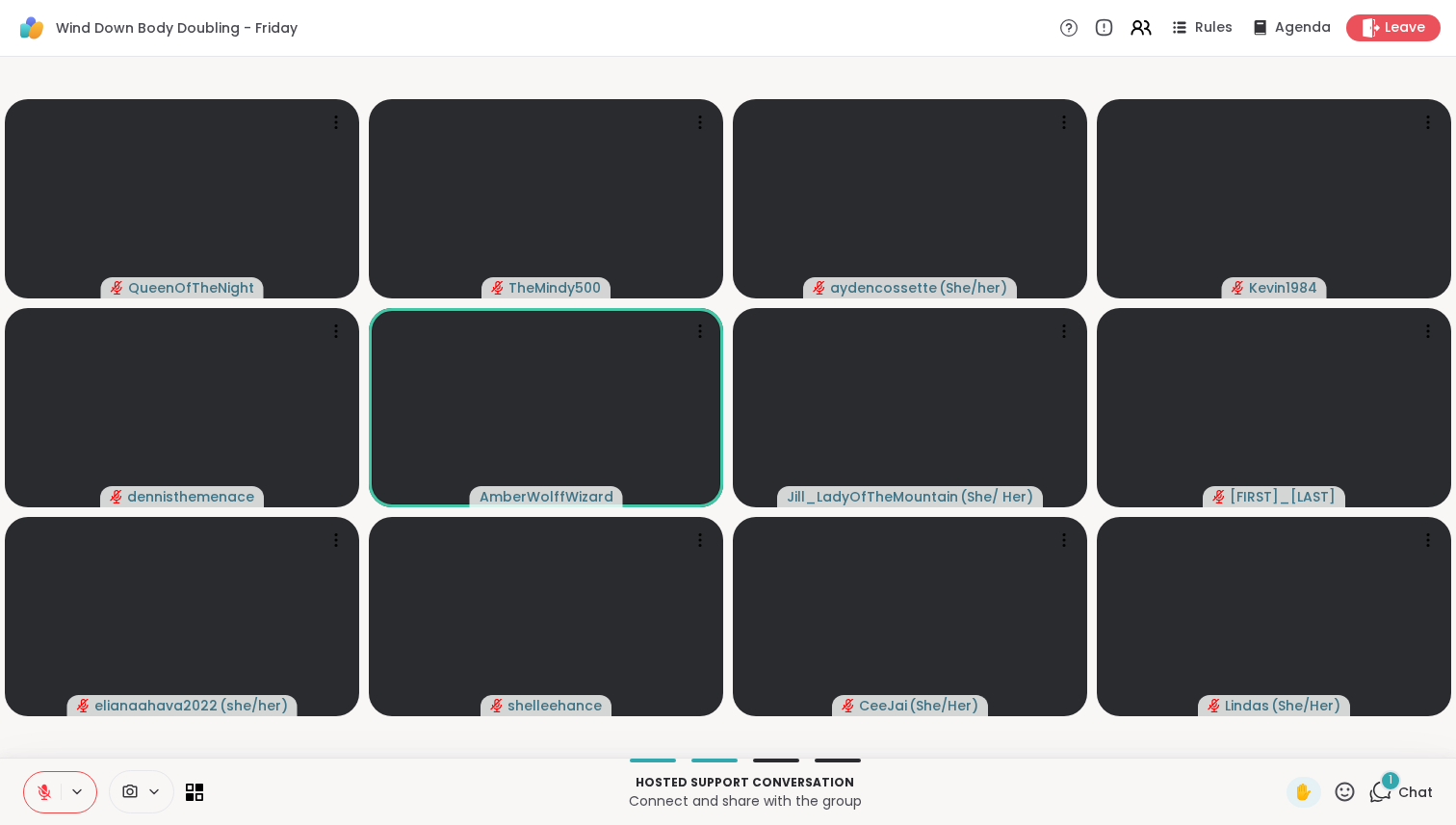 click on "1" at bounding box center [1391, 781] 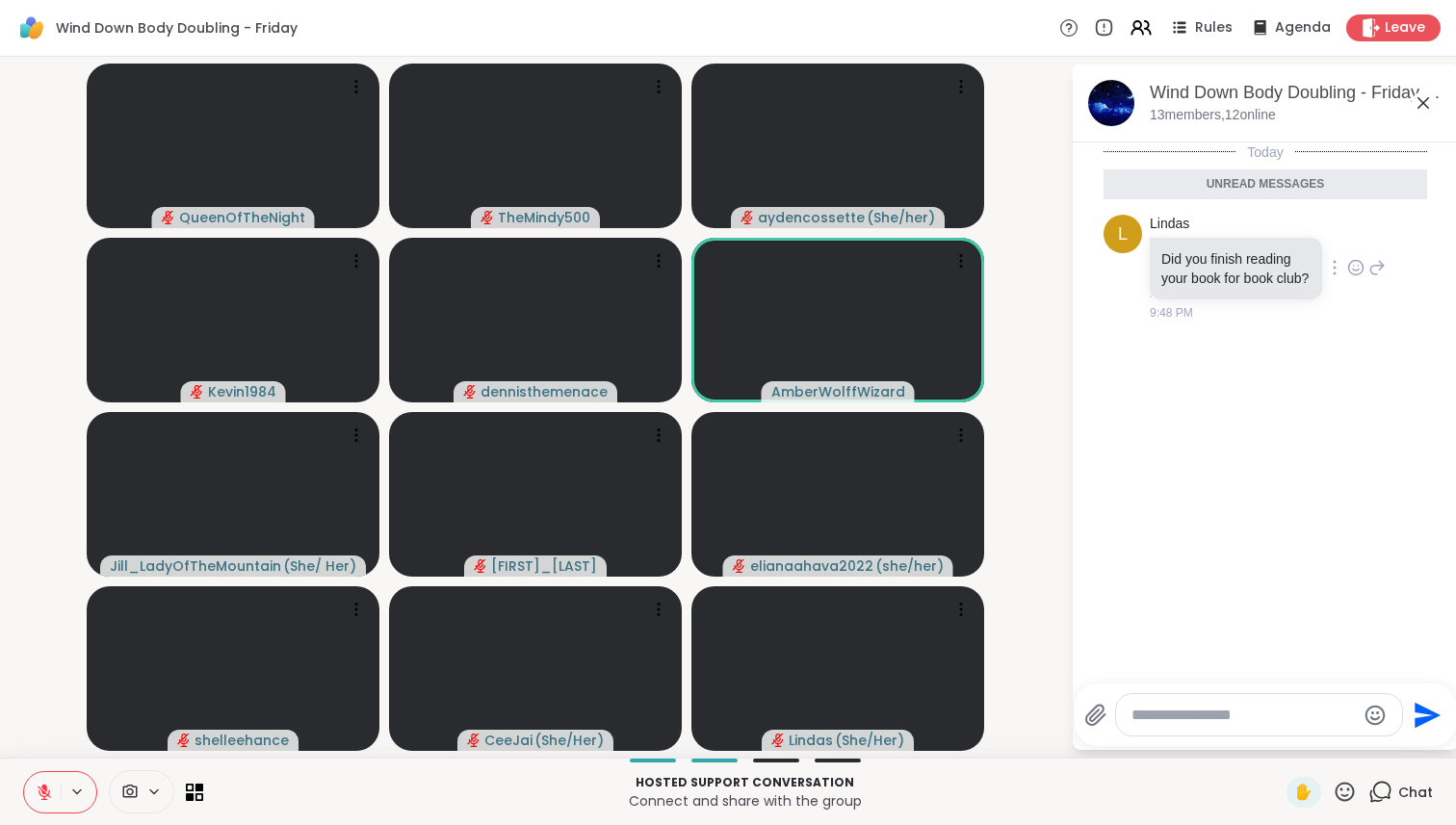 scroll, scrollTop: 4, scrollLeft: 0, axis: vertical 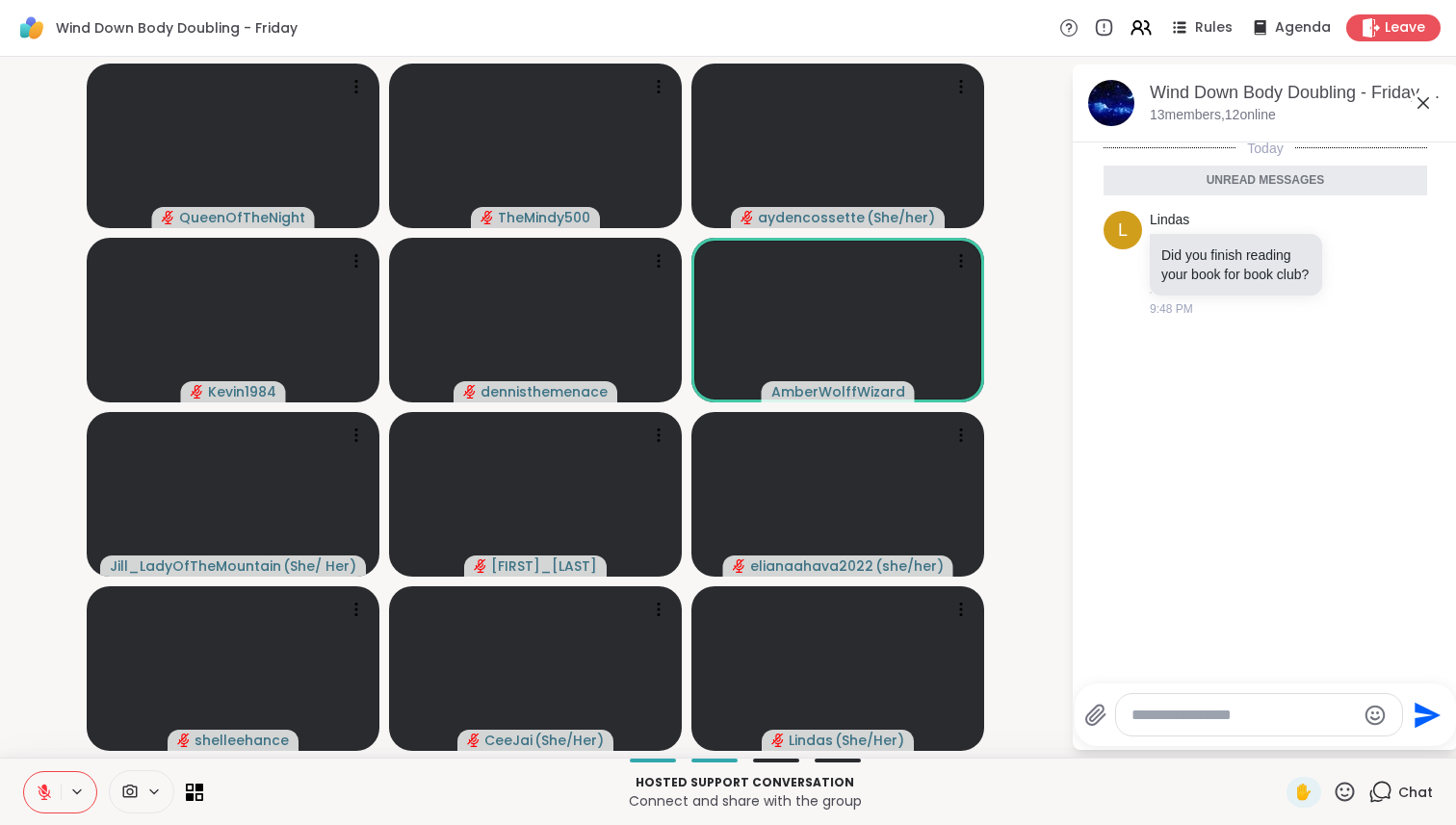 click 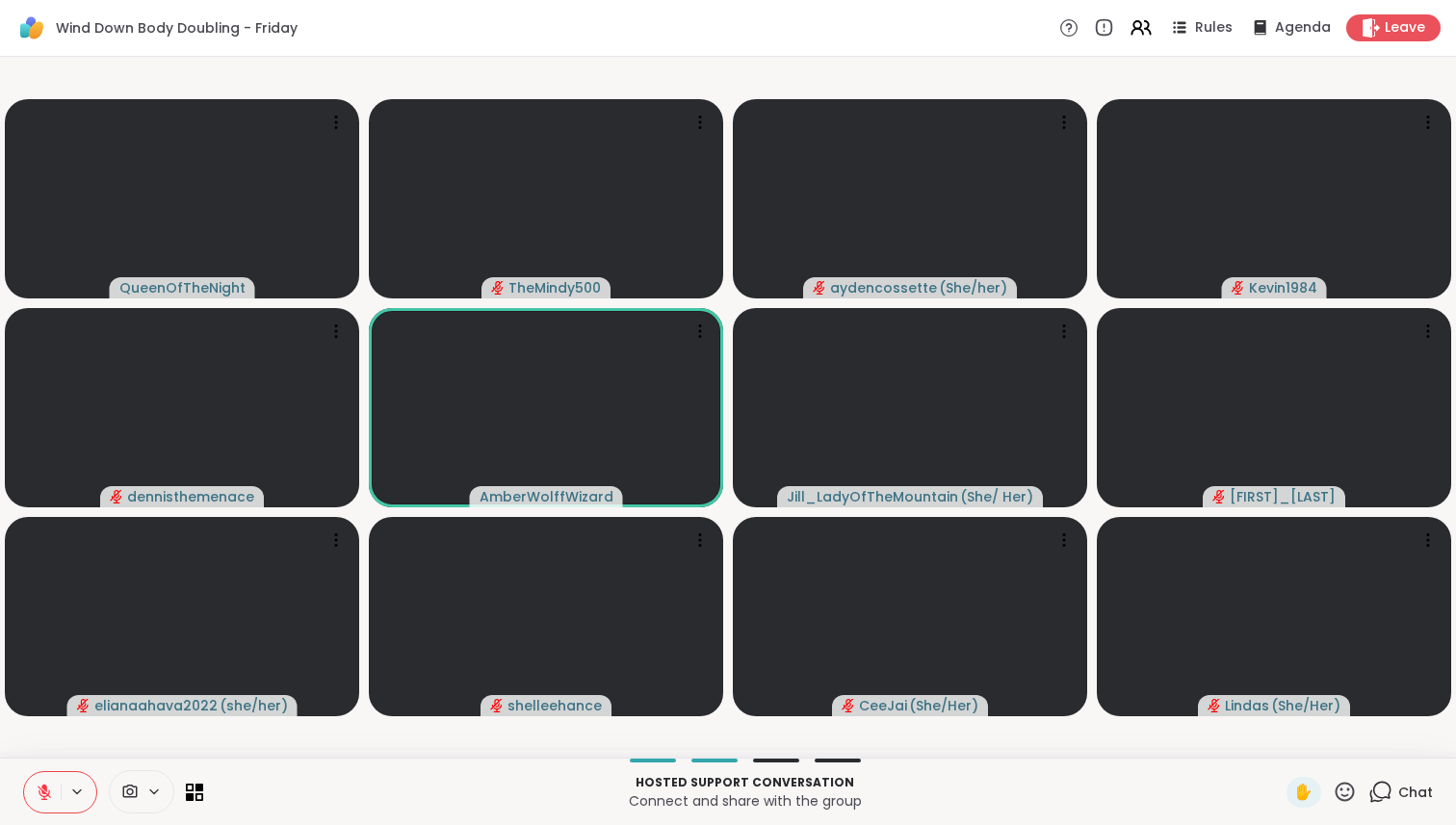 click 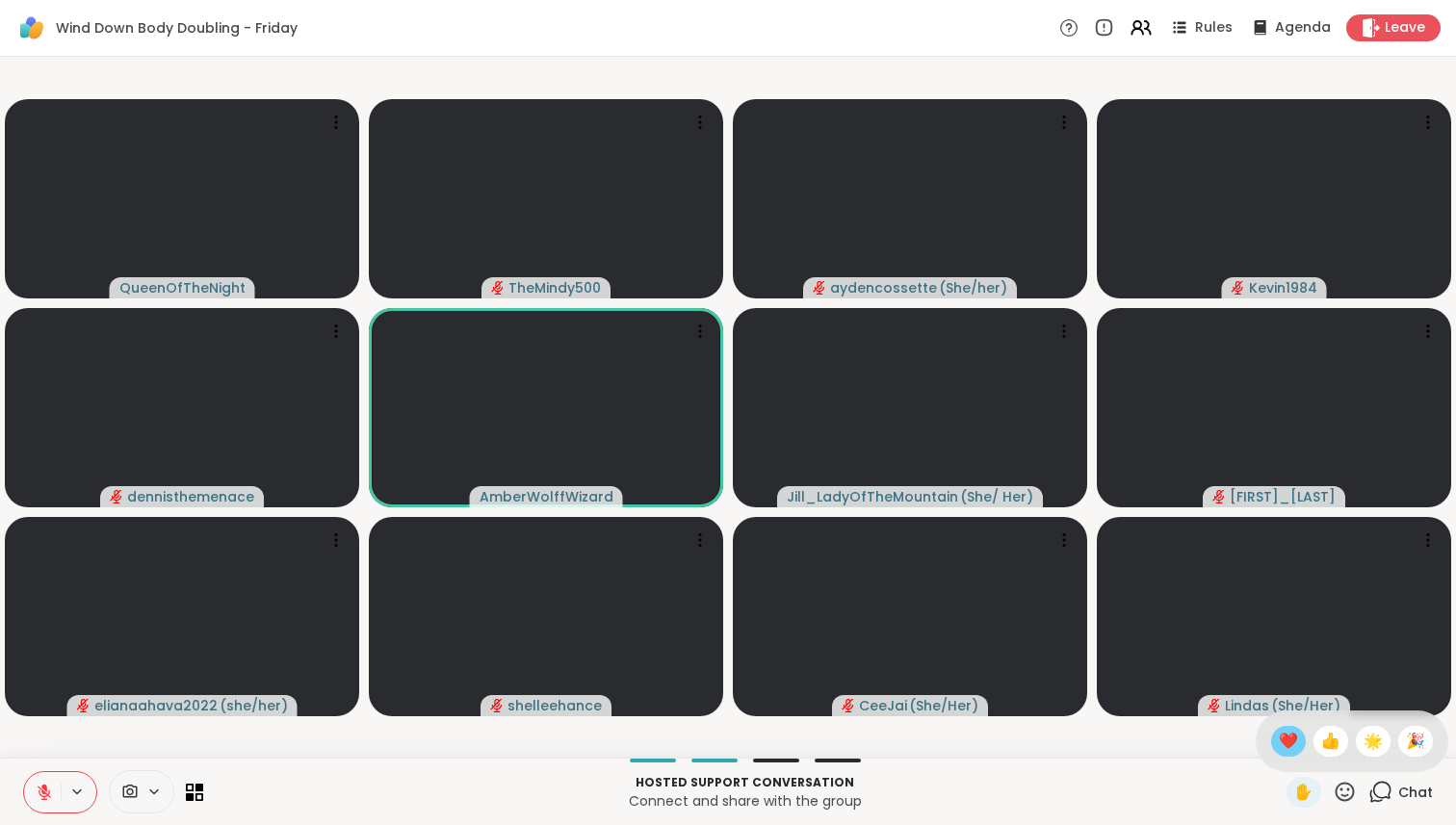 click on "❤️" at bounding box center (1288, 741) 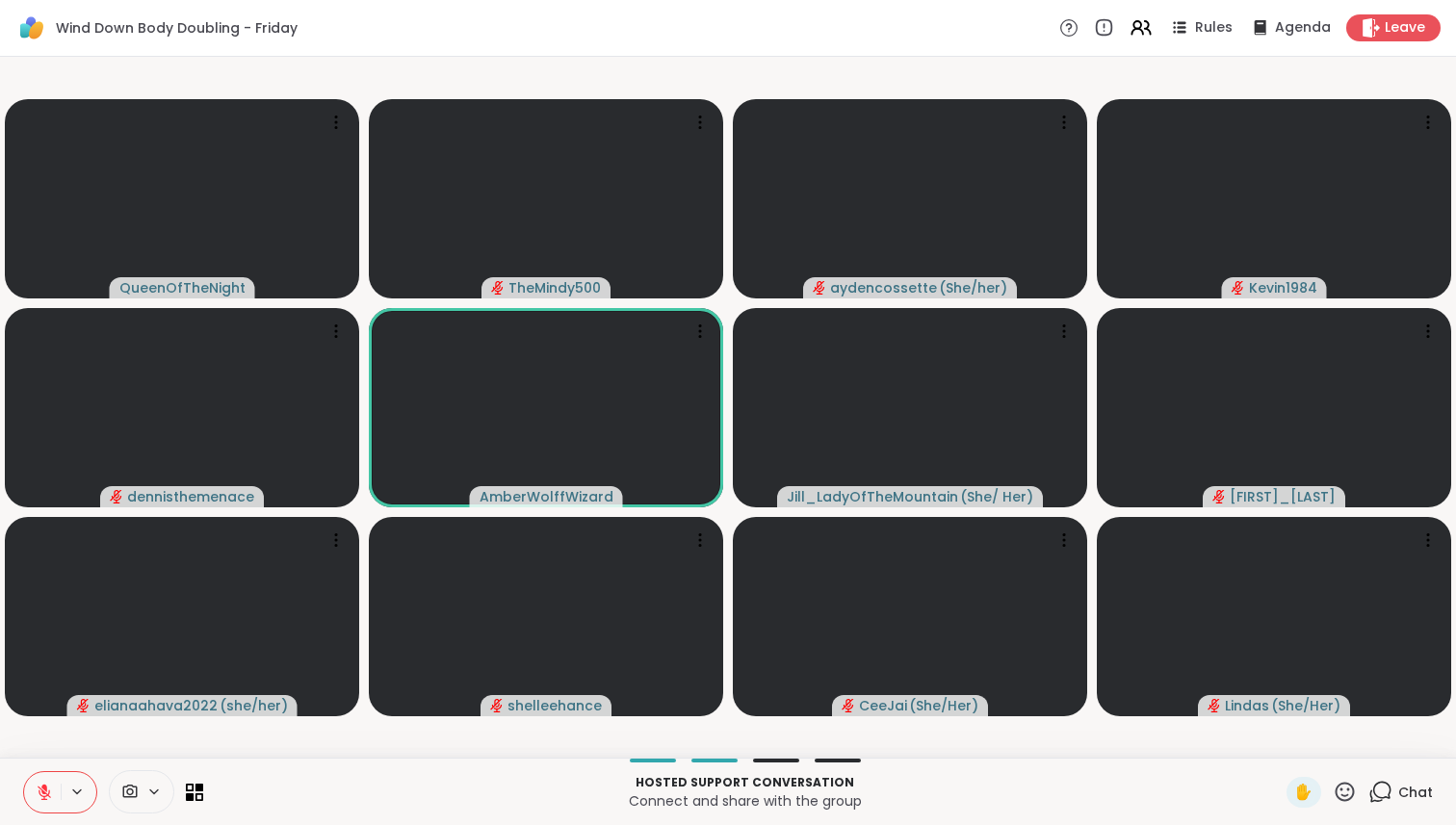 click 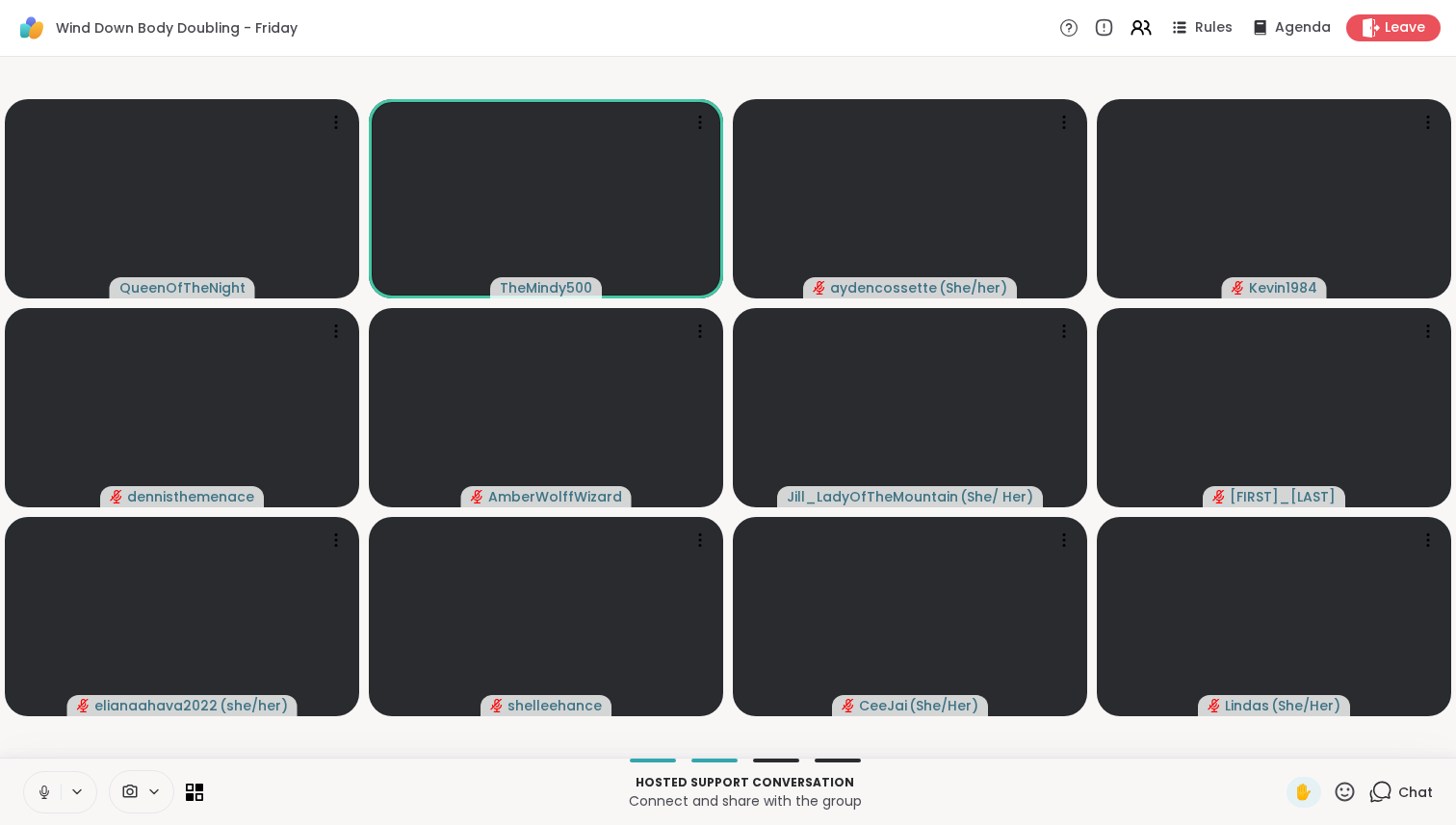 click 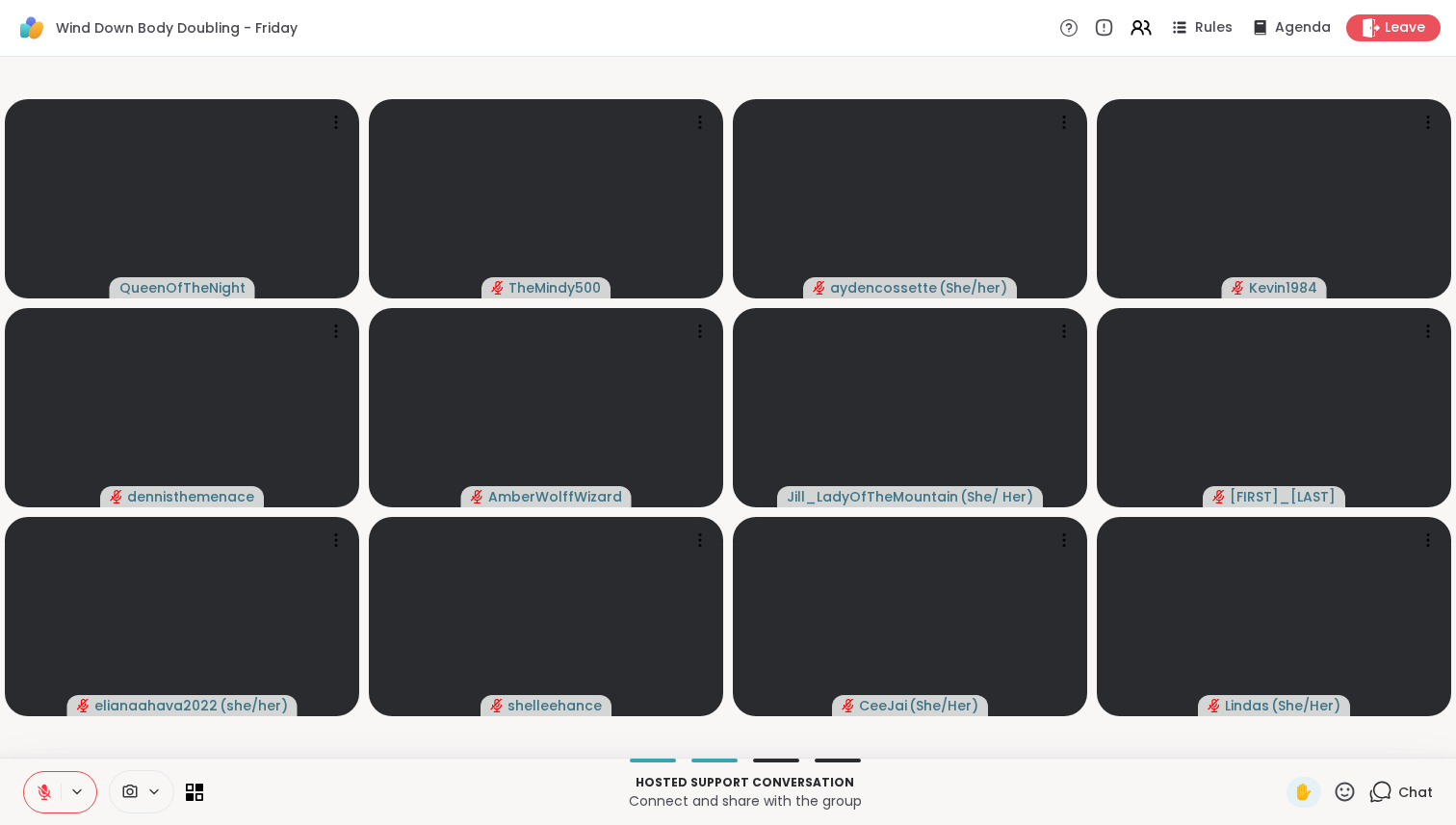 click 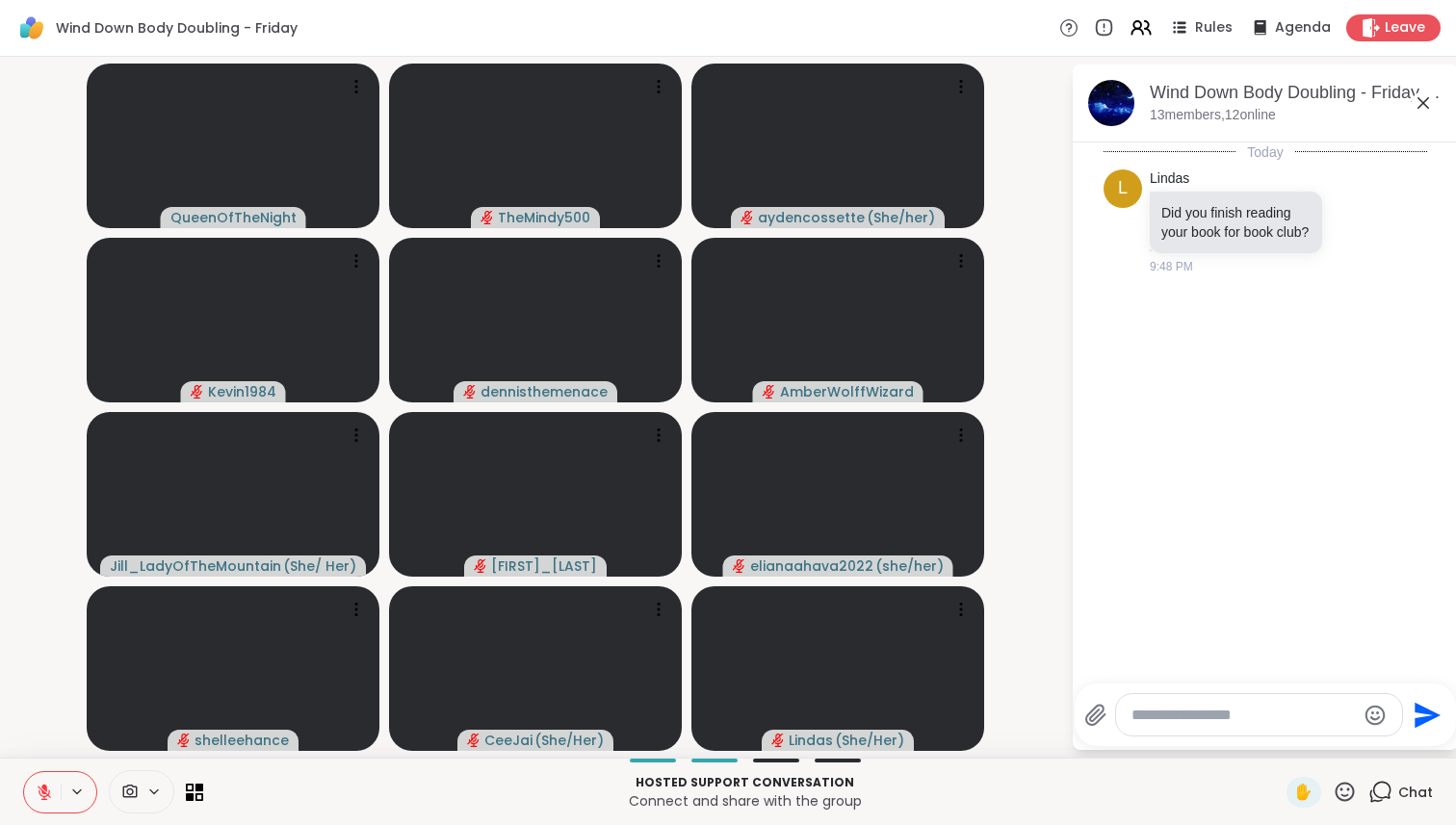 click 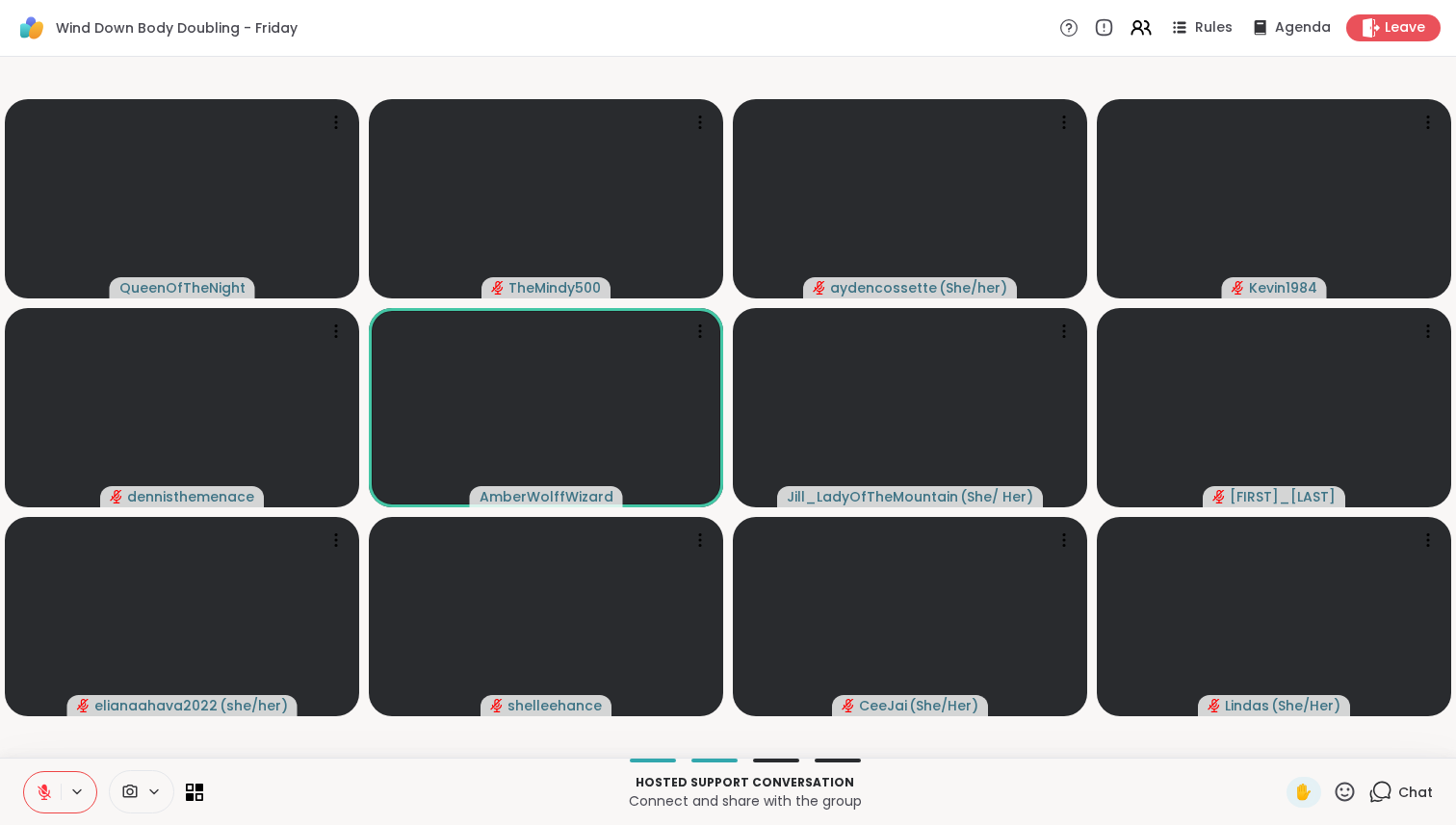 click 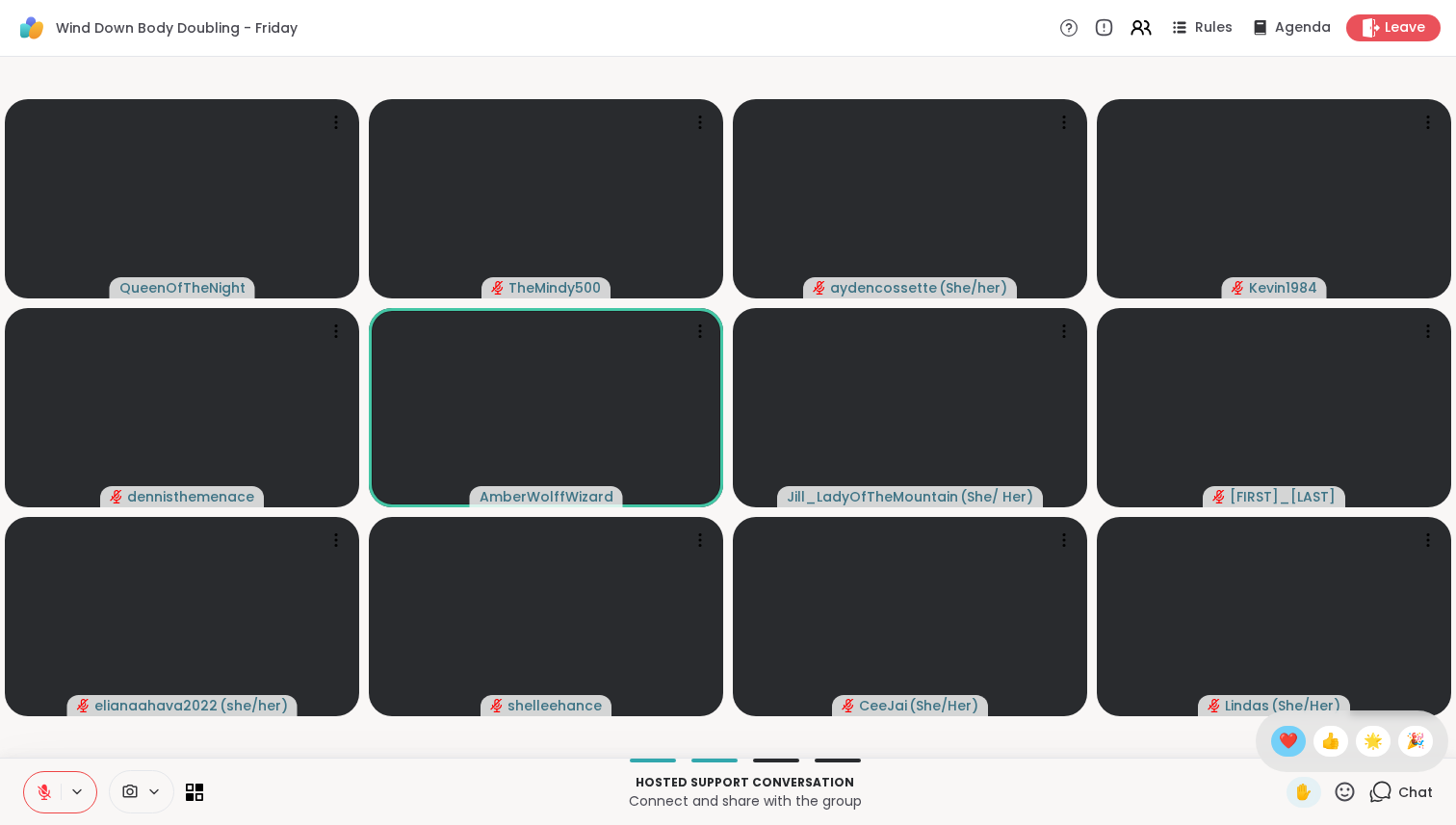 click on "❤️" at bounding box center (1288, 741) 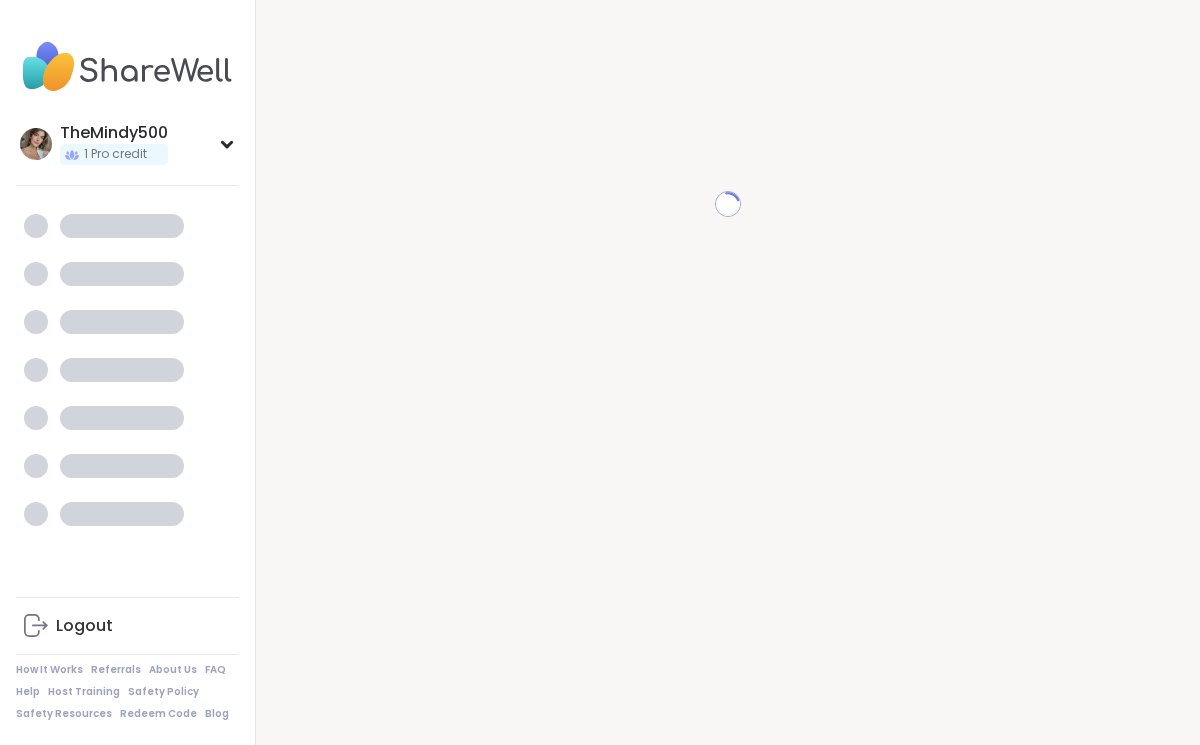 scroll, scrollTop: 0, scrollLeft: 0, axis: both 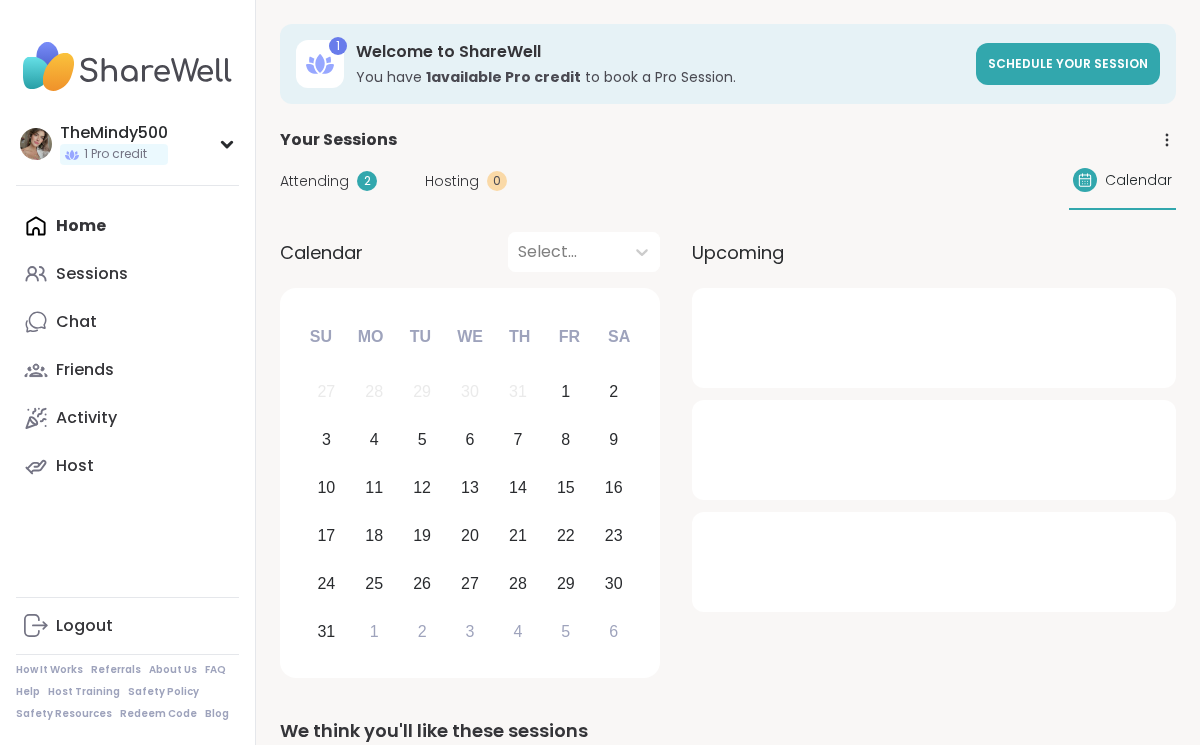 click on "Attending" at bounding box center [314, 181] 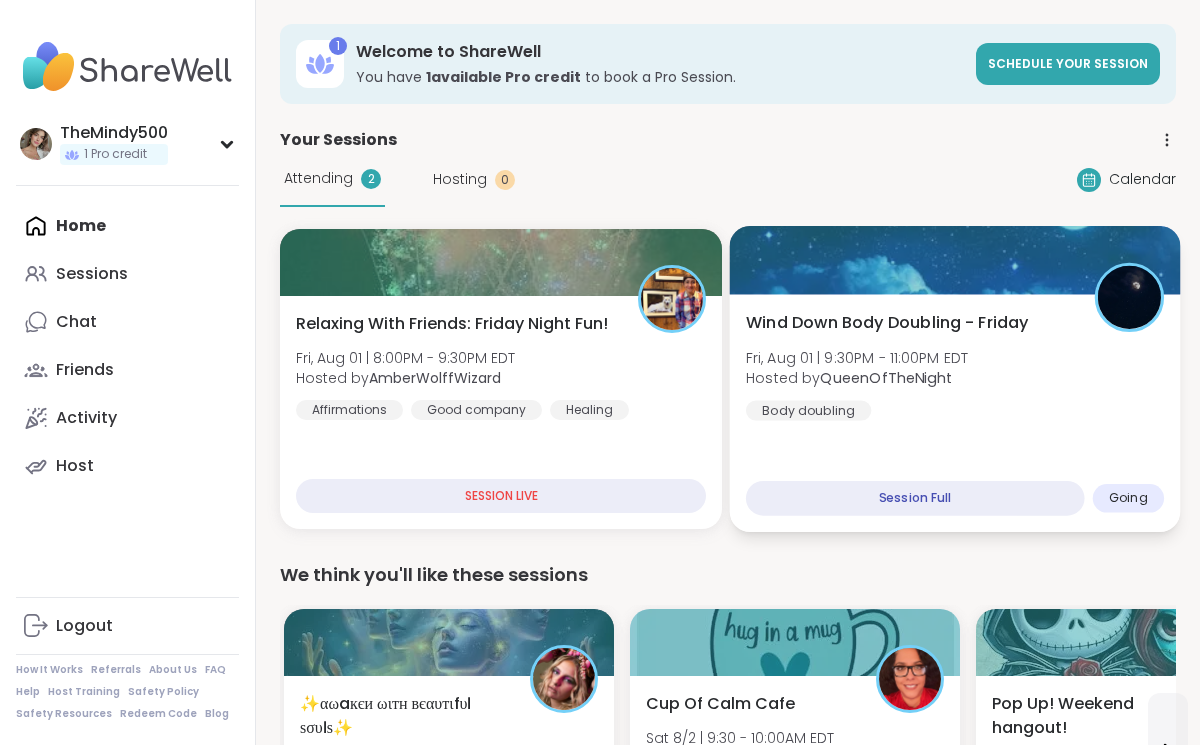 click on "Wind Down Body Doubling - Friday Fri, Aug 01 | 9:30PM - 11:00PM EDT Hosted by  QueenOfTheNight Body doubling Session Full Going" at bounding box center [955, 413] 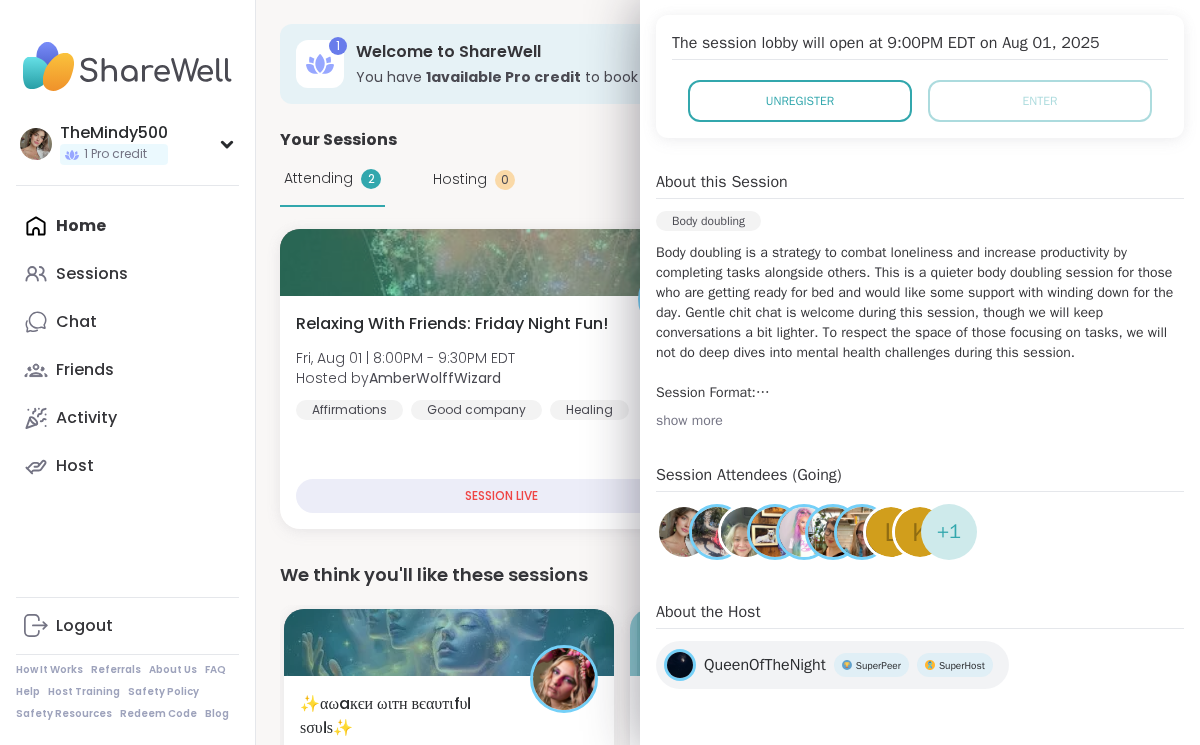 scroll, scrollTop: 0, scrollLeft: 0, axis: both 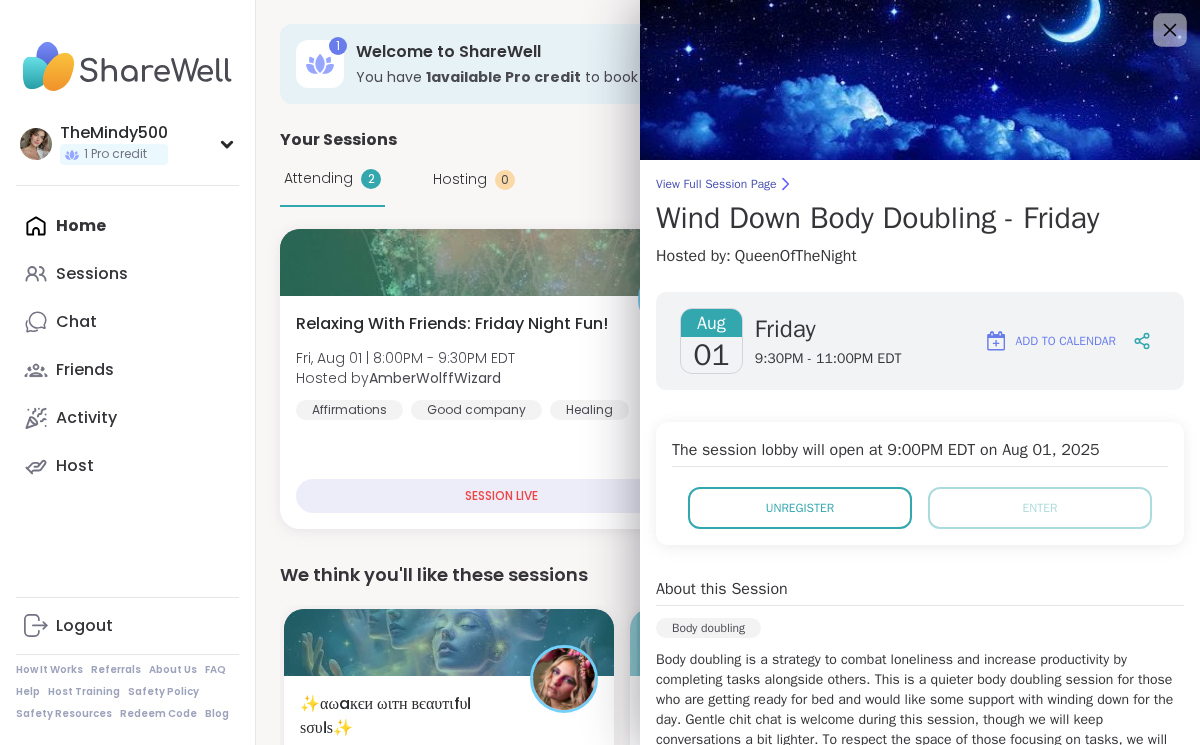 click 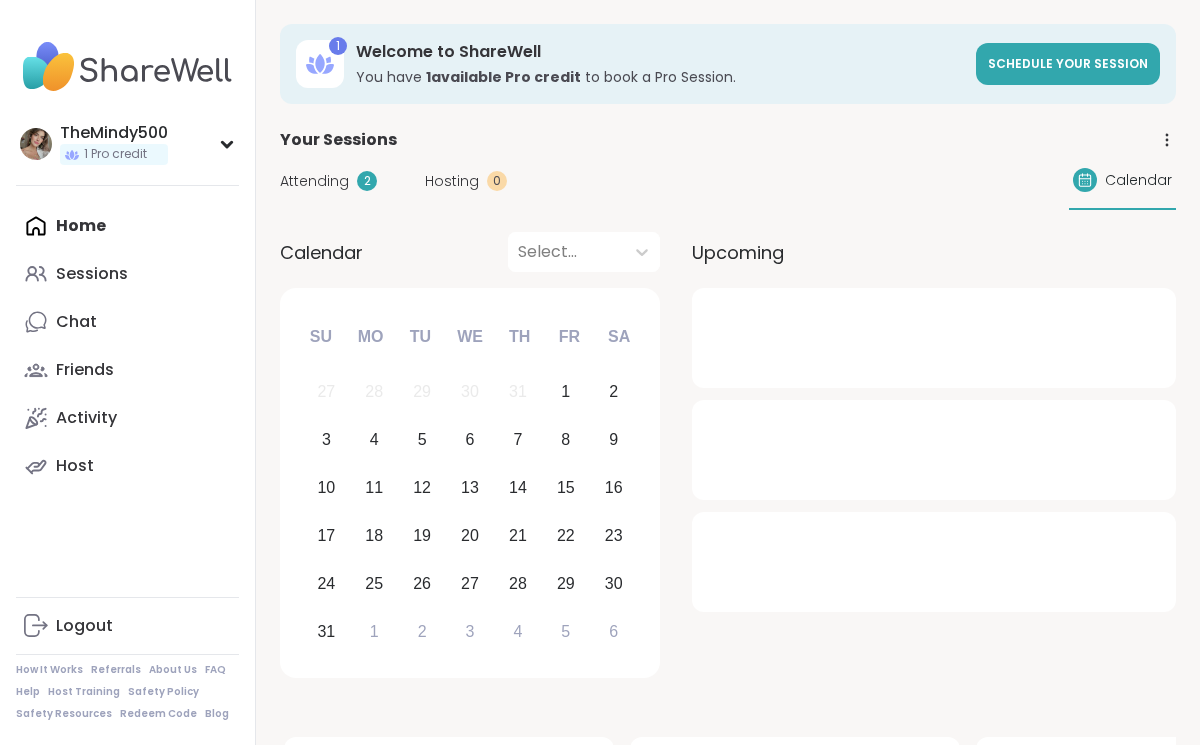 scroll, scrollTop: 0, scrollLeft: 0, axis: both 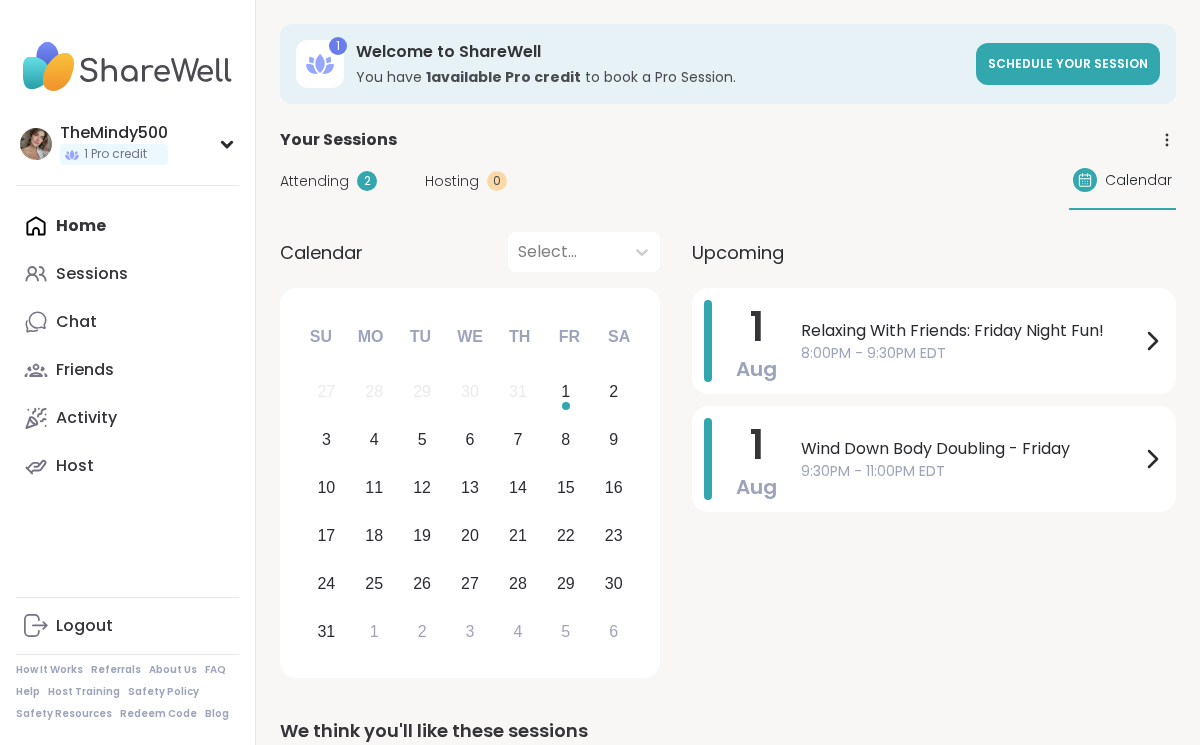 click on "Attending" at bounding box center (314, 181) 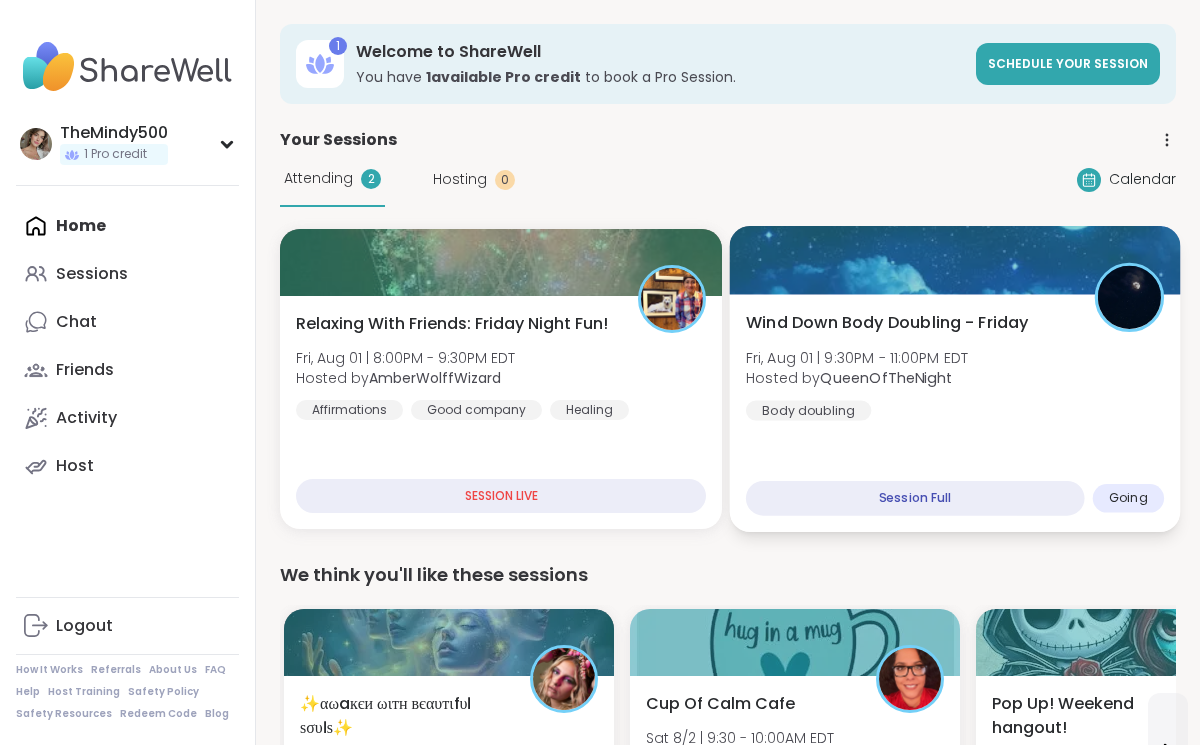 click on "Wind Down Body Doubling - Friday" at bounding box center (887, 323) 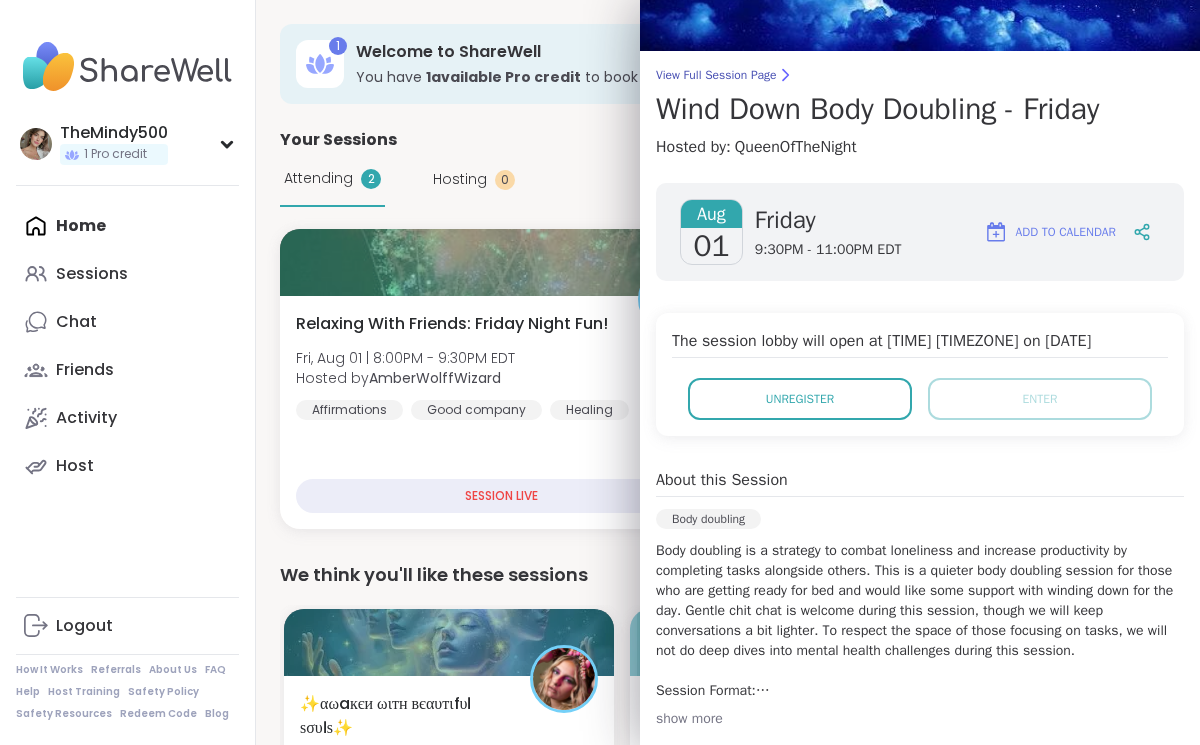scroll, scrollTop: 85, scrollLeft: 0, axis: vertical 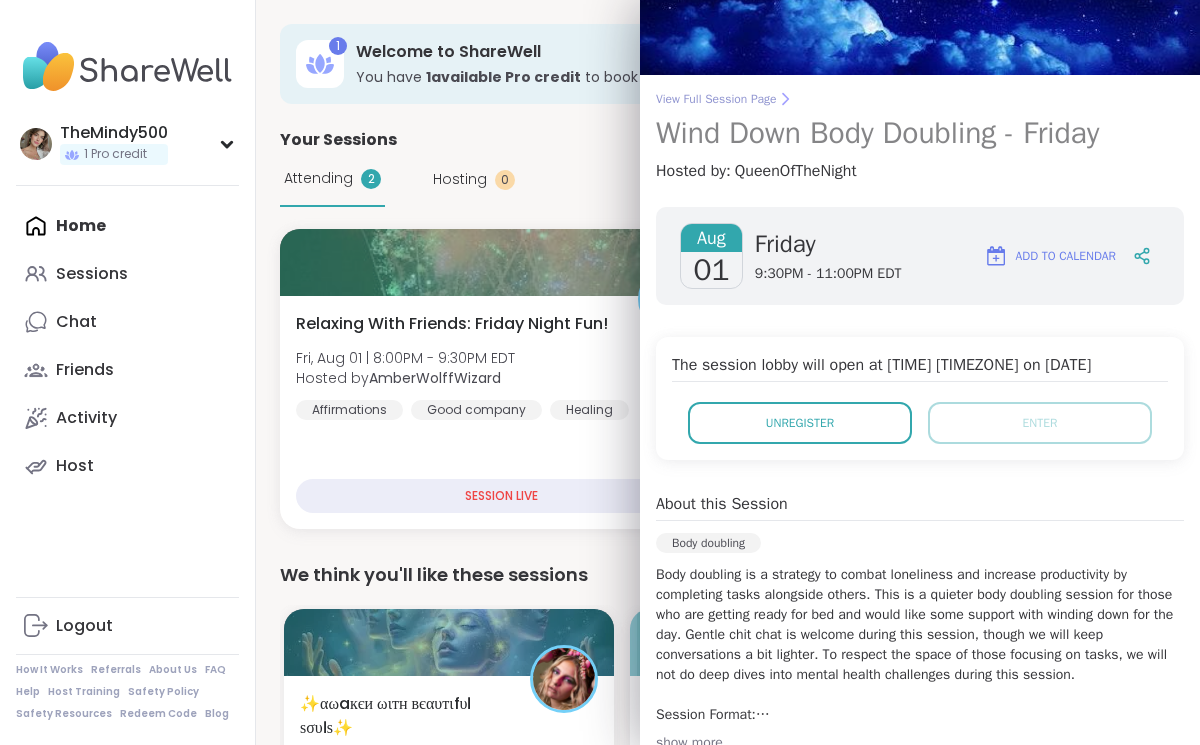 click on "View Full Session Page" at bounding box center [920, 99] 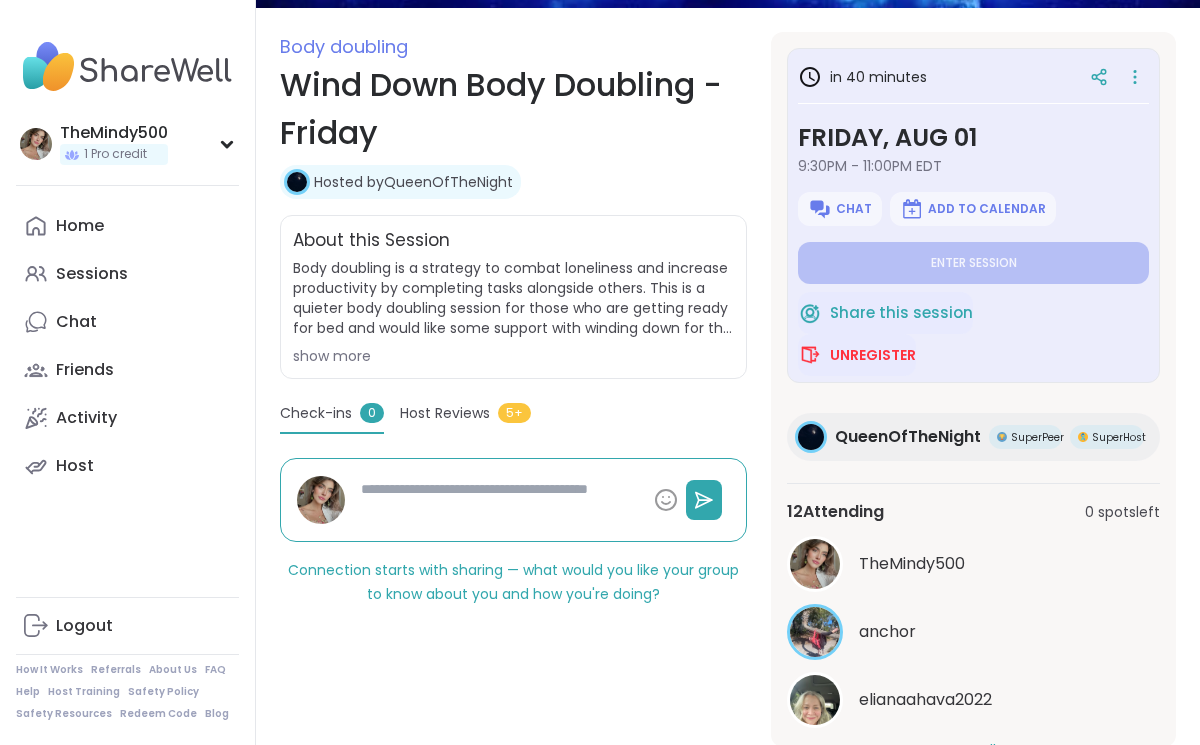 scroll, scrollTop: 266, scrollLeft: 0, axis: vertical 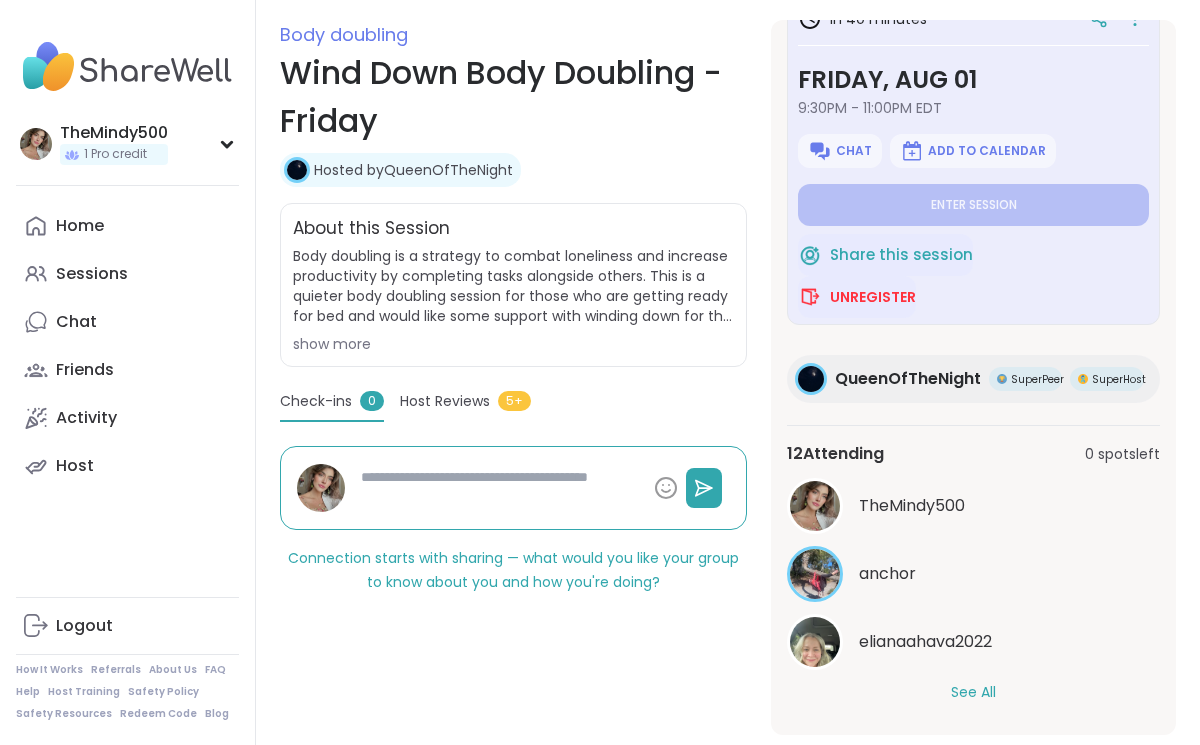 click on "See All" at bounding box center [973, 692] 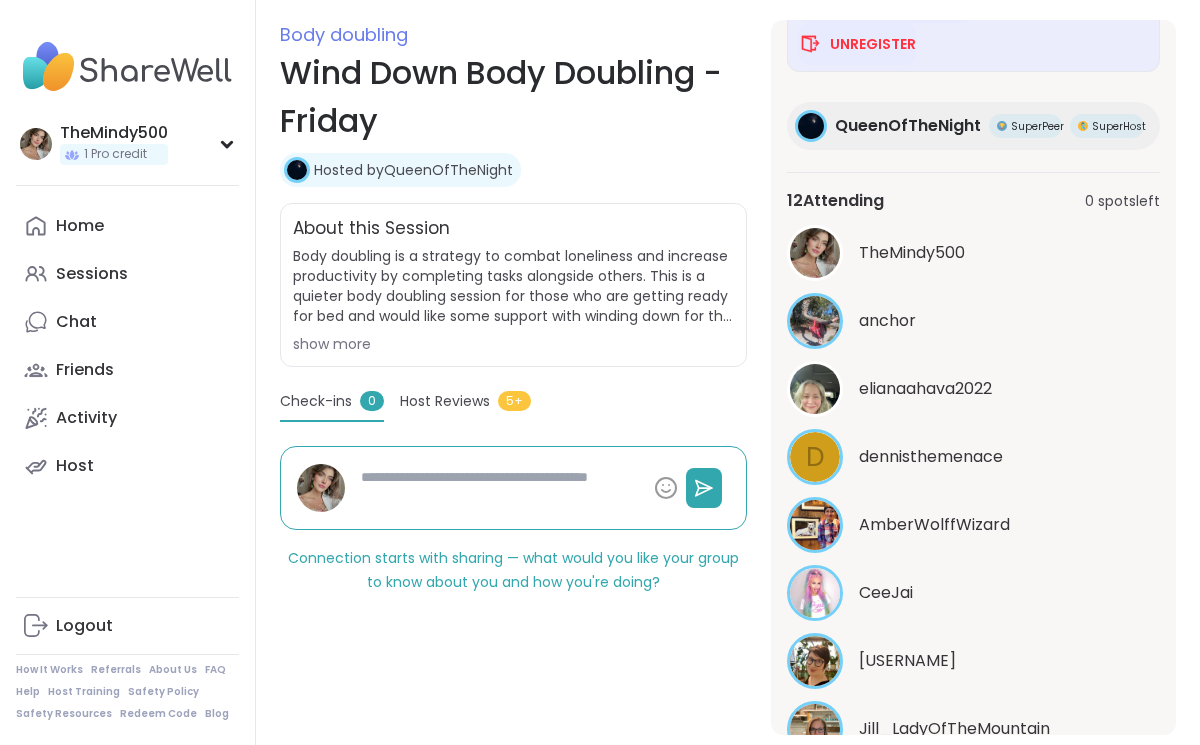 scroll, scrollTop: 298, scrollLeft: 0, axis: vertical 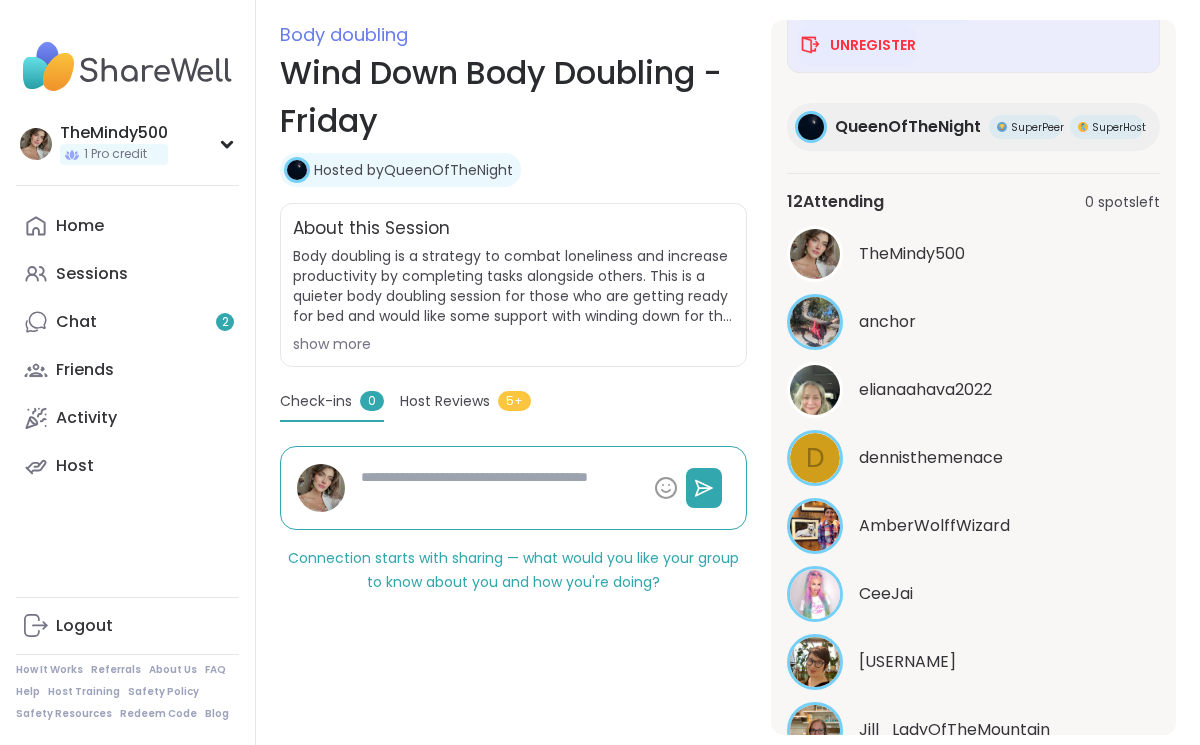type on "*" 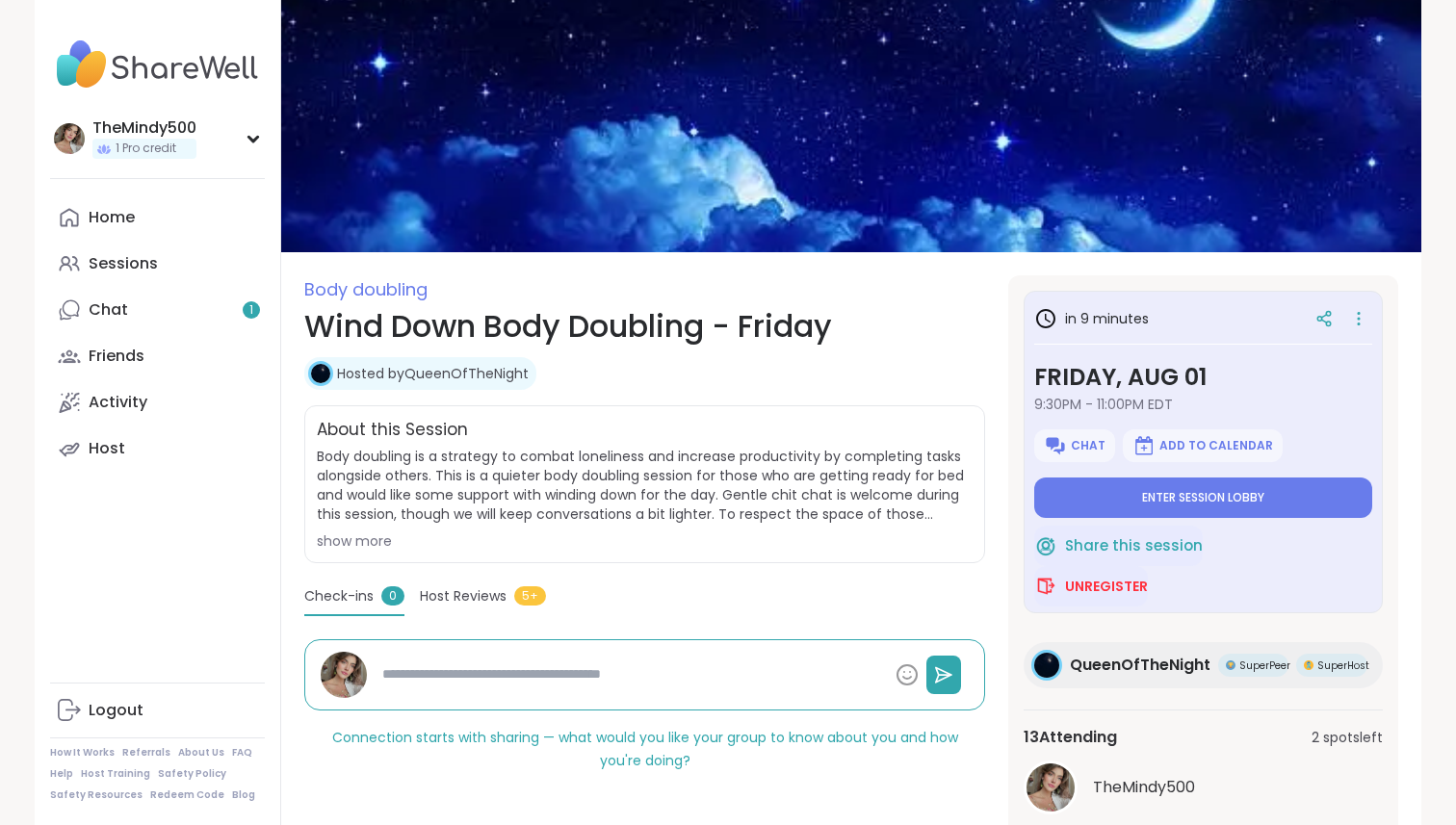 scroll, scrollTop: 256, scrollLeft: 0, axis: vertical 